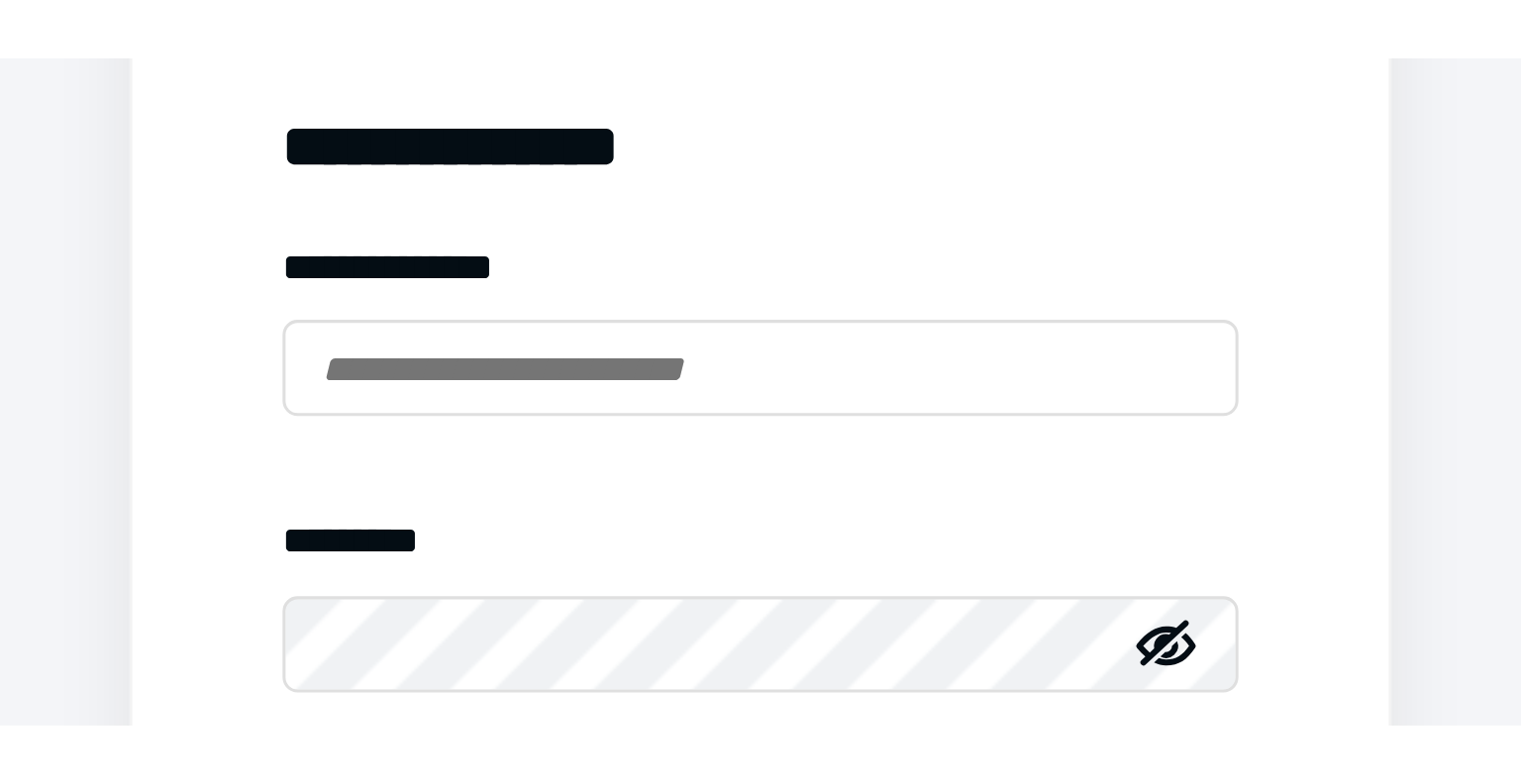 scroll, scrollTop: 0, scrollLeft: 0, axis: both 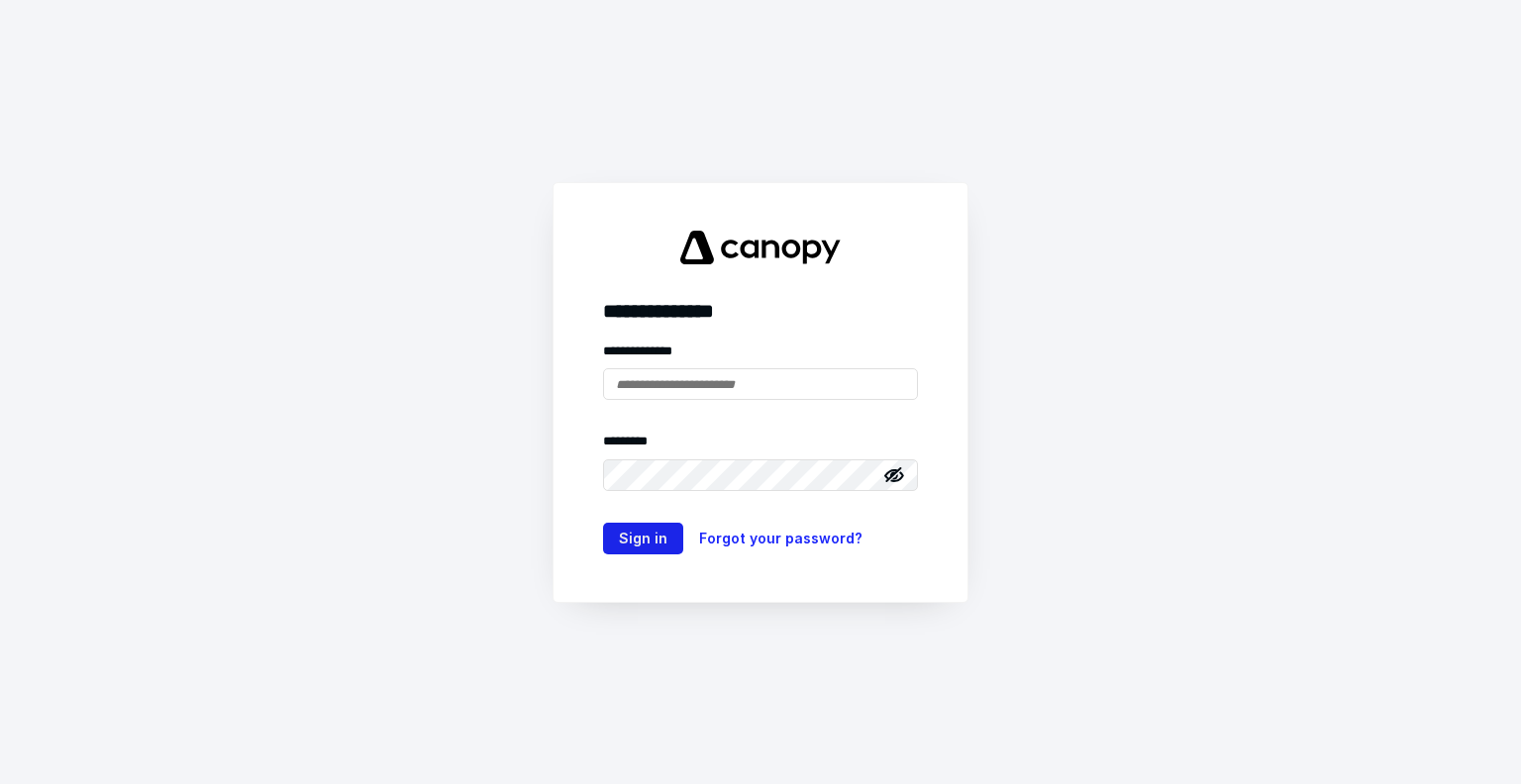 type on "**********" 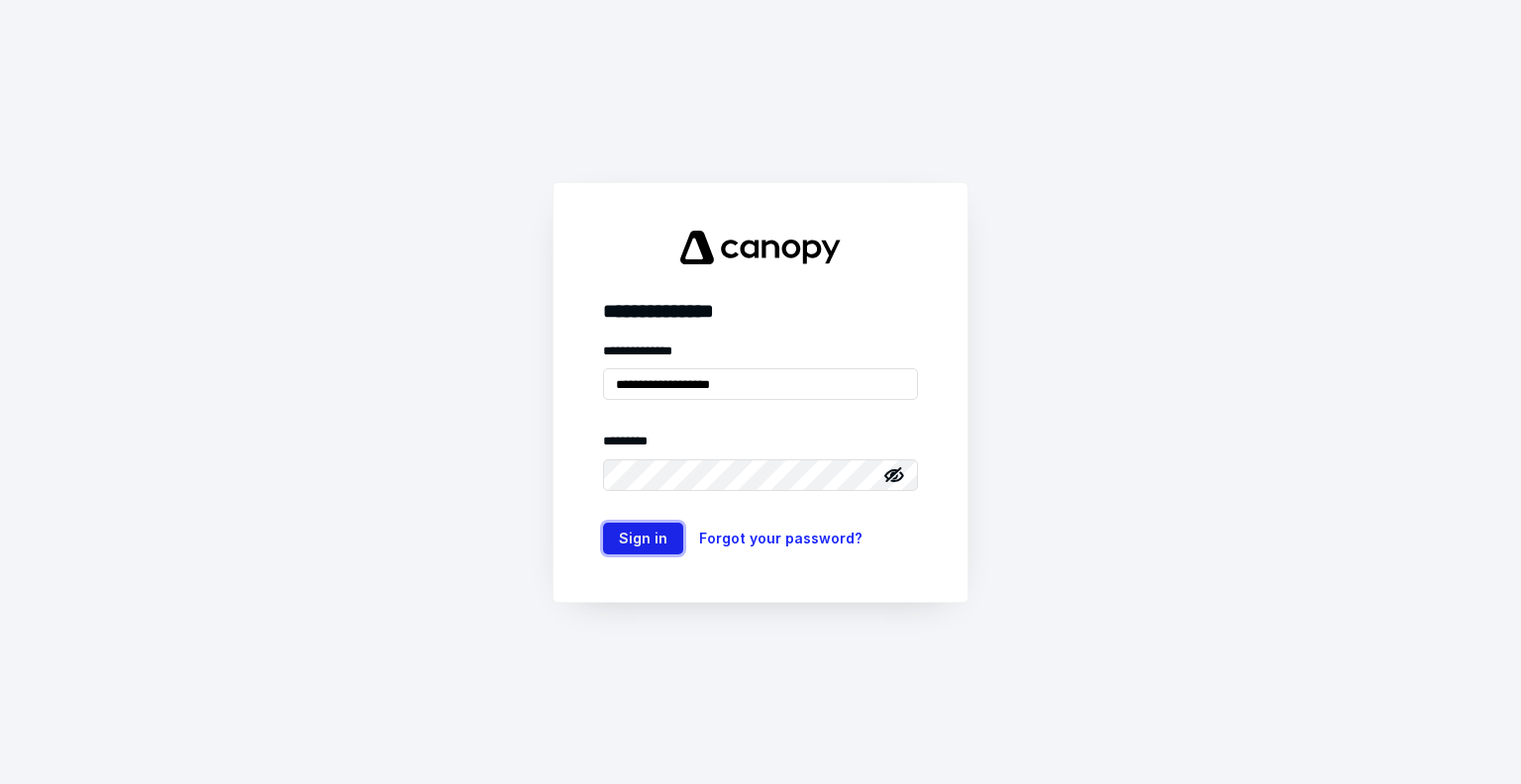 click on "Sign in" at bounding box center [643, 539] 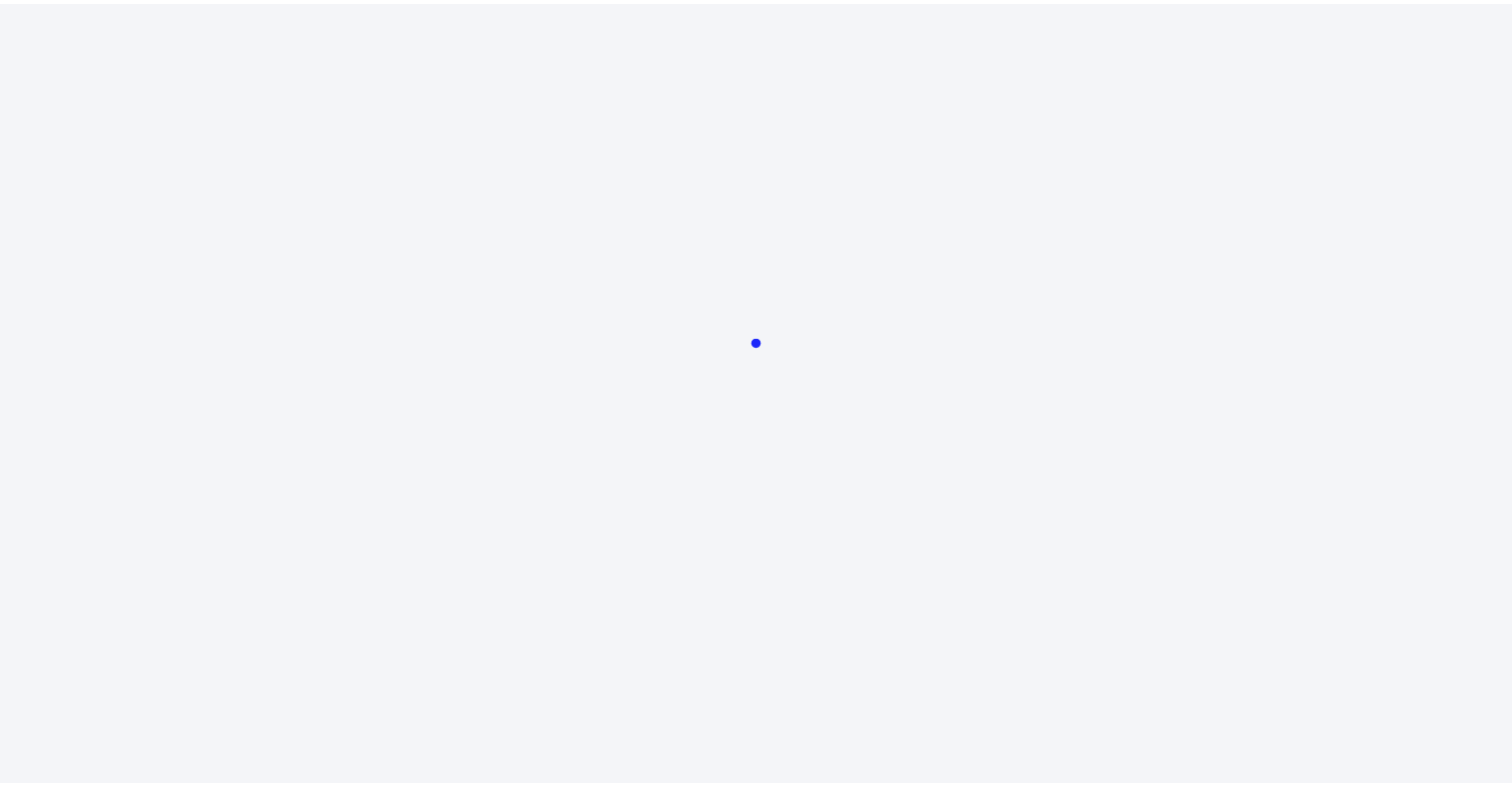 scroll, scrollTop: 0, scrollLeft: 0, axis: both 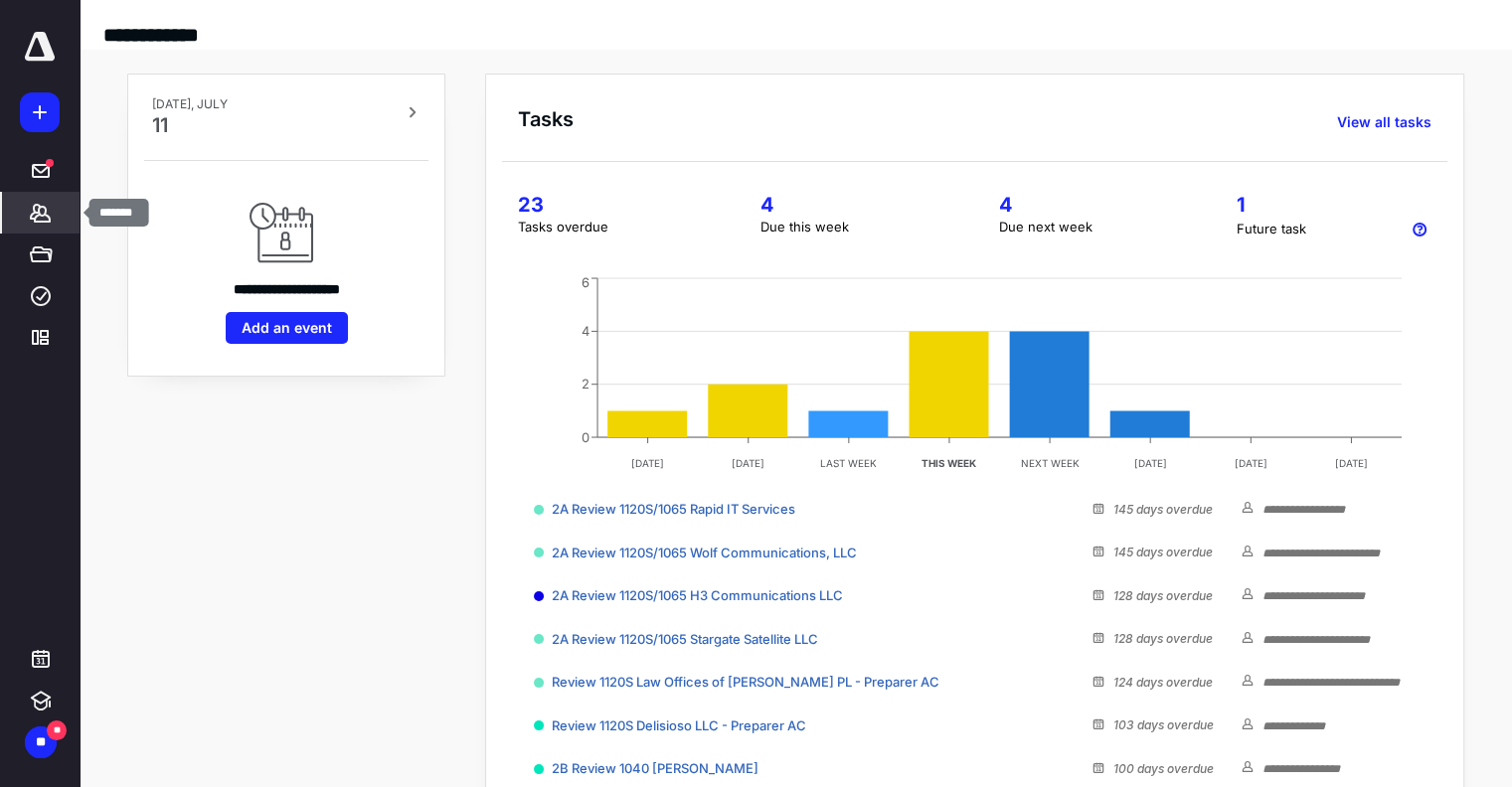 click on "*******" at bounding box center [41, 213] 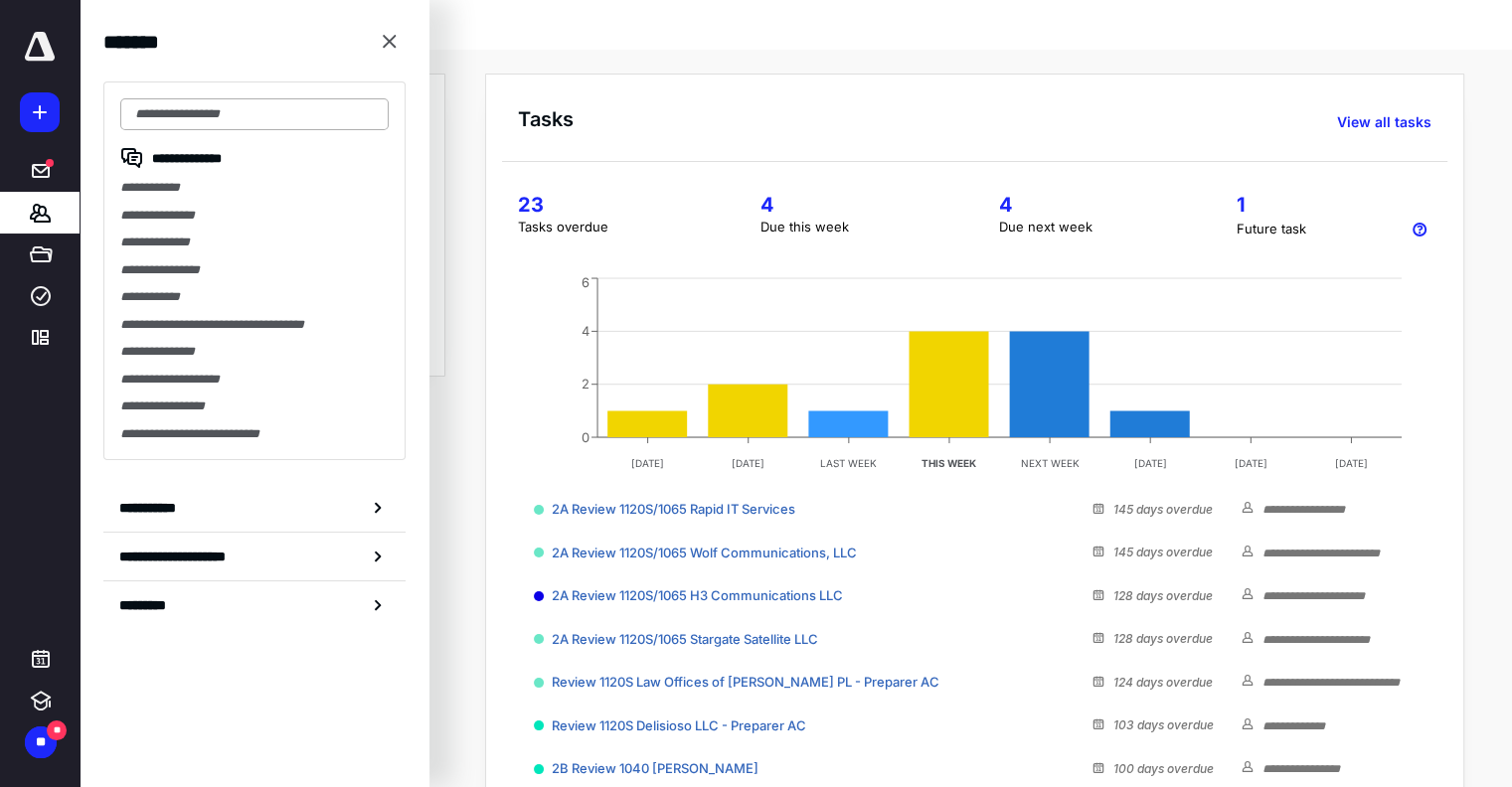 type on "*" 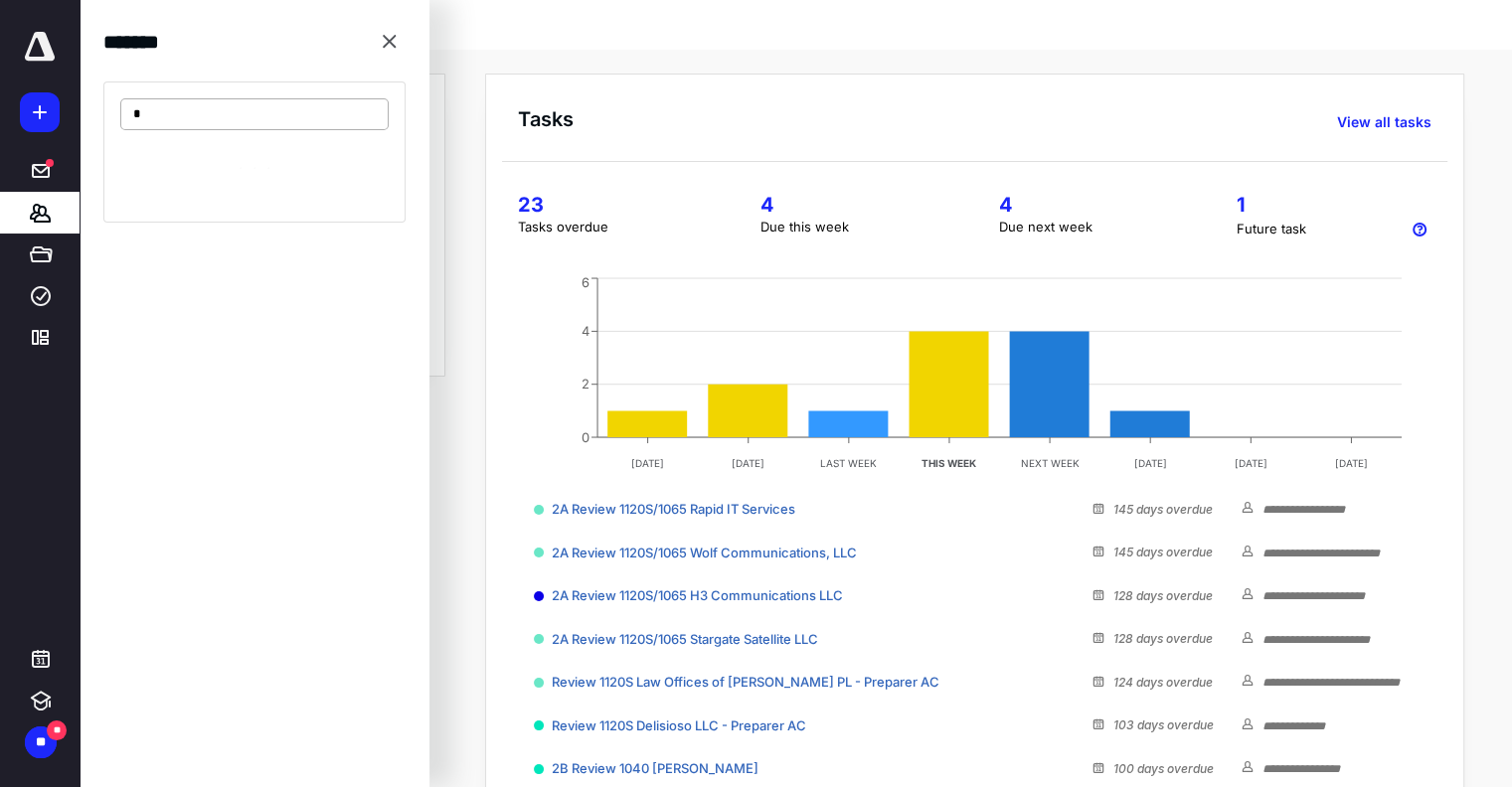 type on "*" 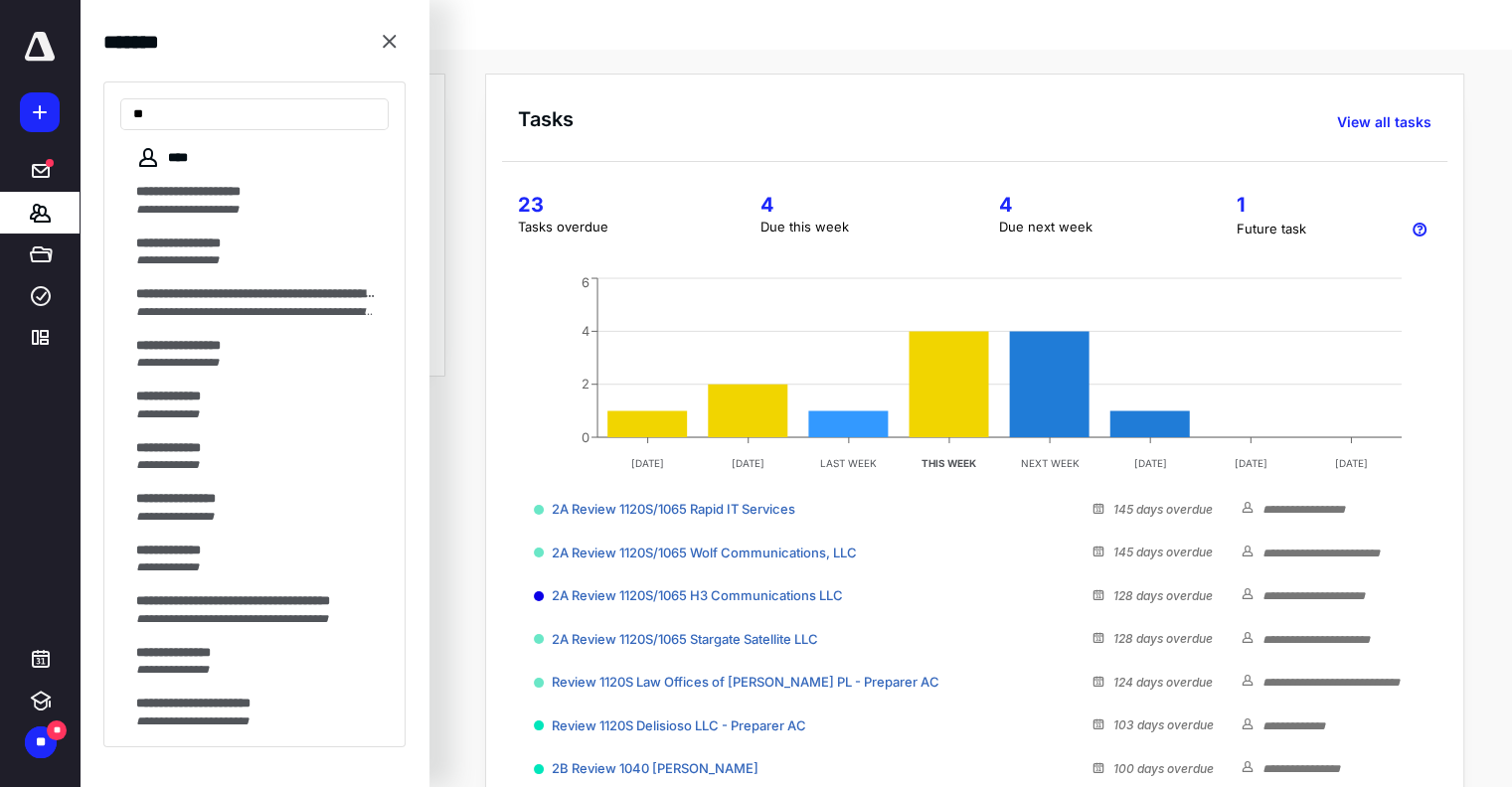 type on "*" 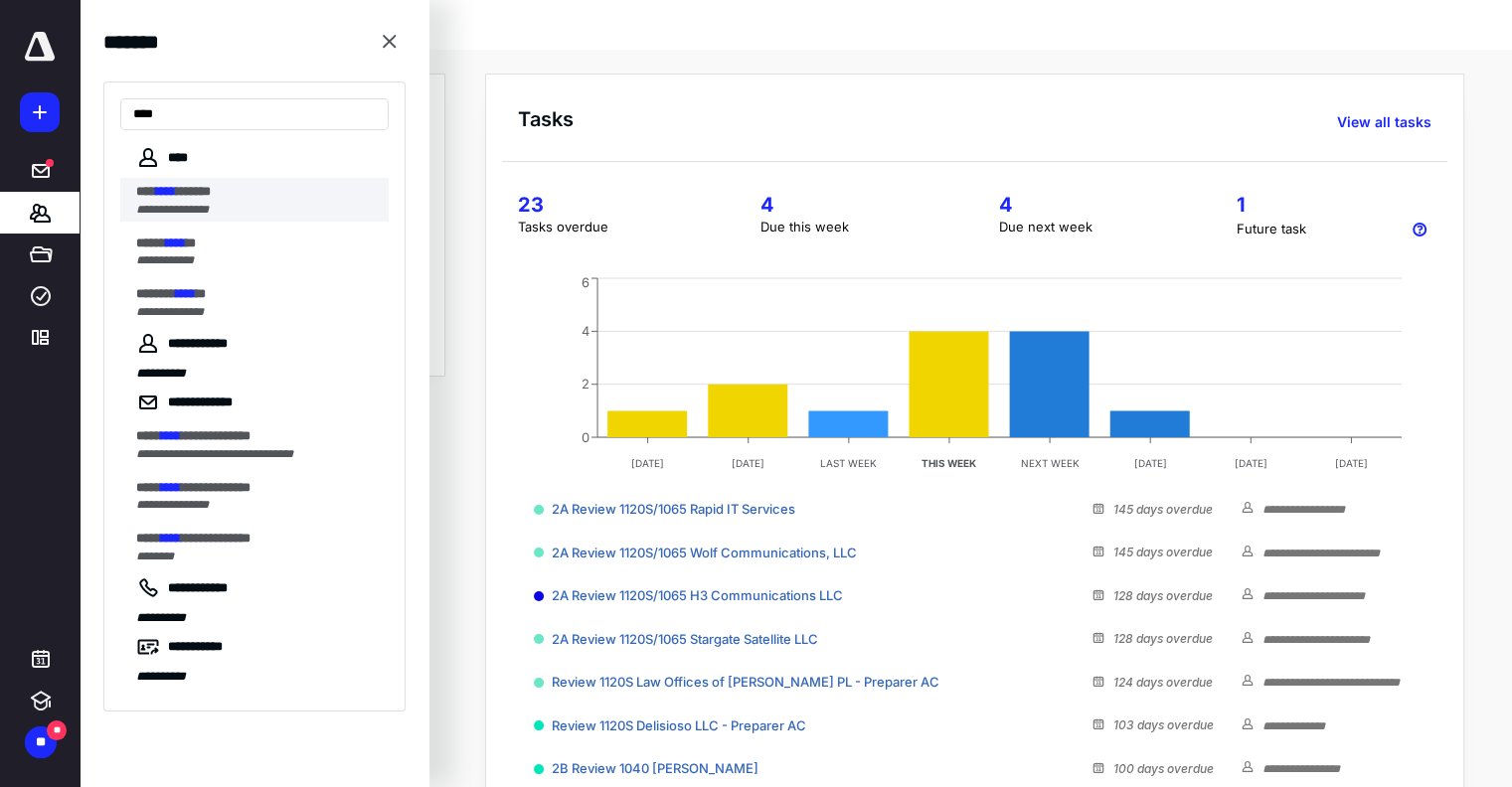 type on "****" 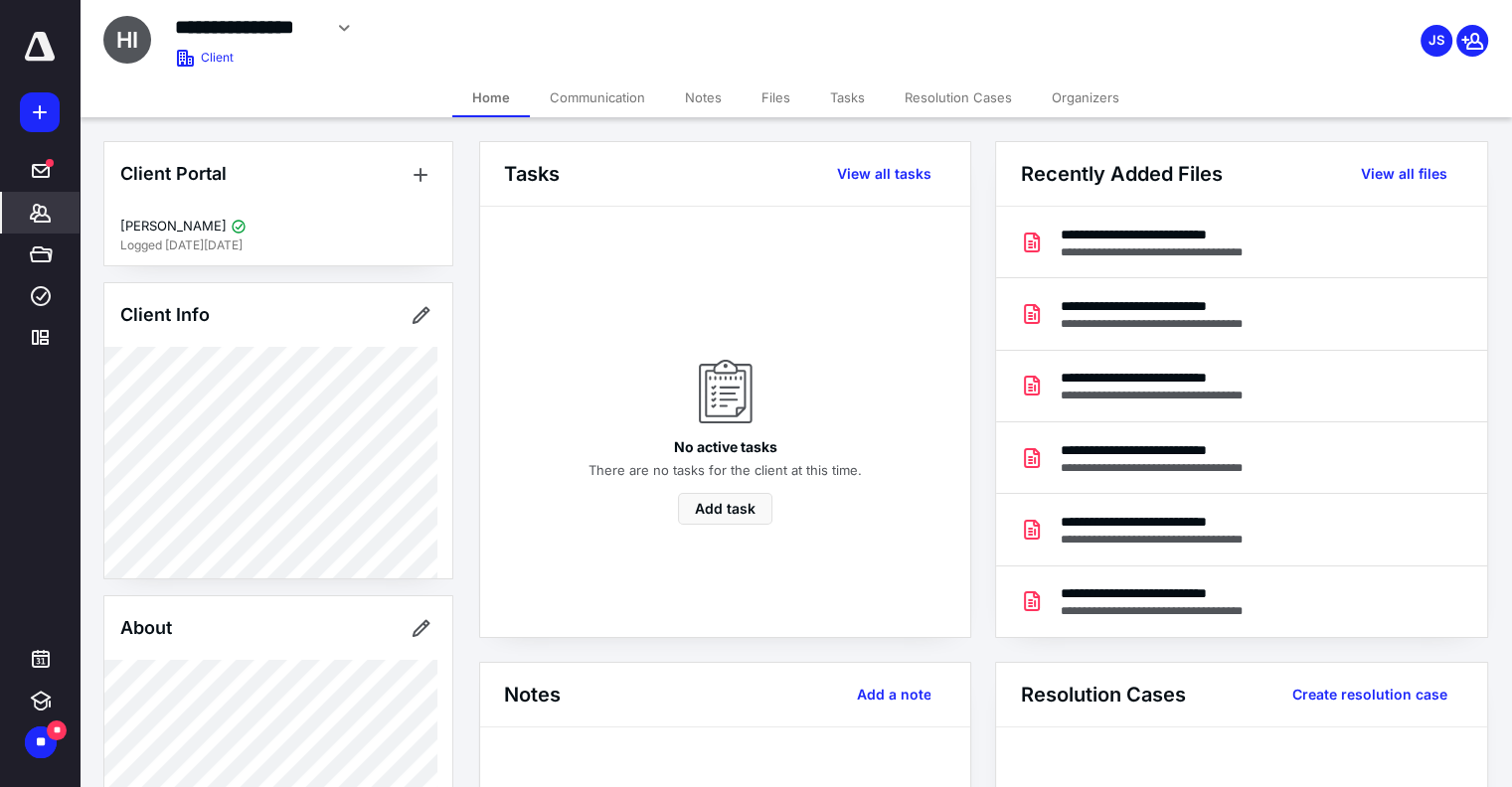 click on "Files" at bounding box center (775, 97) 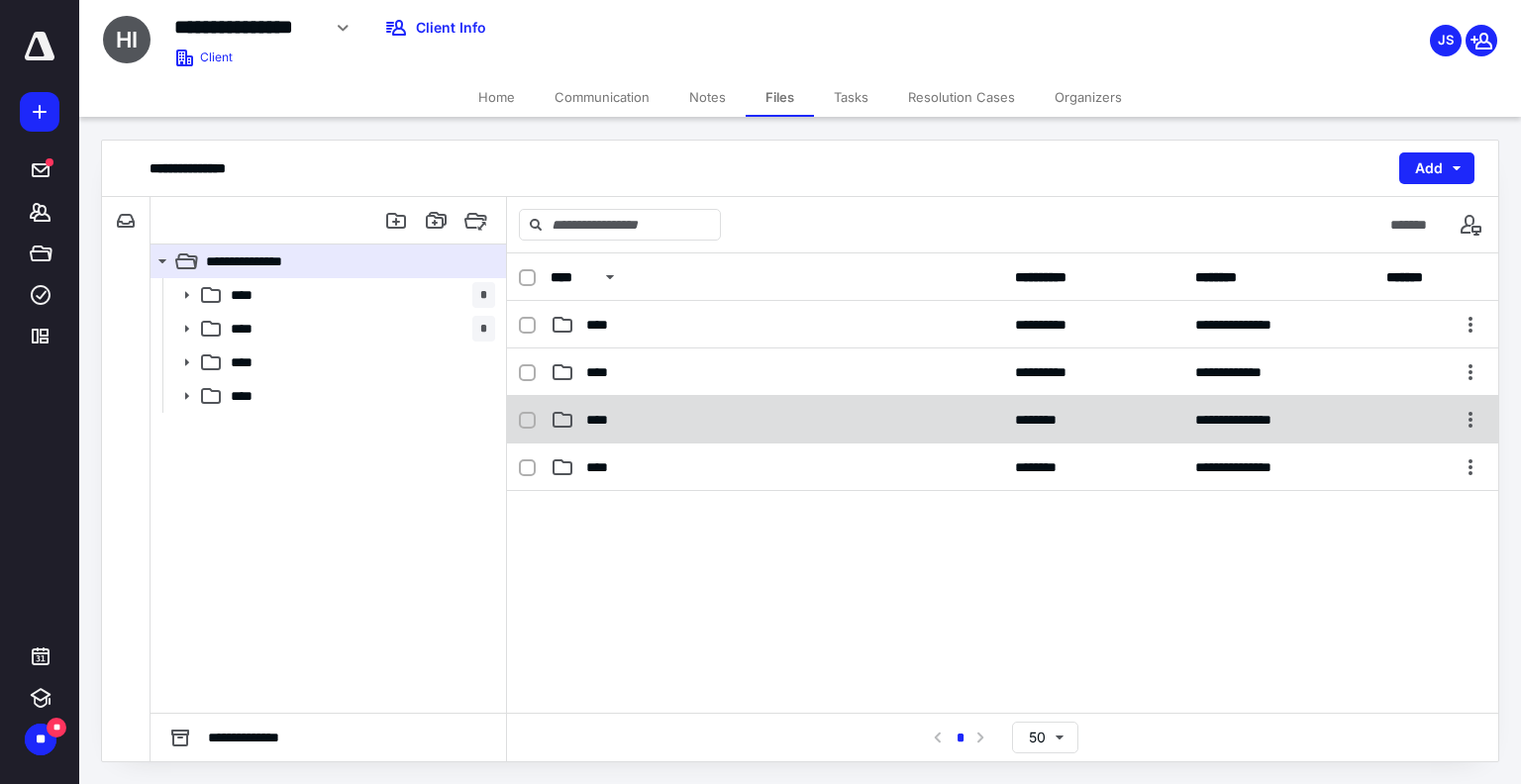 click on "****" at bounding box center [603, 420] 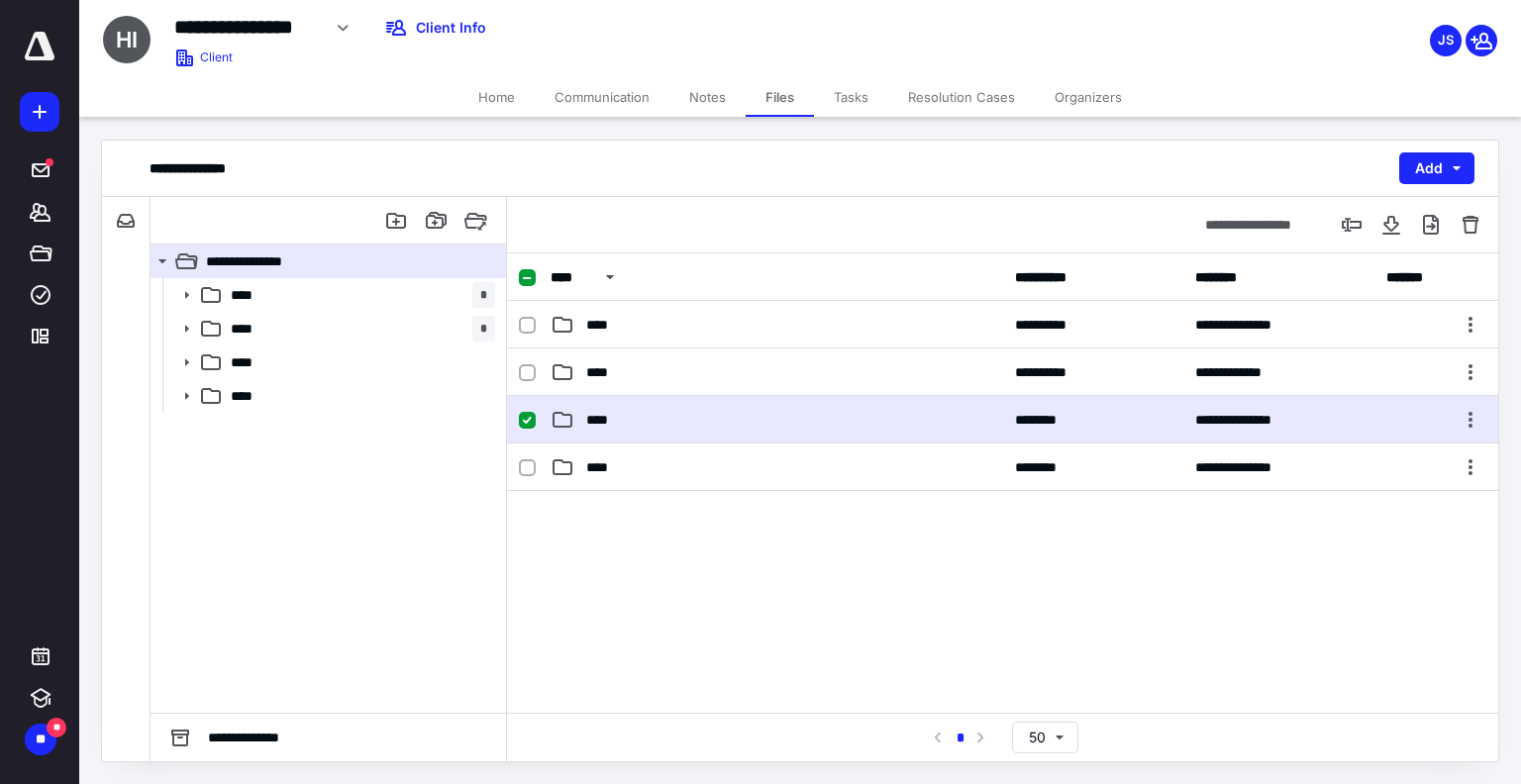 click on "****" at bounding box center [603, 420] 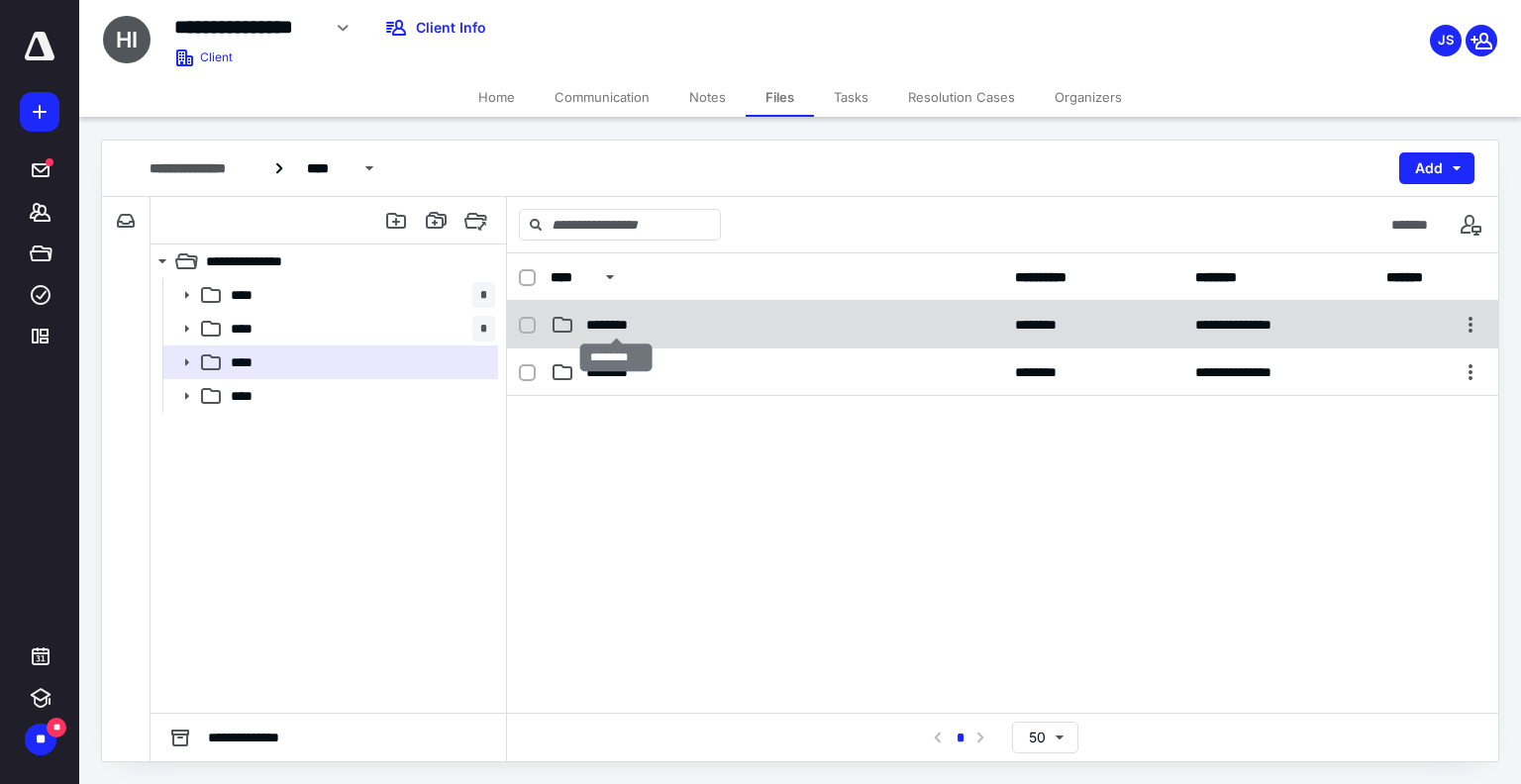click on "********" at bounding box center (616, 325) 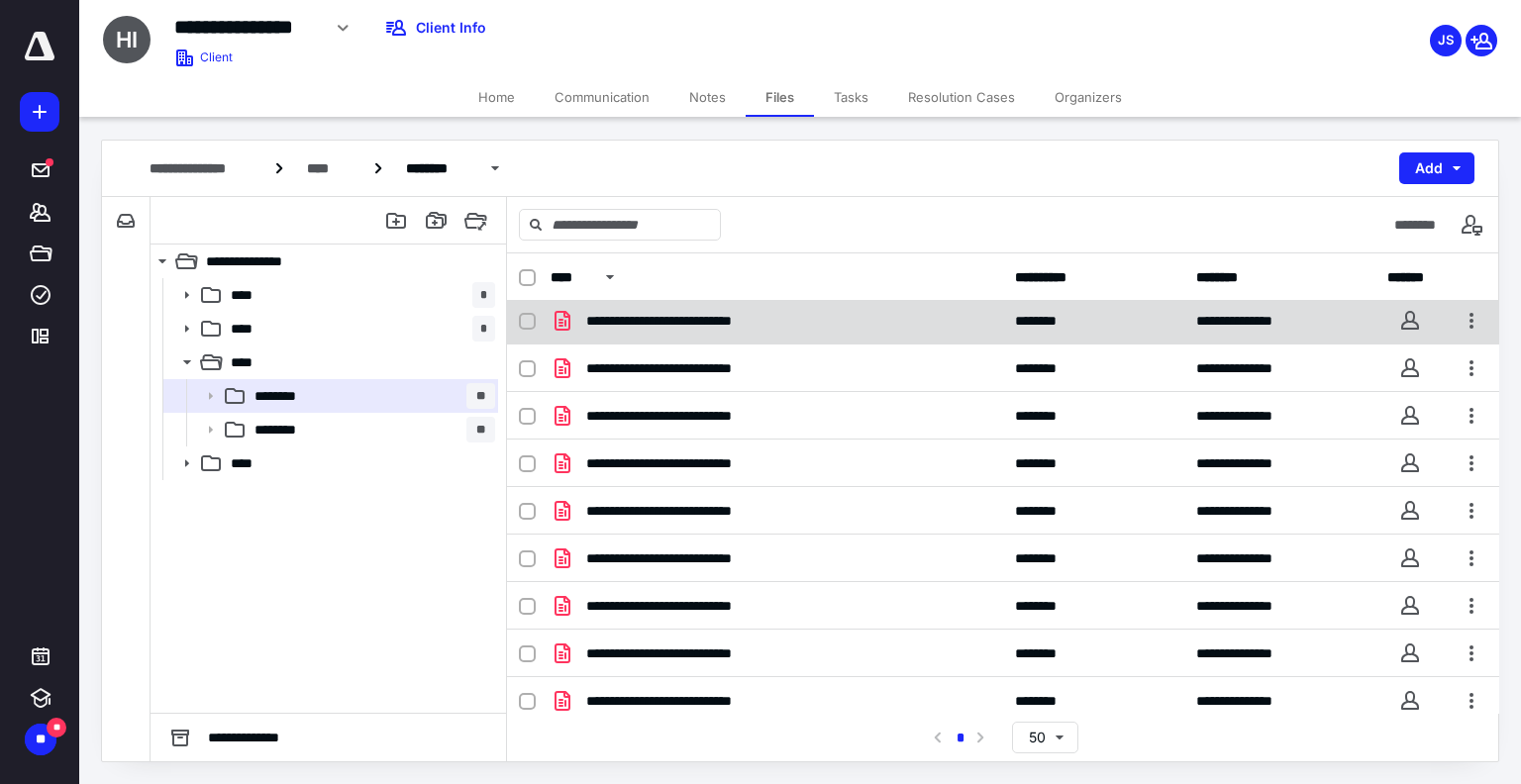 scroll, scrollTop: 0, scrollLeft: 0, axis: both 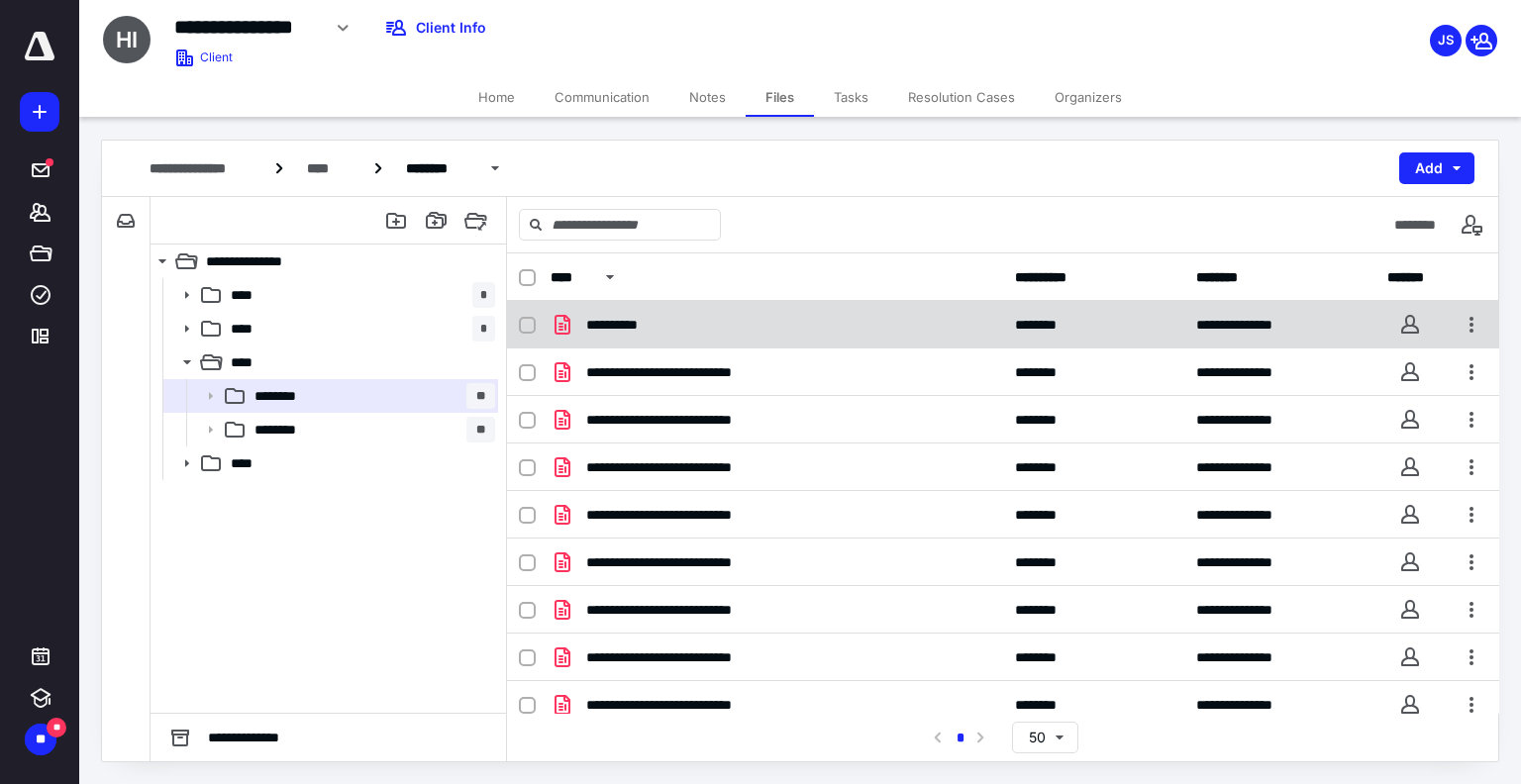 click on "**********" at bounding box center [620, 325] 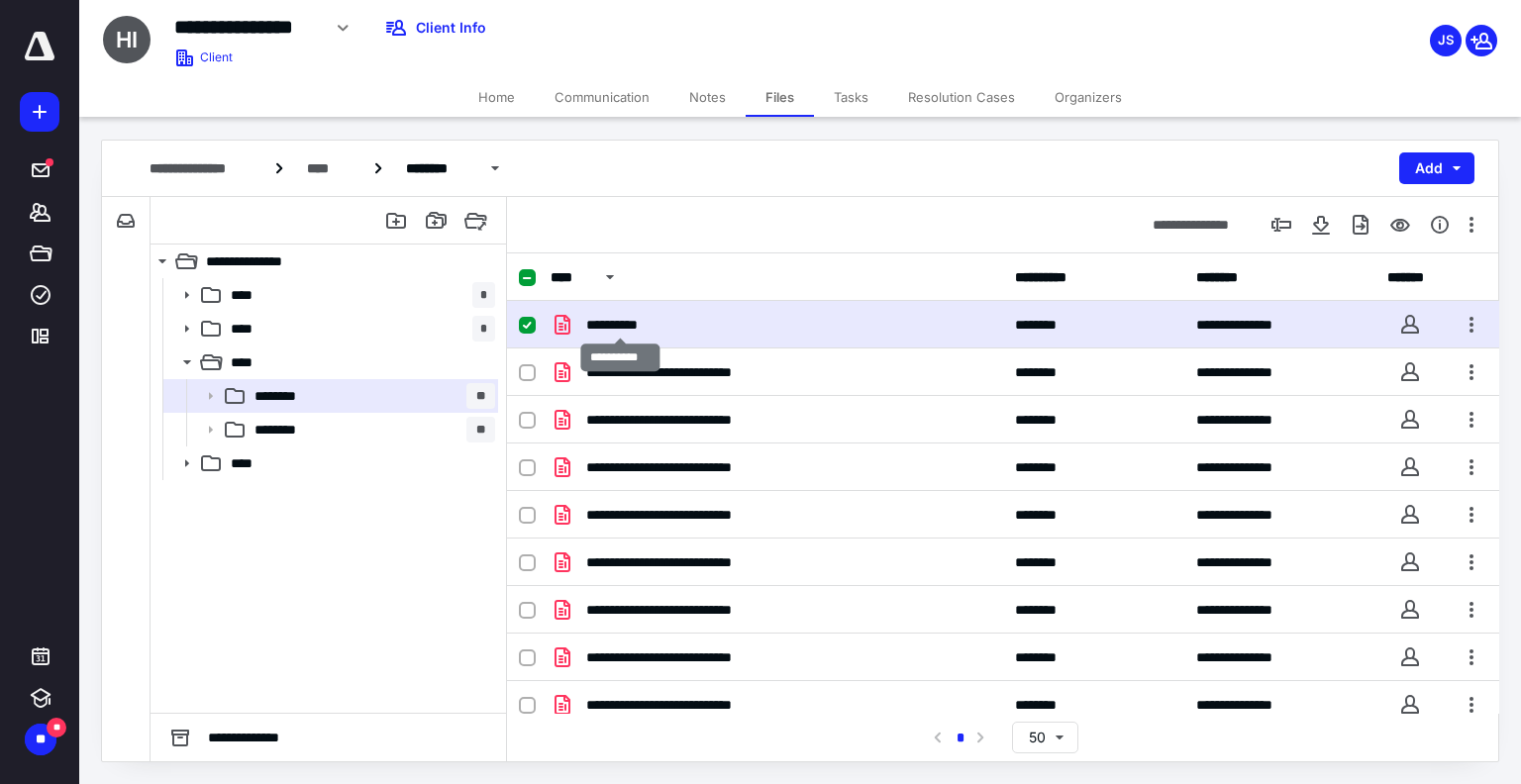 click on "**********" at bounding box center (620, 325) 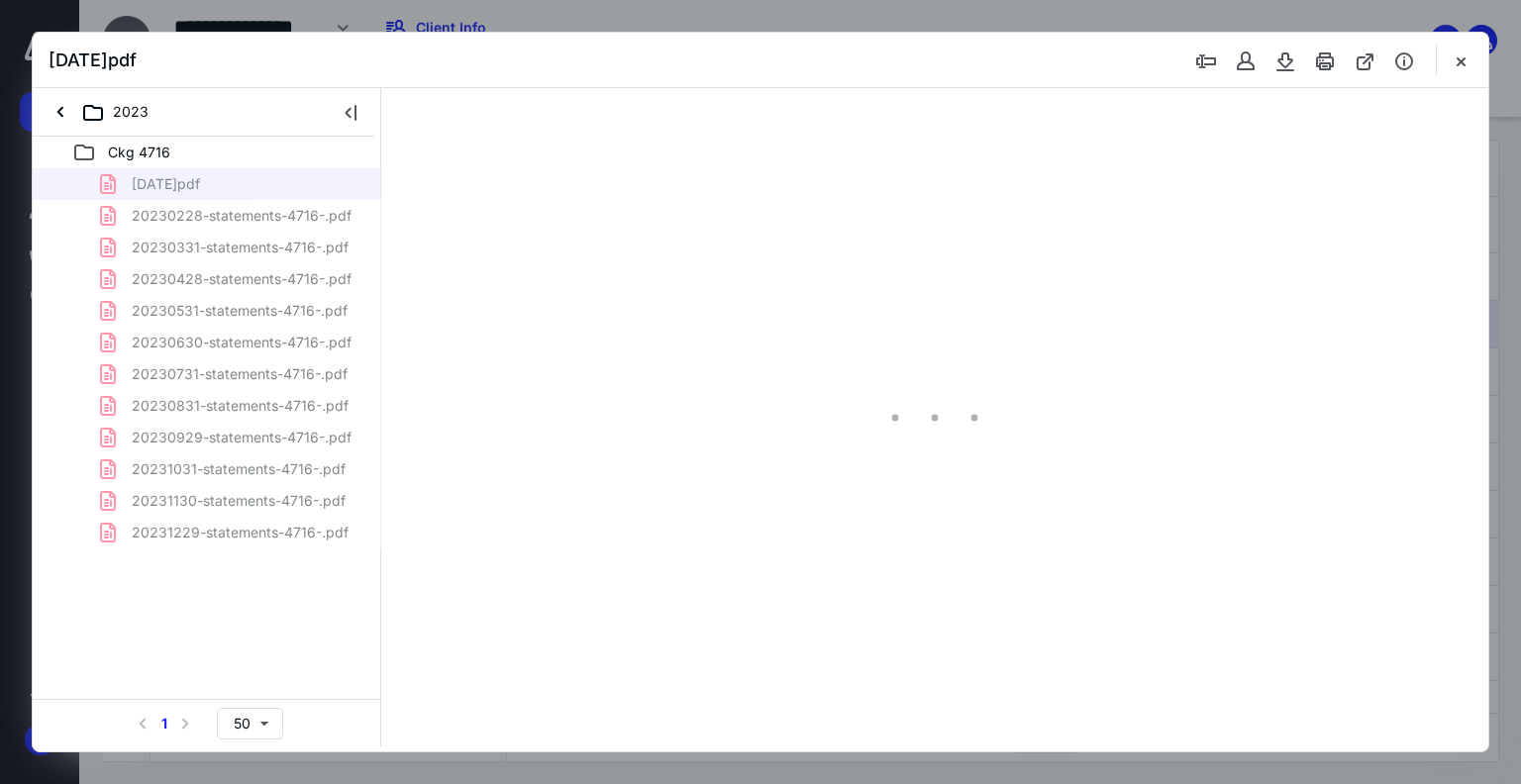 scroll, scrollTop: 0, scrollLeft: 0, axis: both 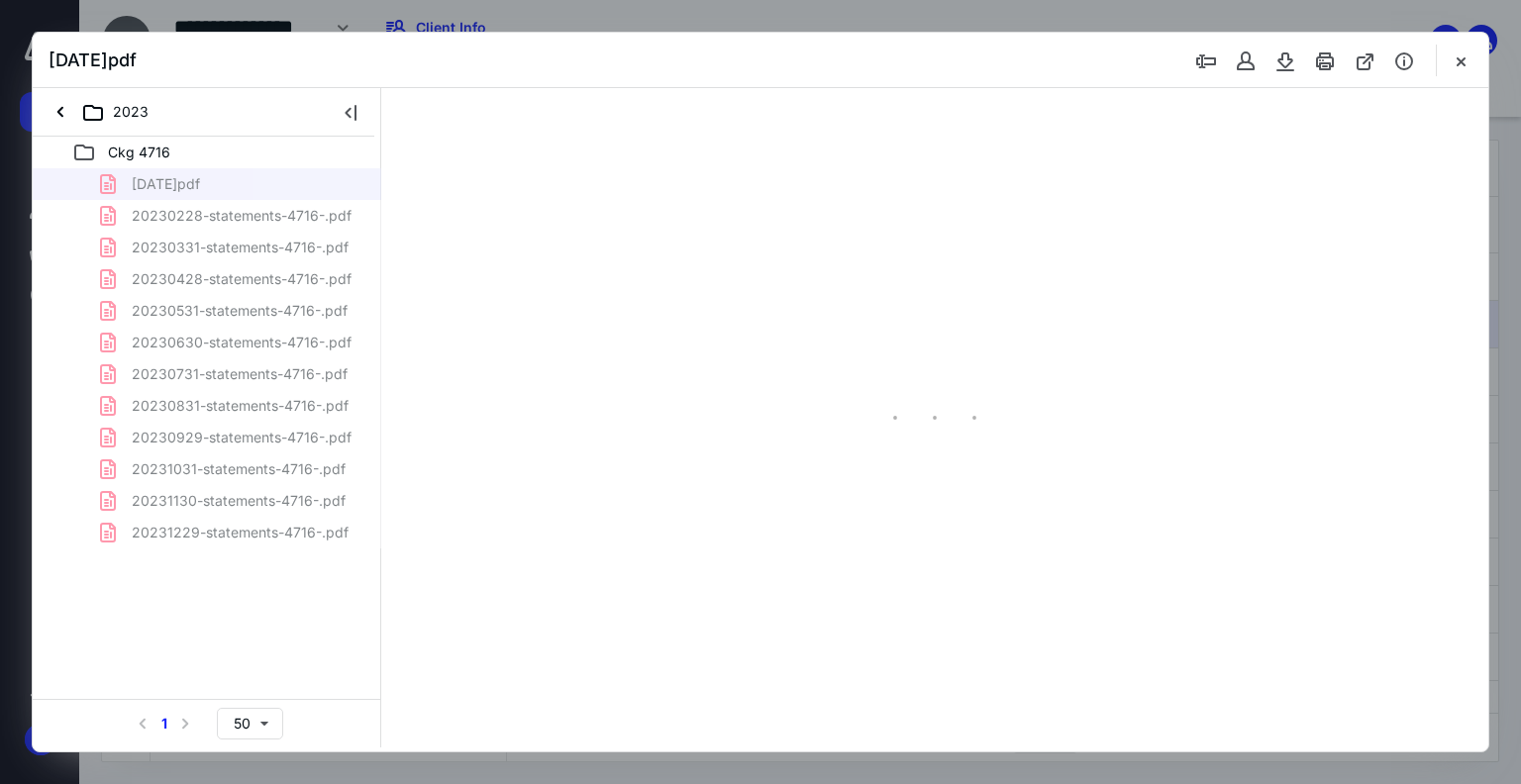 type on "79" 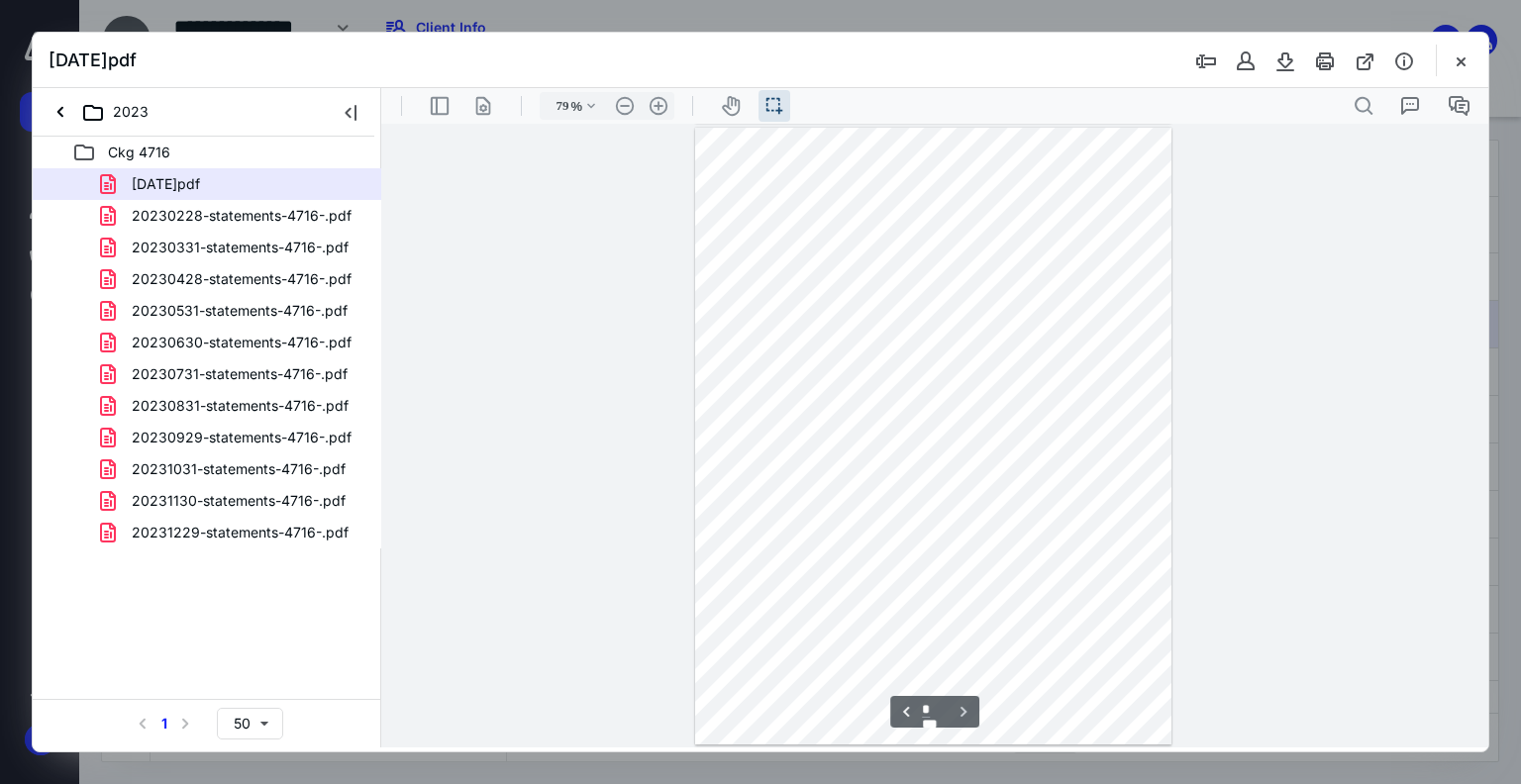 type on "*" 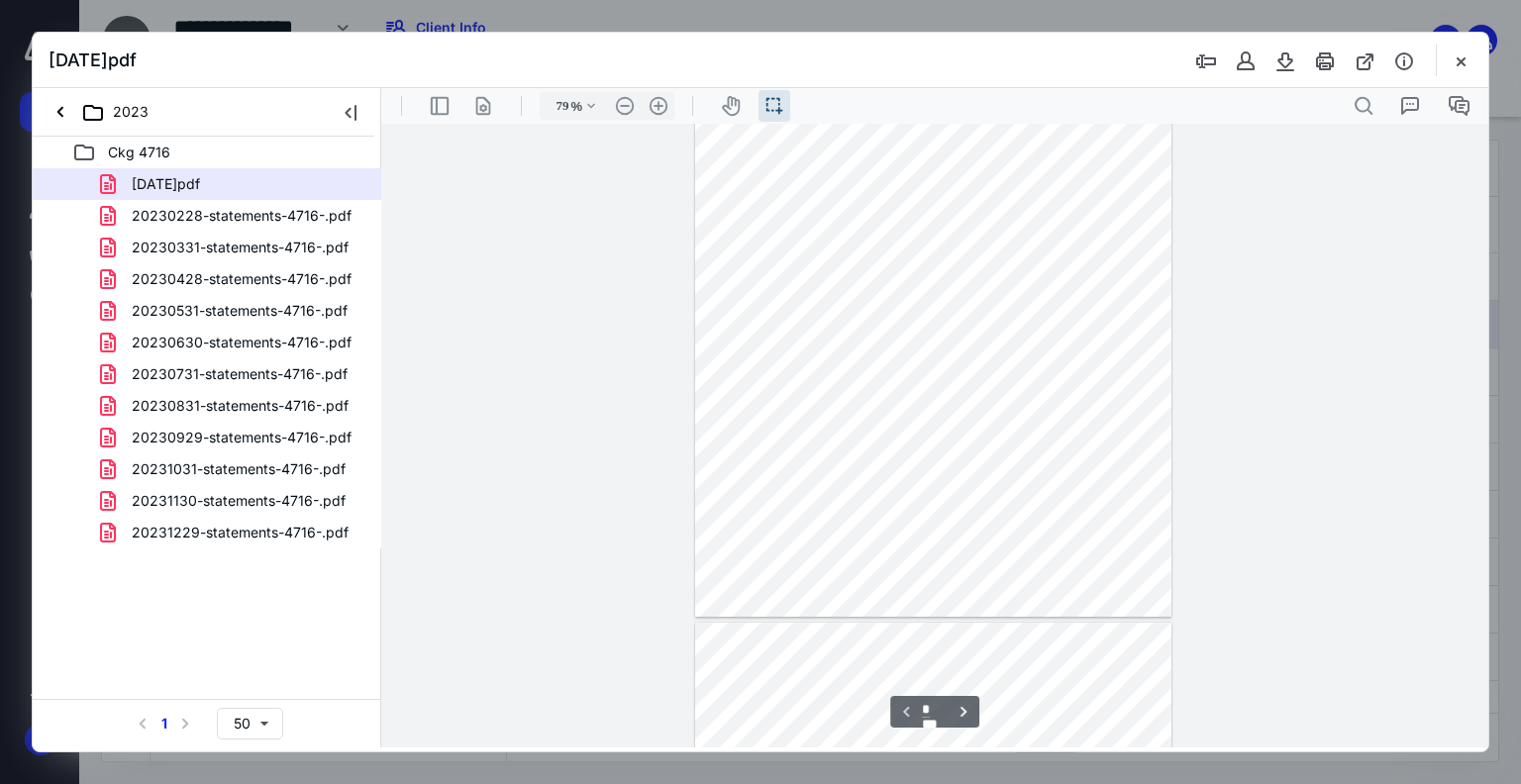 scroll, scrollTop: 0, scrollLeft: 0, axis: both 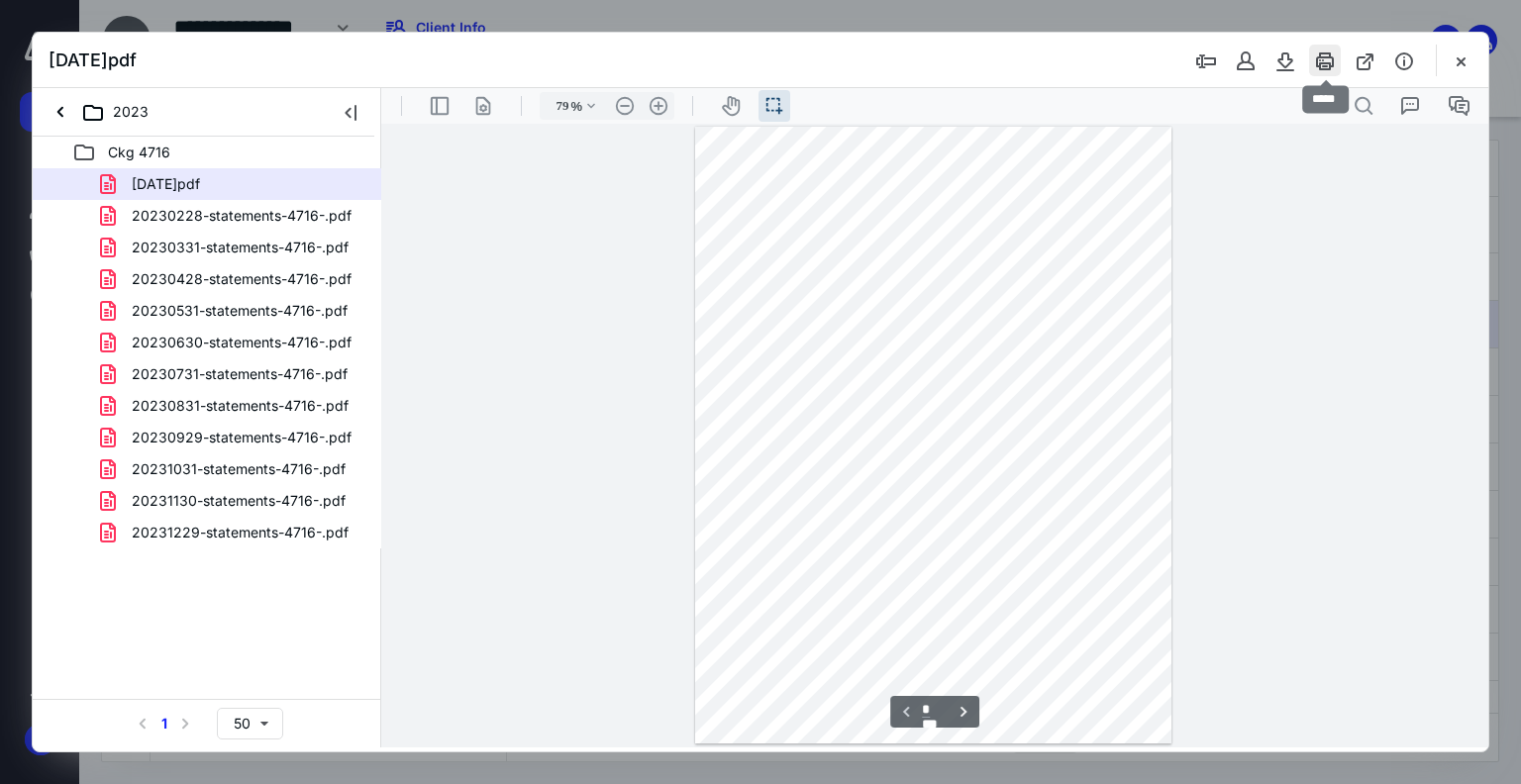 click at bounding box center (1325, 60) 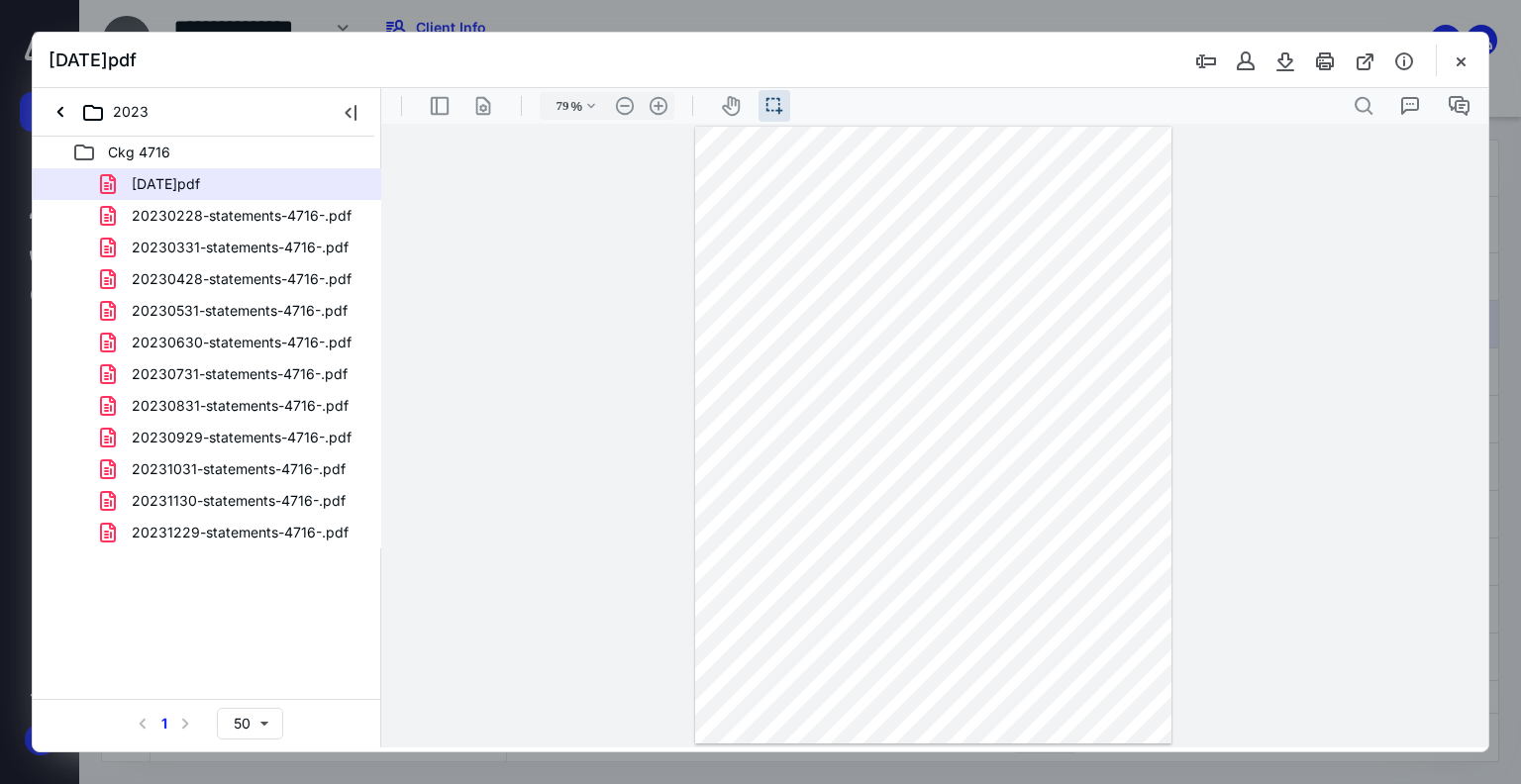 drag, startPoint x: 598, startPoint y: 66, endPoint x: 1854, endPoint y: 27, distance: 1256.6053 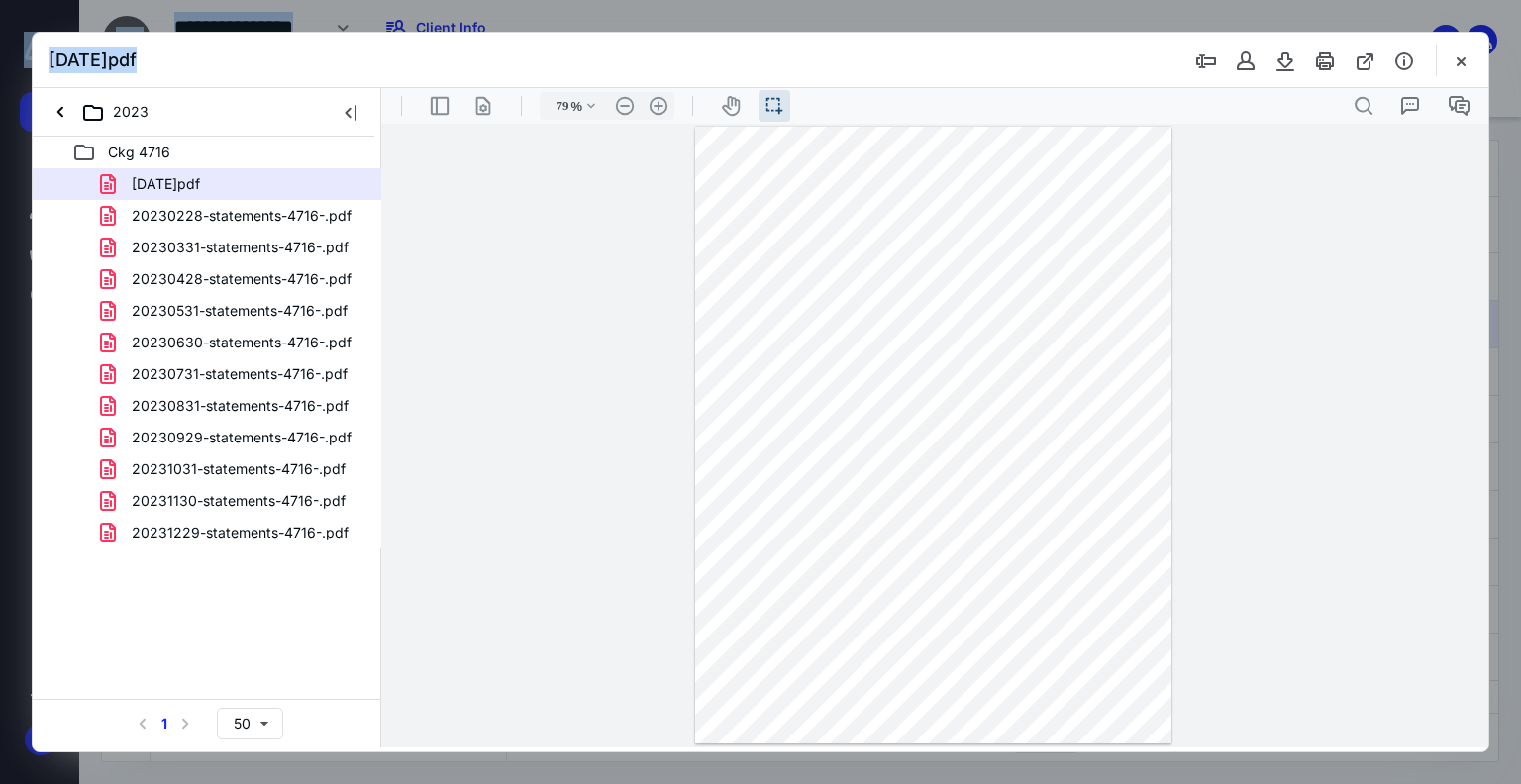 drag, startPoint x: 1177, startPoint y: 67, endPoint x: 1893, endPoint y: 91, distance: 716.40212 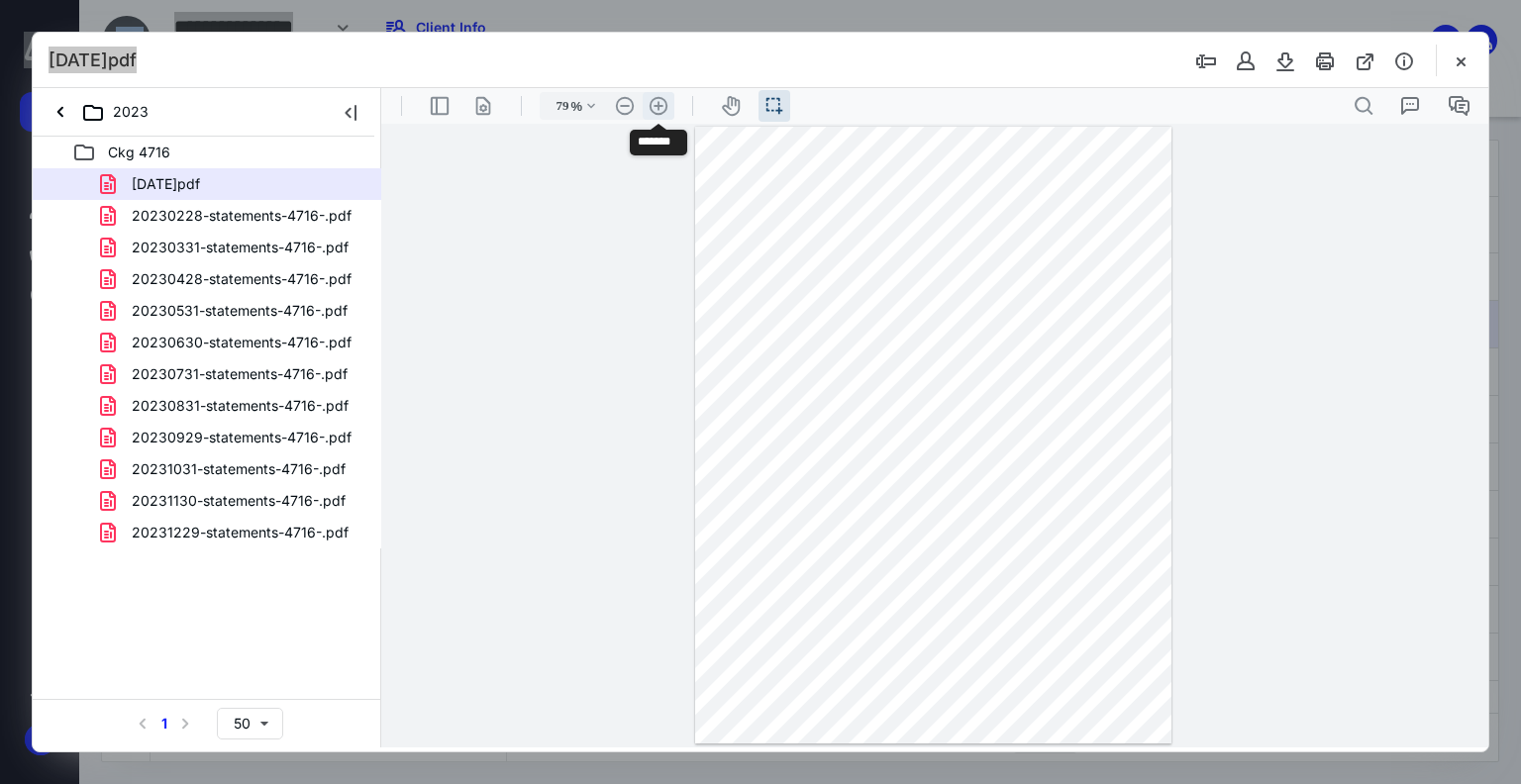 click on ".cls-1{fill:#abb0c4;} icon - header - zoom - in - line" at bounding box center [659, 106] 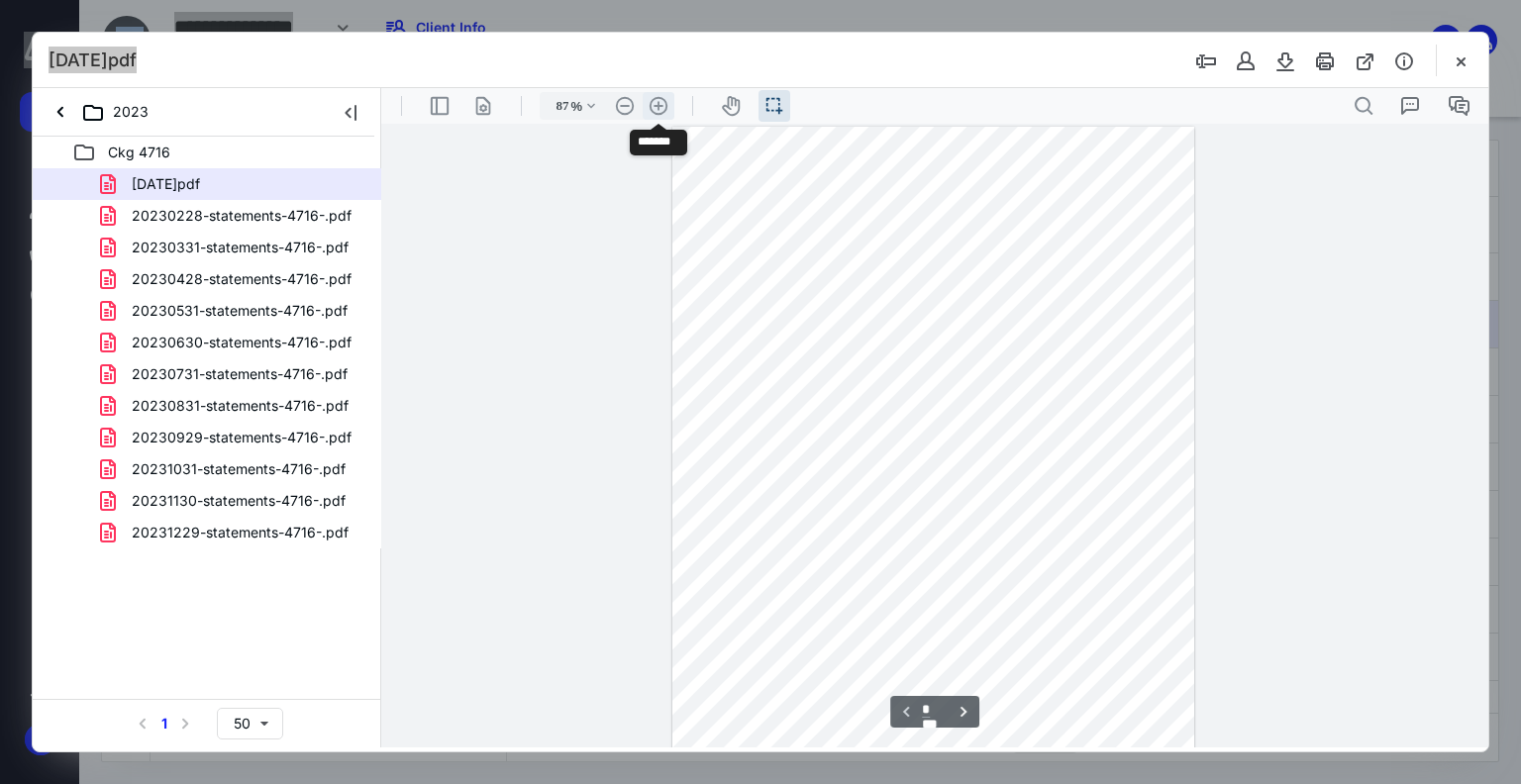 scroll, scrollTop: 28, scrollLeft: 0, axis: vertical 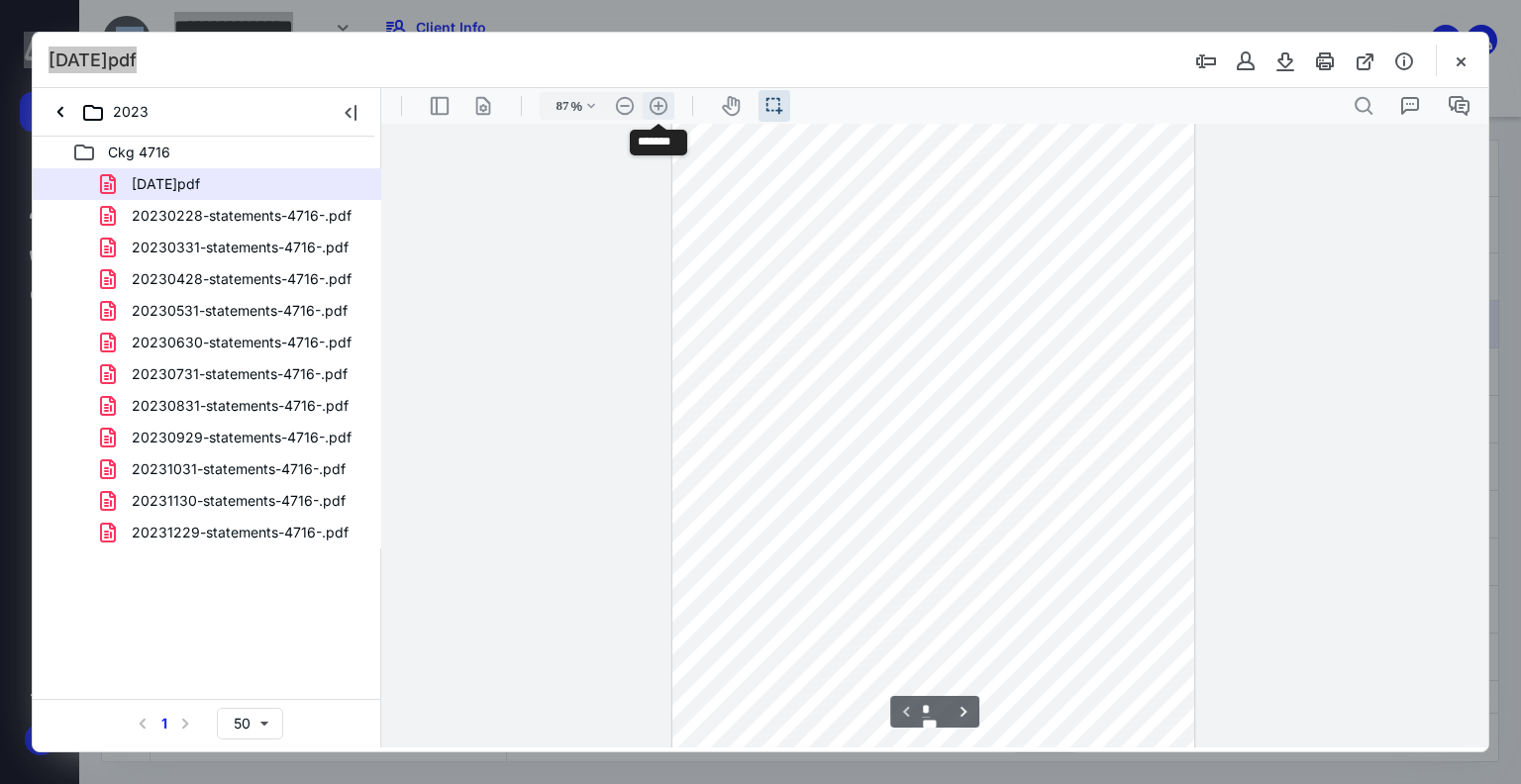 click on ".cls-1{fill:#abb0c4;} icon - header - zoom - in - line" at bounding box center (659, 106) 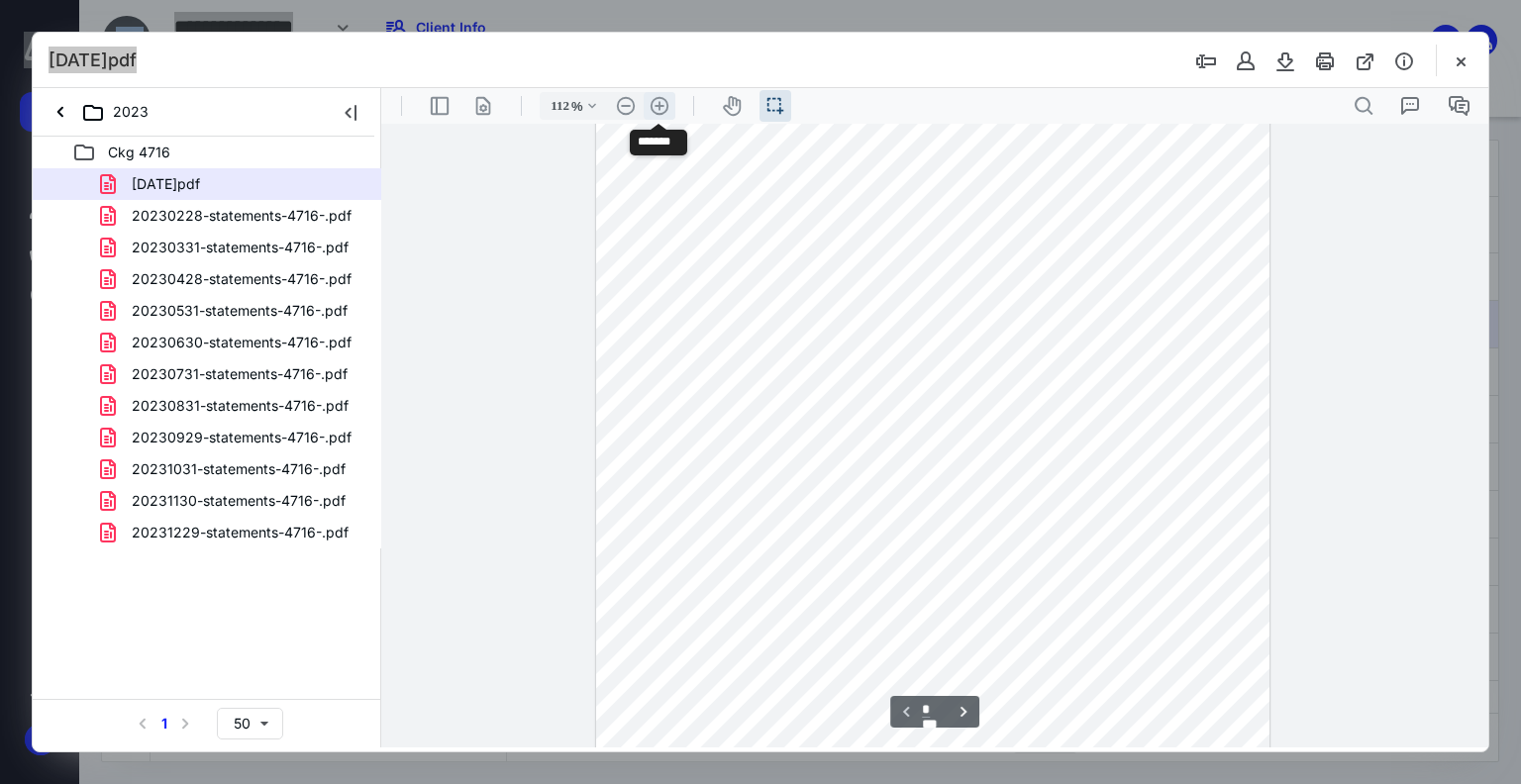scroll, scrollTop: 121, scrollLeft: 0, axis: vertical 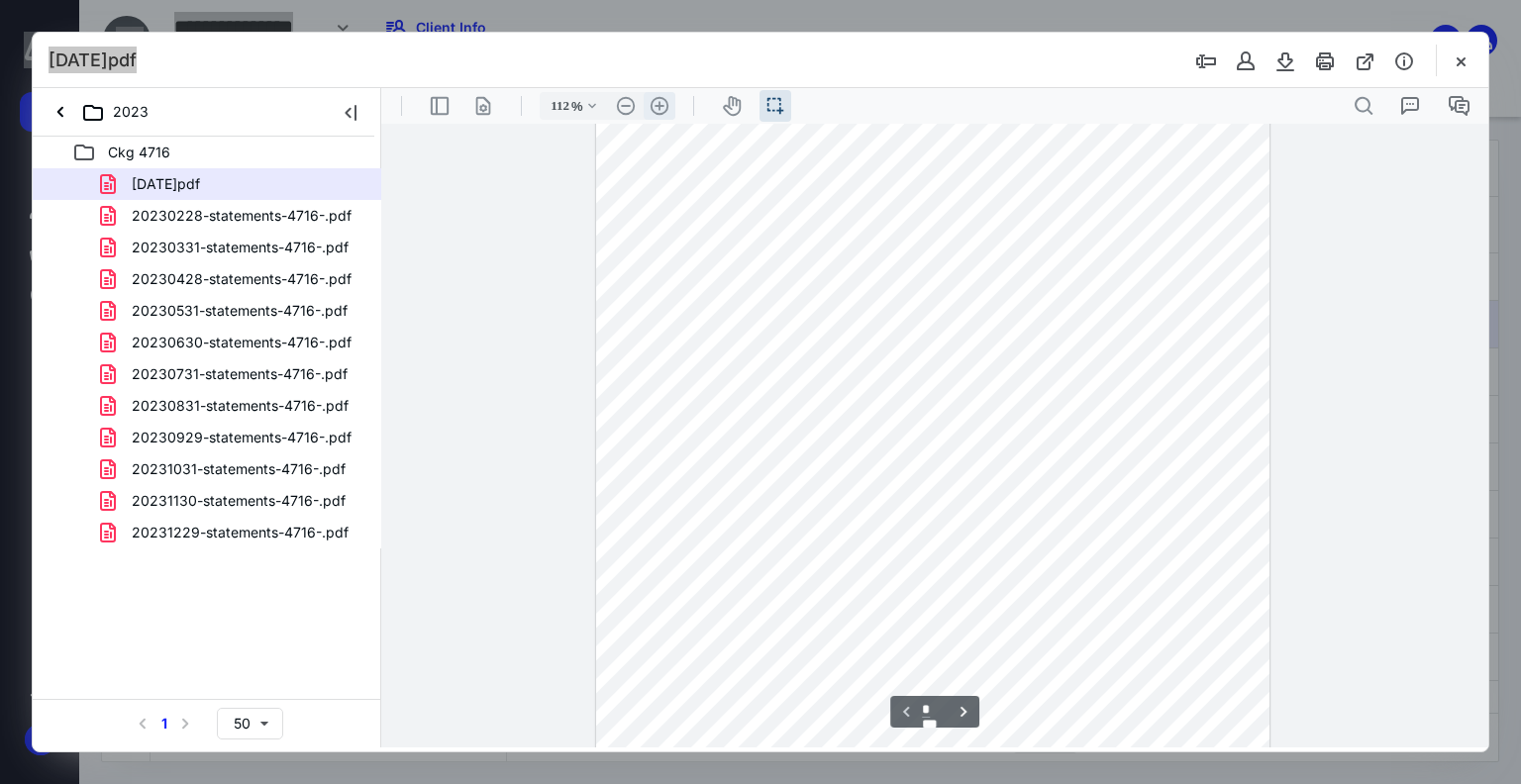click on ".cls-1{fill:#abb0c4;} icon - header - zoom - in - line" at bounding box center [659, 106] 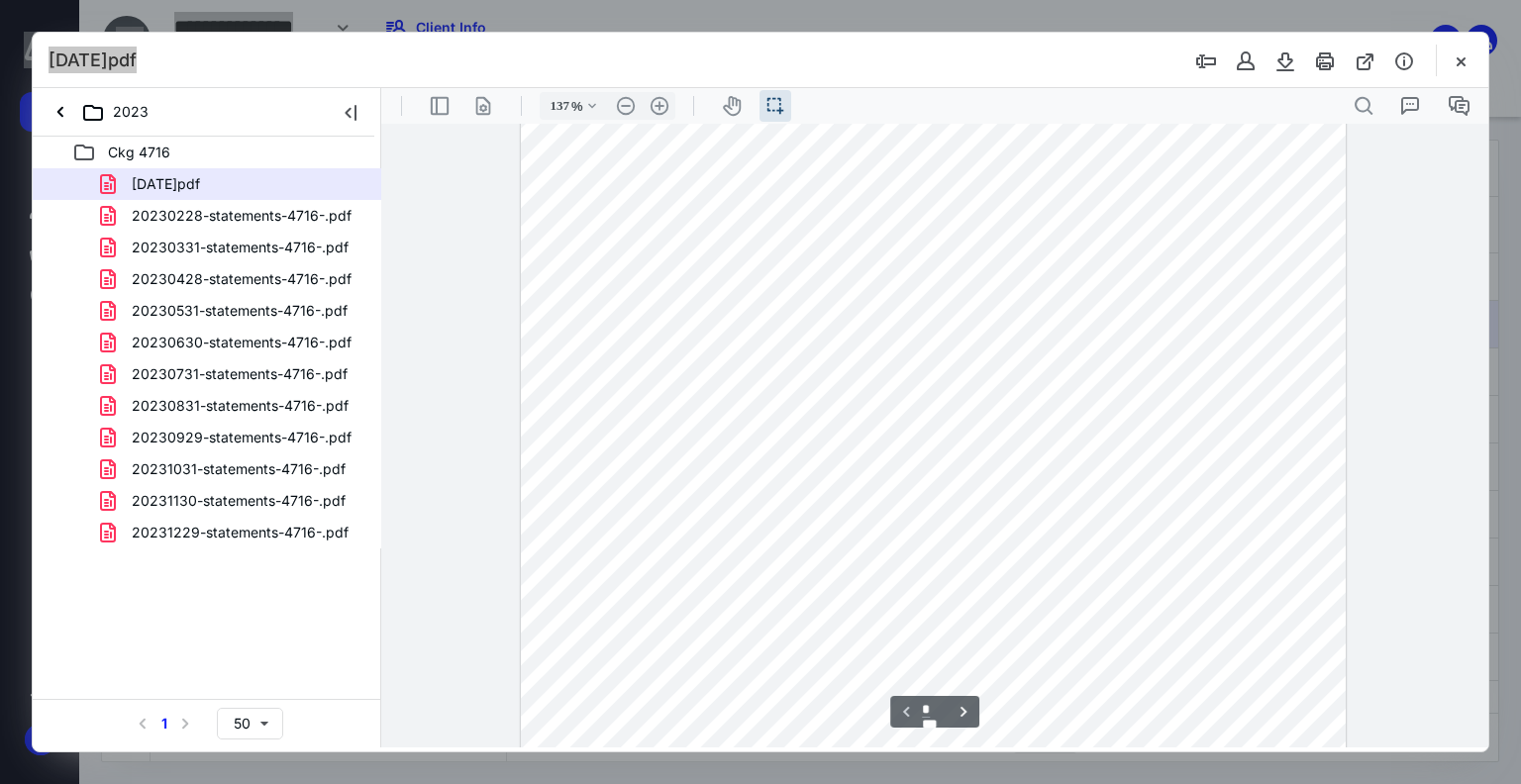 scroll, scrollTop: 412, scrollLeft: 0, axis: vertical 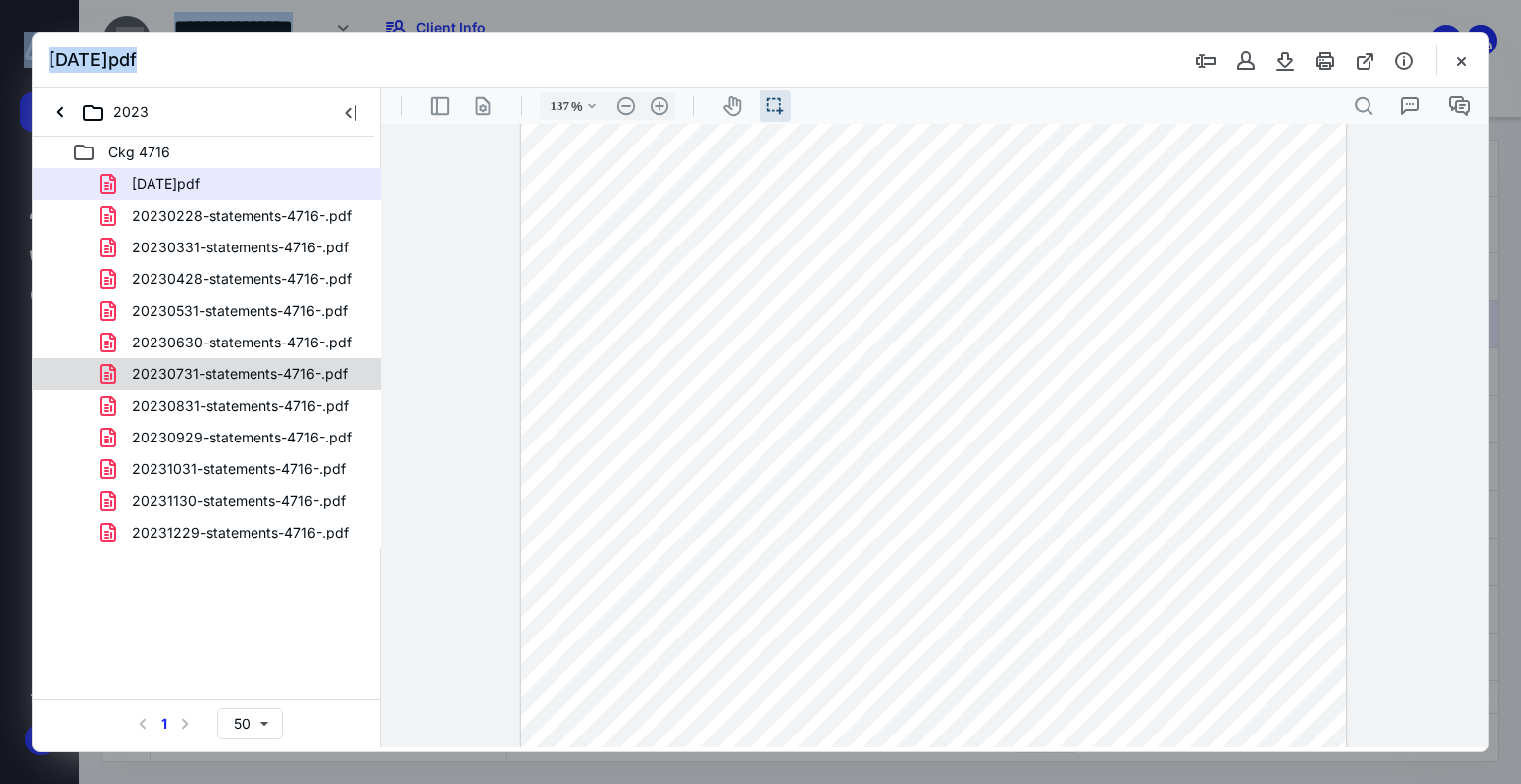 click on "20230731-statements-4716-.pdf" at bounding box center [240, 374] 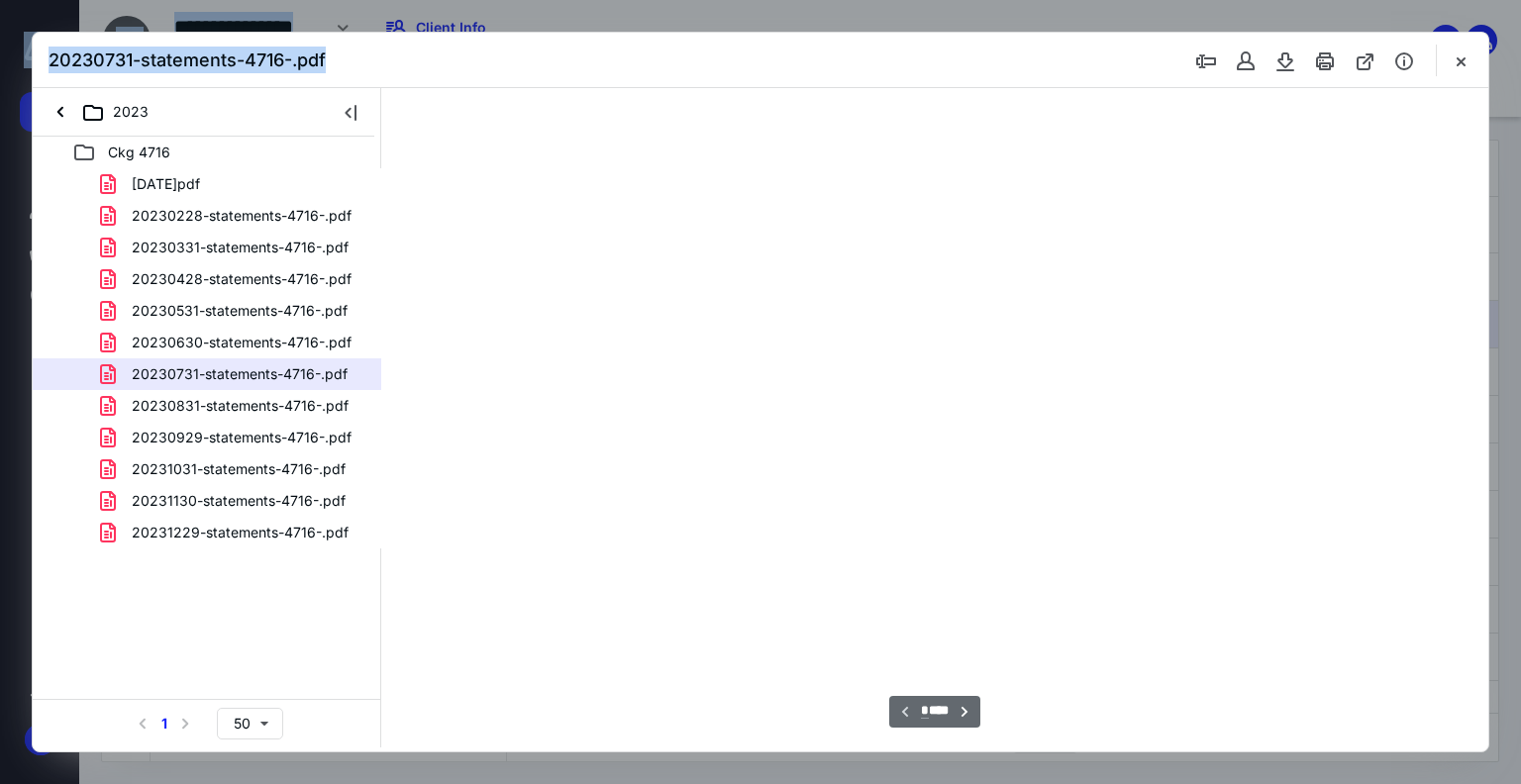 scroll, scrollTop: 0, scrollLeft: 0, axis: both 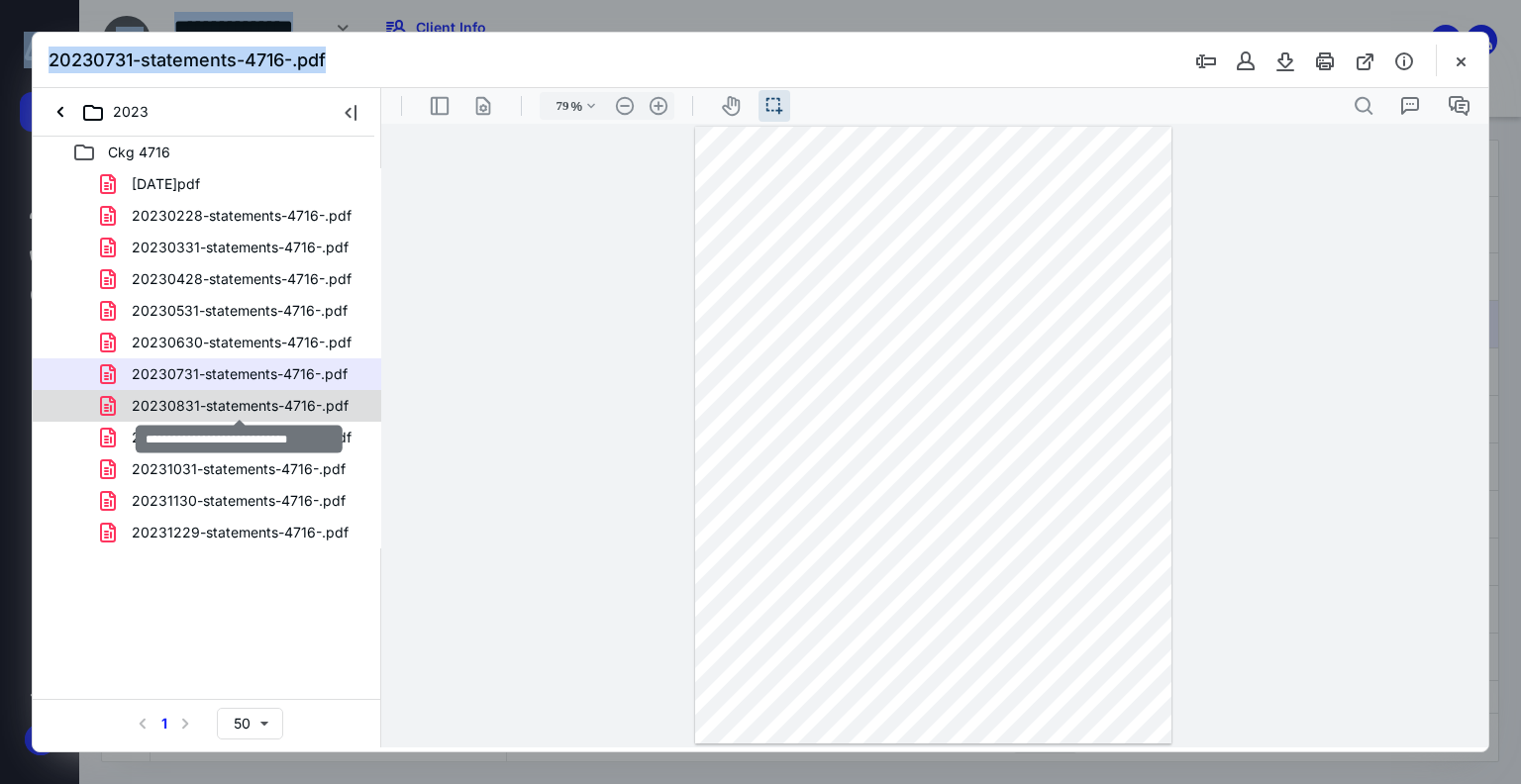 click on "20230831-statements-4716-.pdf" at bounding box center (240, 406) 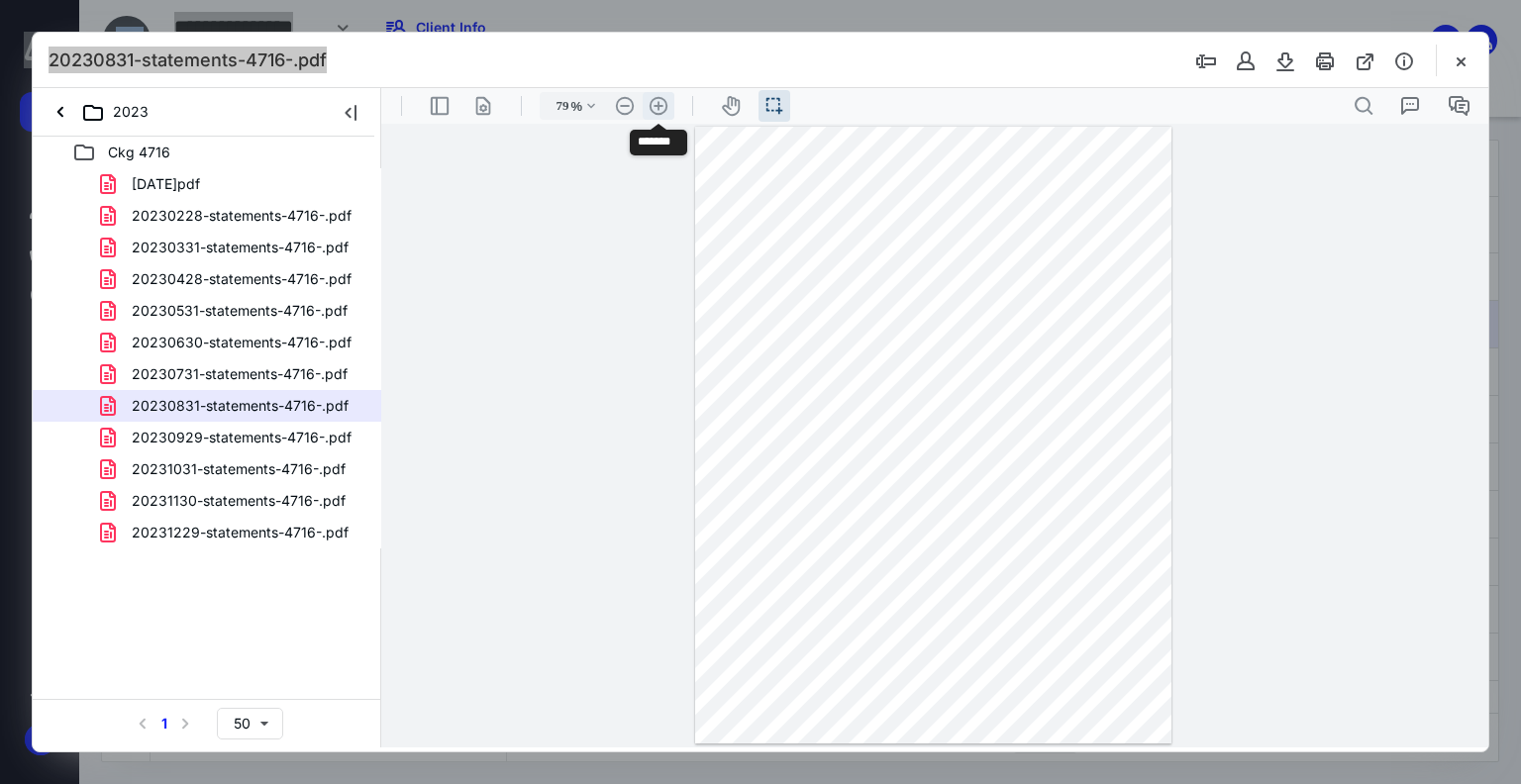 click on ".cls-1{fill:#abb0c4;} icon - header - zoom - in - line" at bounding box center [659, 106] 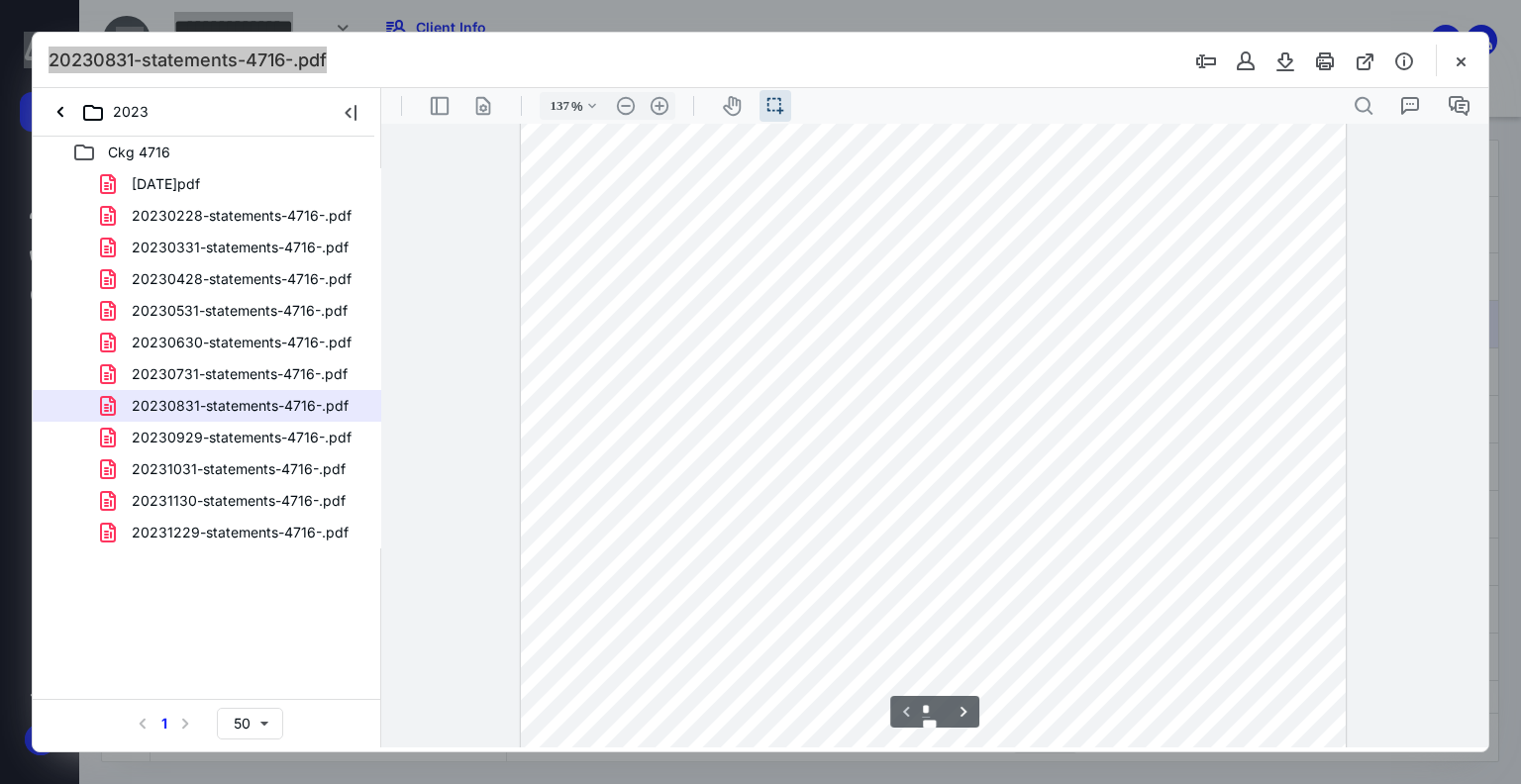 scroll, scrollTop: 313, scrollLeft: 0, axis: vertical 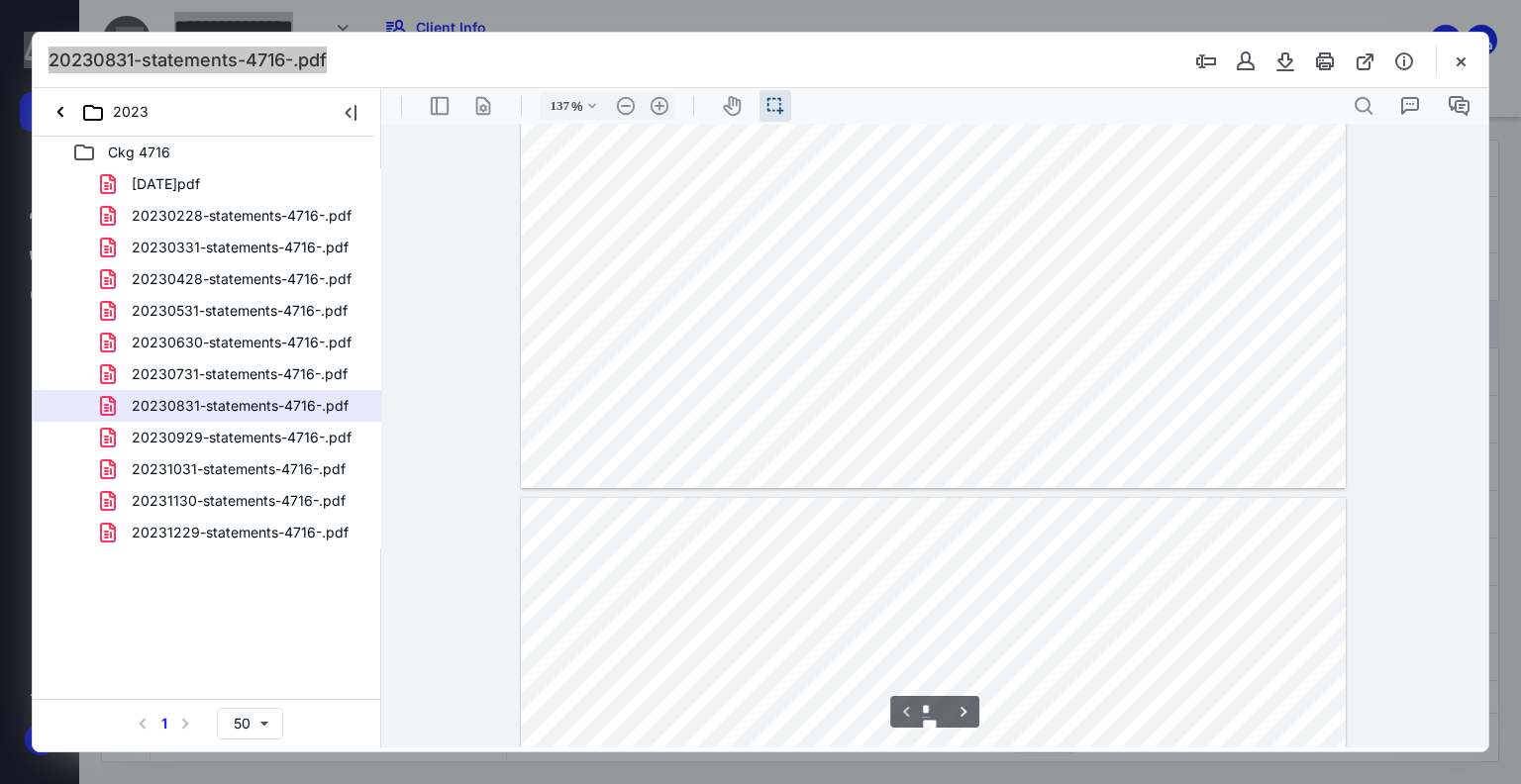 type on "*" 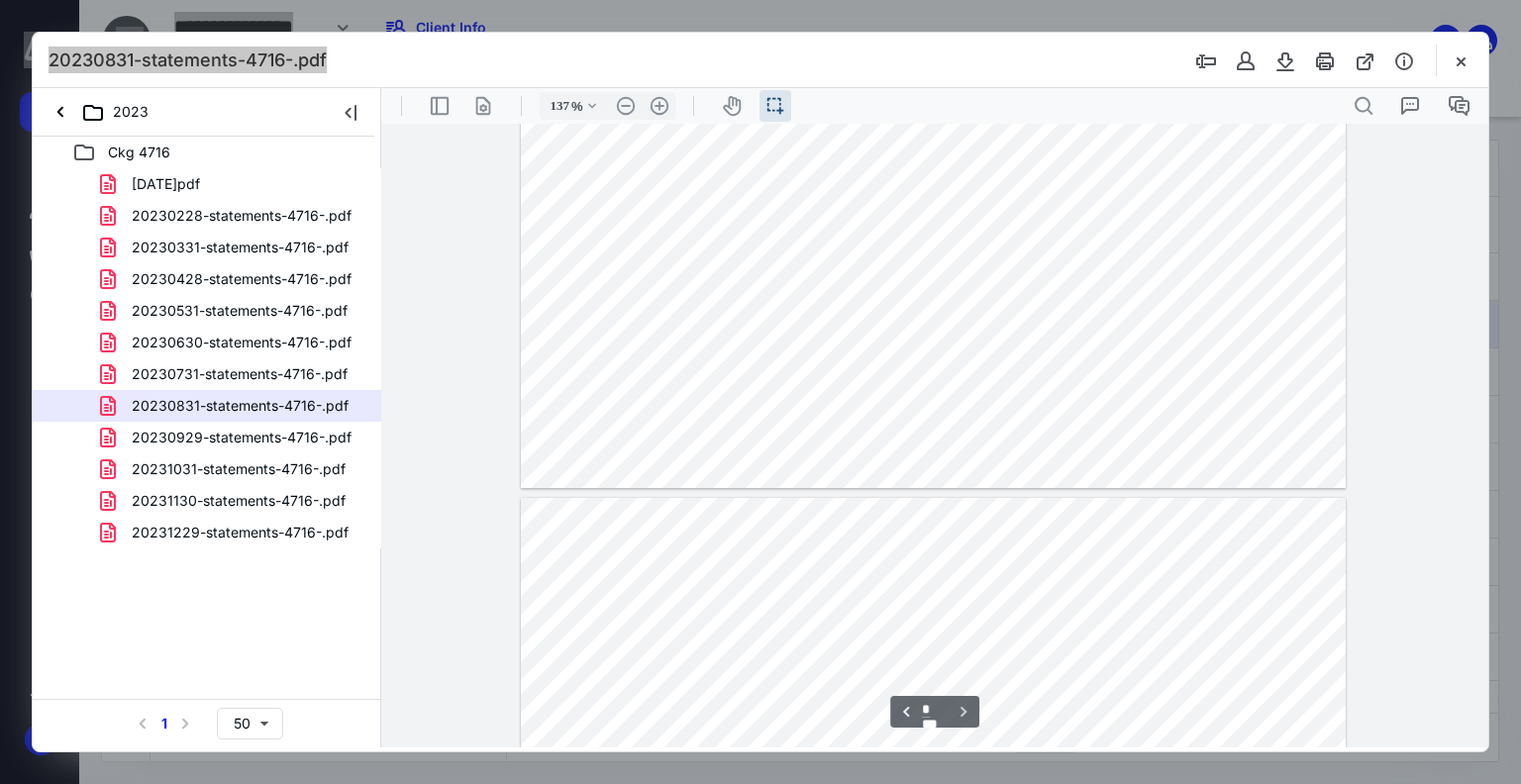 scroll, scrollTop: 1105, scrollLeft: 0, axis: vertical 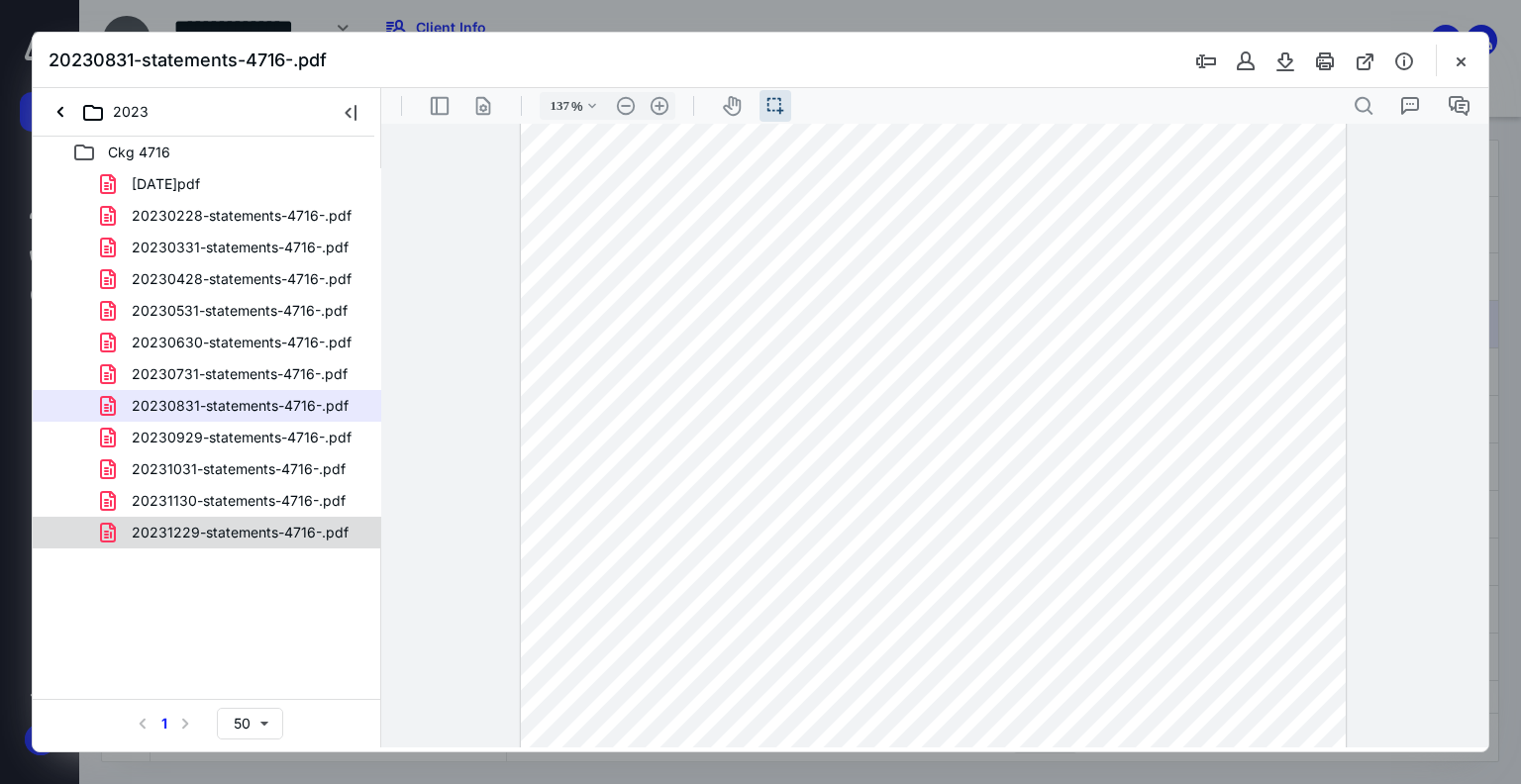 click on "20231229-statements-4716-.pdf" at bounding box center [207, 533] 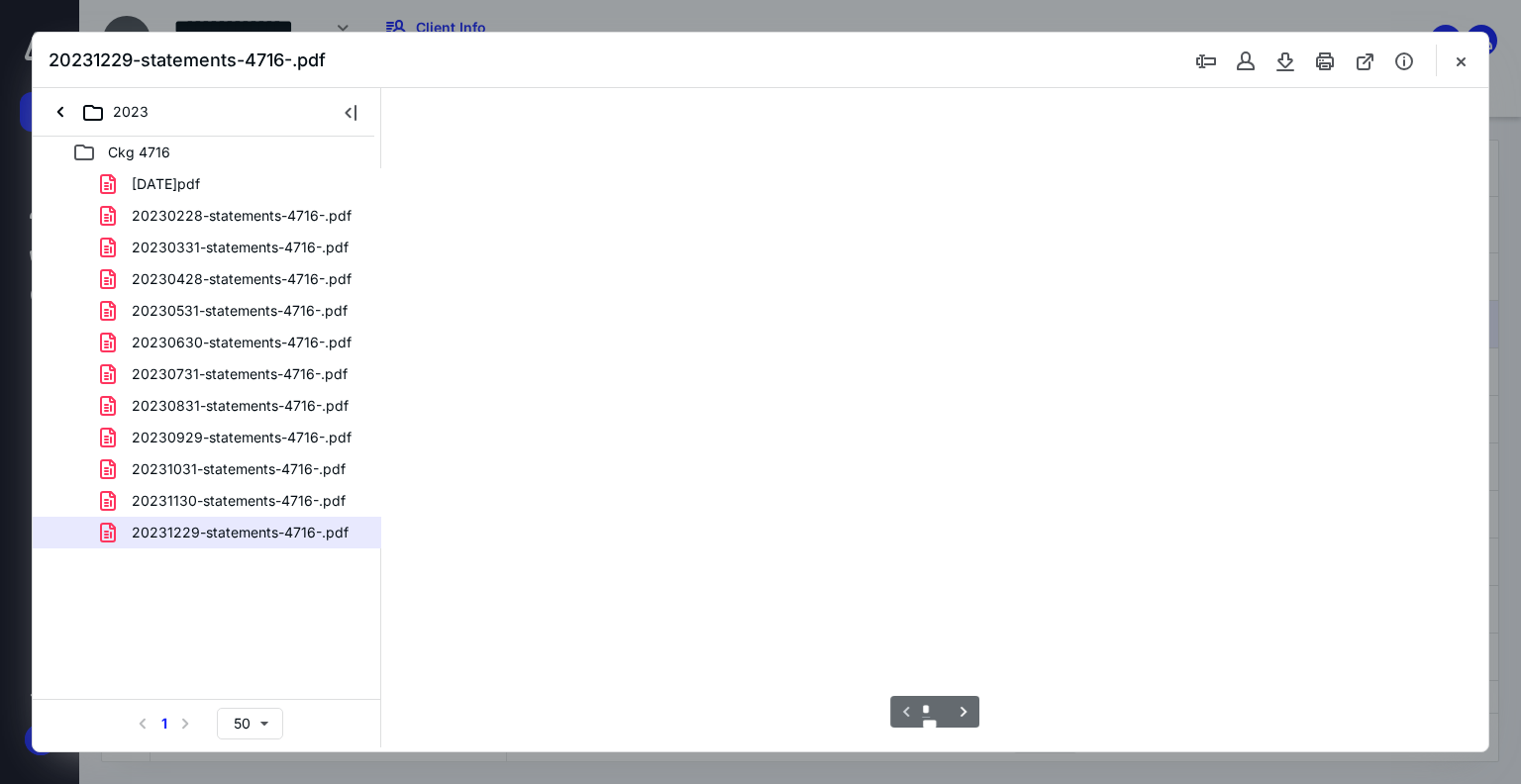 scroll, scrollTop: 0, scrollLeft: 0, axis: both 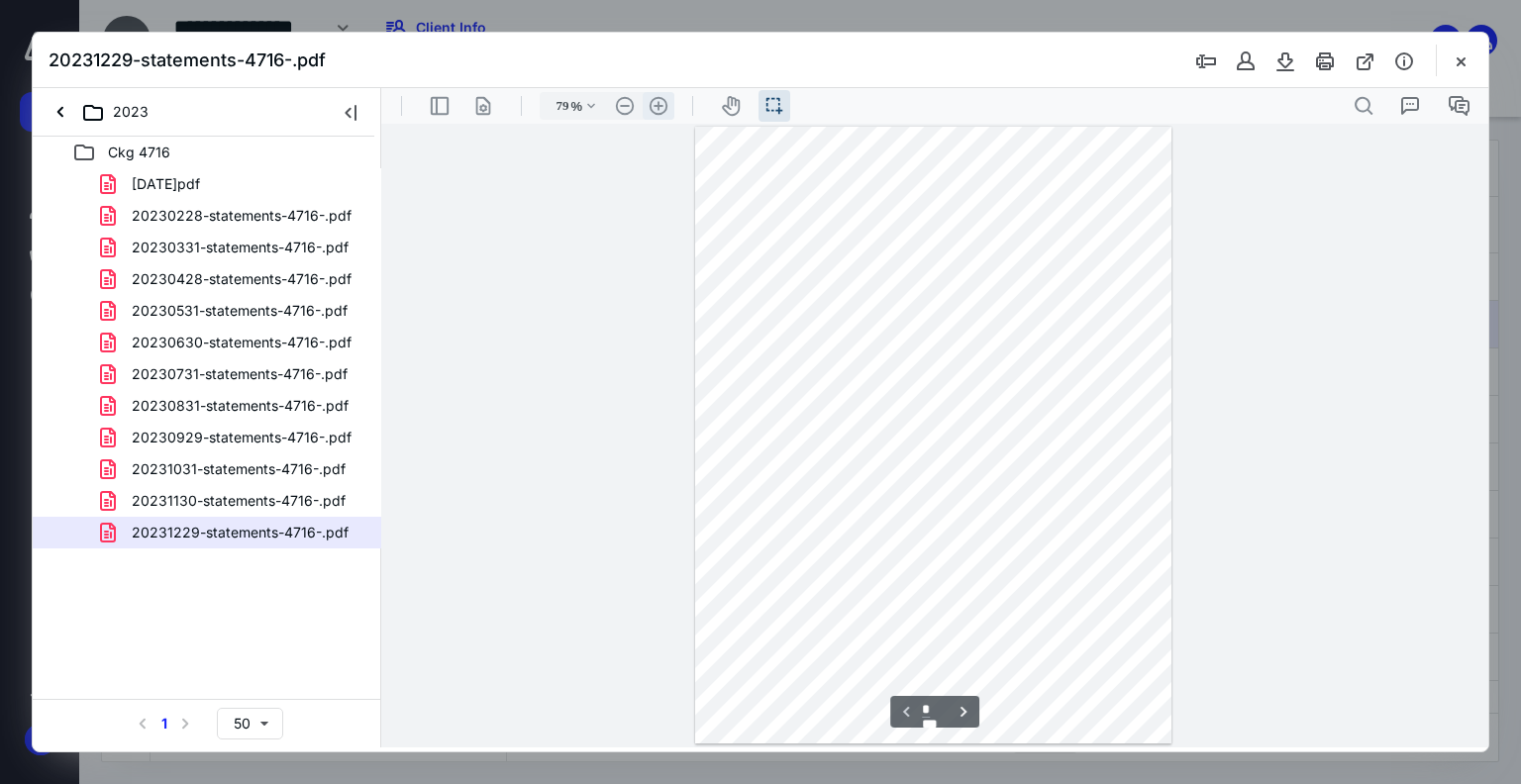 click on ".cls-1{fill:#abb0c4;} icon - header - zoom - in - line" at bounding box center [659, 106] 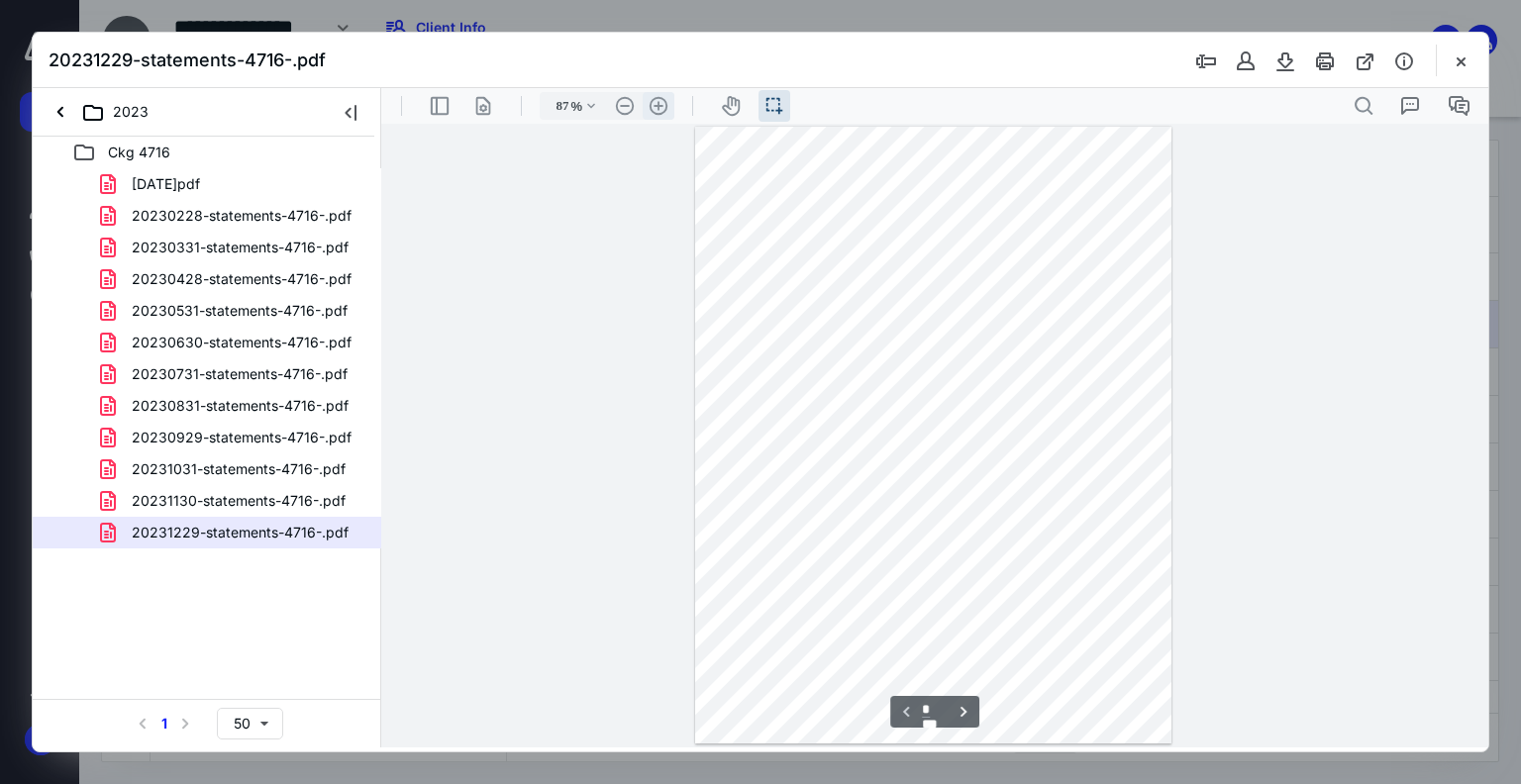 click on ".cls-1{fill:#abb0c4;} icon - header - zoom - in - line" at bounding box center (659, 106) 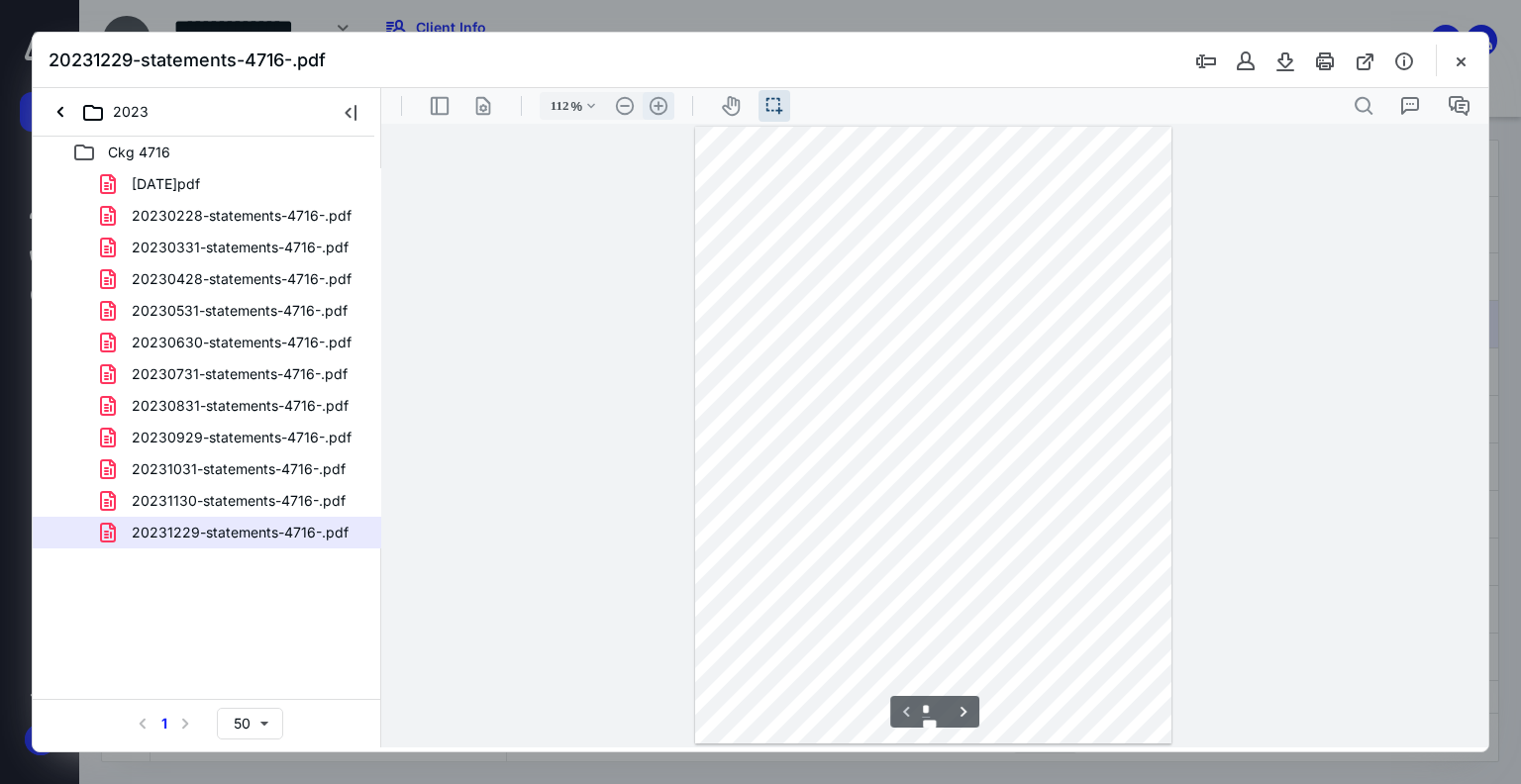 scroll, scrollTop: 121, scrollLeft: 0, axis: vertical 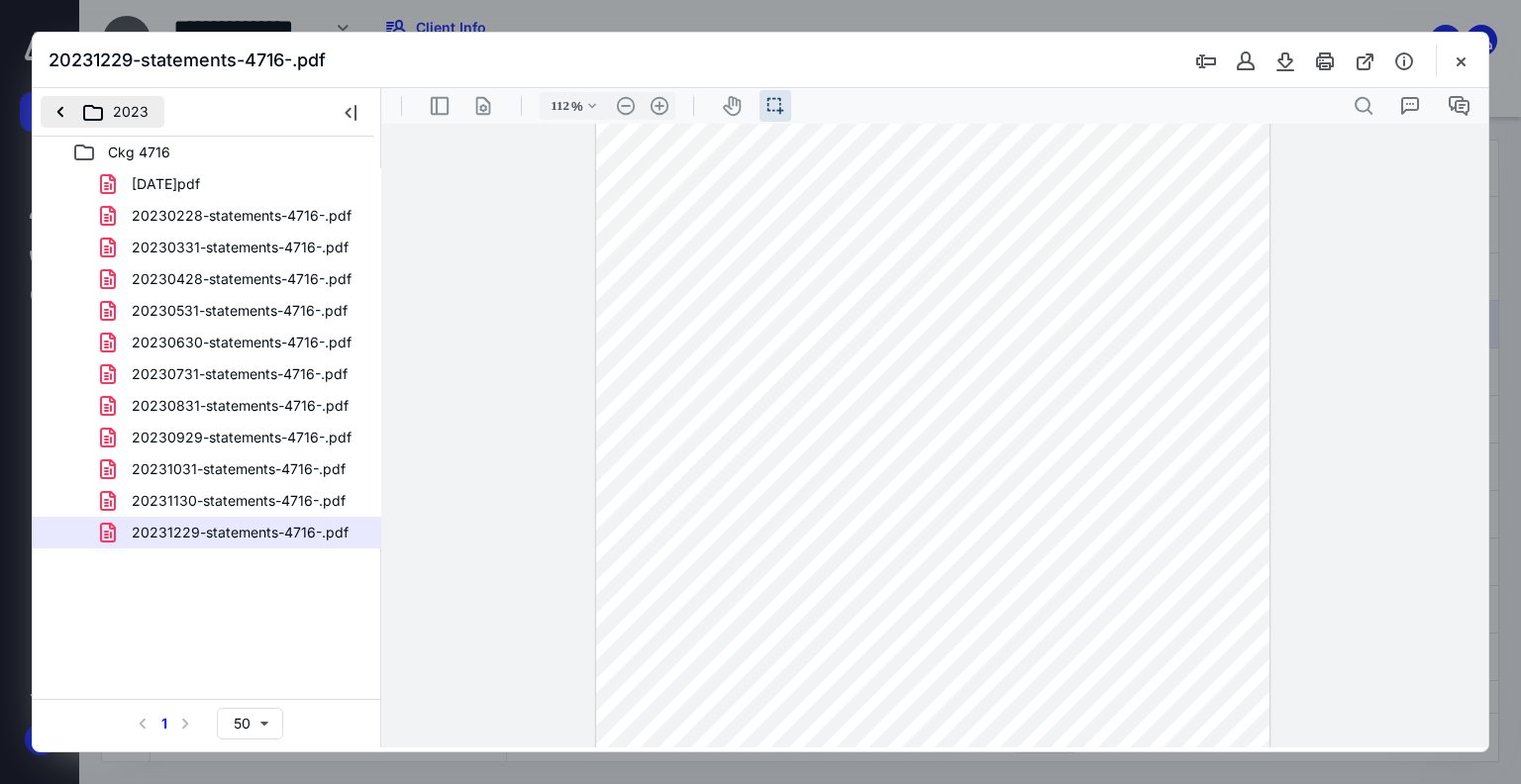 click on "2023" at bounding box center [102, 112] 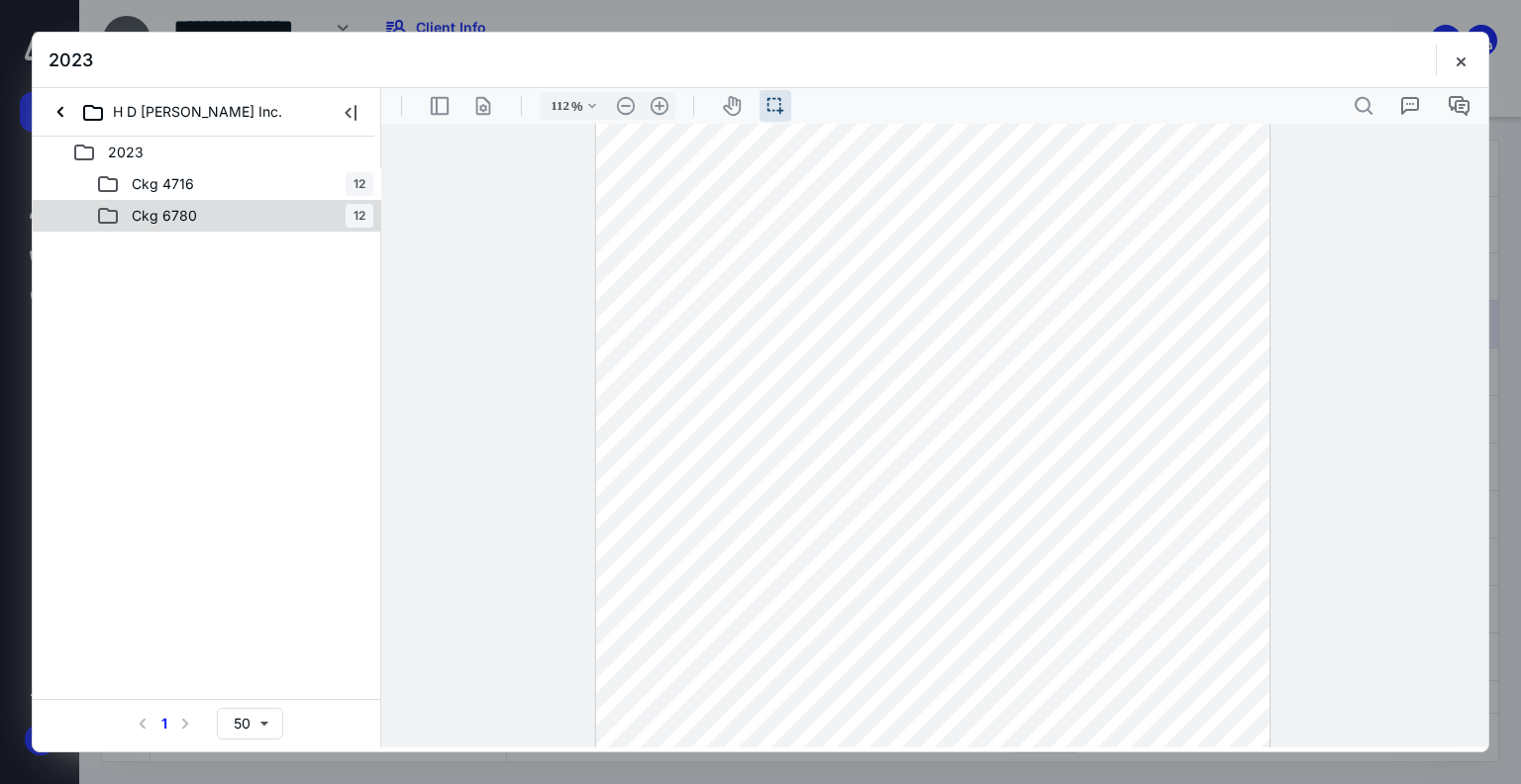 click on "Ckg 6780" at bounding box center (164, 216) 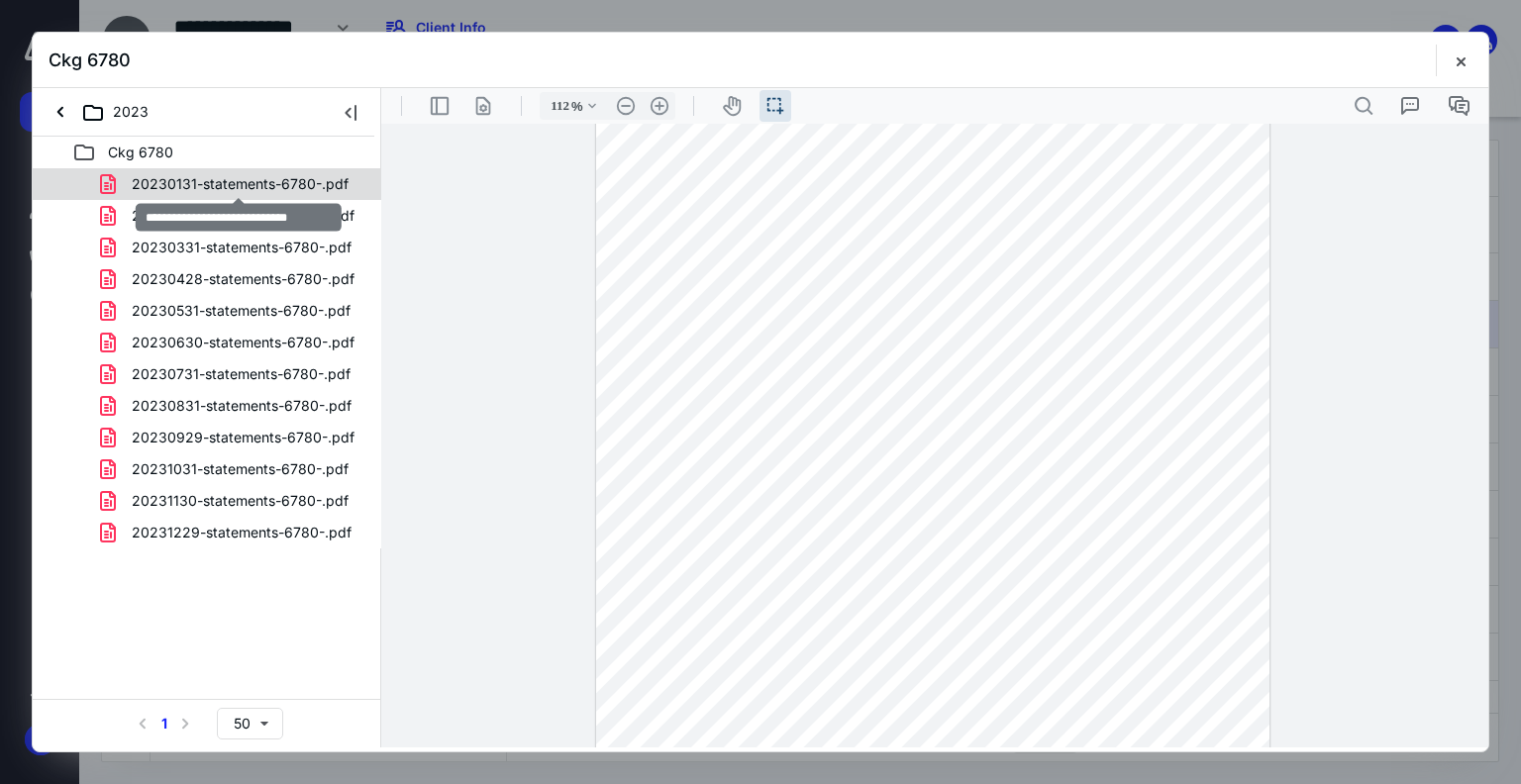 click on "20230131-statements-6780-.pdf" at bounding box center [240, 184] 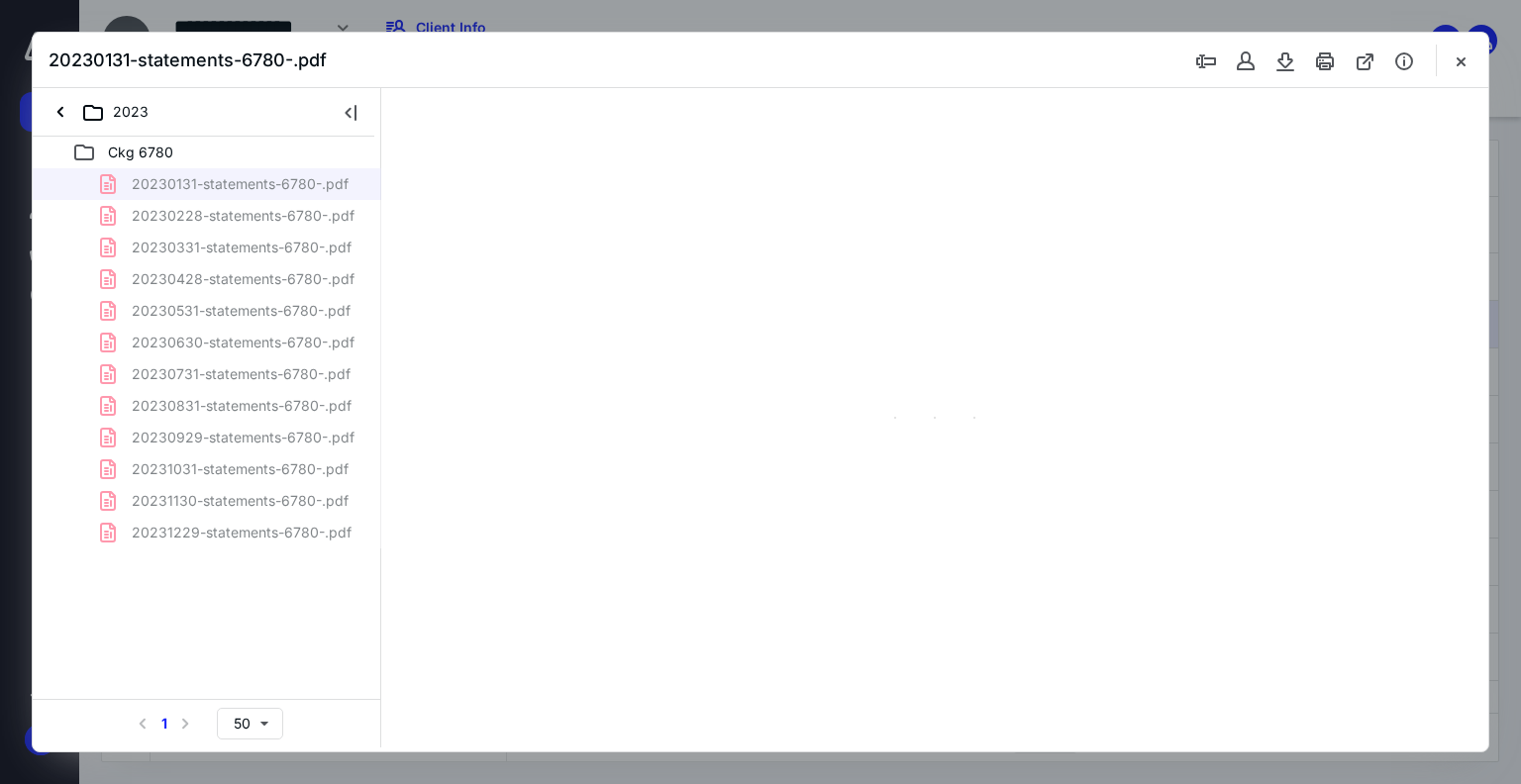 scroll, scrollTop: 39, scrollLeft: 0, axis: vertical 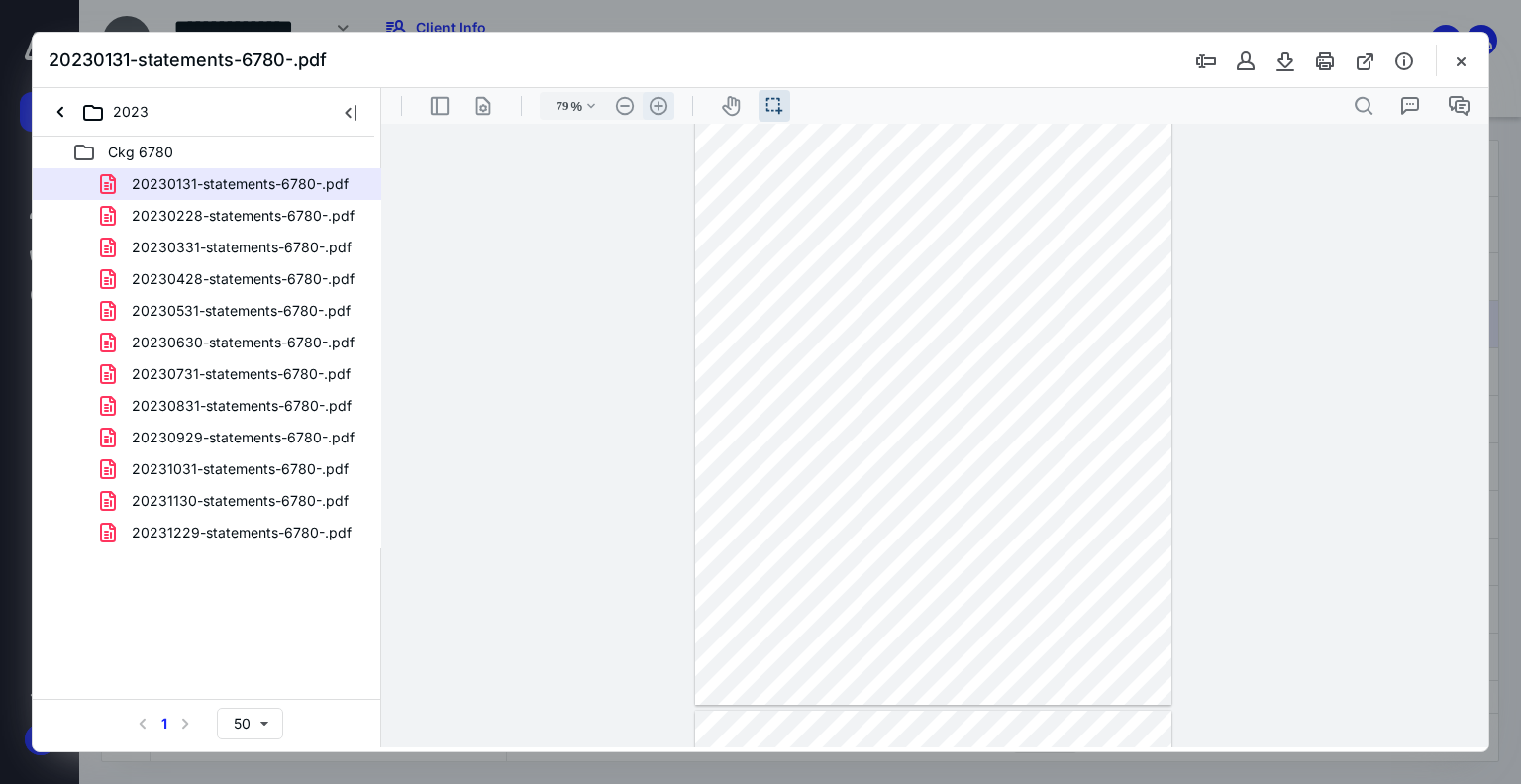 click on ".cls-1{fill:#abb0c4;} icon - header - zoom - in - line" at bounding box center (659, 106) 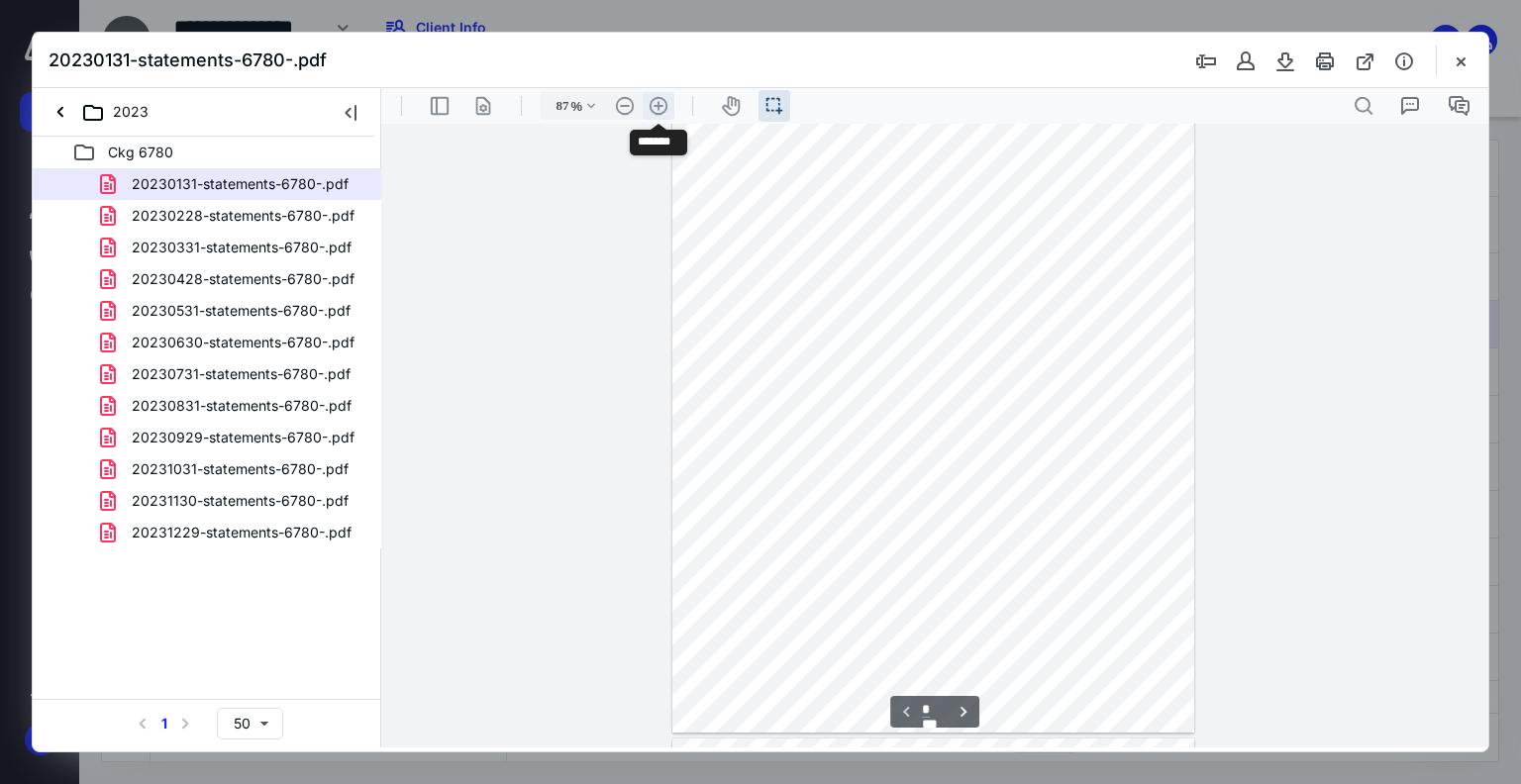 click on ".cls-1{fill:#abb0c4;} icon - header - zoom - in - line" at bounding box center (659, 106) 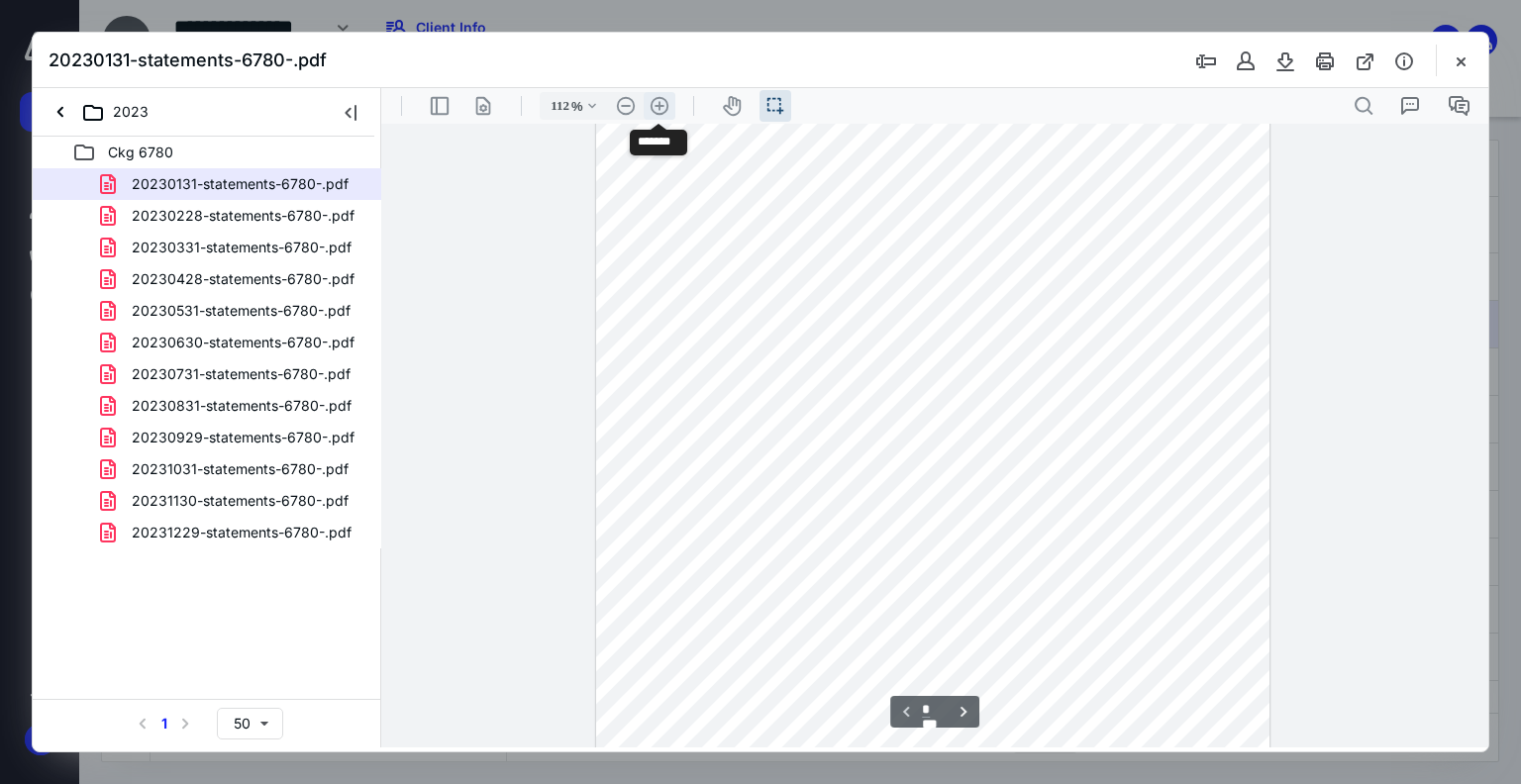 click on ".cls-1{fill:#abb0c4;} icon - header - zoom - in - line" at bounding box center [659, 106] 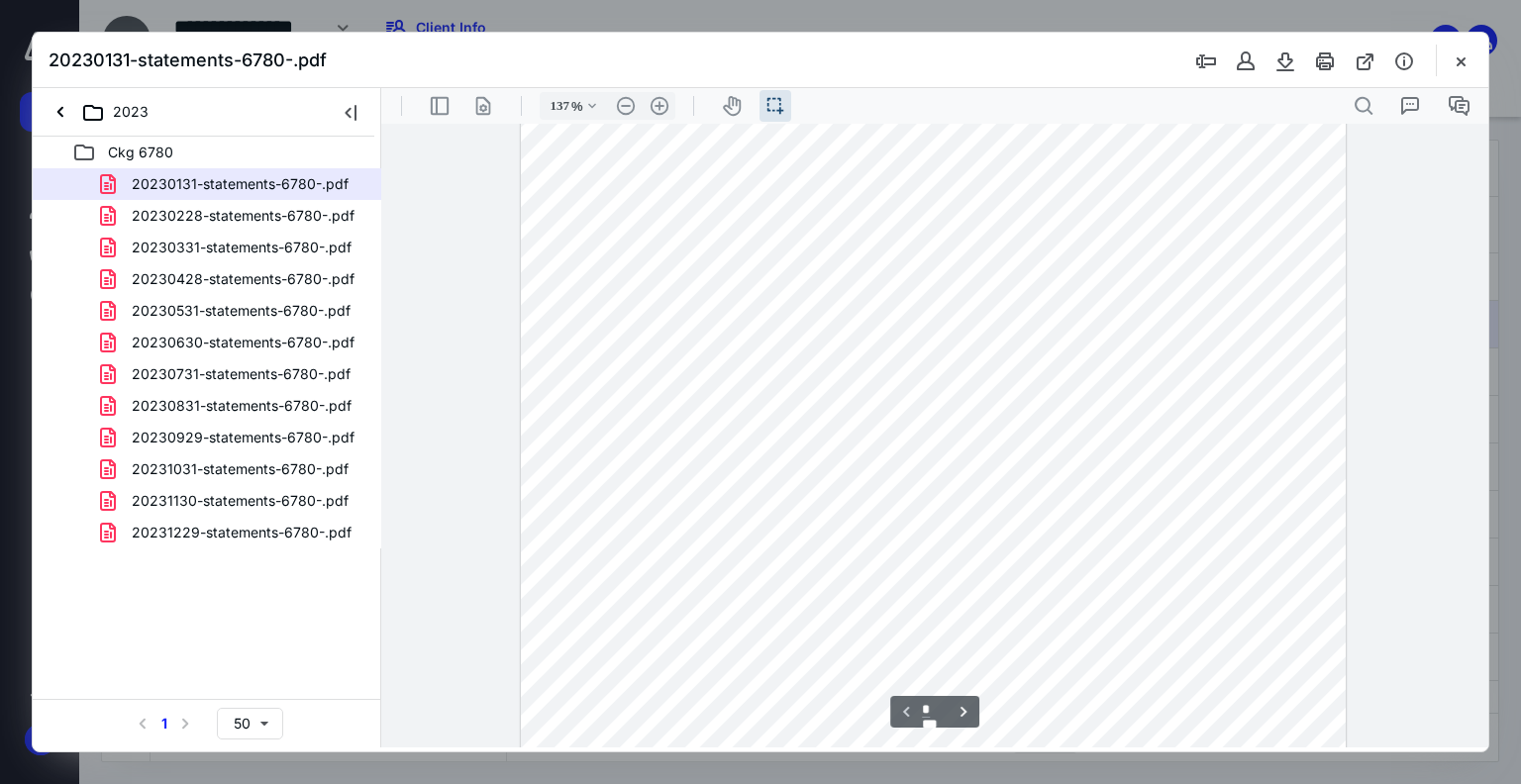 scroll, scrollTop: 0, scrollLeft: 0, axis: both 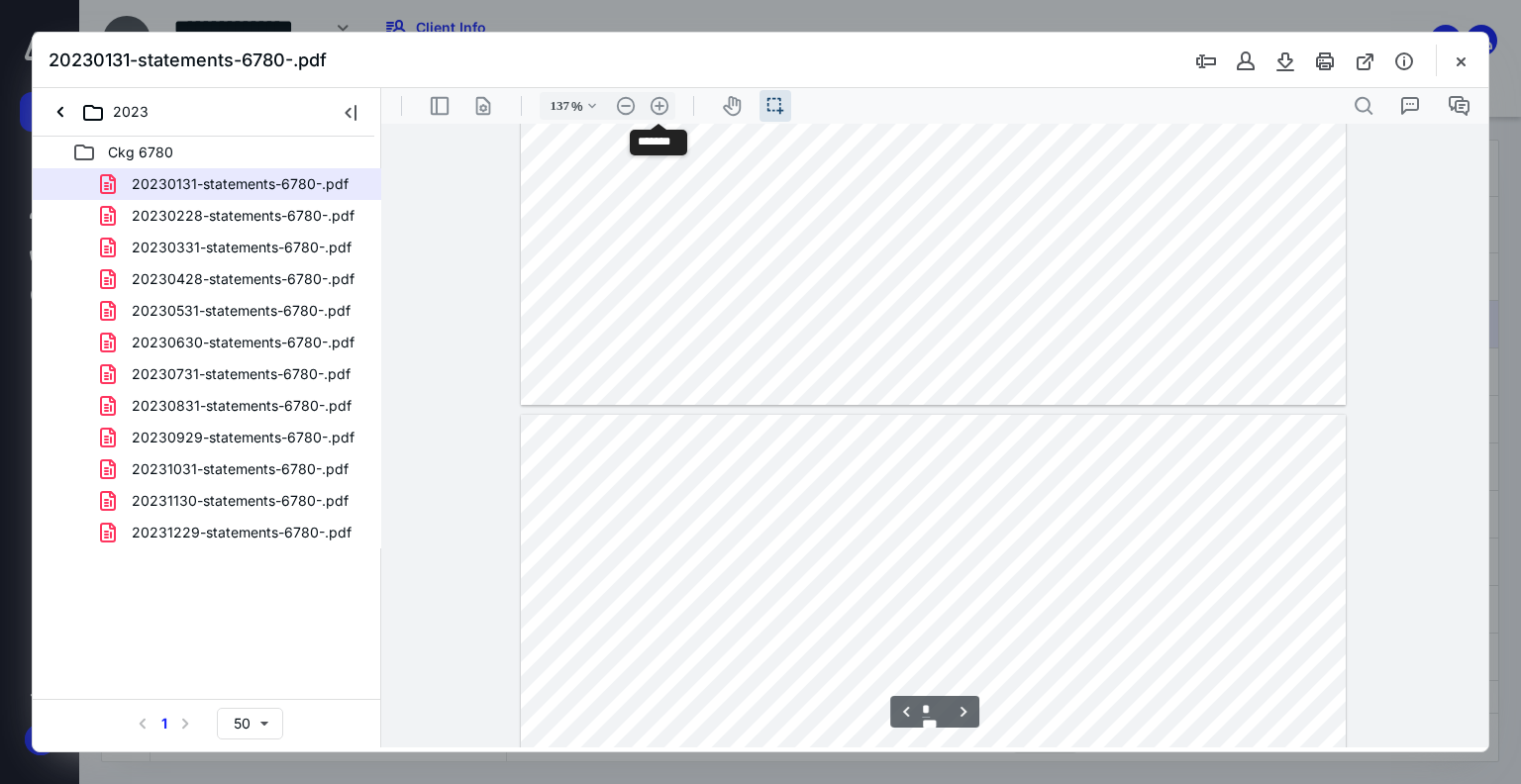 type on "*" 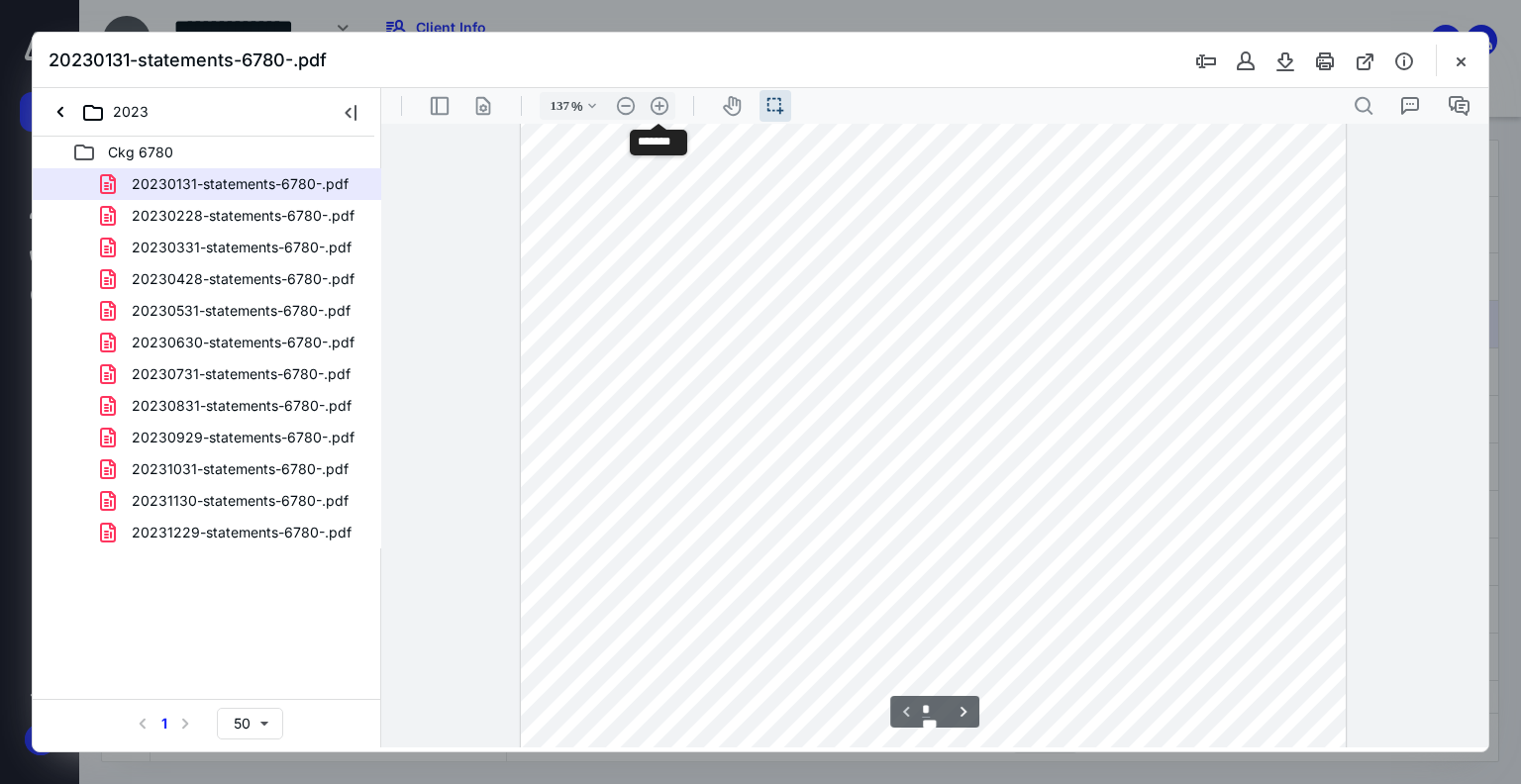 scroll, scrollTop: 396, scrollLeft: 0, axis: vertical 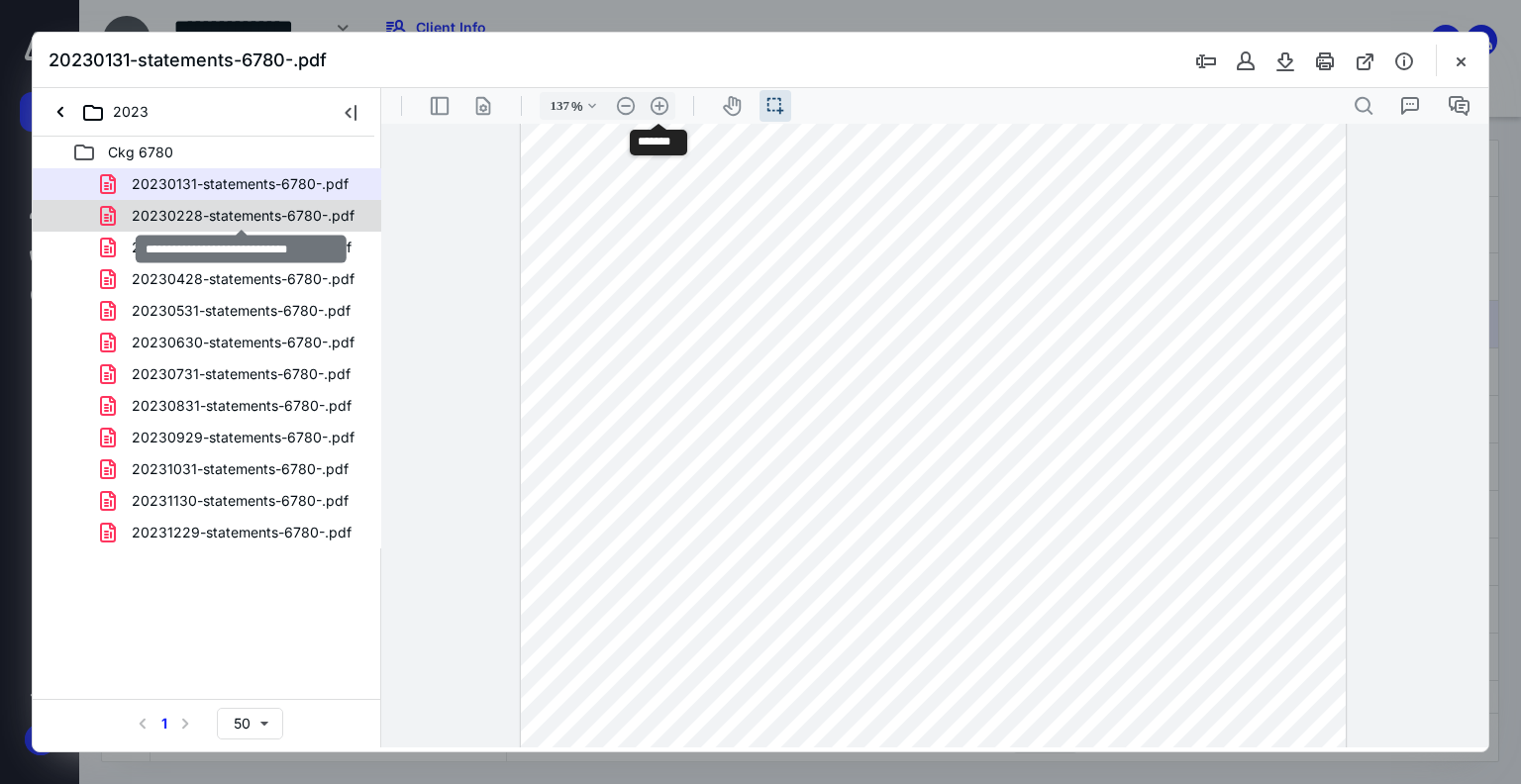 click on "20230228-statements-6780-.pdf" at bounding box center [243, 216] 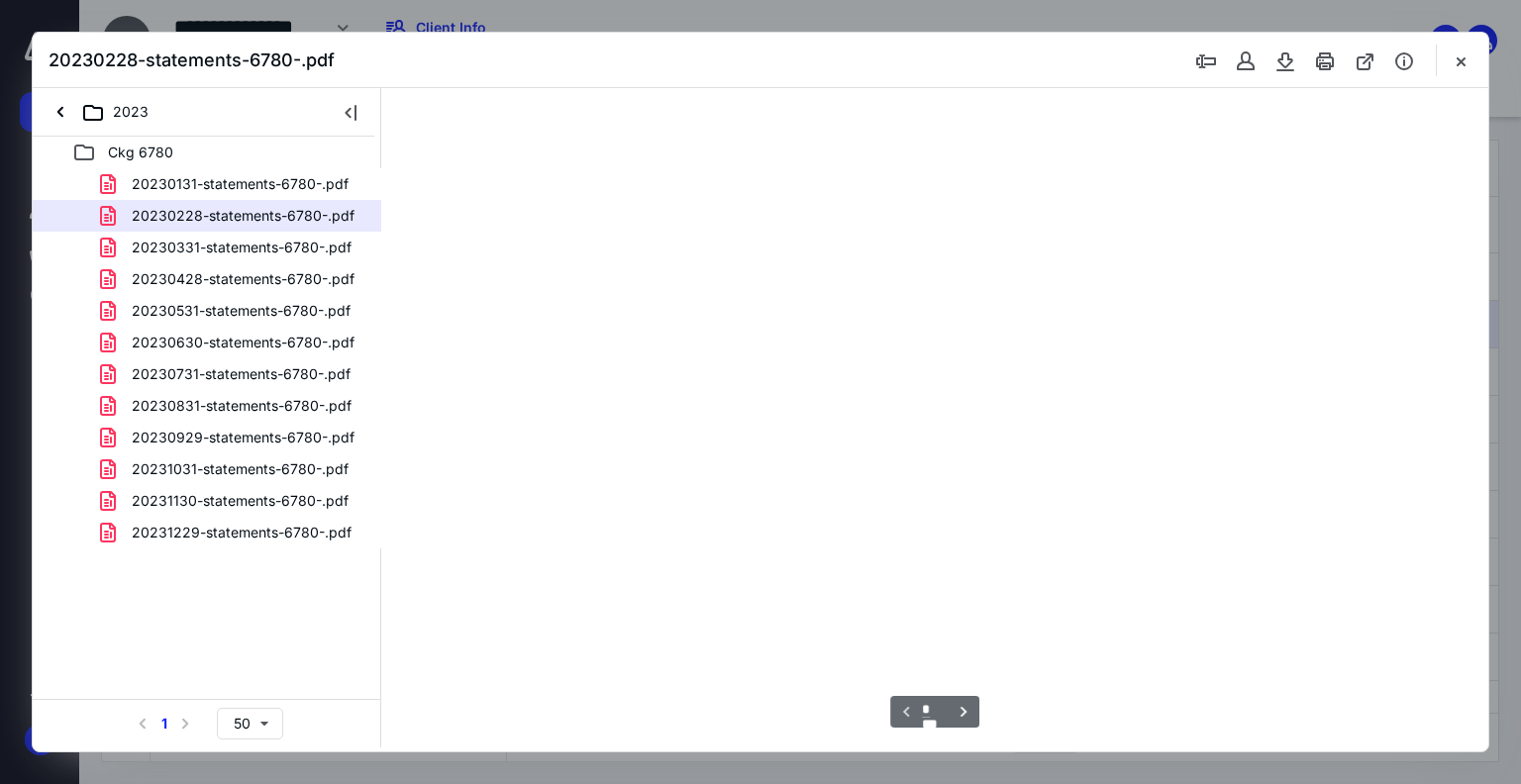 scroll, scrollTop: 39, scrollLeft: 0, axis: vertical 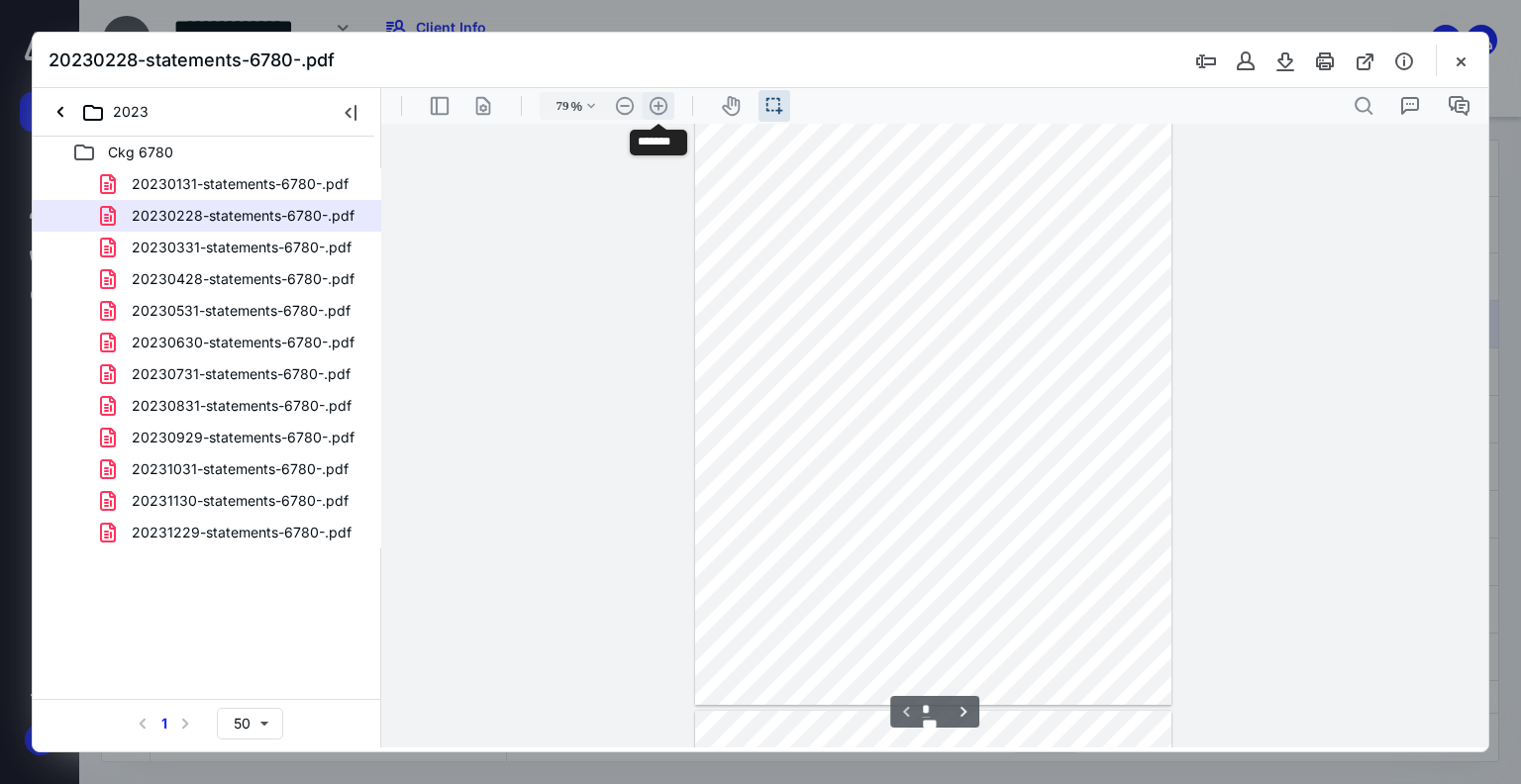 click on ".cls-1{fill:#abb0c4;} icon - header - zoom - in - line" at bounding box center [659, 106] 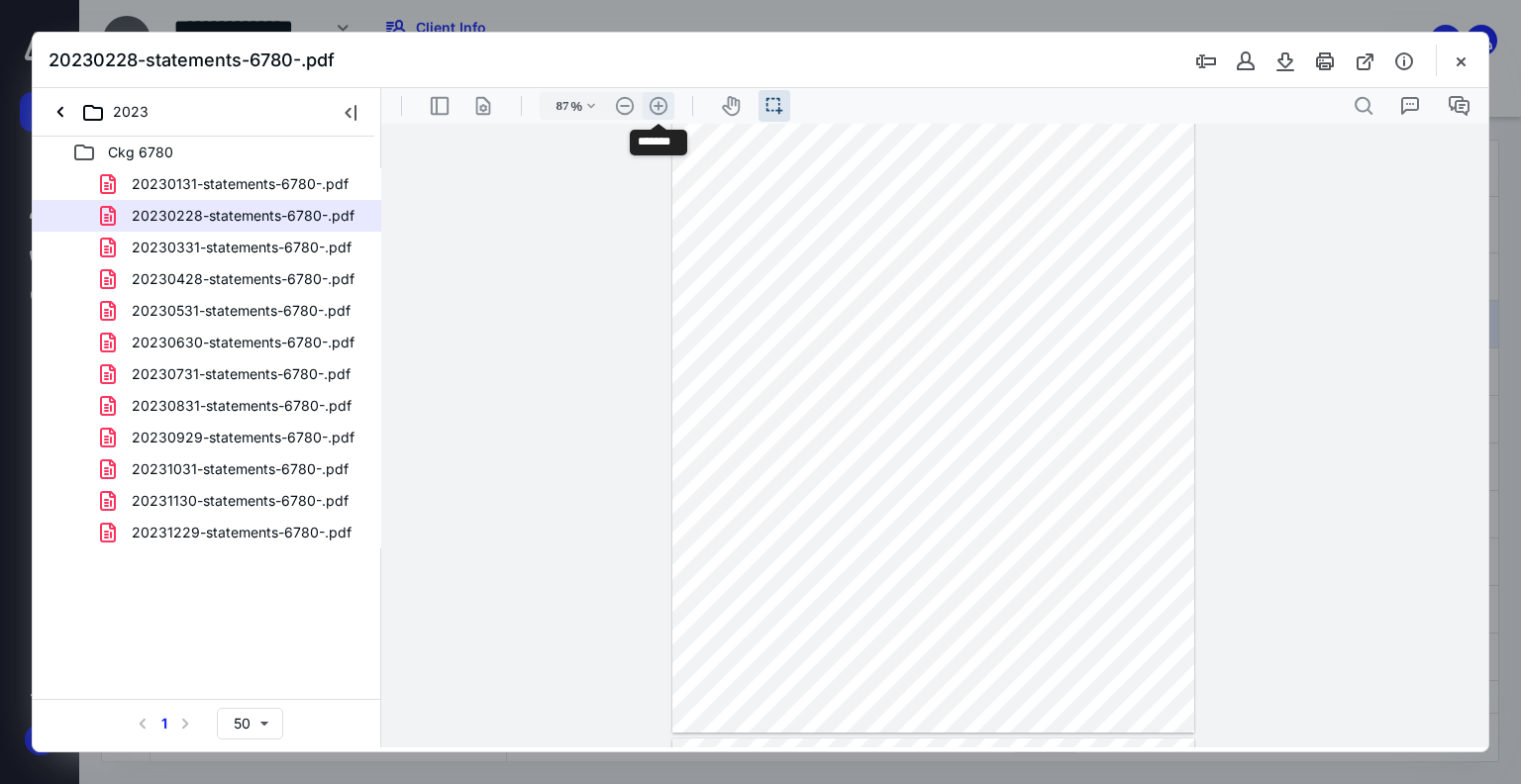 click on ".cls-1{fill:#abb0c4;} icon - header - zoom - in - line" at bounding box center [659, 106] 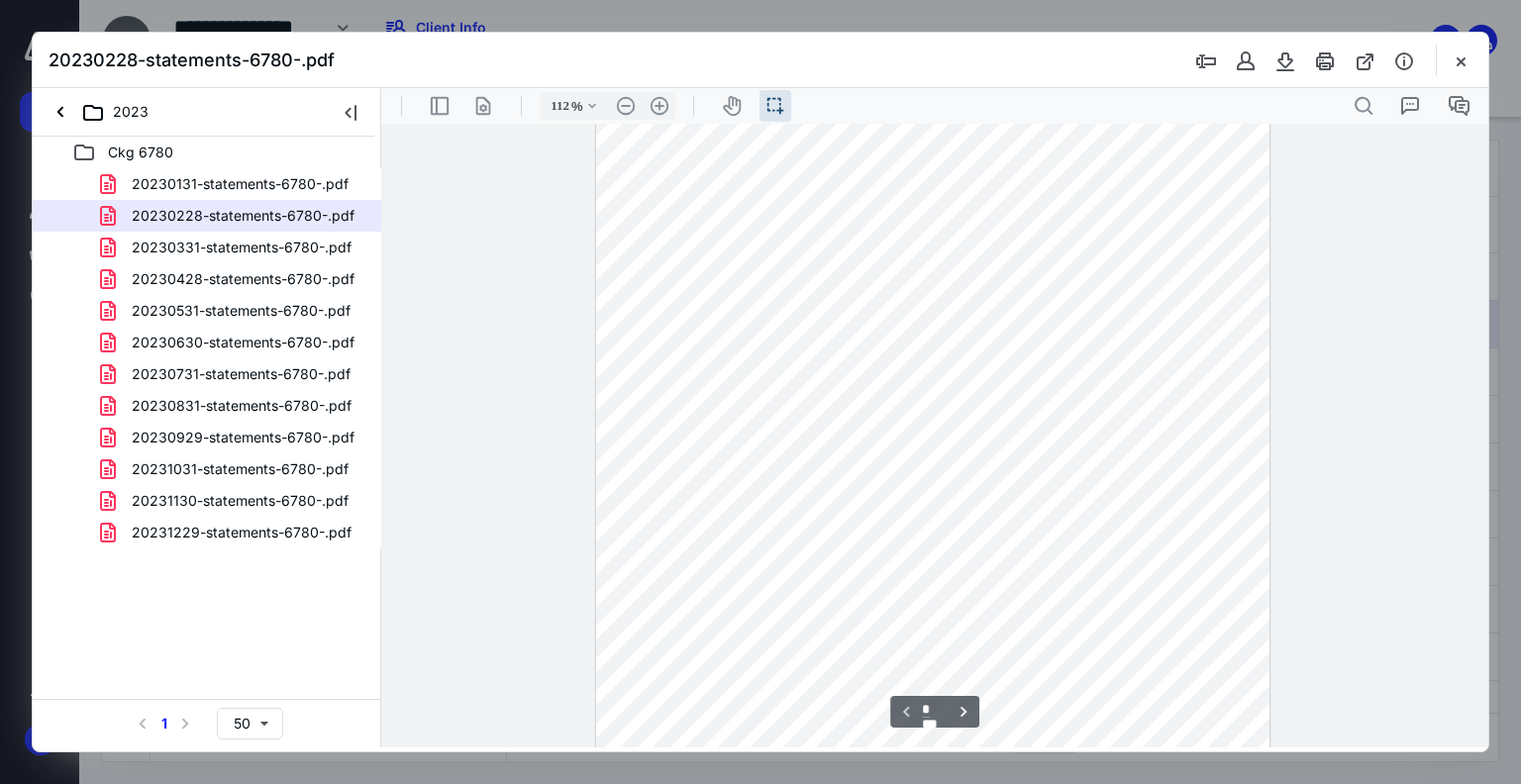 scroll, scrollTop: 274, scrollLeft: 0, axis: vertical 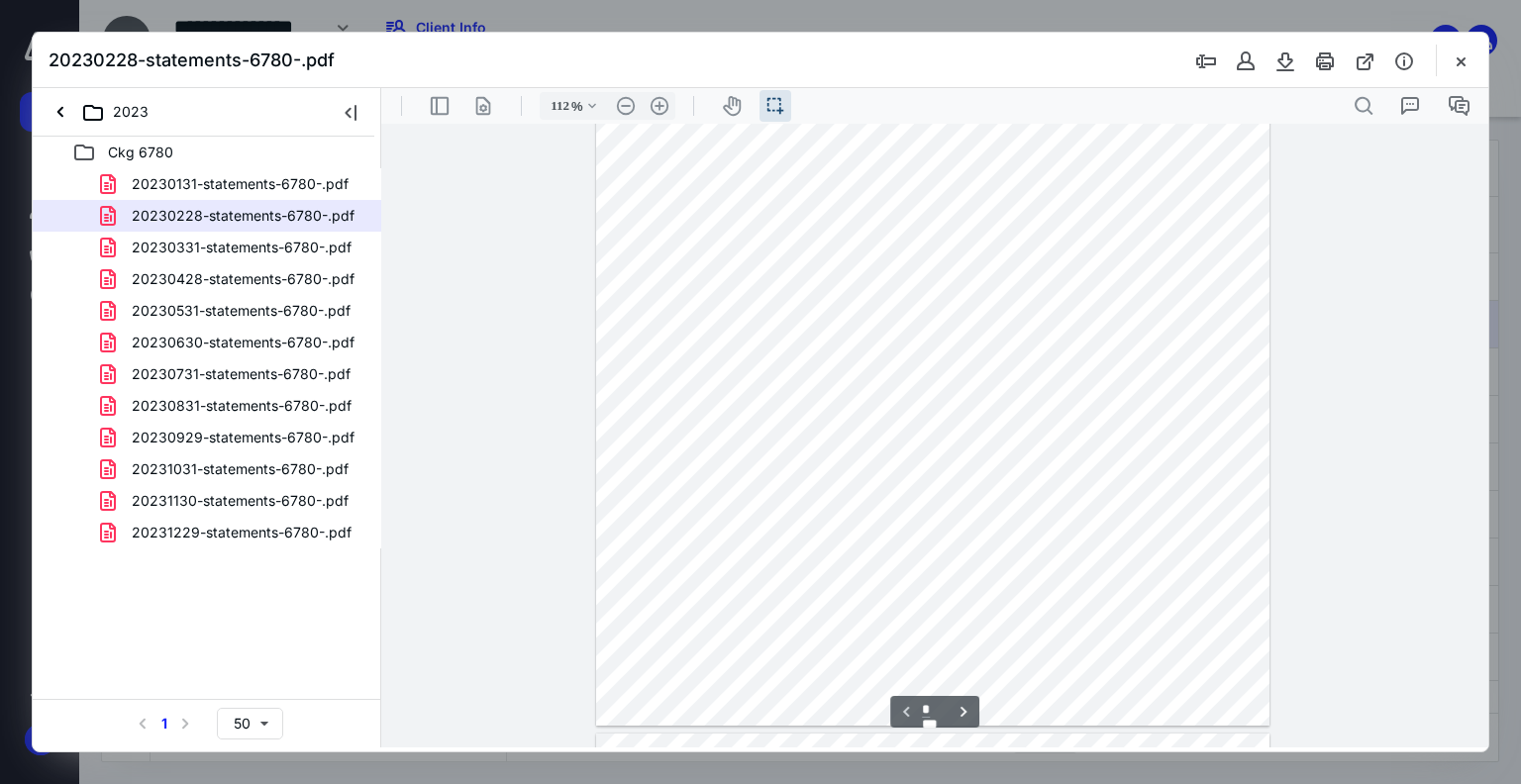 type on "*" 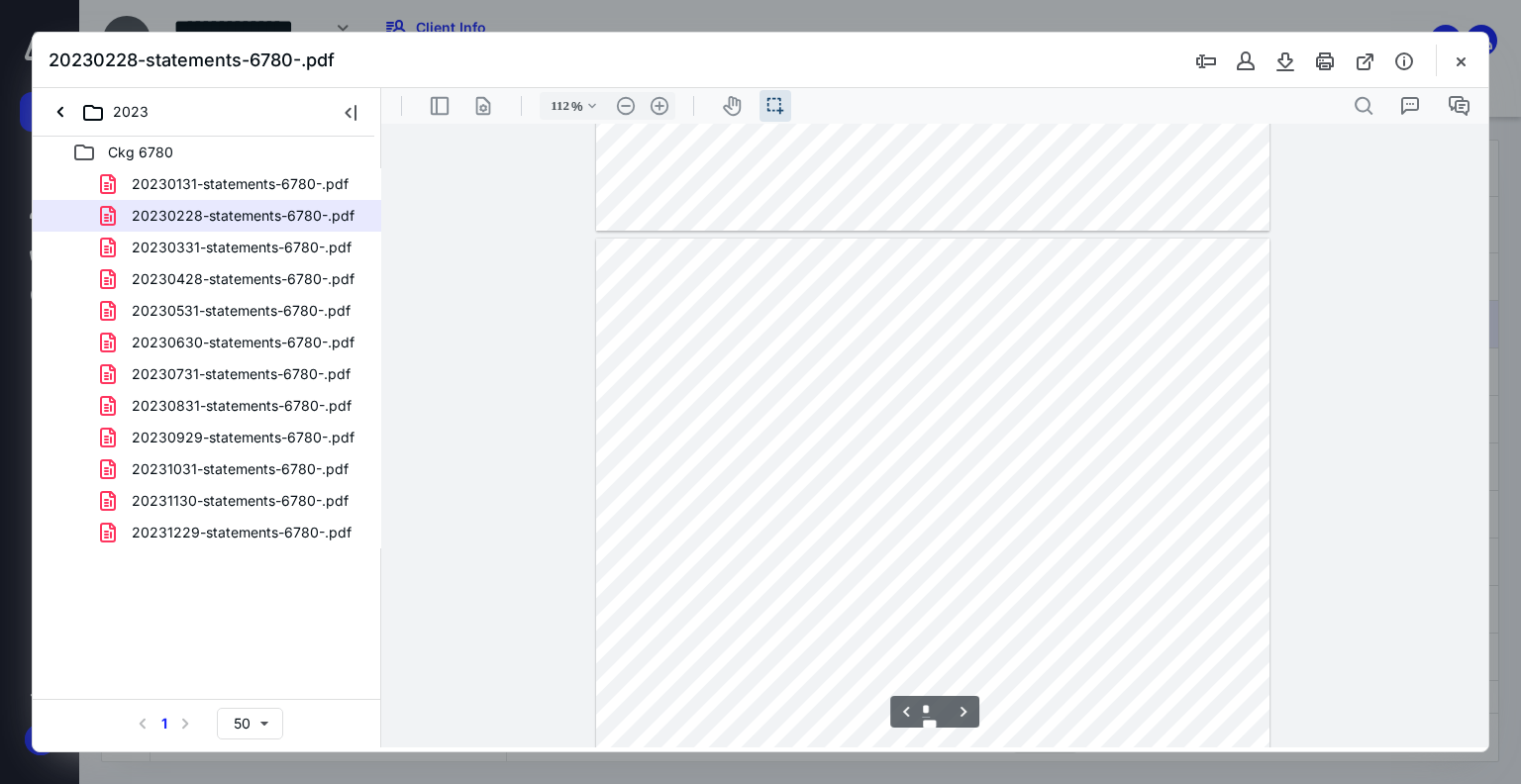 scroll, scrollTop: 868, scrollLeft: 0, axis: vertical 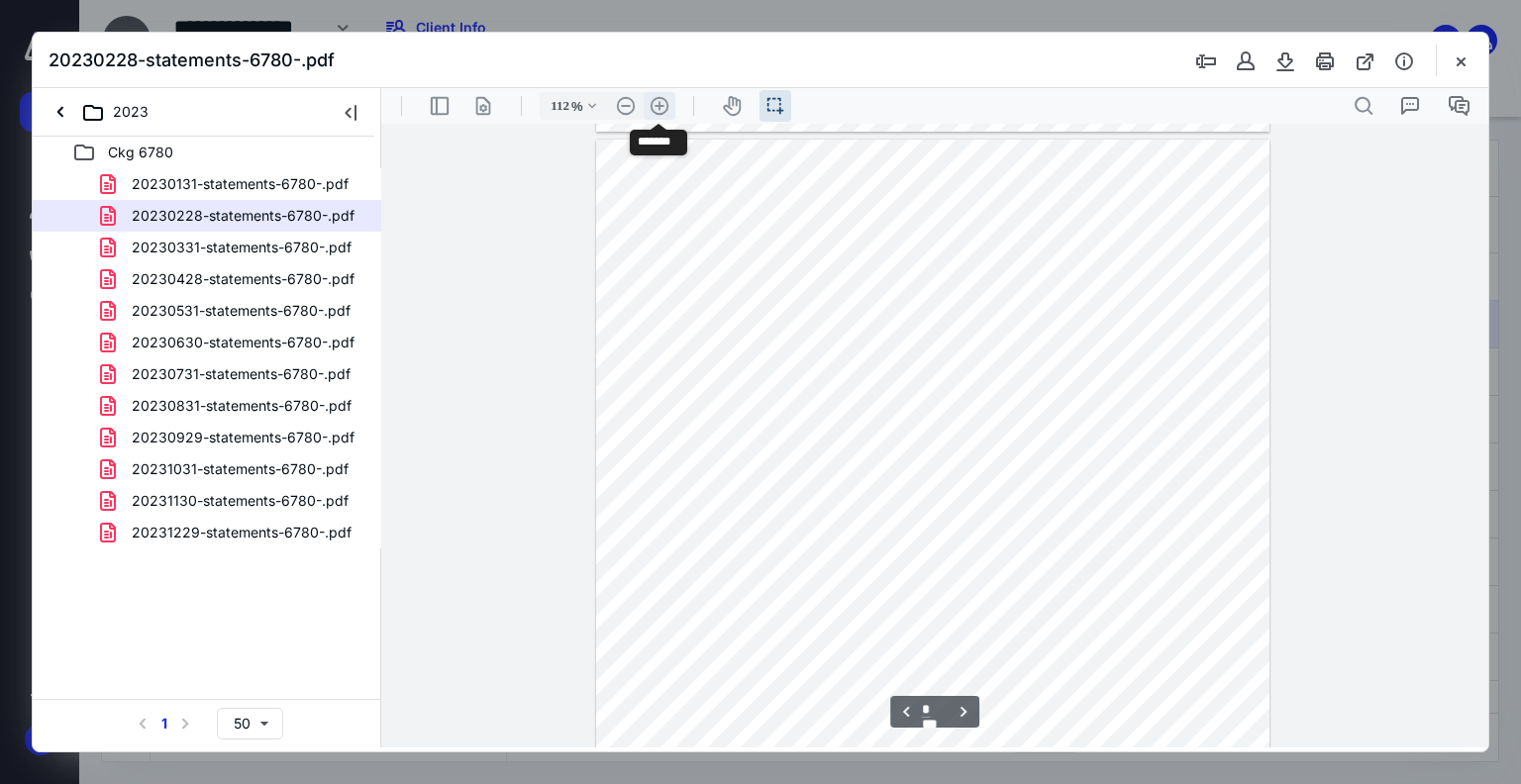 click on ".cls-1{fill:#abb0c4;} icon - header - zoom - in - line" at bounding box center [659, 106] 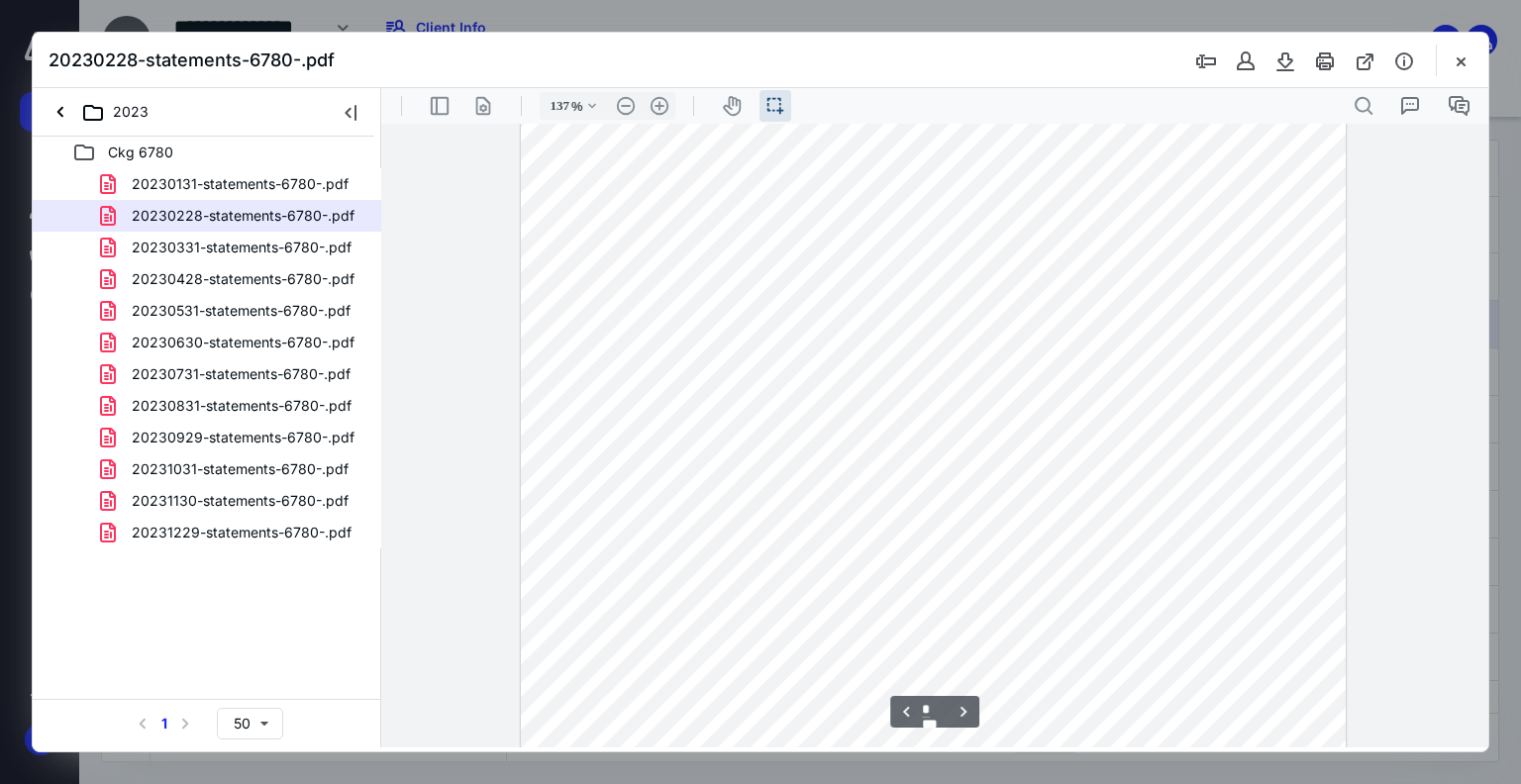 scroll, scrollTop: 1327, scrollLeft: 0, axis: vertical 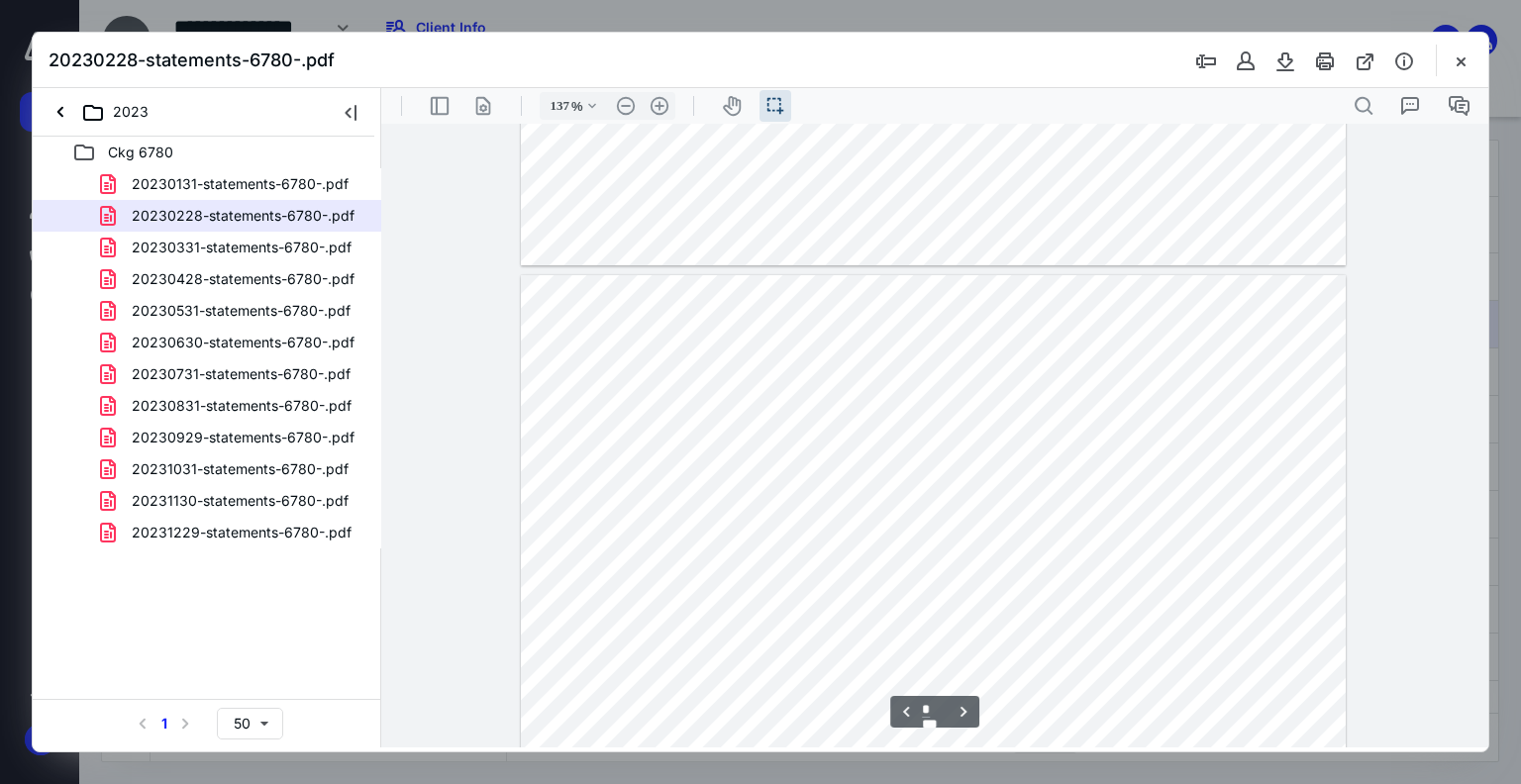type on "*" 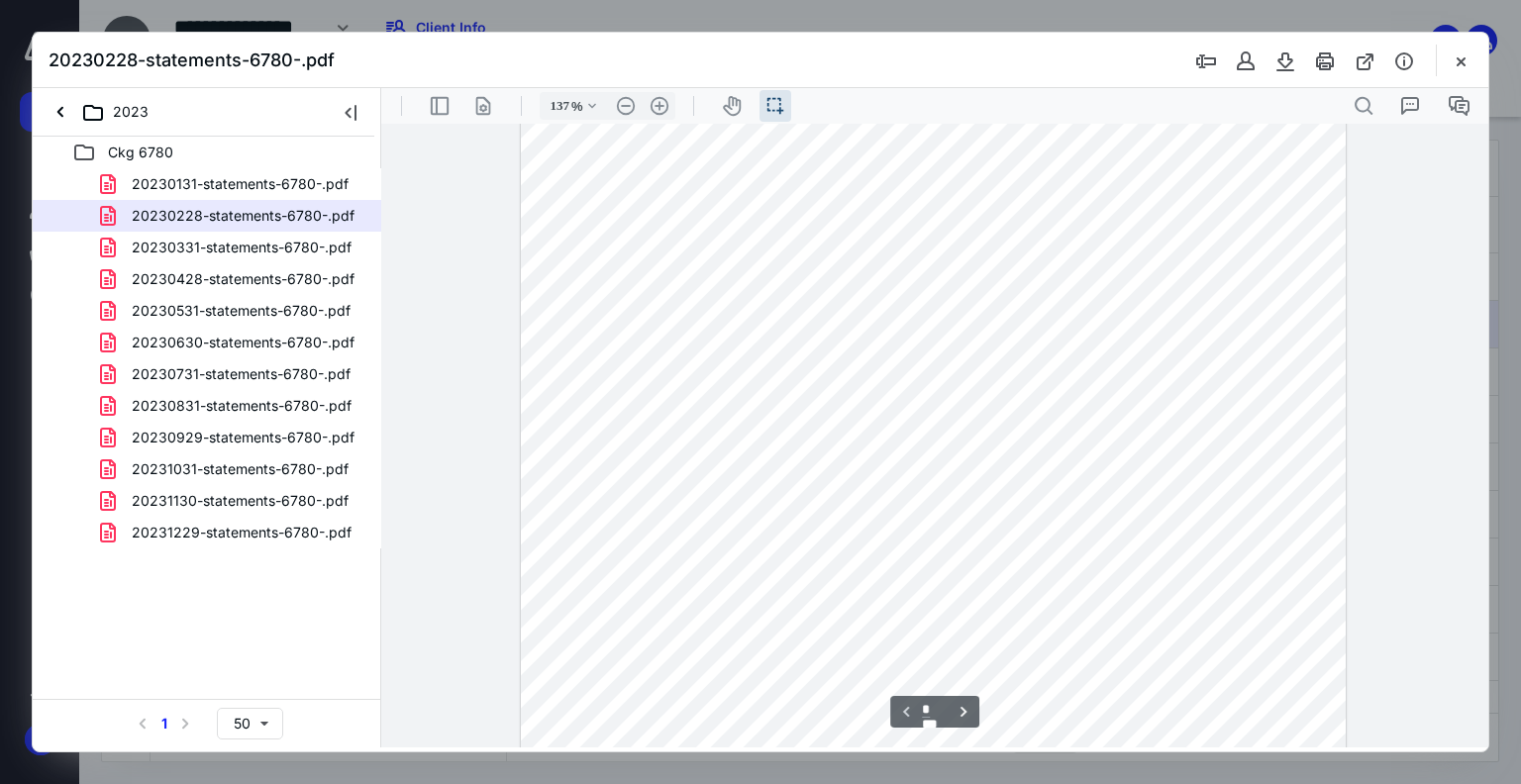 scroll, scrollTop: 437, scrollLeft: 0, axis: vertical 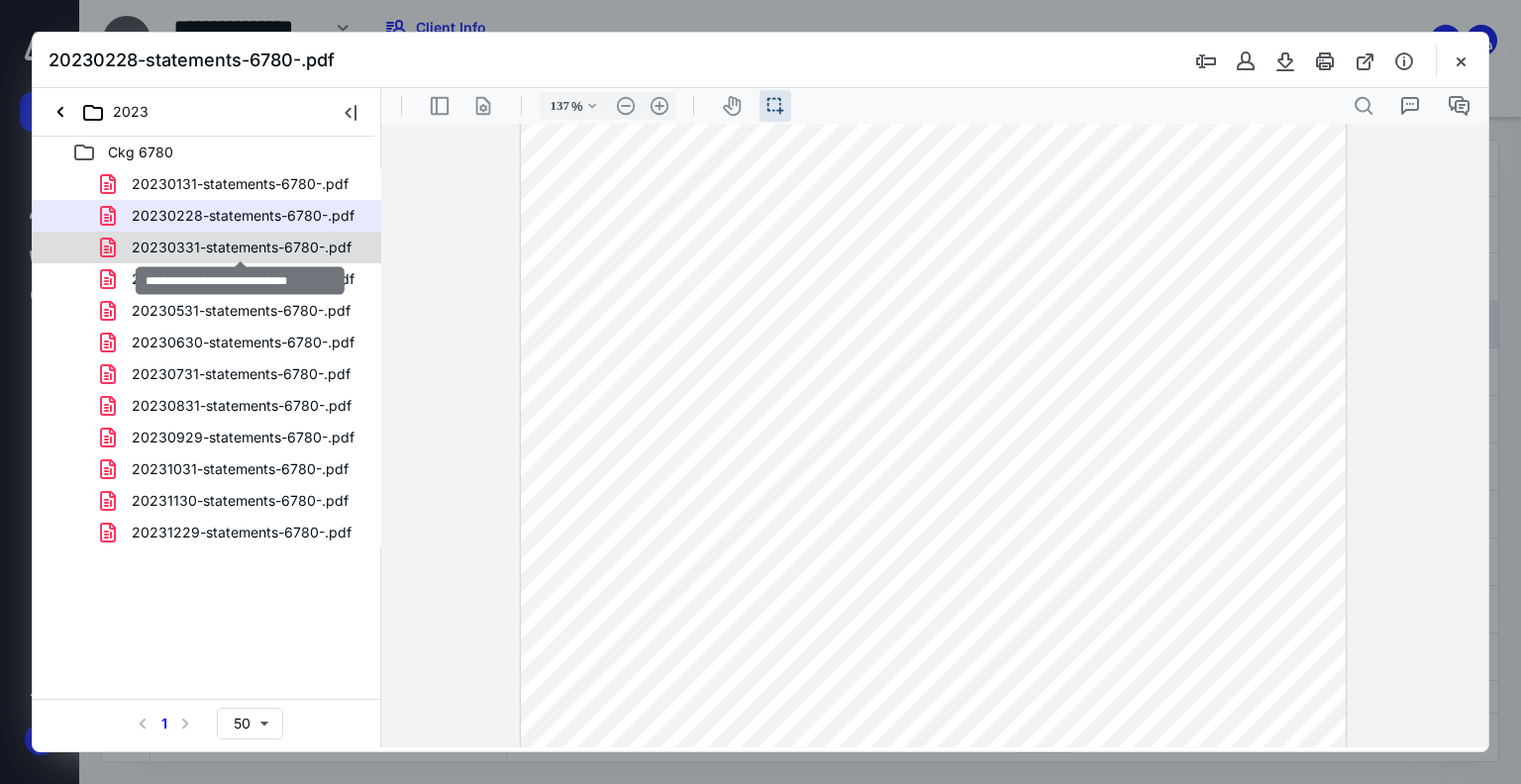click on "20230331-statements-6780-.pdf" at bounding box center [242, 247] 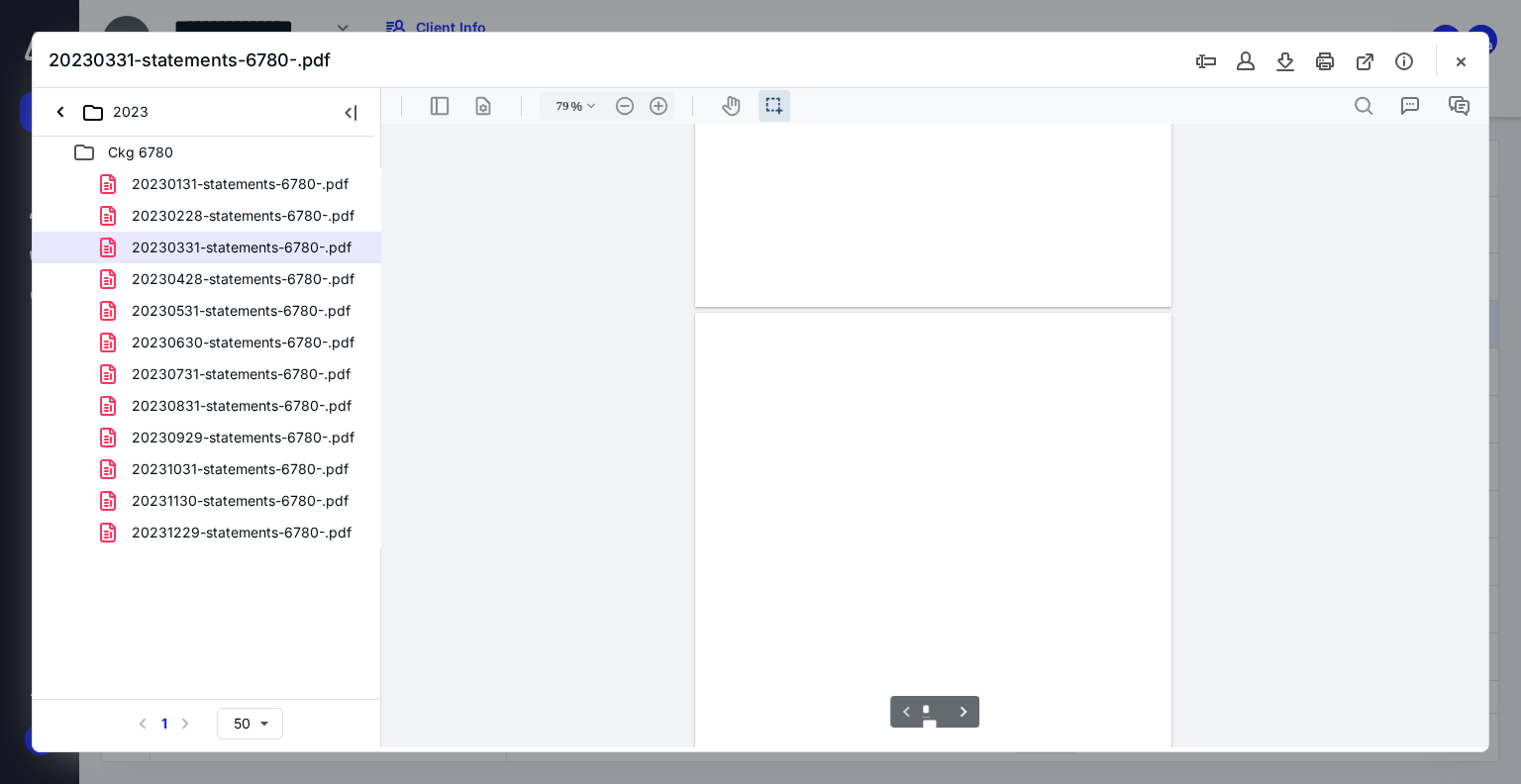 scroll, scrollTop: 39, scrollLeft: 0, axis: vertical 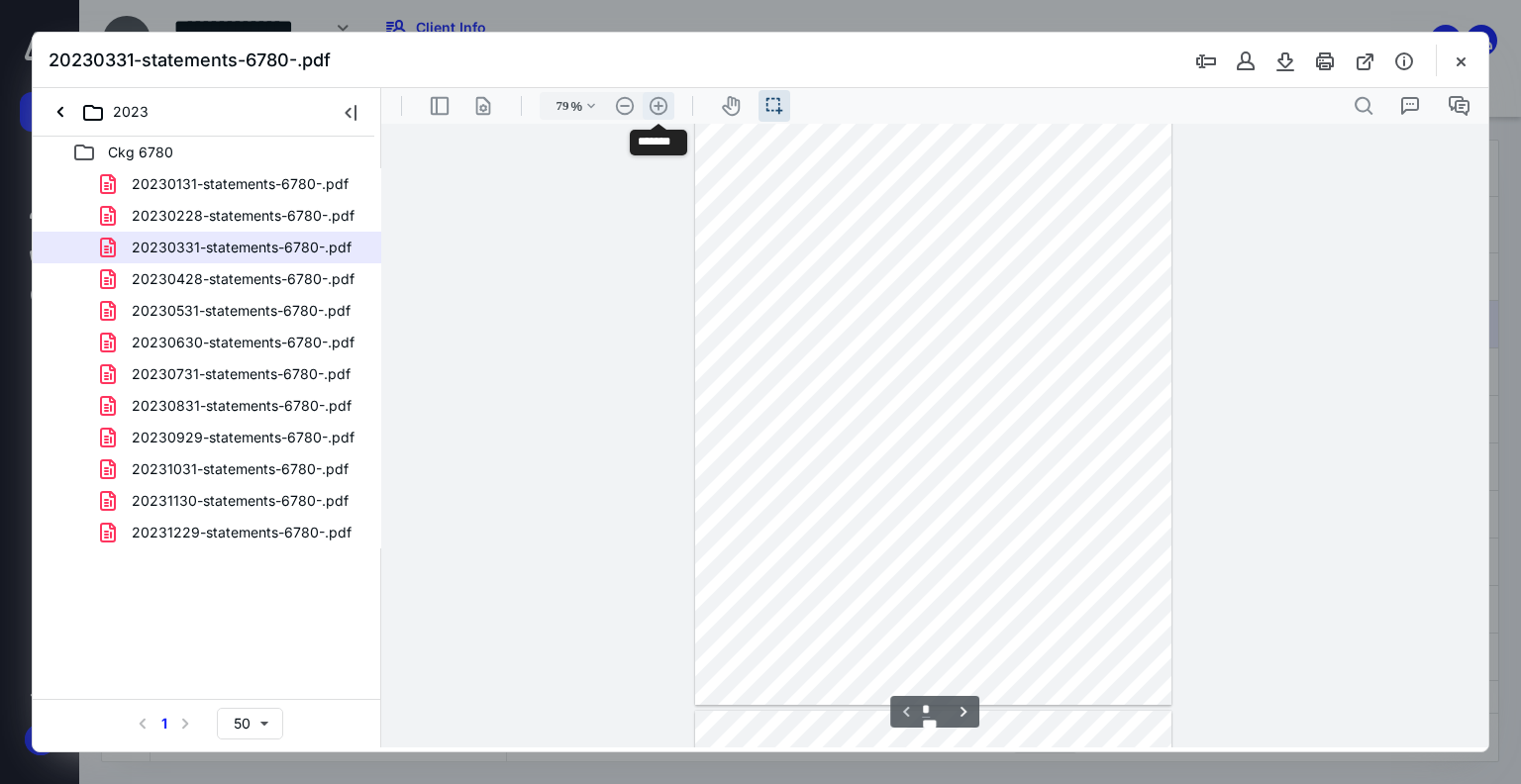 click on ".cls-1{fill:#abb0c4;} icon - header - zoom - in - line" at bounding box center [659, 106] 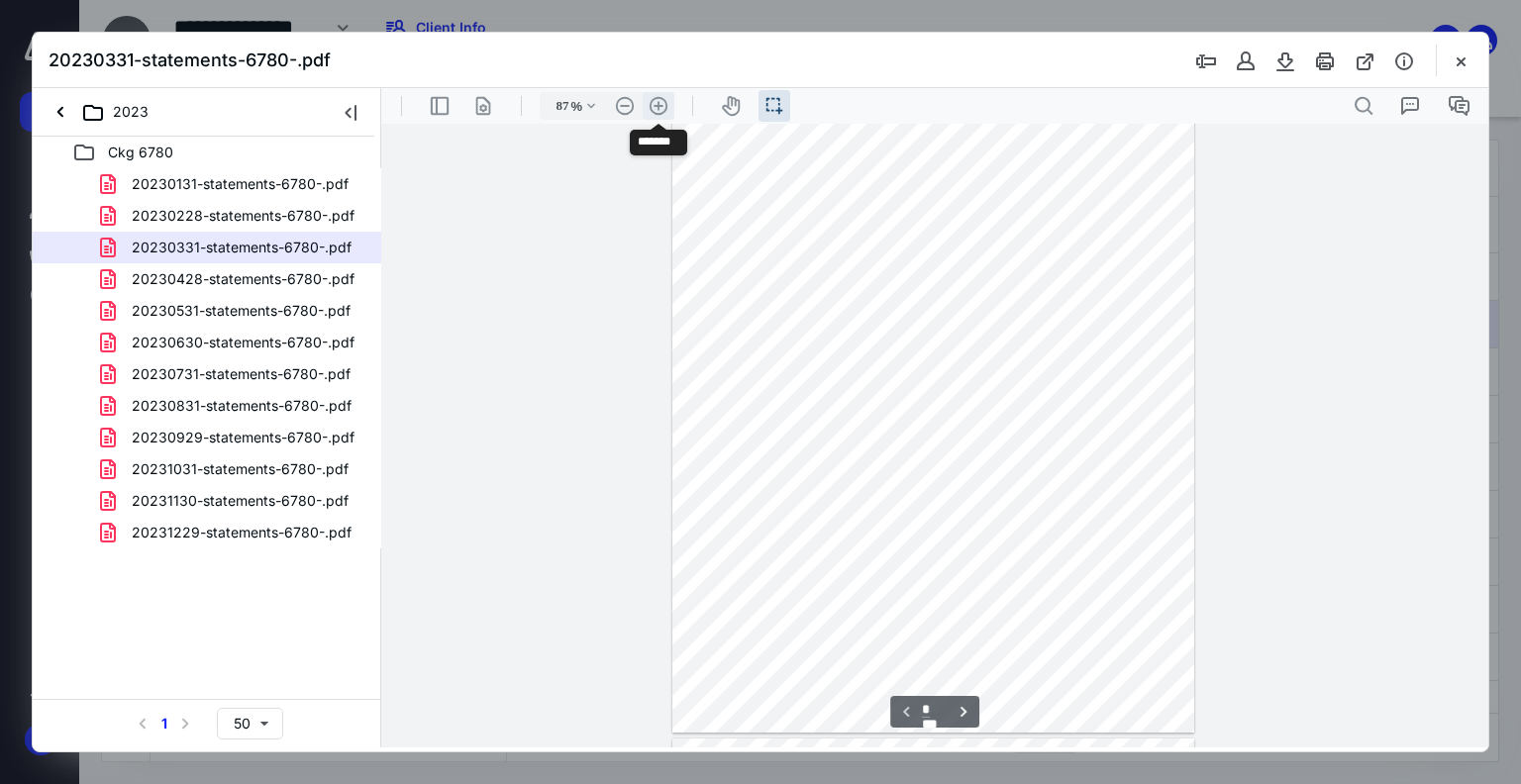 click on ".cls-1{fill:#abb0c4;} icon - header - zoom - in - line" at bounding box center [659, 106] 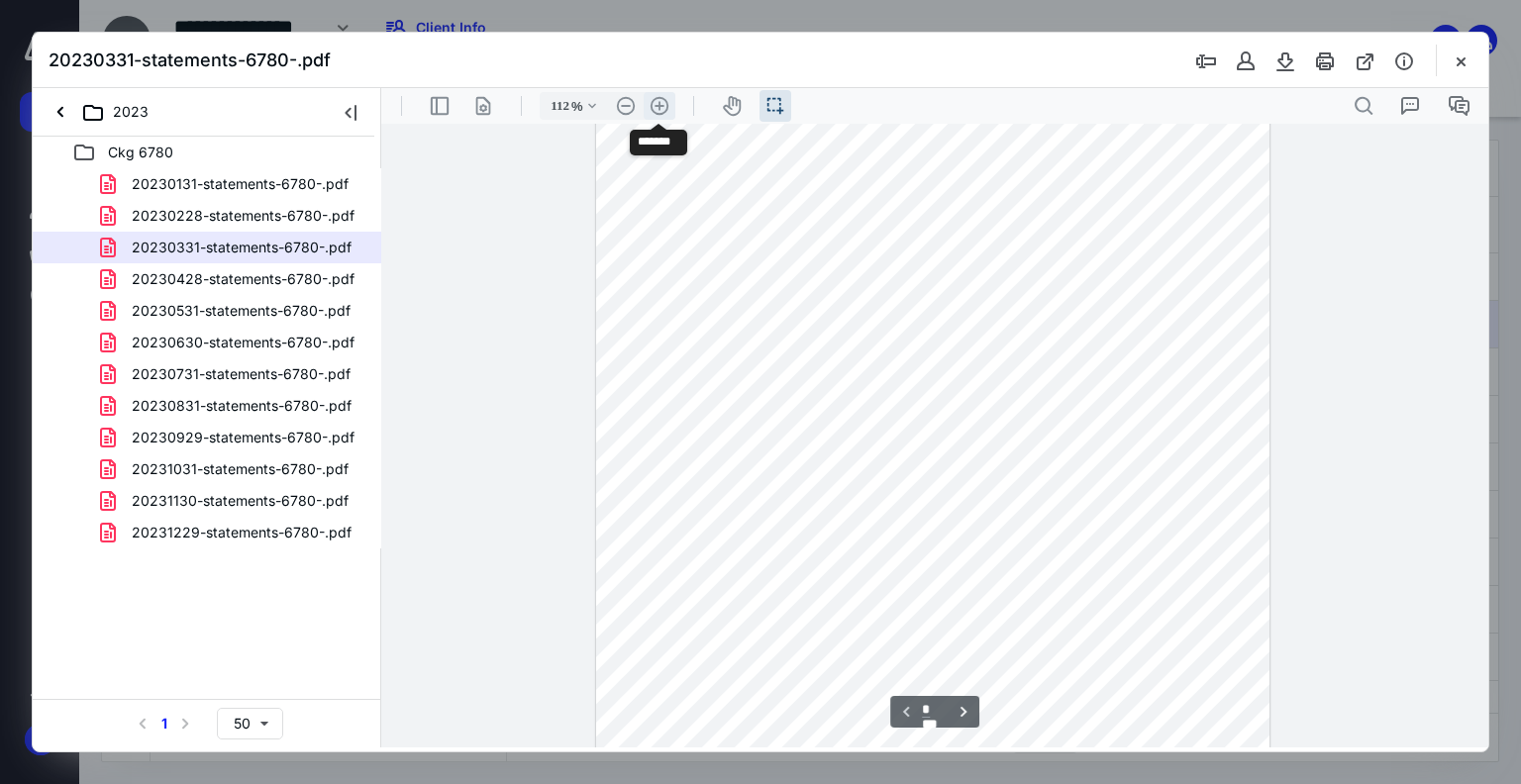 click on ".cls-1{fill:#abb0c4;} icon - header - zoom - in - line" at bounding box center (659, 106) 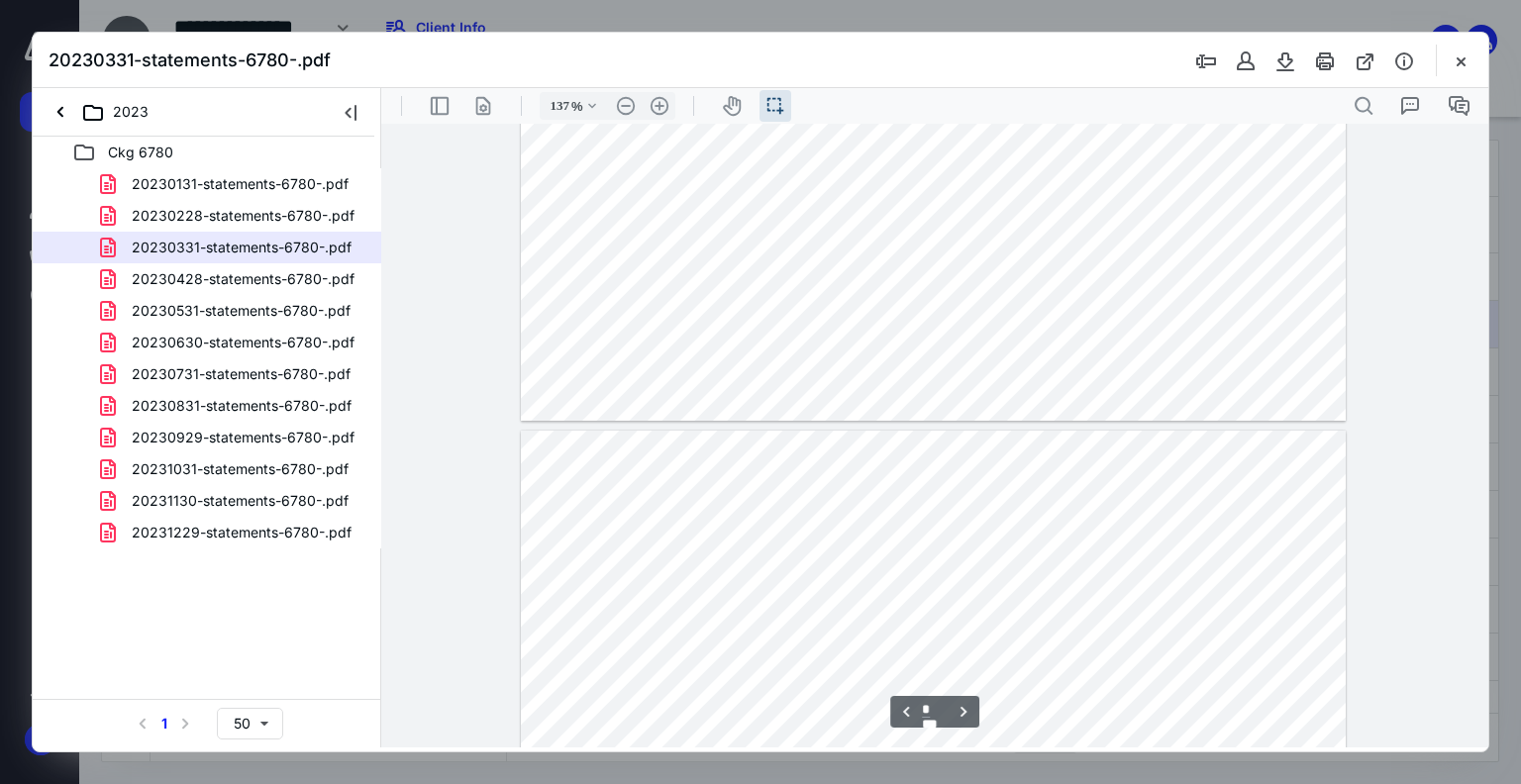 scroll, scrollTop: 479, scrollLeft: 0, axis: vertical 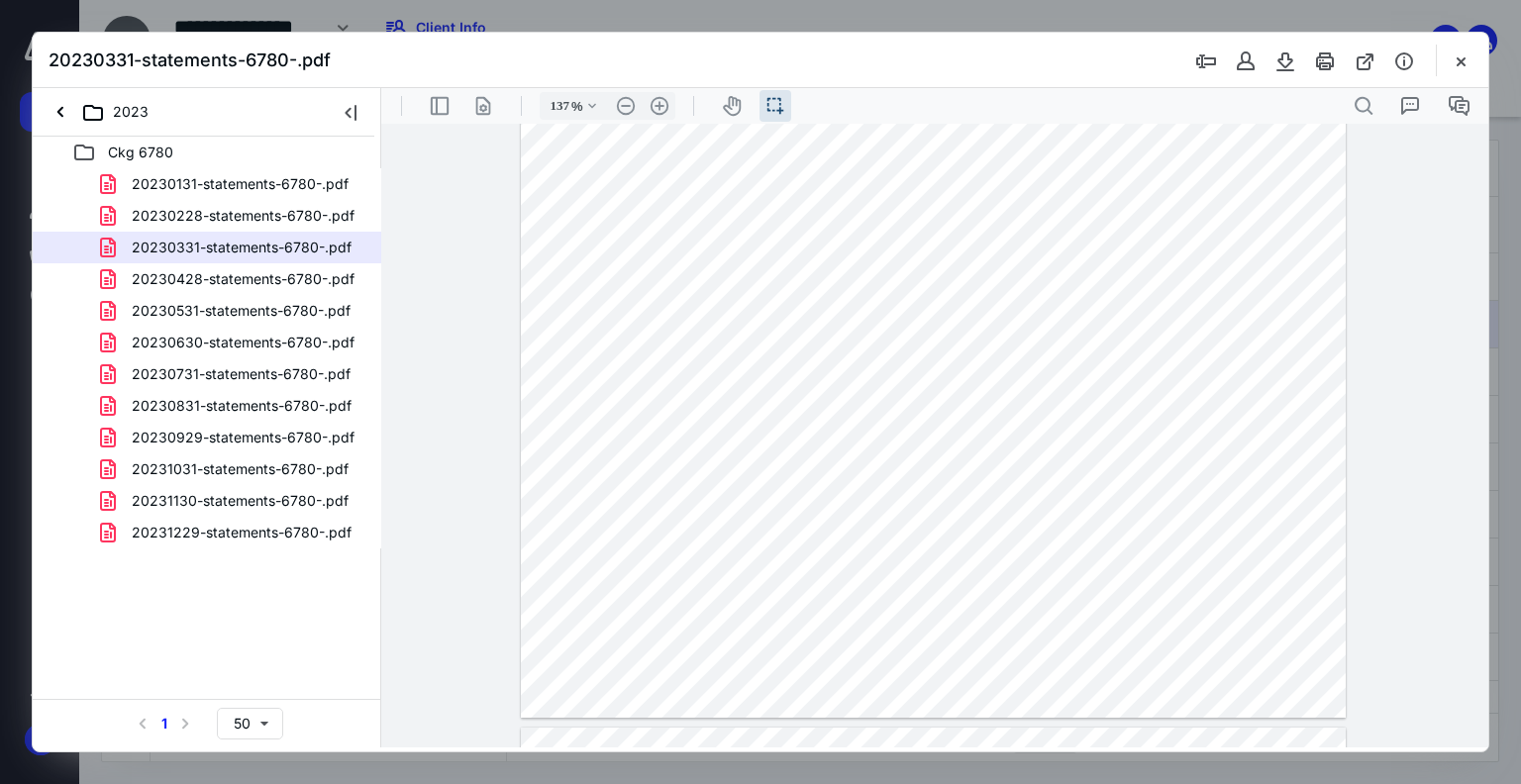type on "*" 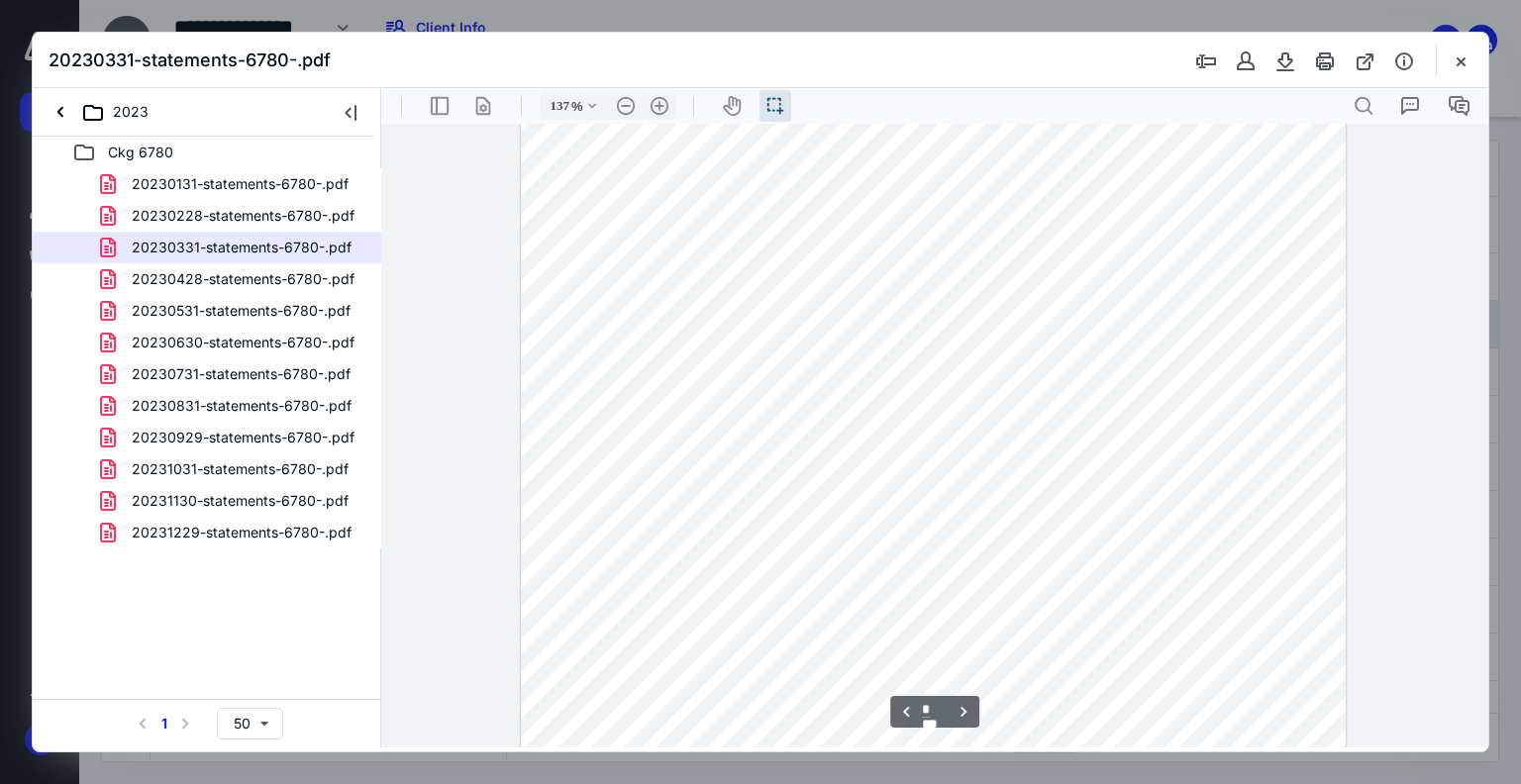 scroll, scrollTop: 1469, scrollLeft: 0, axis: vertical 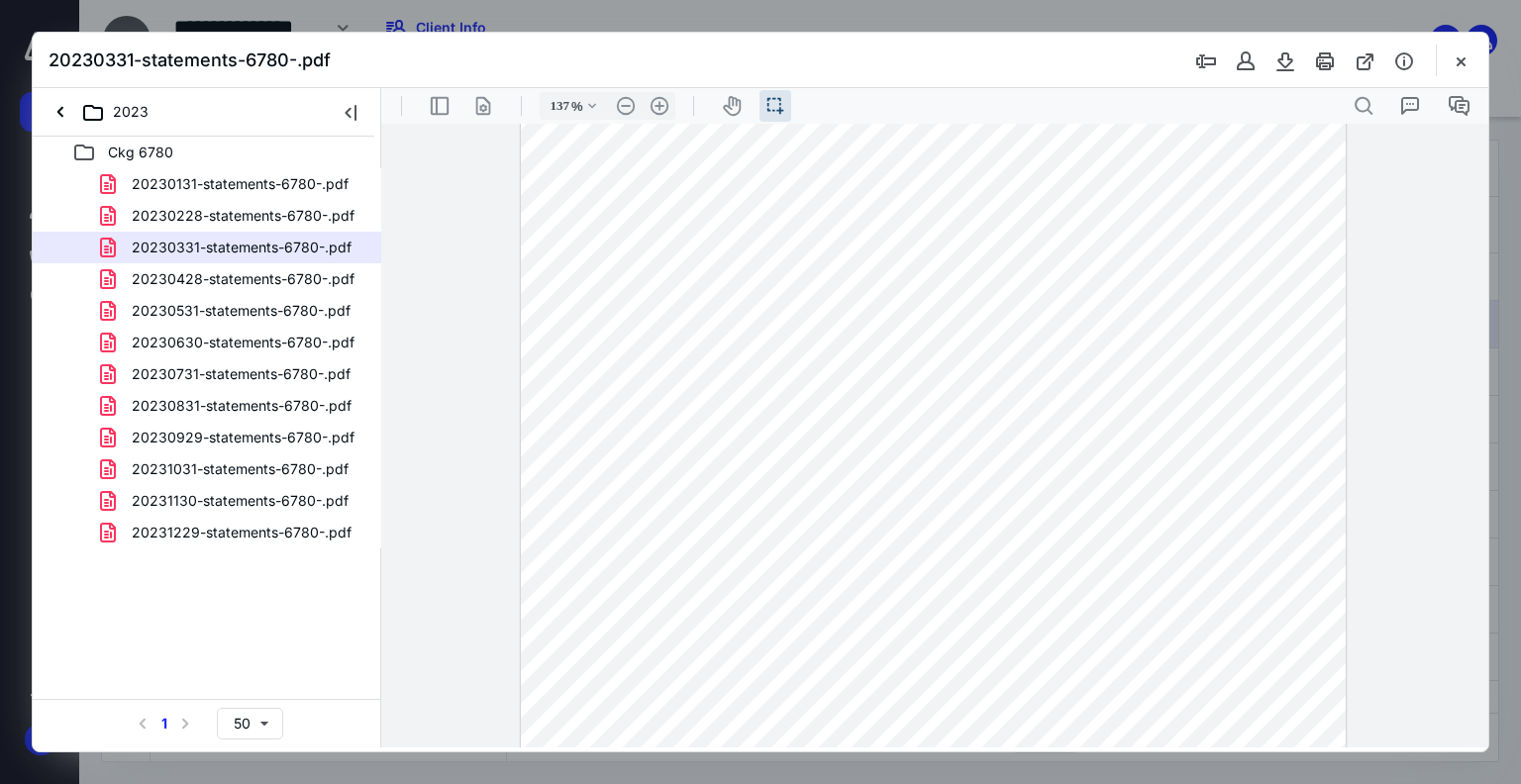 type 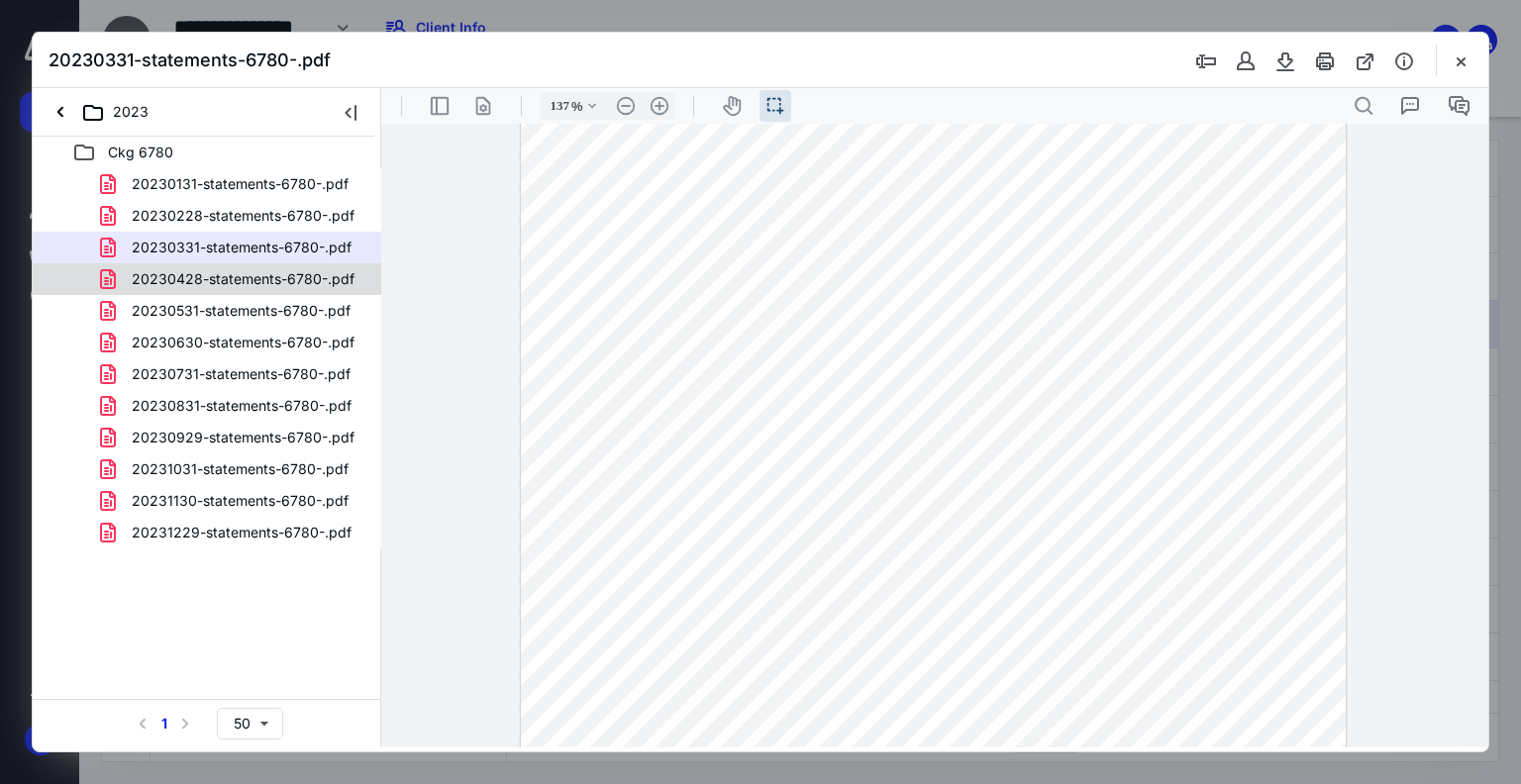 click on "20230428-statements-6780-.pdf" at bounding box center (243, 279) 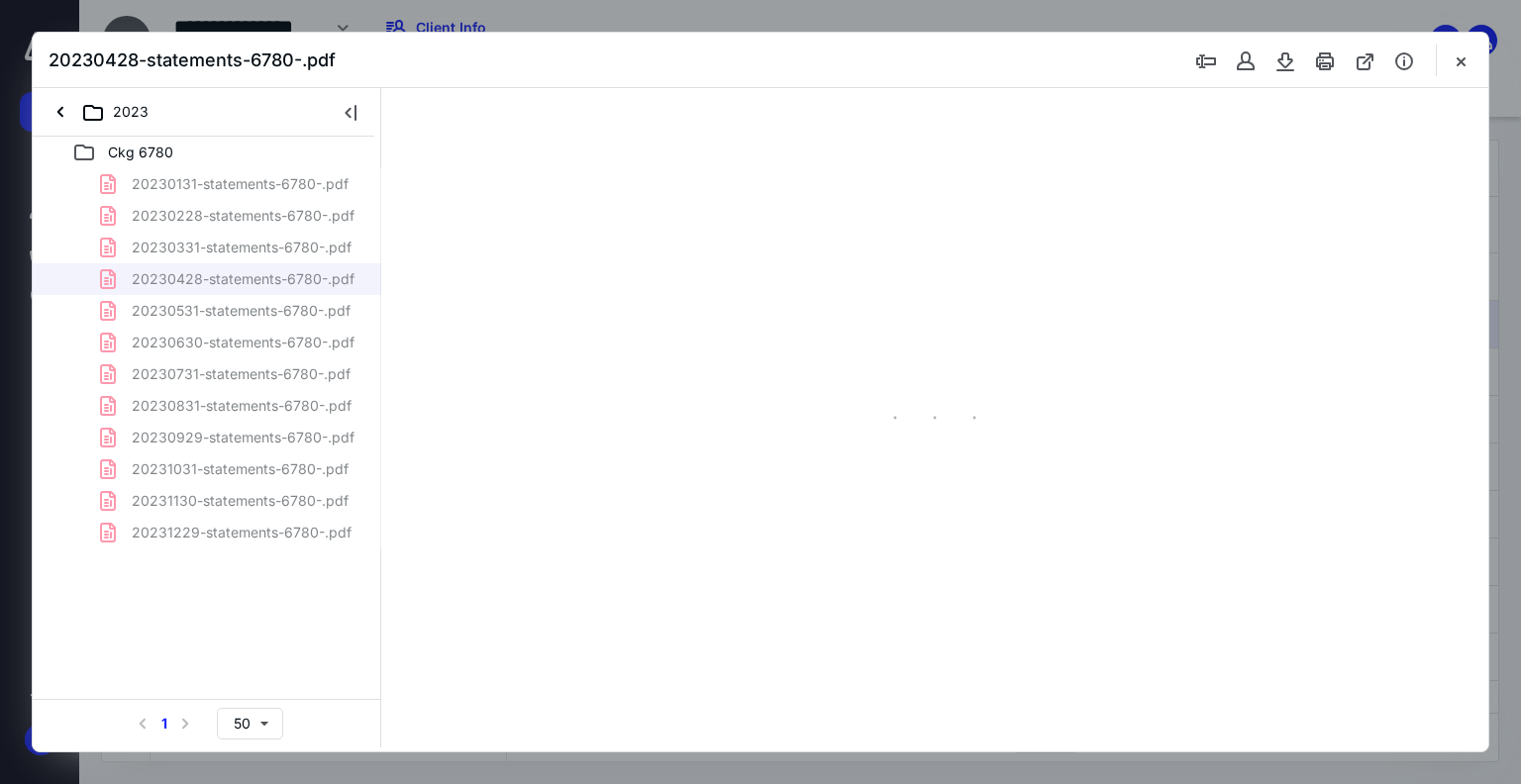 scroll, scrollTop: 39, scrollLeft: 0, axis: vertical 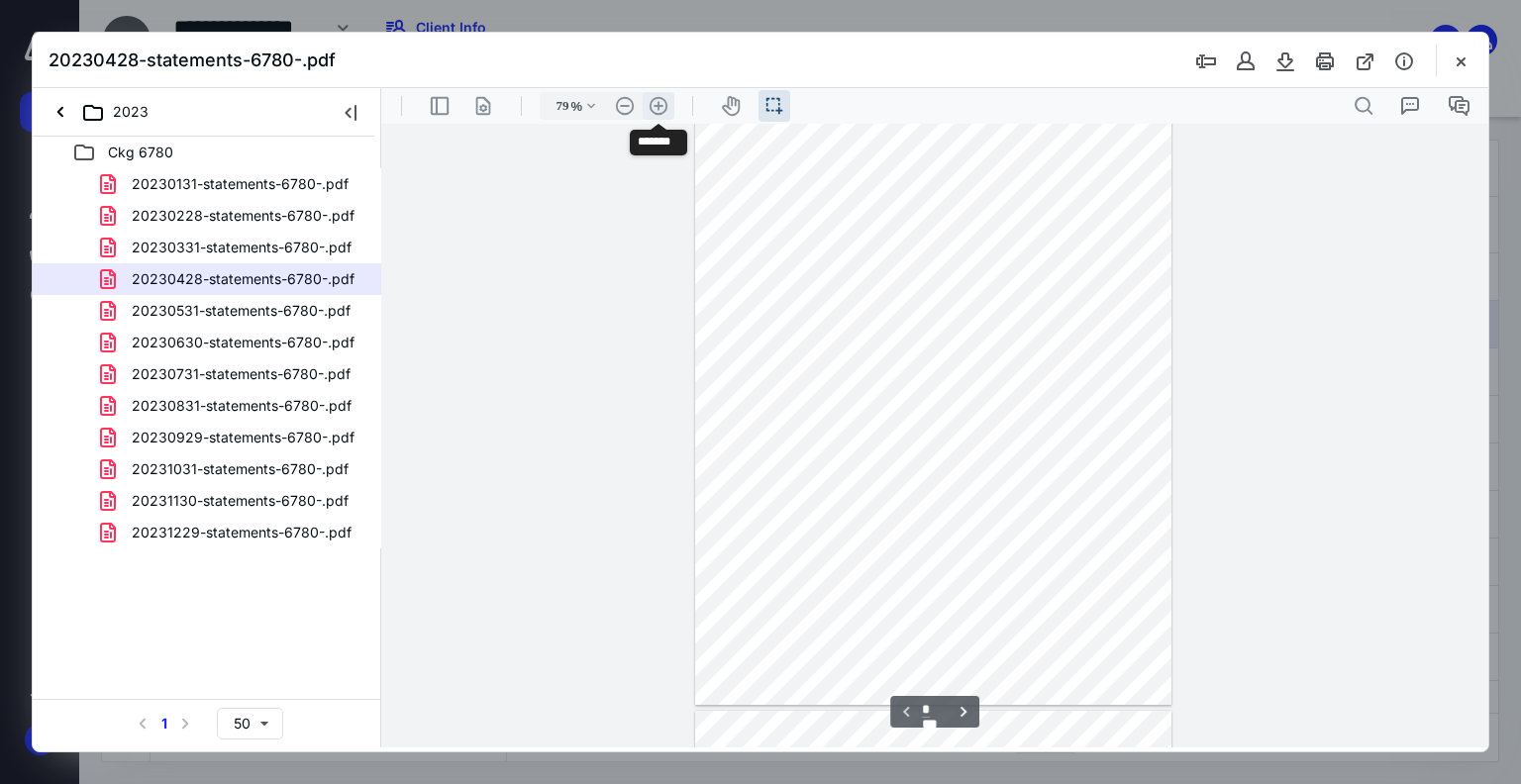 click on ".cls-1{fill:#abb0c4;} icon - header - zoom - in - line" at bounding box center [659, 106] 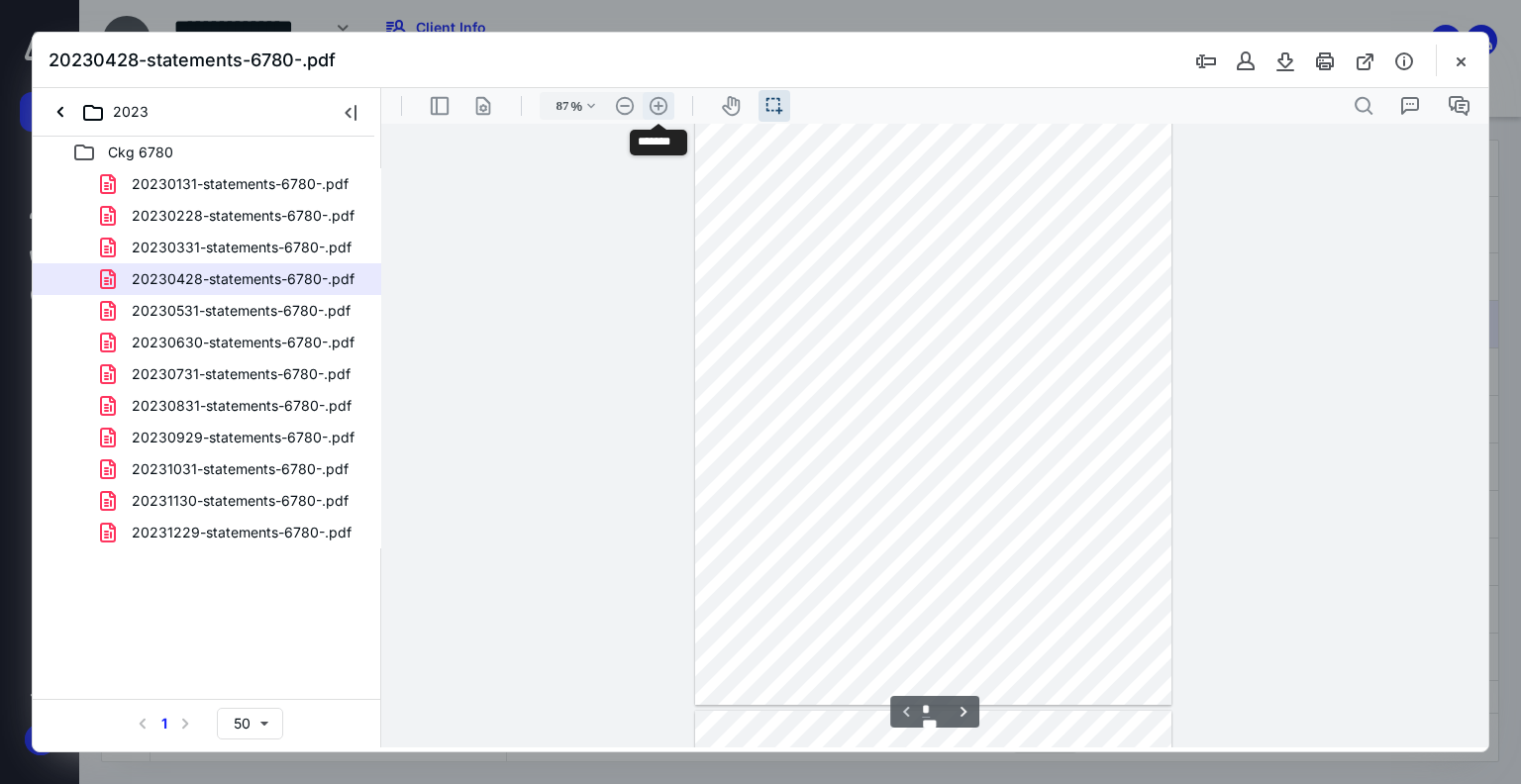 scroll, scrollTop: 70, scrollLeft: 0, axis: vertical 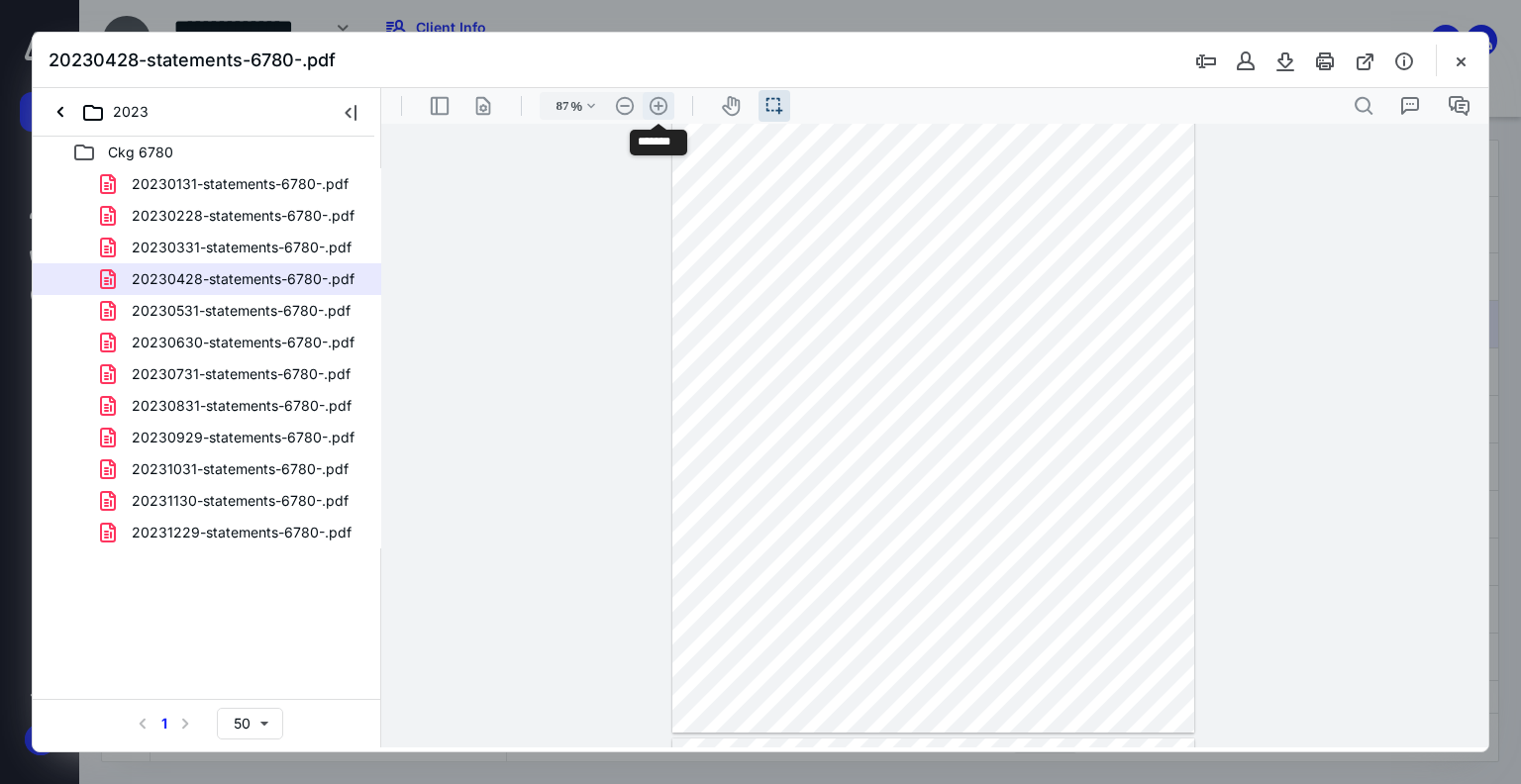 click on ".cls-1{fill:#abb0c4;} icon - header - zoom - in - line" at bounding box center [659, 106] 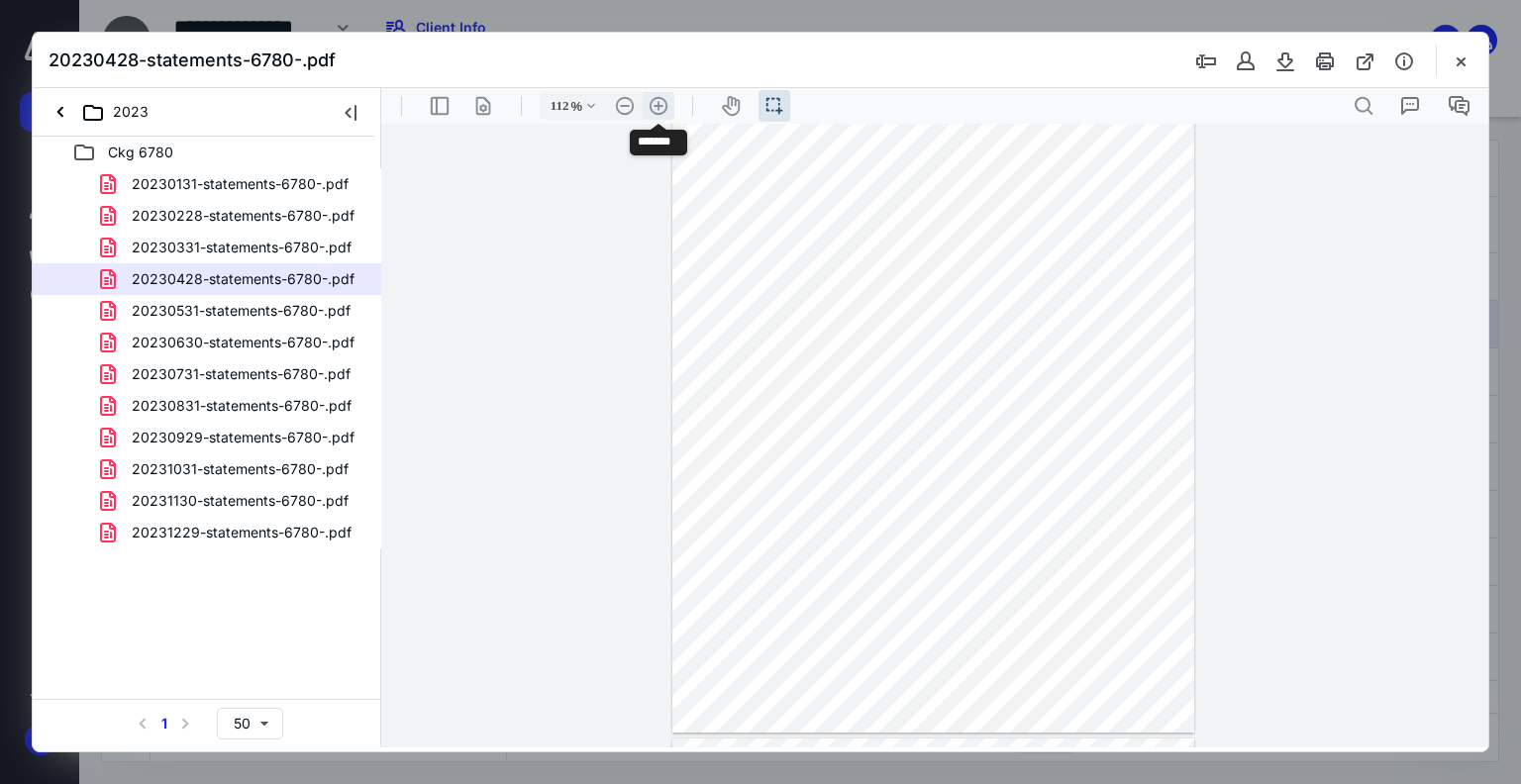 click on ".cls-1{fill:#abb0c4;} icon - header - zoom - in - line" at bounding box center (659, 106) 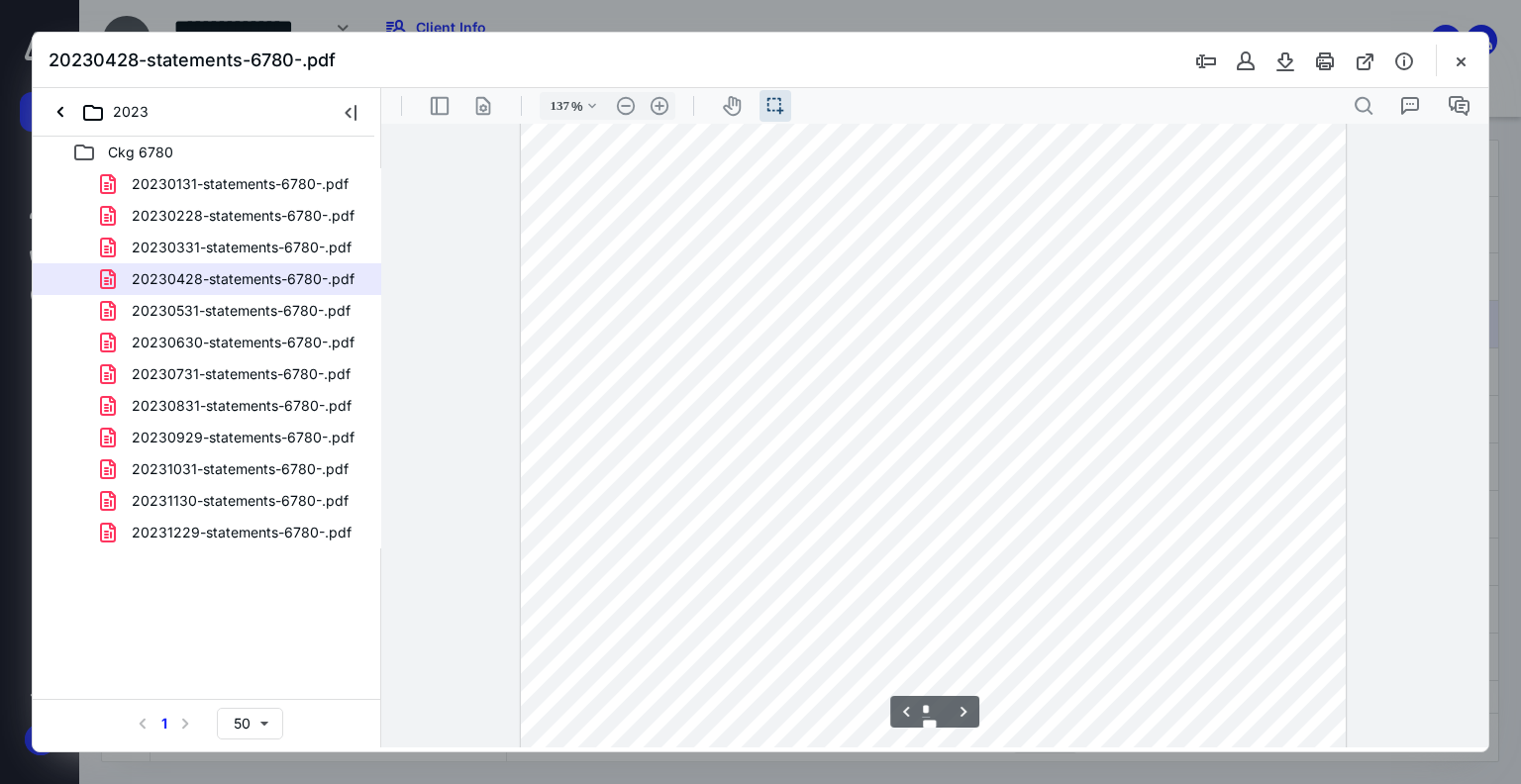 scroll, scrollTop: 1287, scrollLeft: 0, axis: vertical 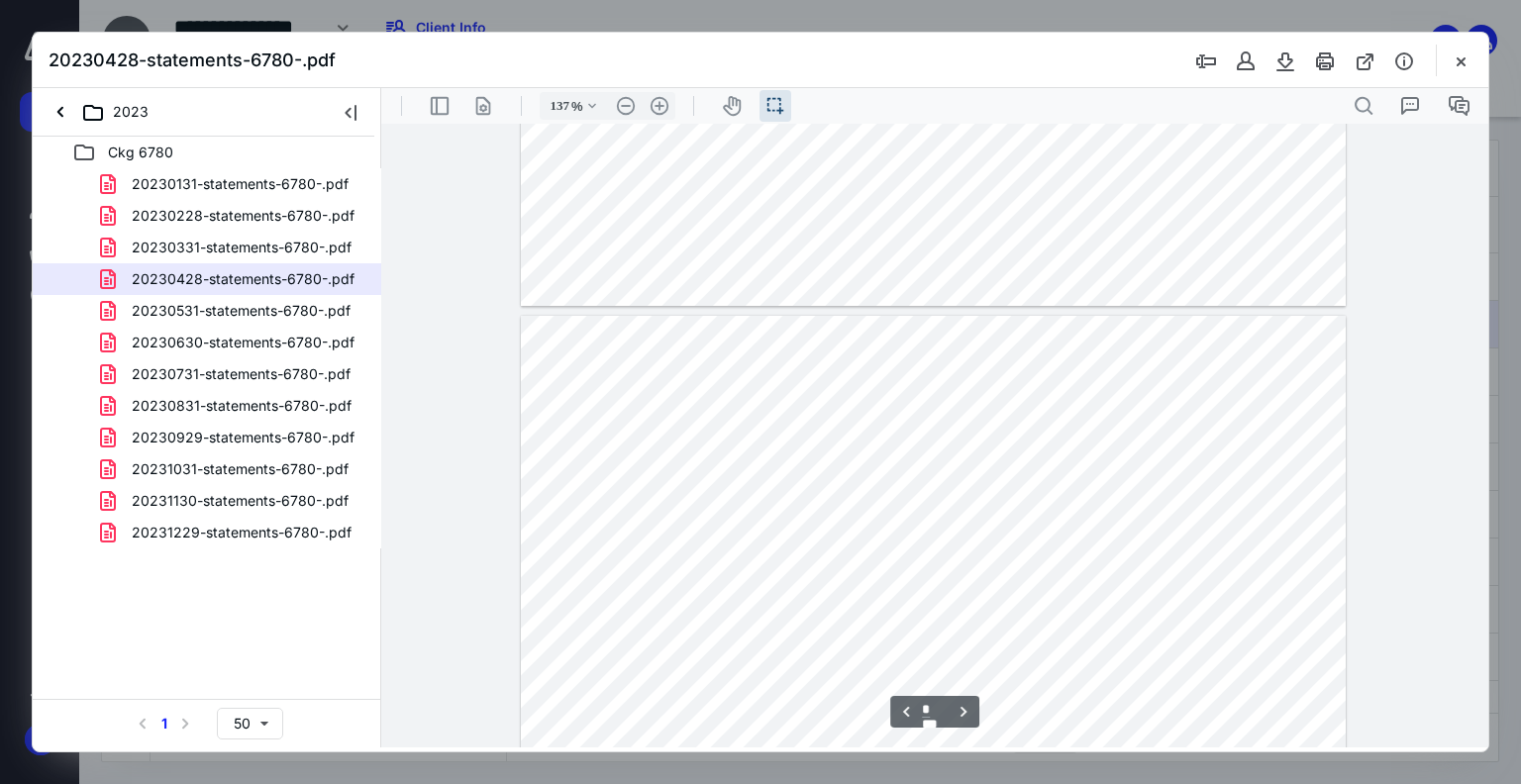 type on "*" 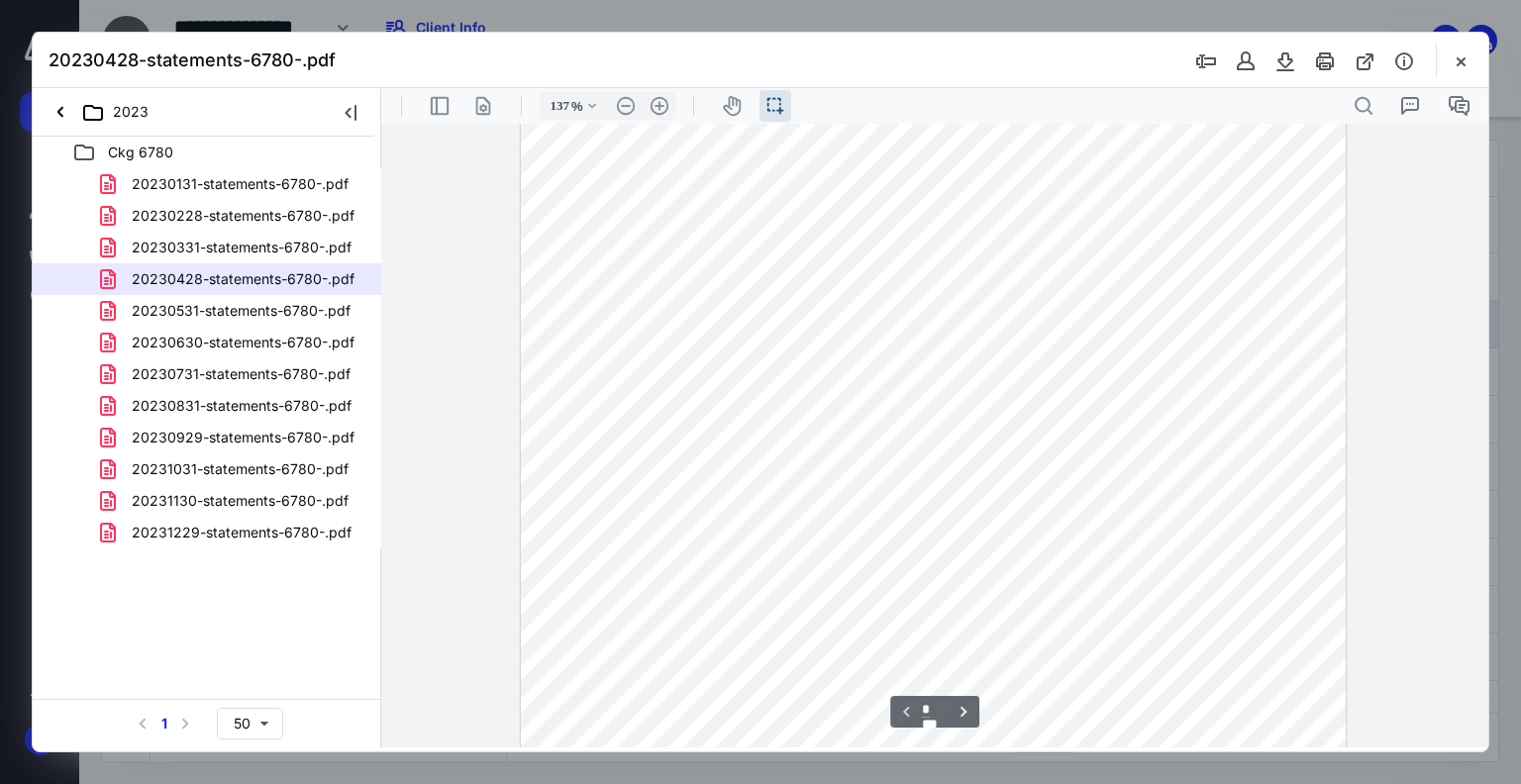 scroll, scrollTop: 0, scrollLeft: 0, axis: both 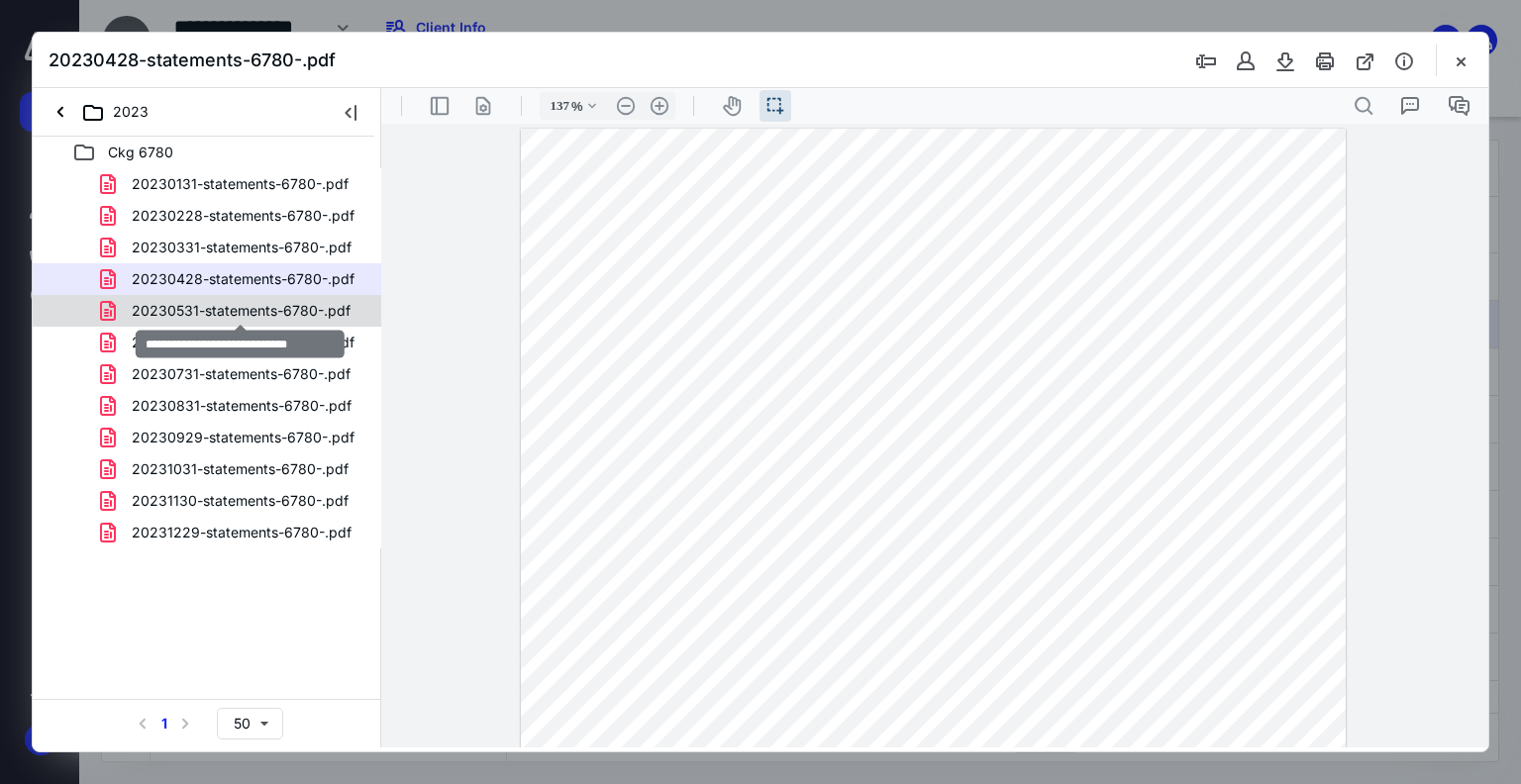 click on "20230531-statements-6780-.pdf" at bounding box center (241, 311) 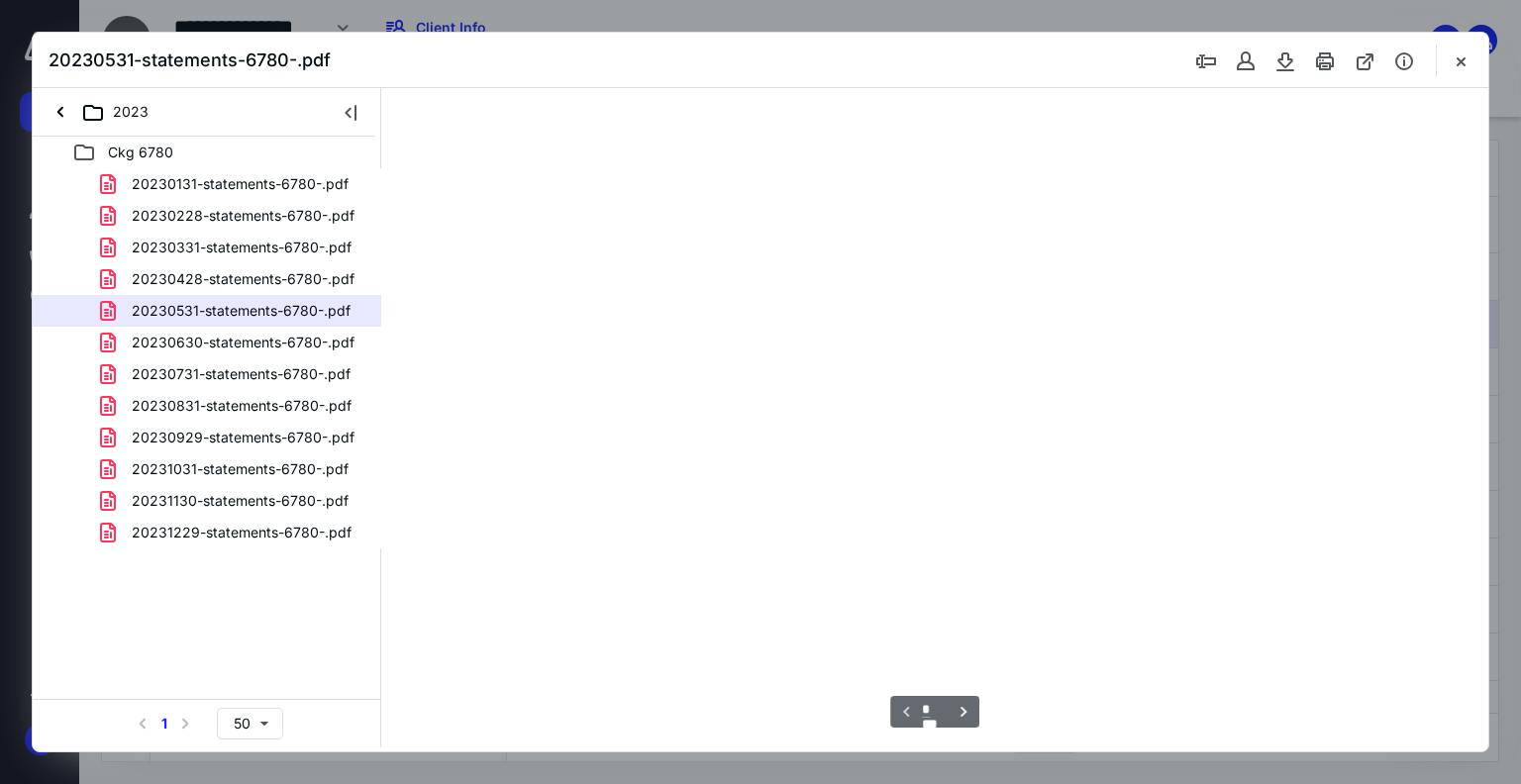 scroll, scrollTop: 39, scrollLeft: 0, axis: vertical 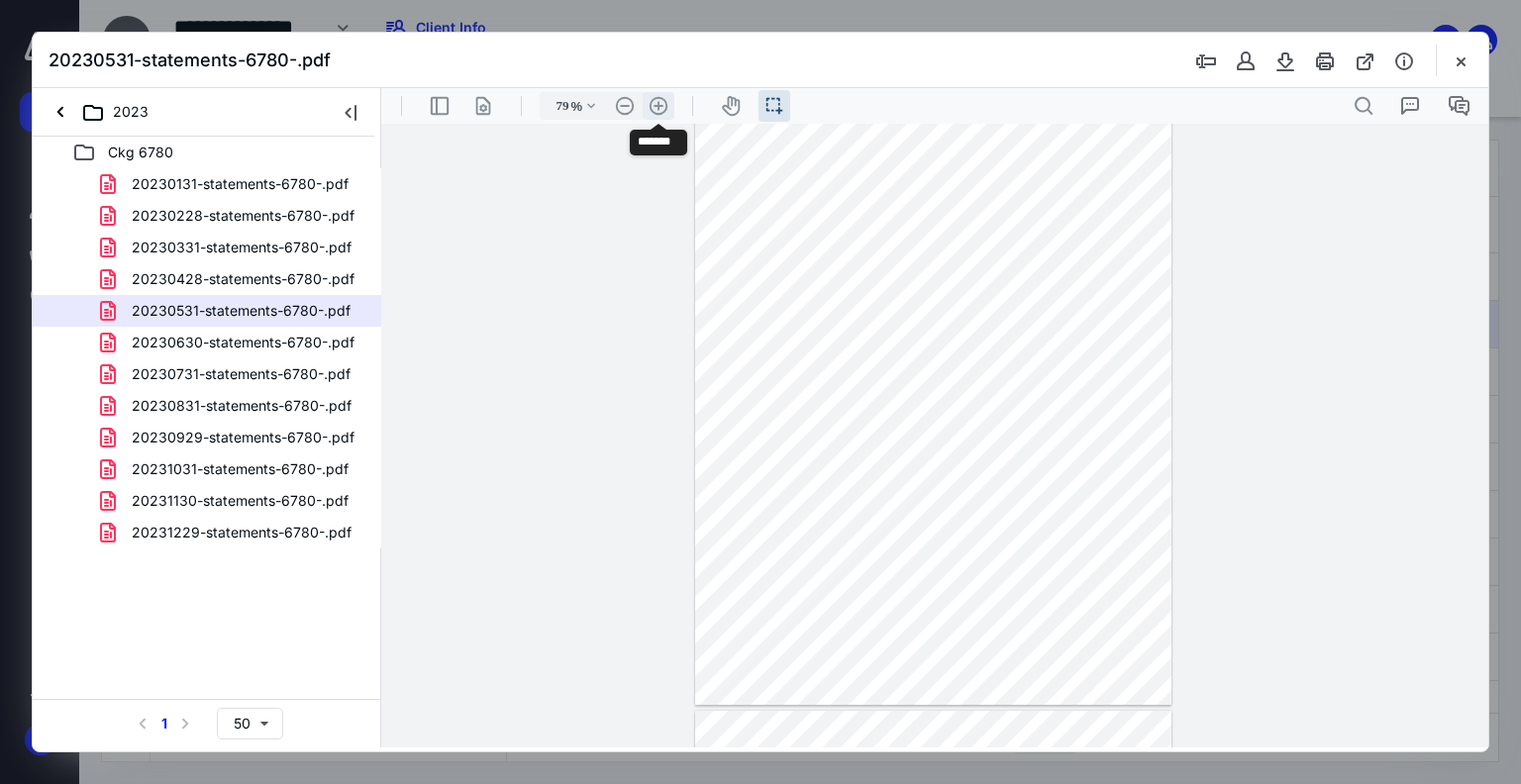 click on ".cls-1{fill:#abb0c4;} icon - header - zoom - in - line" at bounding box center (659, 106) 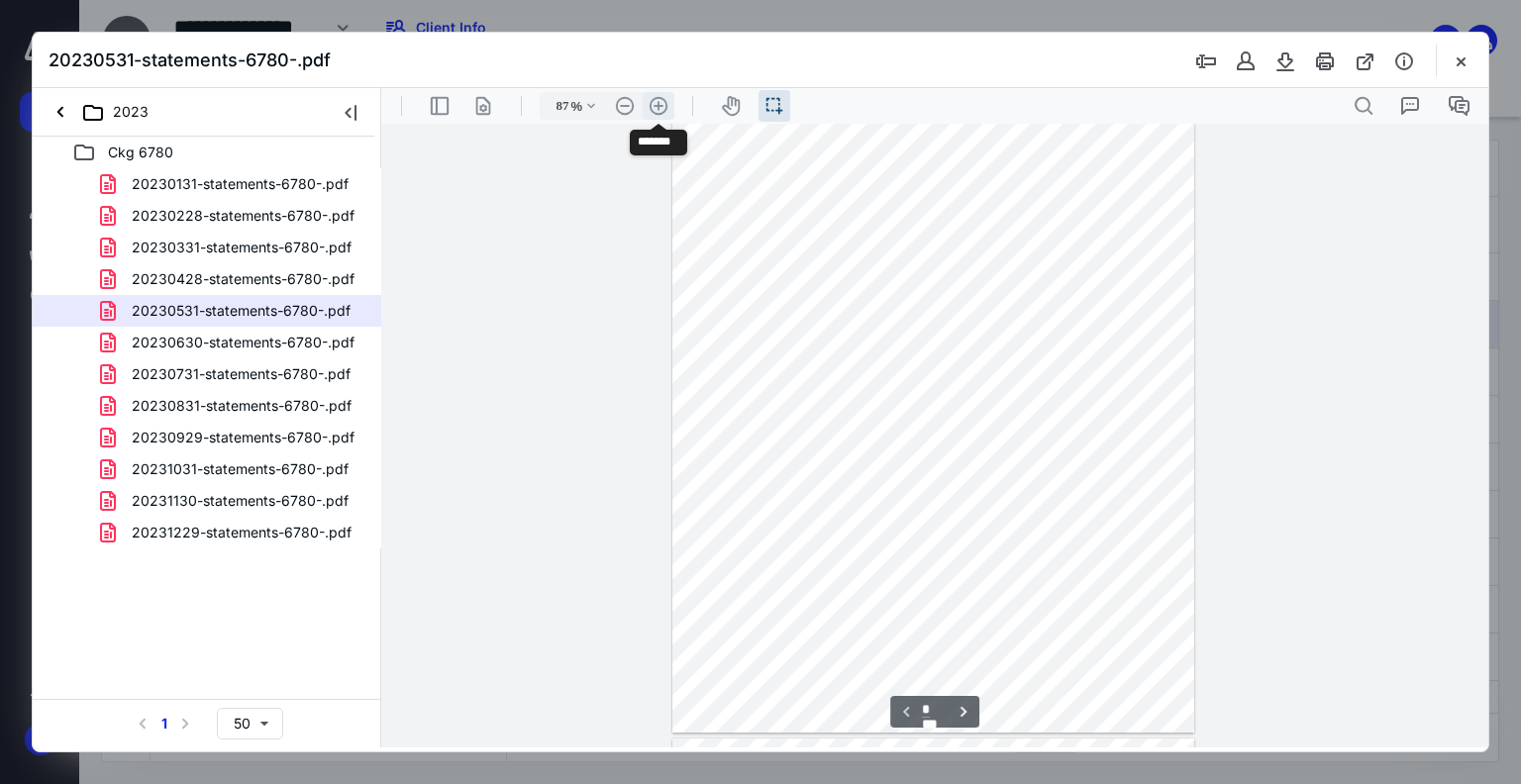 click on ".cls-1{fill:#abb0c4;} icon - header - zoom - in - line" at bounding box center (659, 106) 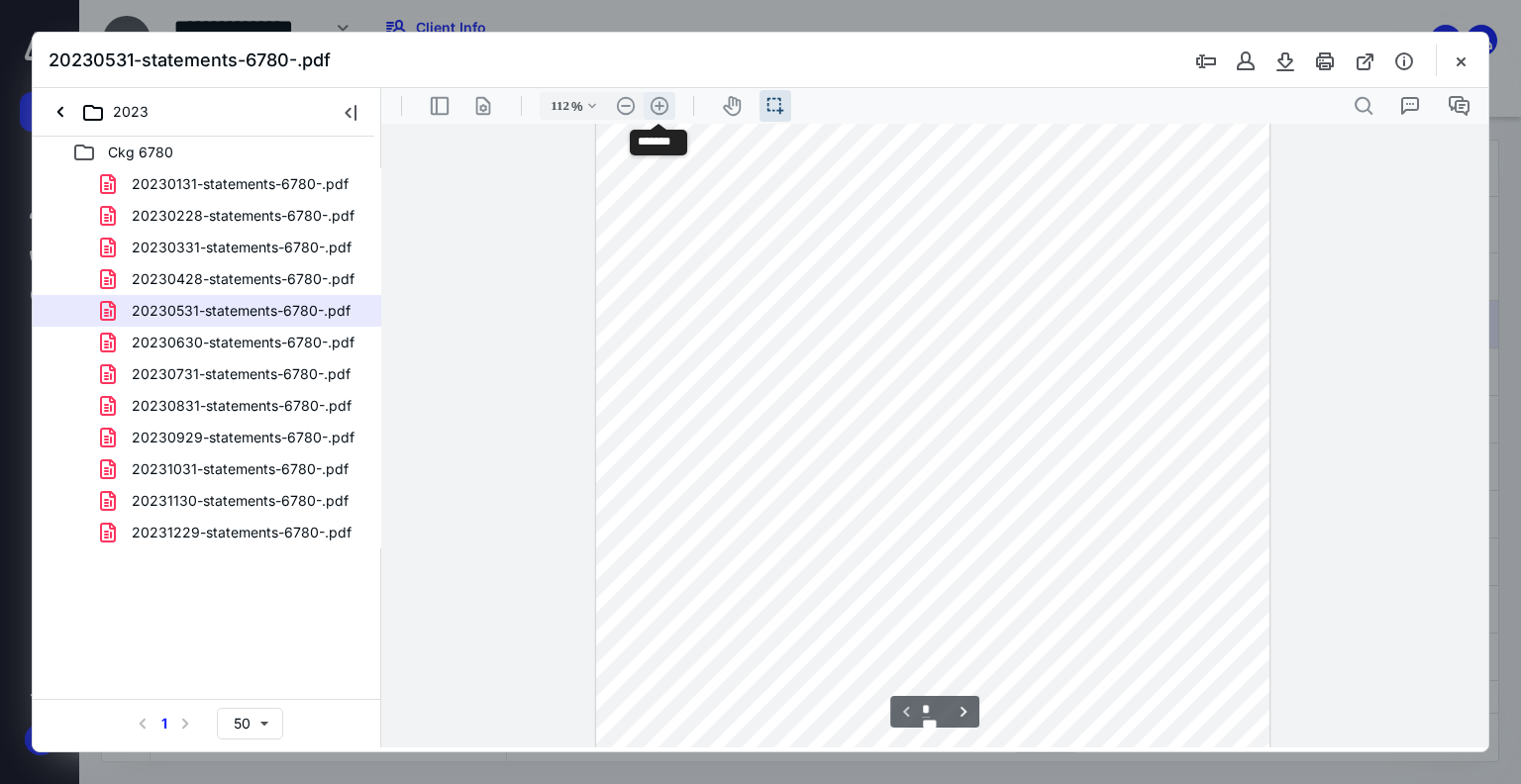 scroll, scrollTop: 175, scrollLeft: 0, axis: vertical 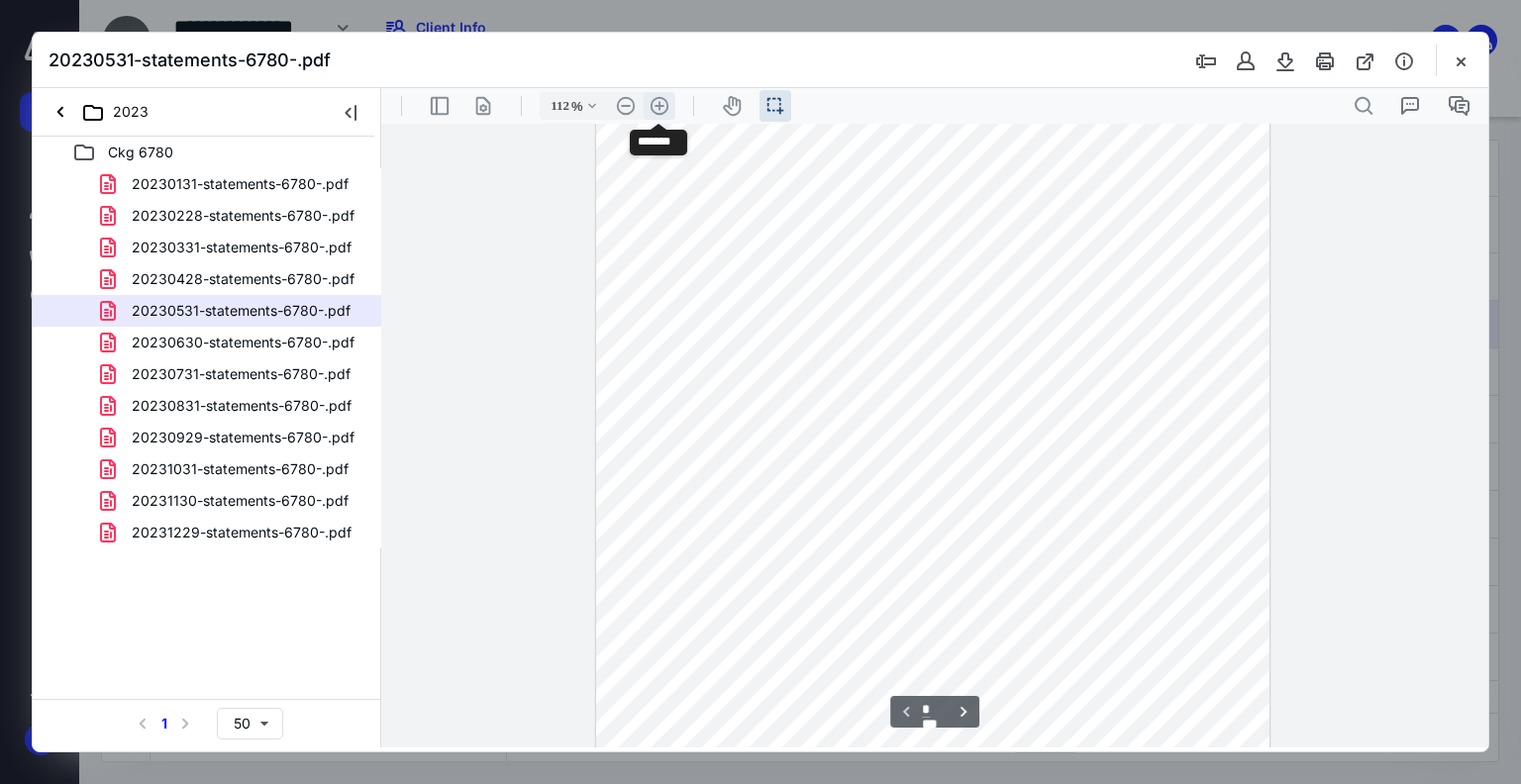 click on ".cls-1{fill:#abb0c4;} icon - header - zoom - in - line" at bounding box center [659, 106] 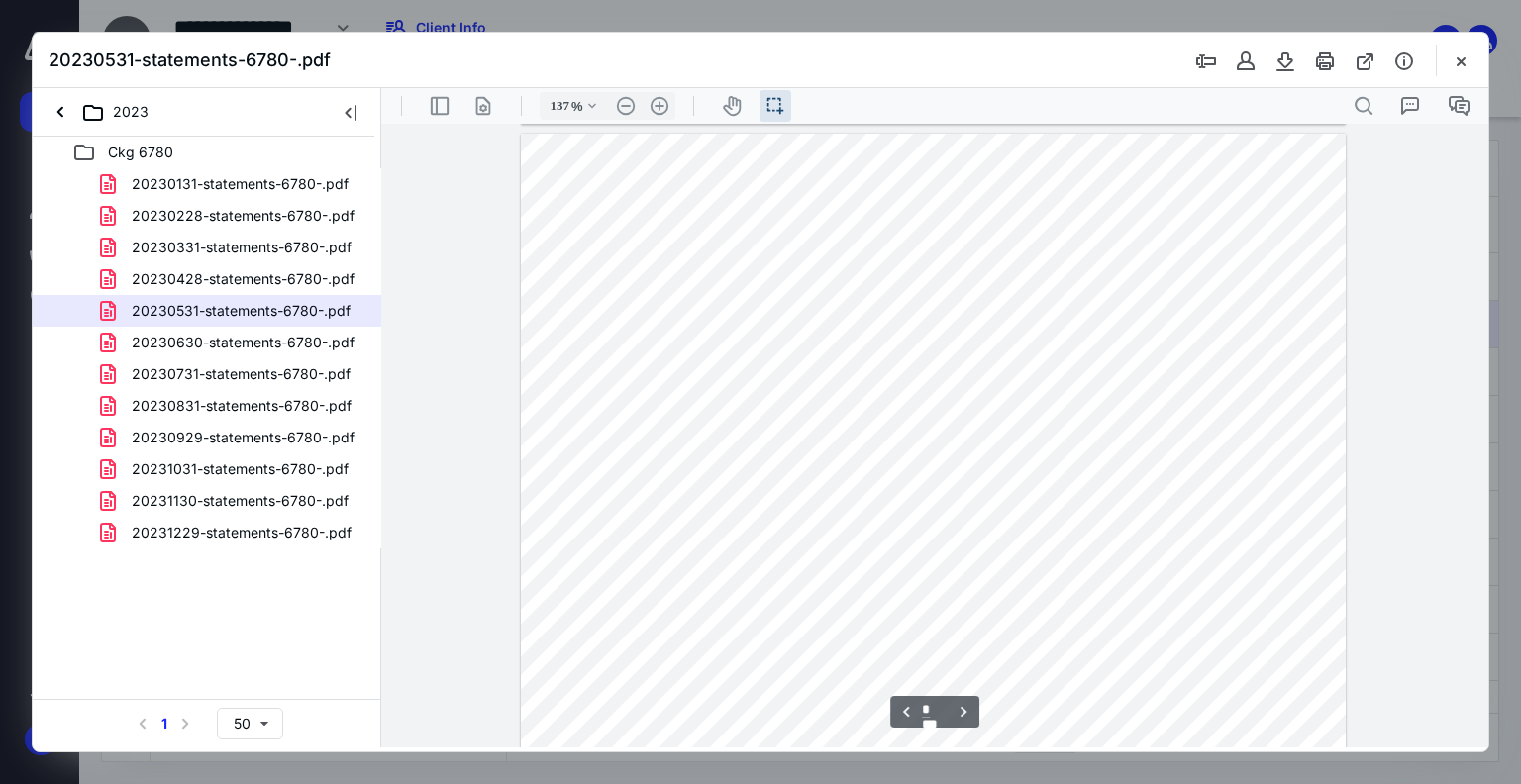 scroll, scrollTop: 1172, scrollLeft: 0, axis: vertical 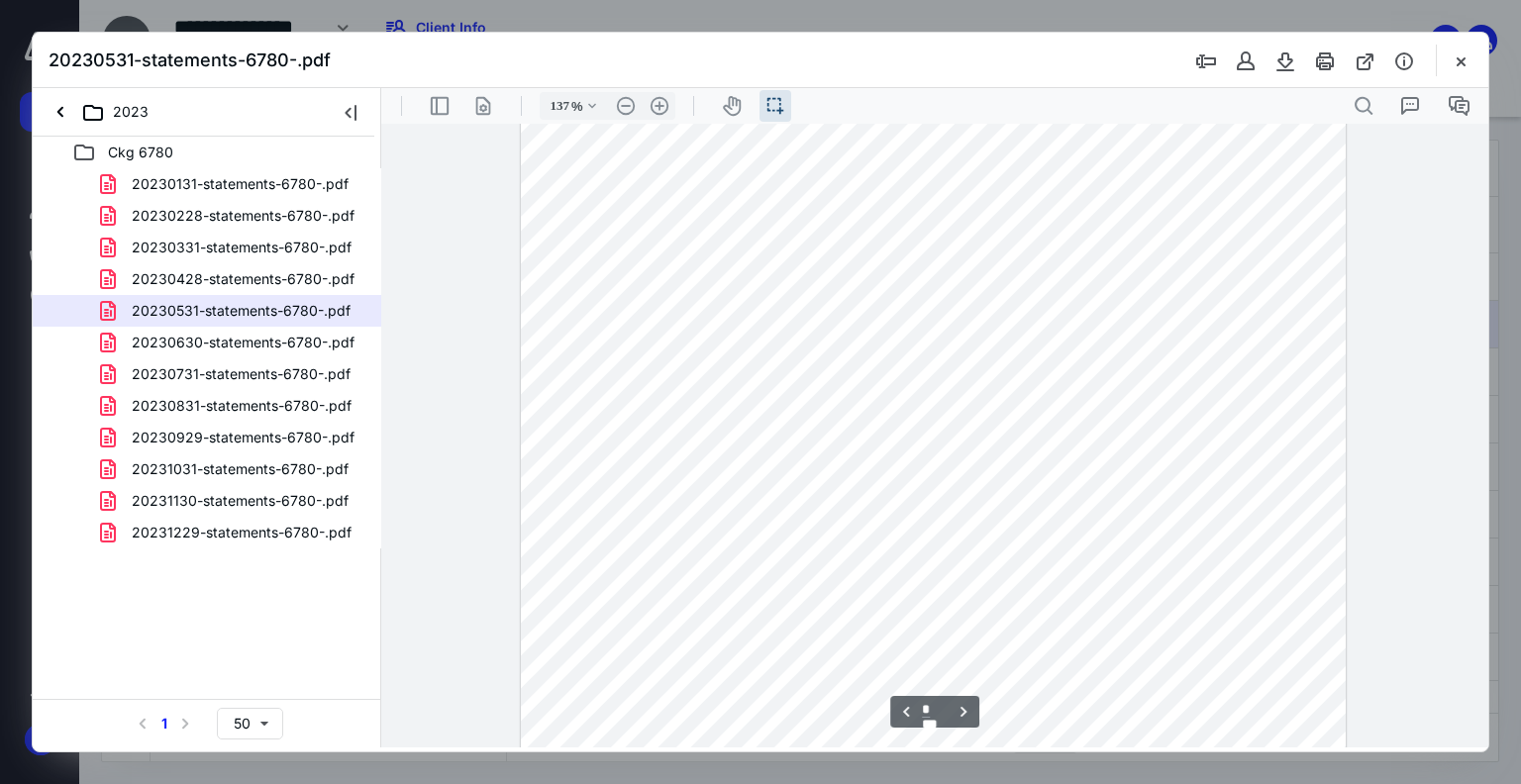 type on "*" 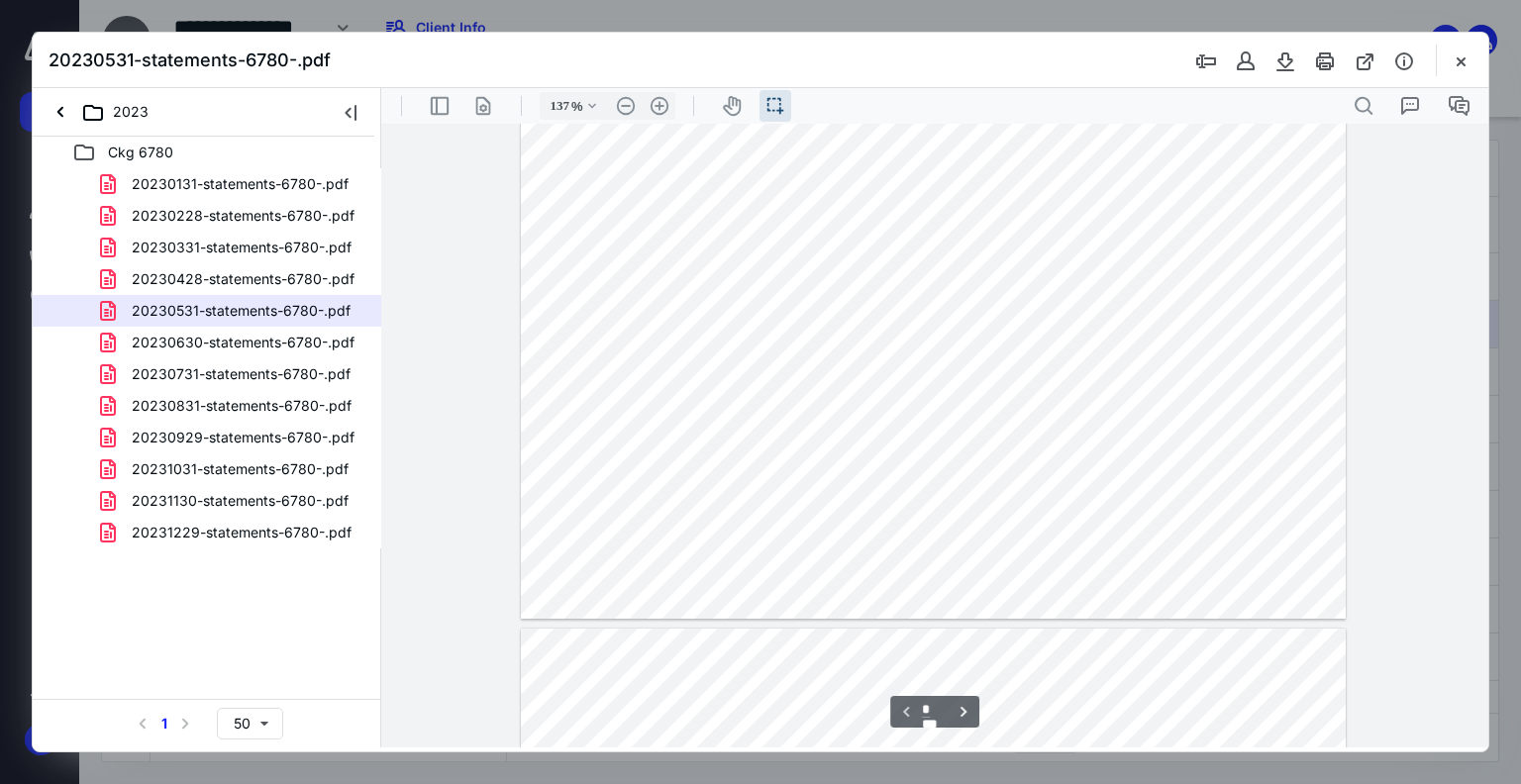 scroll, scrollTop: 182, scrollLeft: 0, axis: vertical 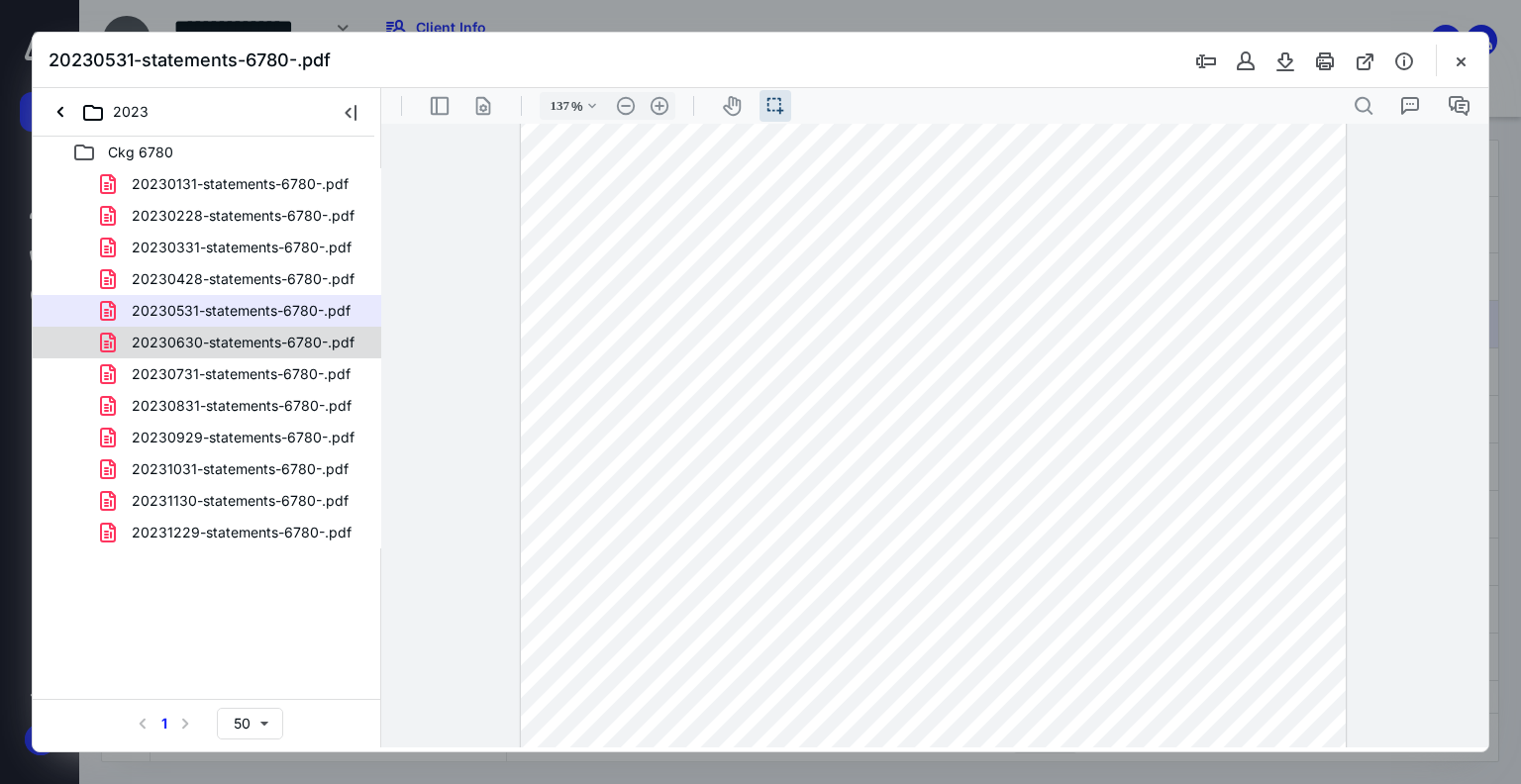 click on "20230630-statements-6780-.pdf" at bounding box center (243, 343) 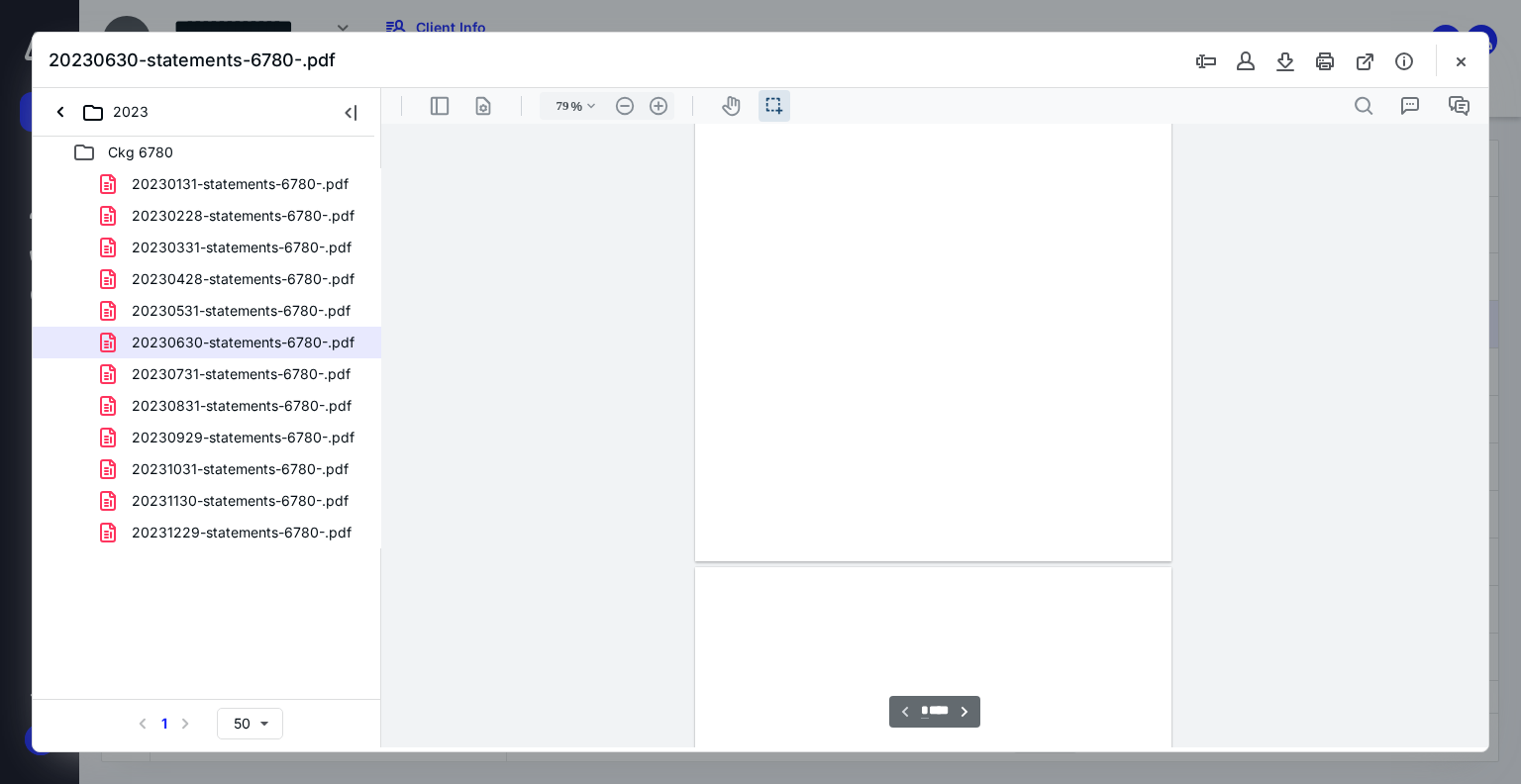 scroll, scrollTop: 39, scrollLeft: 0, axis: vertical 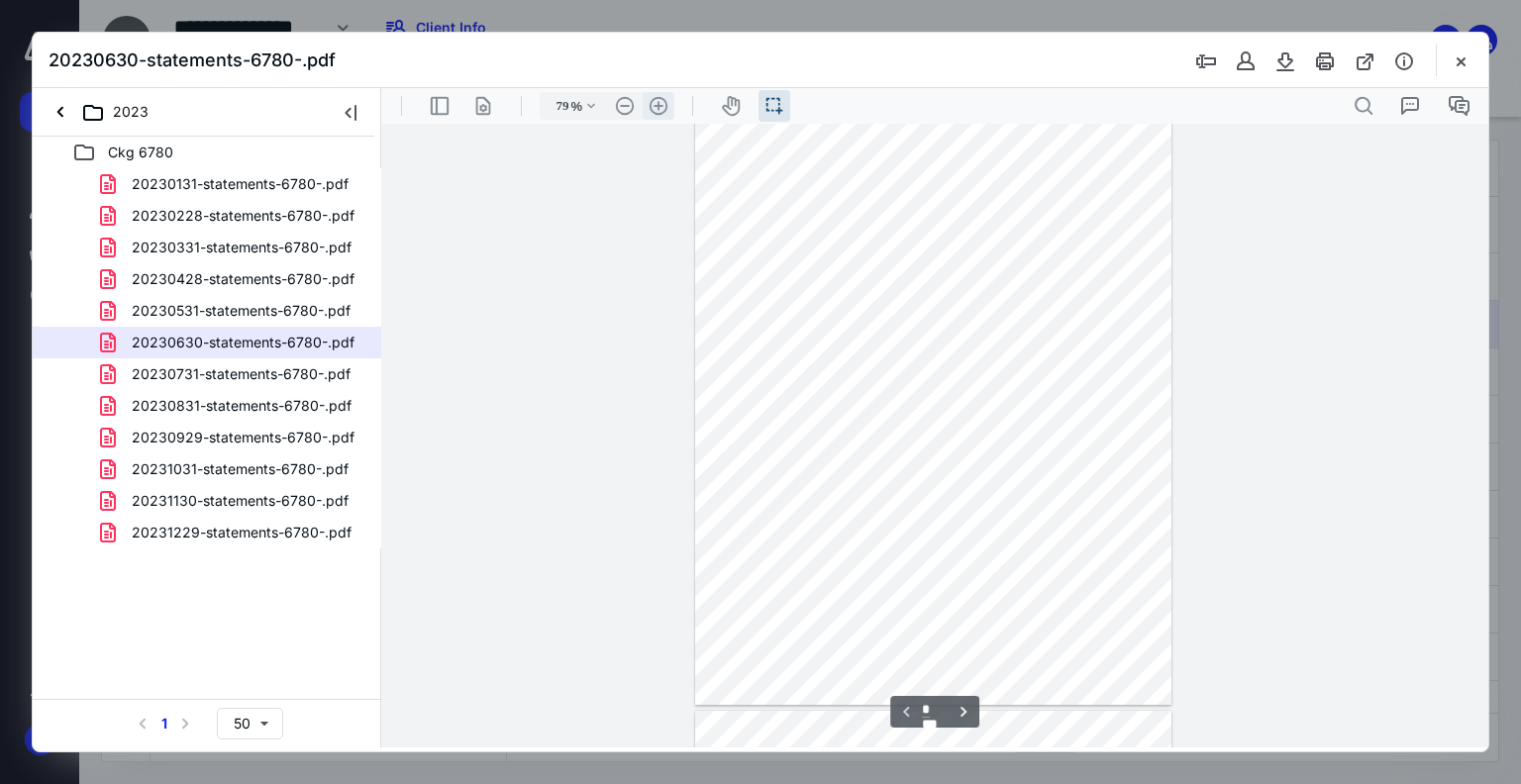 click on ".cls-1{fill:#abb0c4;} icon - header - zoom - in - line" at bounding box center (659, 106) 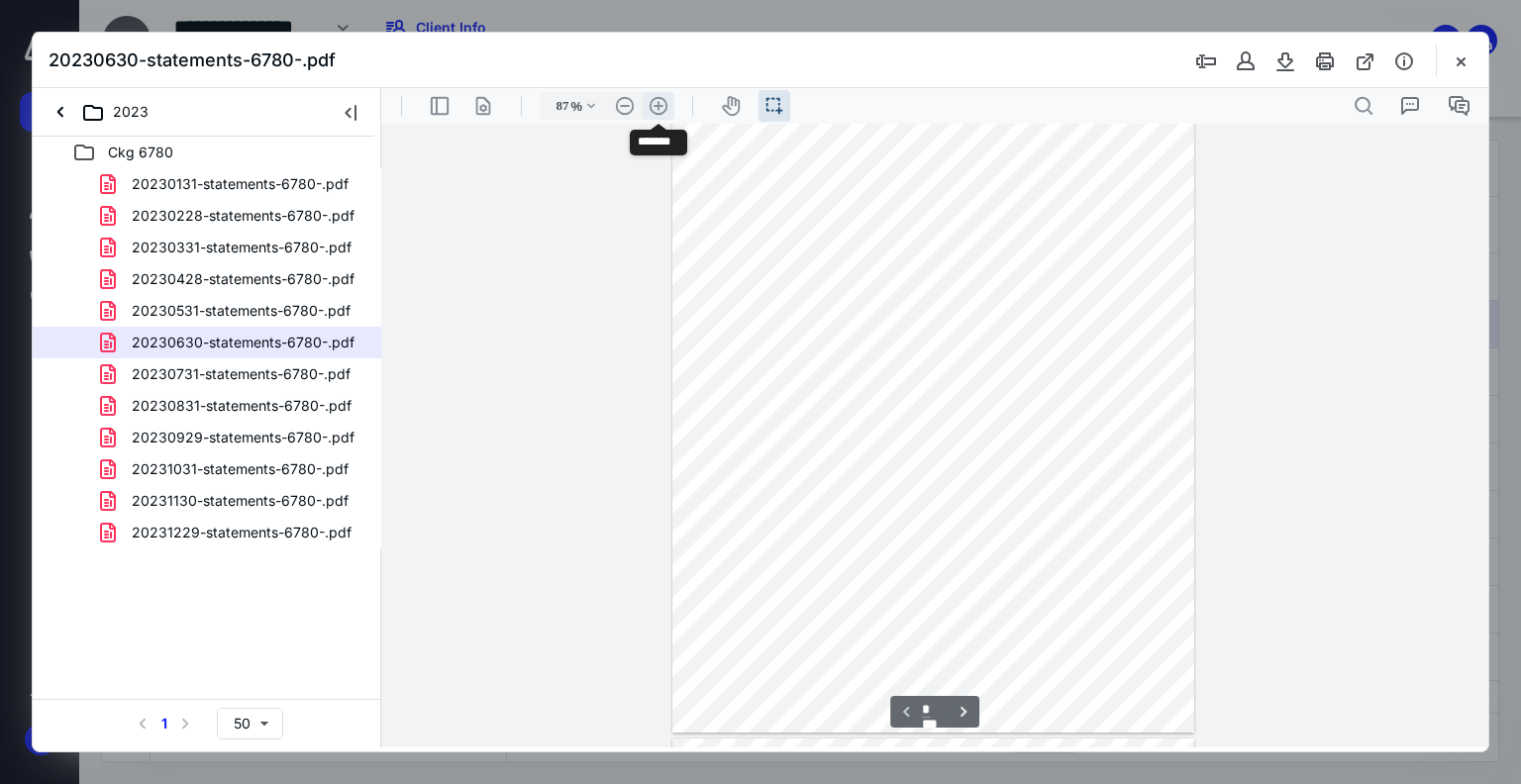 click on ".cls-1{fill:#abb0c4;} icon - header - zoom - in - line" at bounding box center (659, 106) 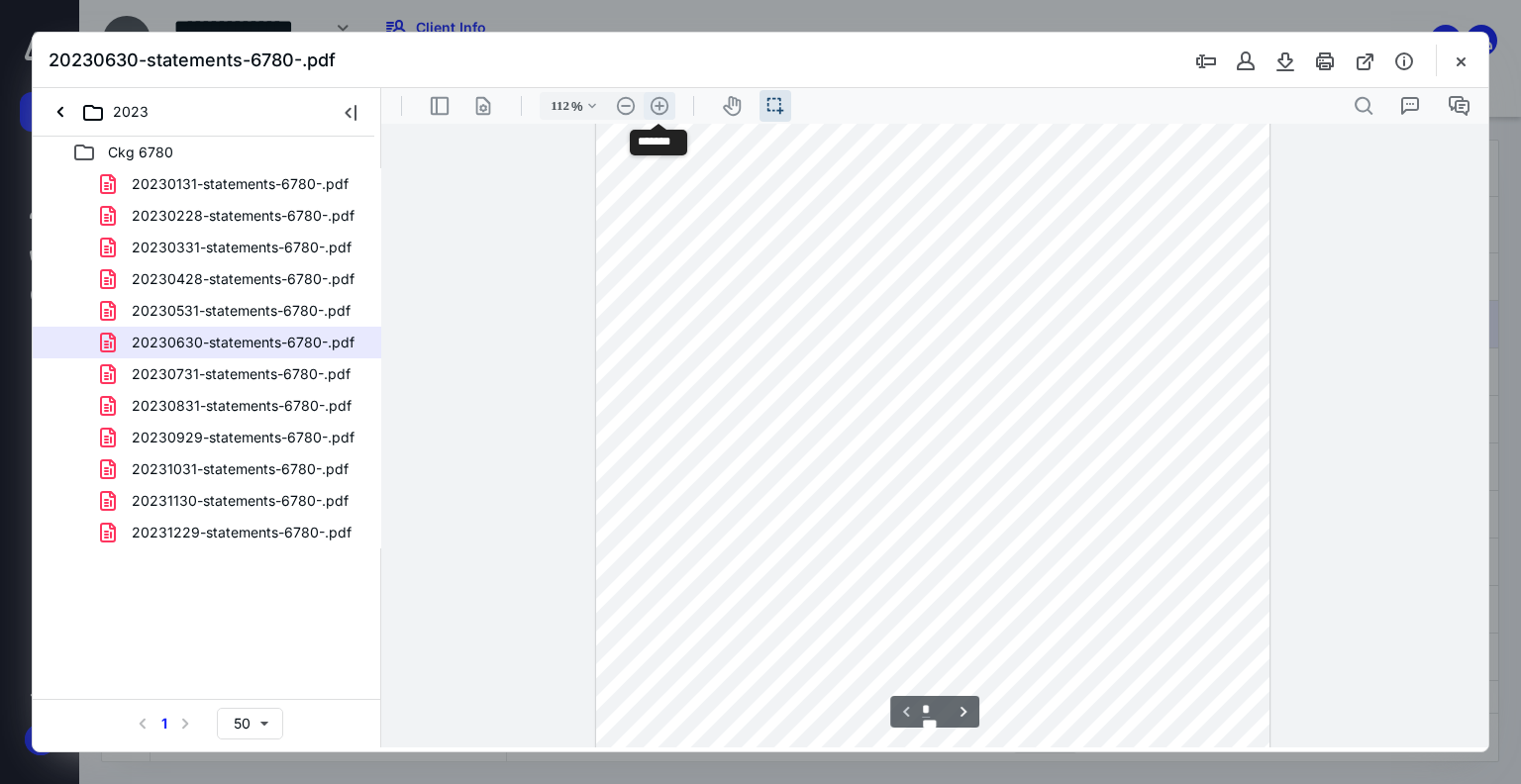 scroll, scrollTop: 175, scrollLeft: 0, axis: vertical 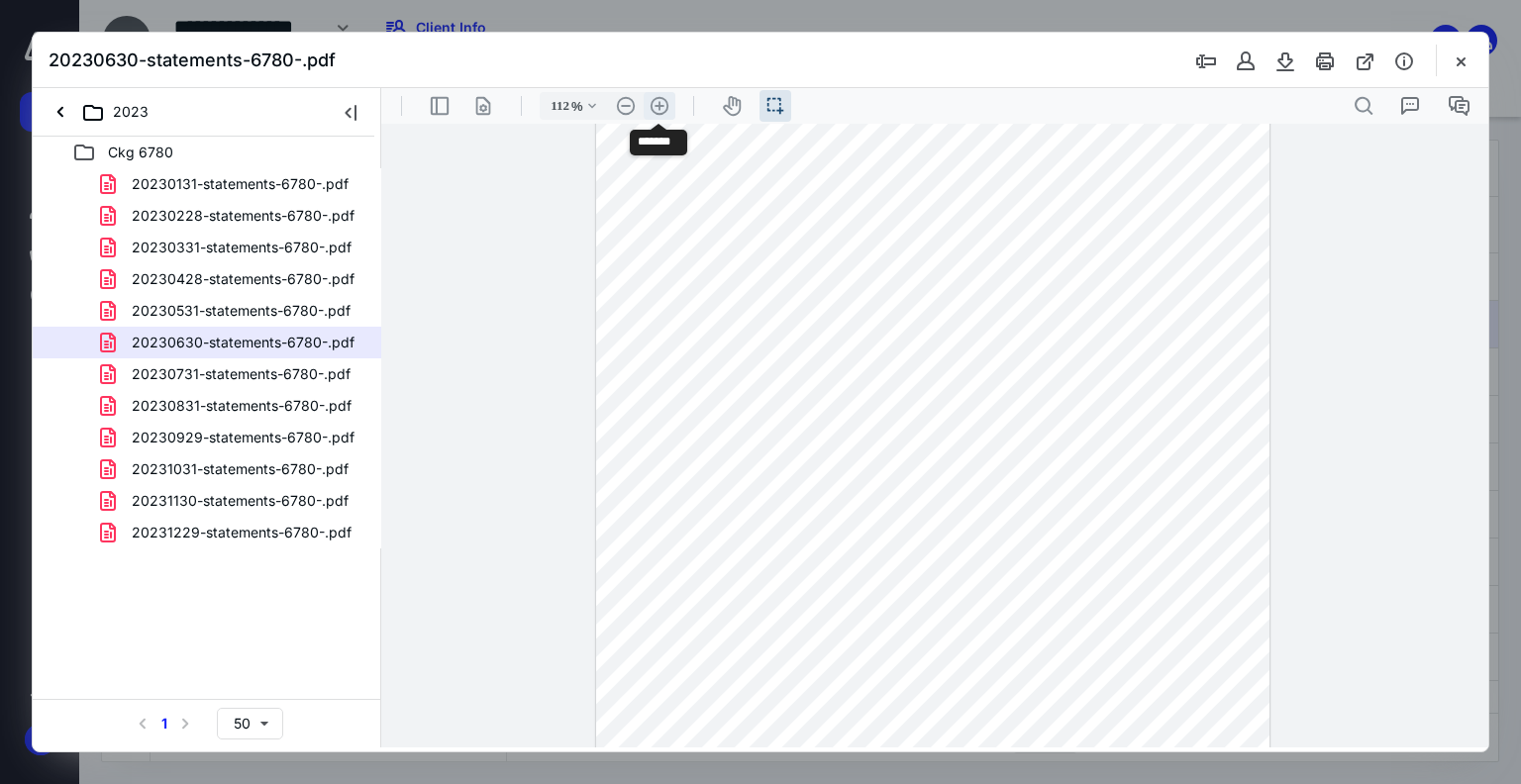 click on ".cls-1{fill:#abb0c4;} icon - header - zoom - in - line" at bounding box center [659, 106] 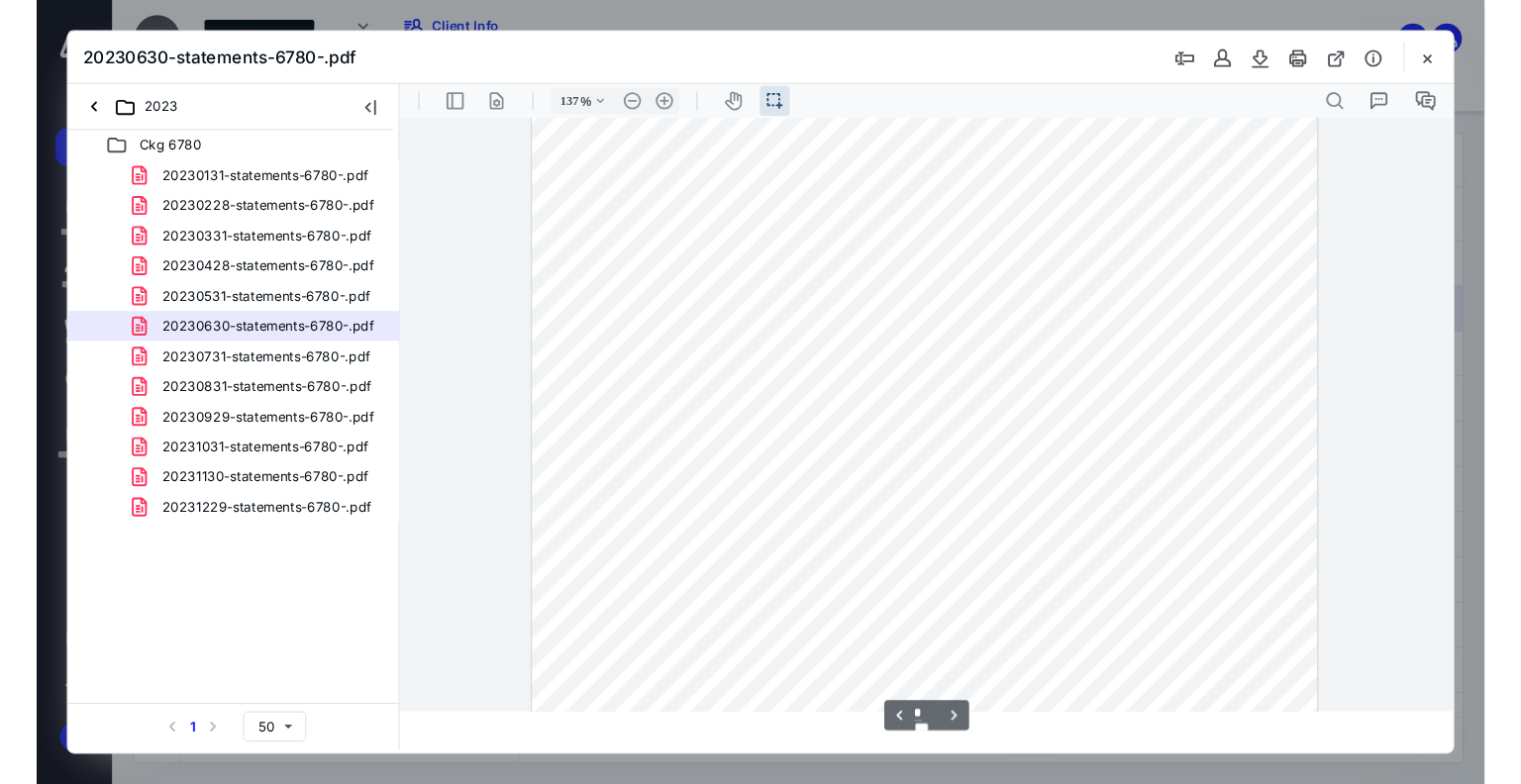scroll, scrollTop: 1469, scrollLeft: 0, axis: vertical 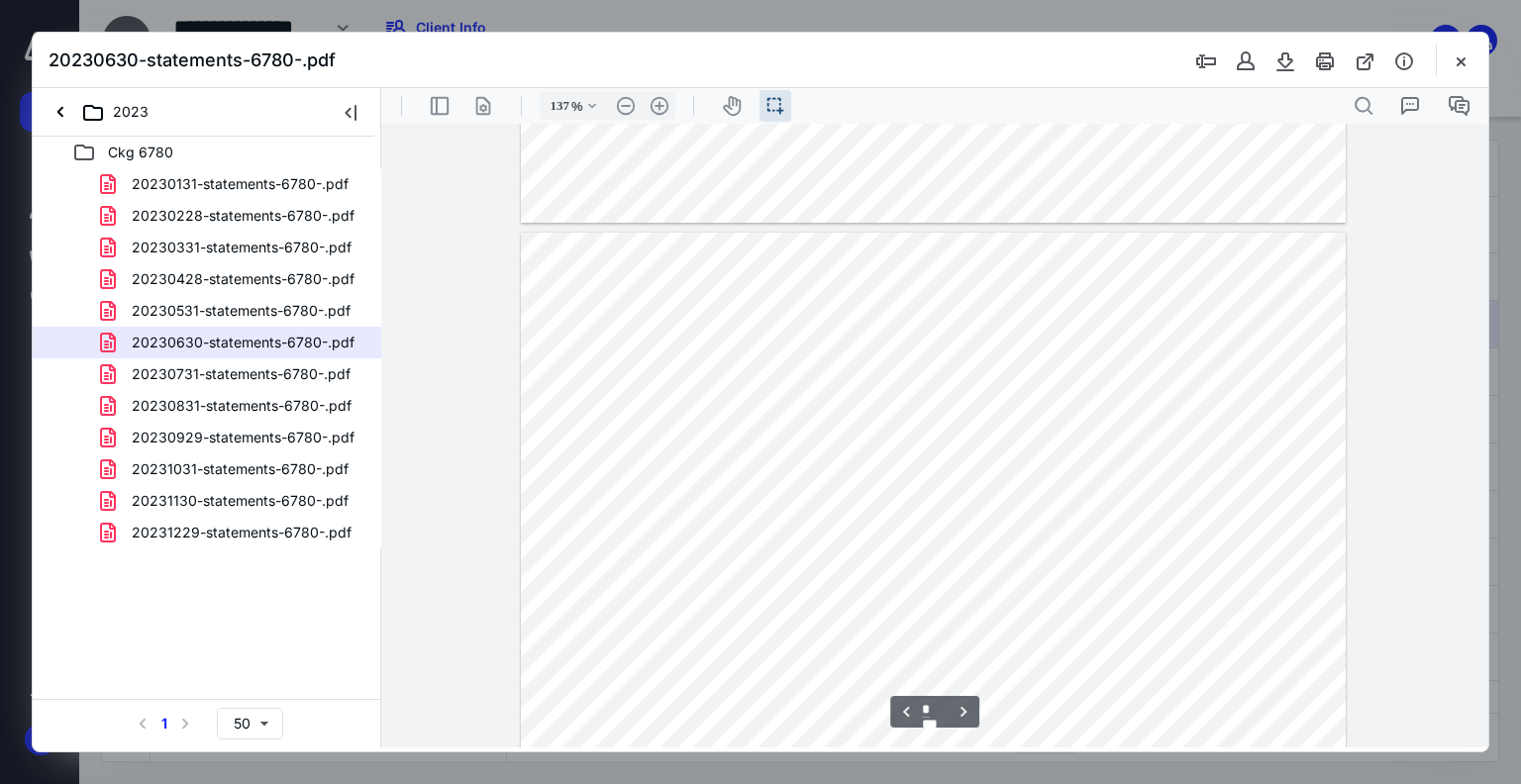 type on "*" 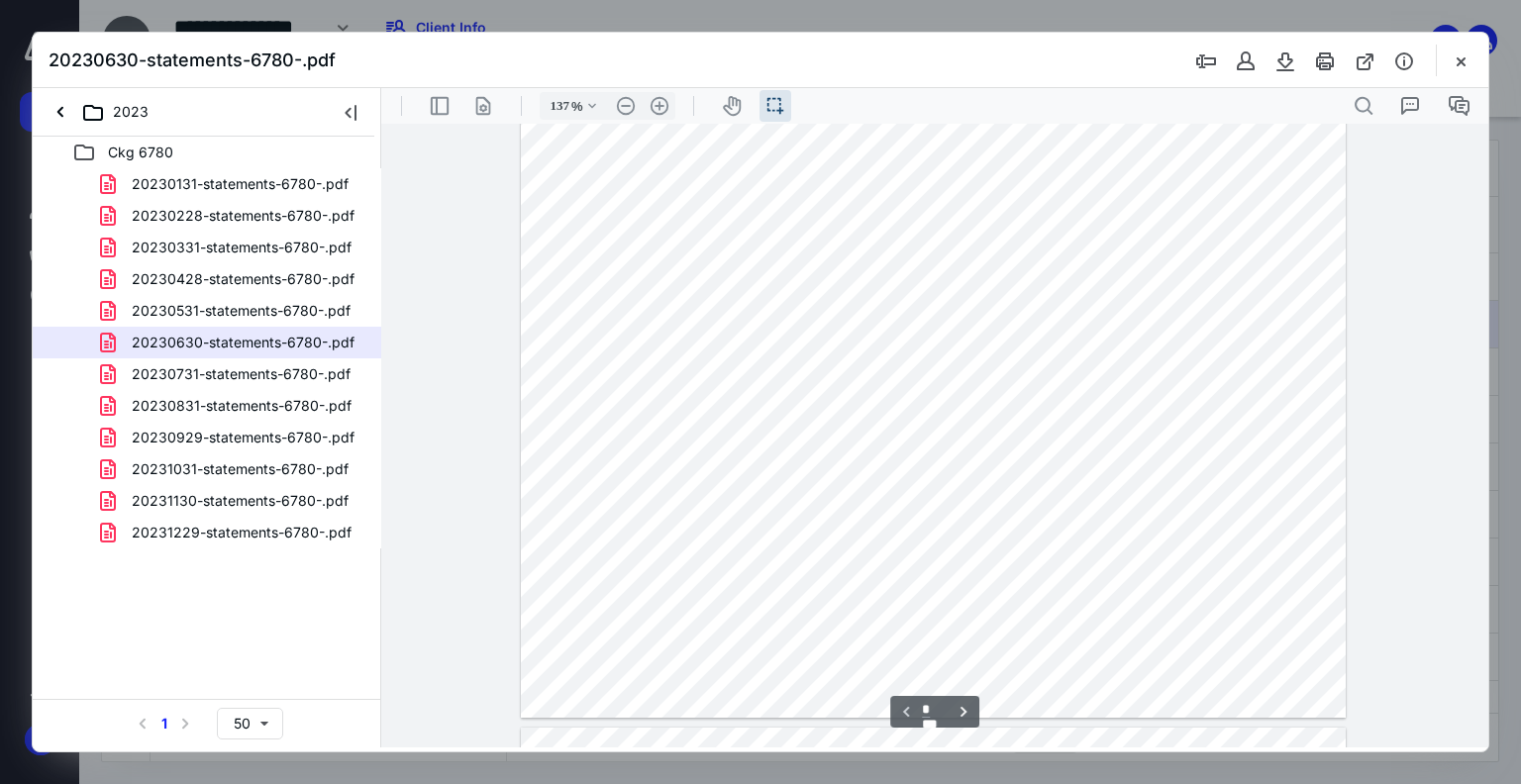 scroll, scrollTop: 578, scrollLeft: 0, axis: vertical 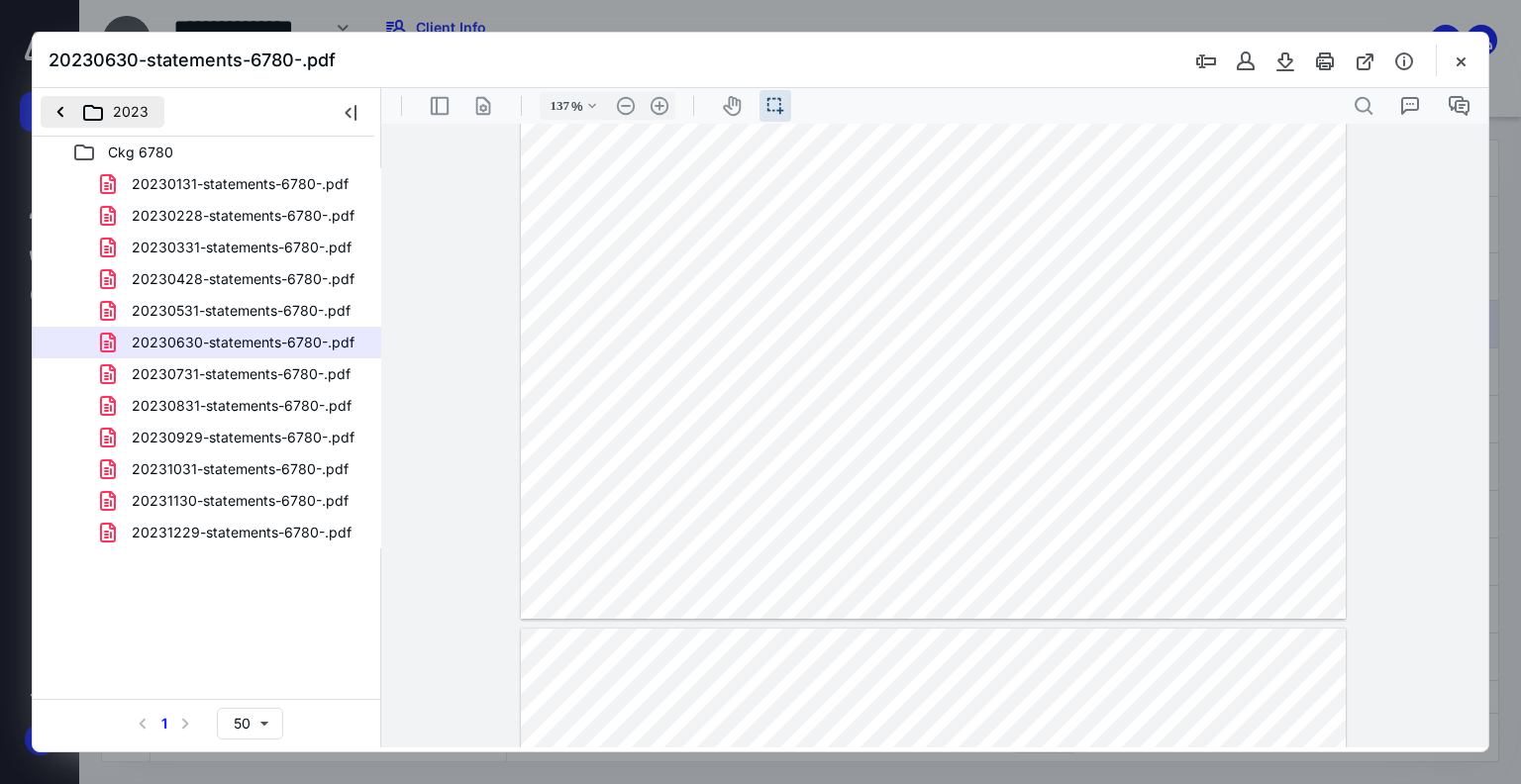 click on "2023" at bounding box center (102, 112) 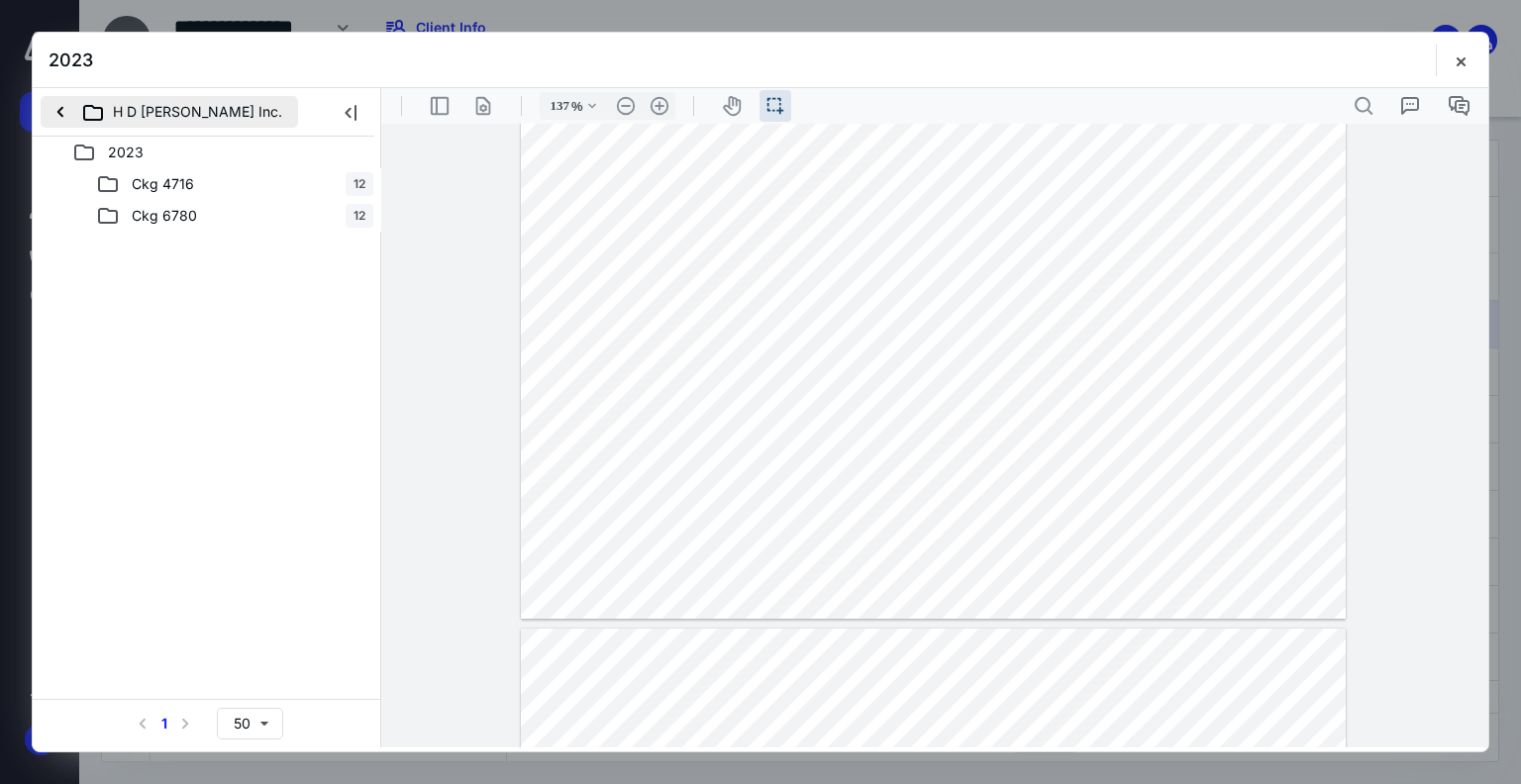 click on "H D Solano Inc." at bounding box center [169, 112] 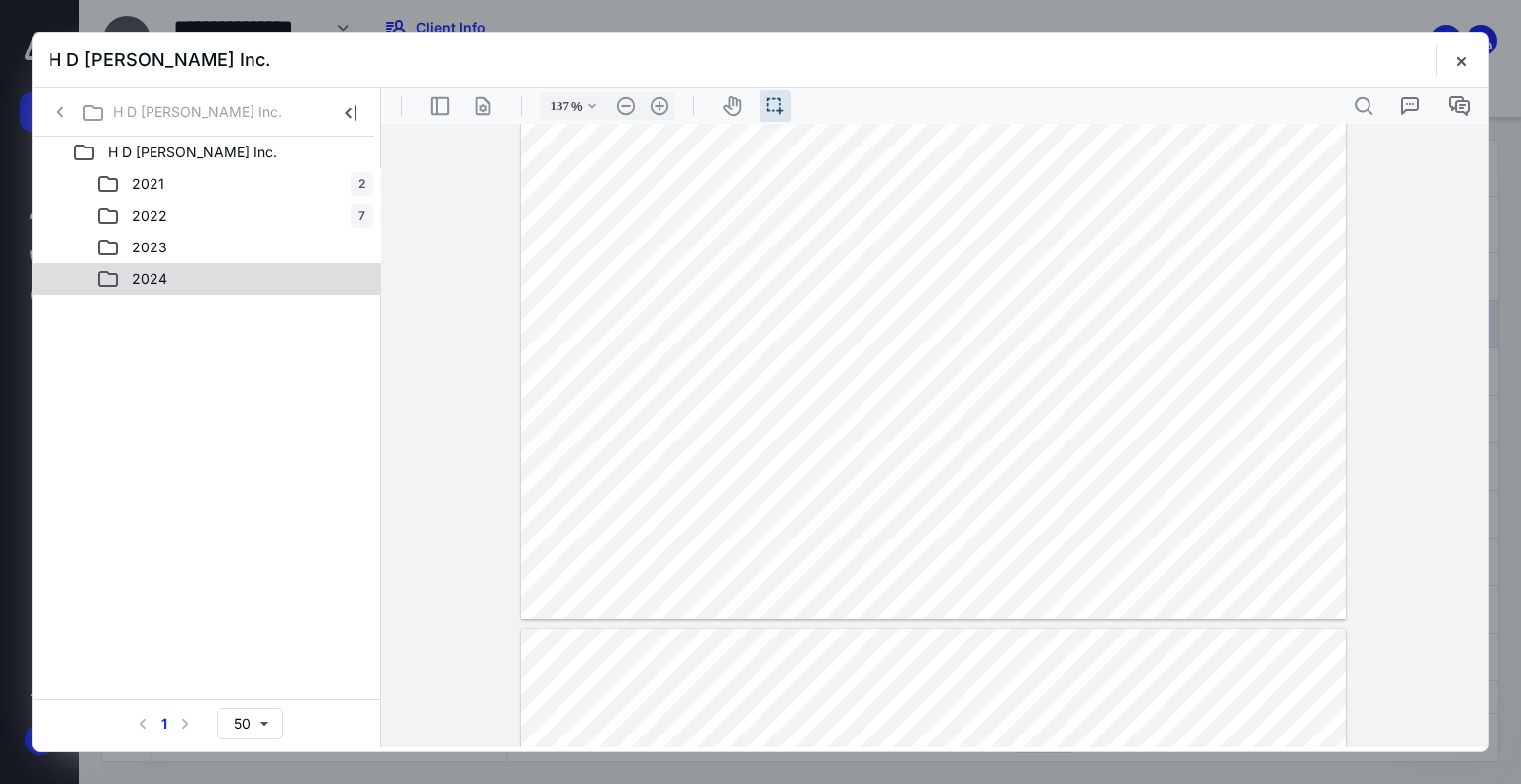 click on "2024" at bounding box center (235, 279) 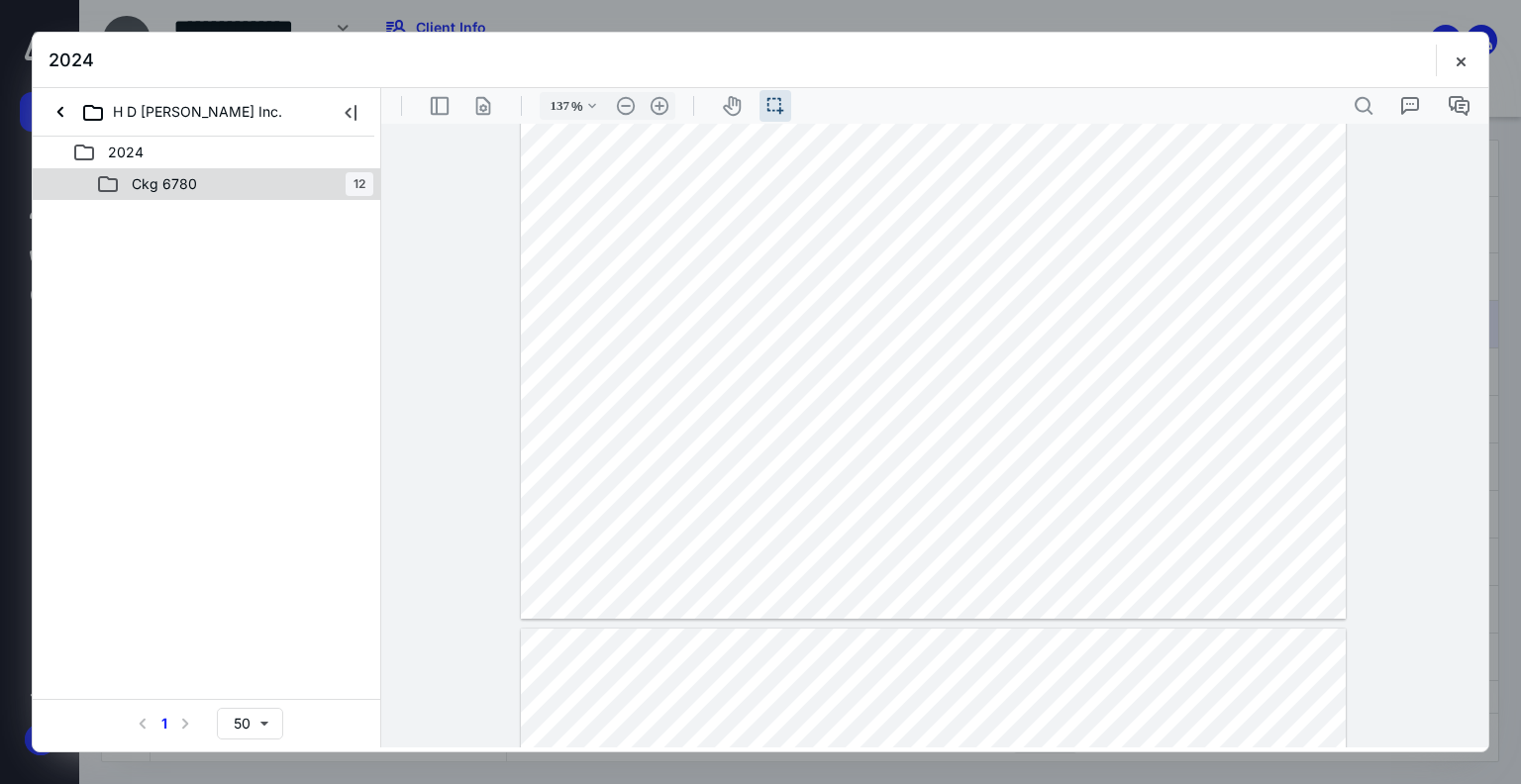 click on "Ckg 6780 12" at bounding box center (207, 184) 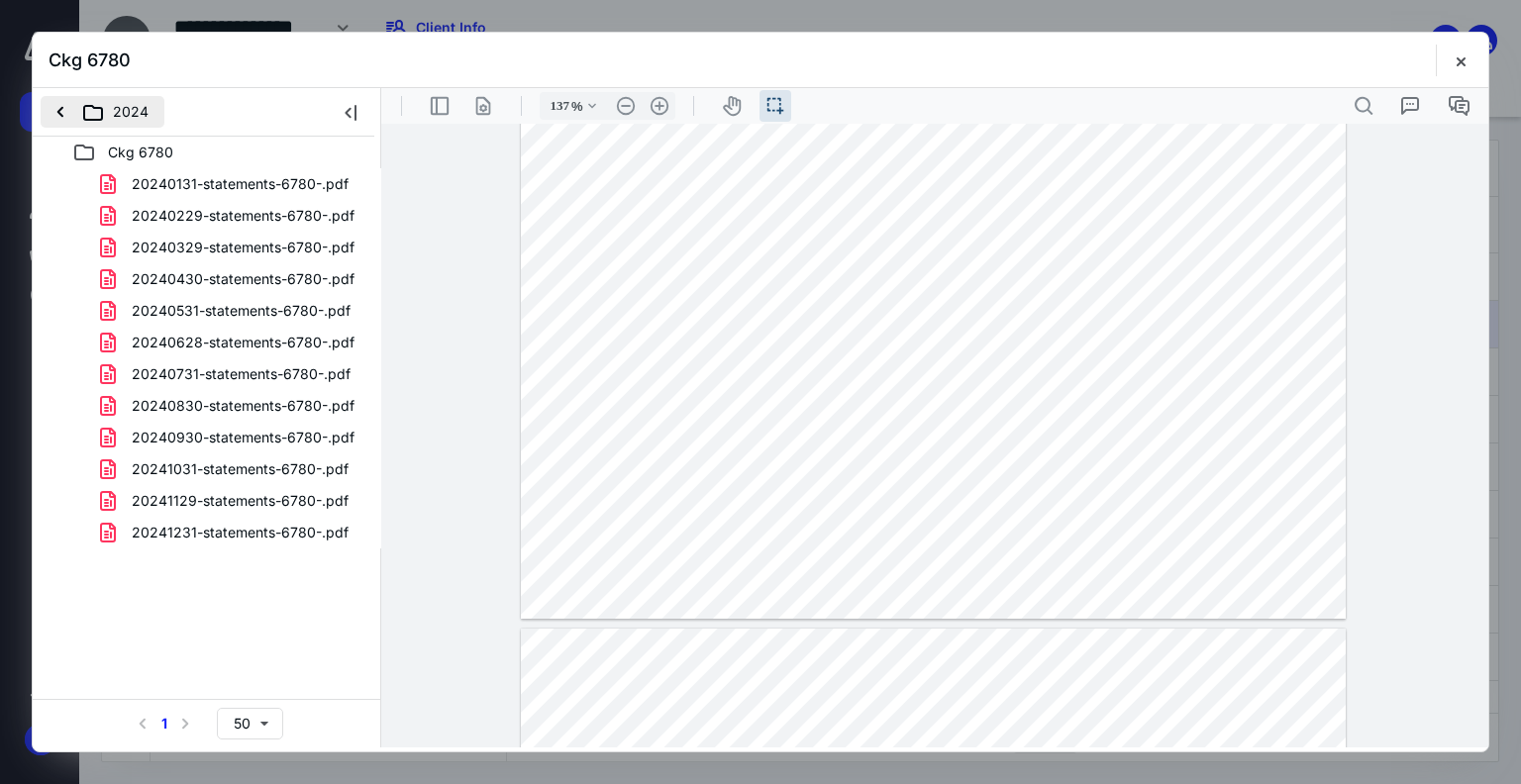 click on "2024" at bounding box center [102, 112] 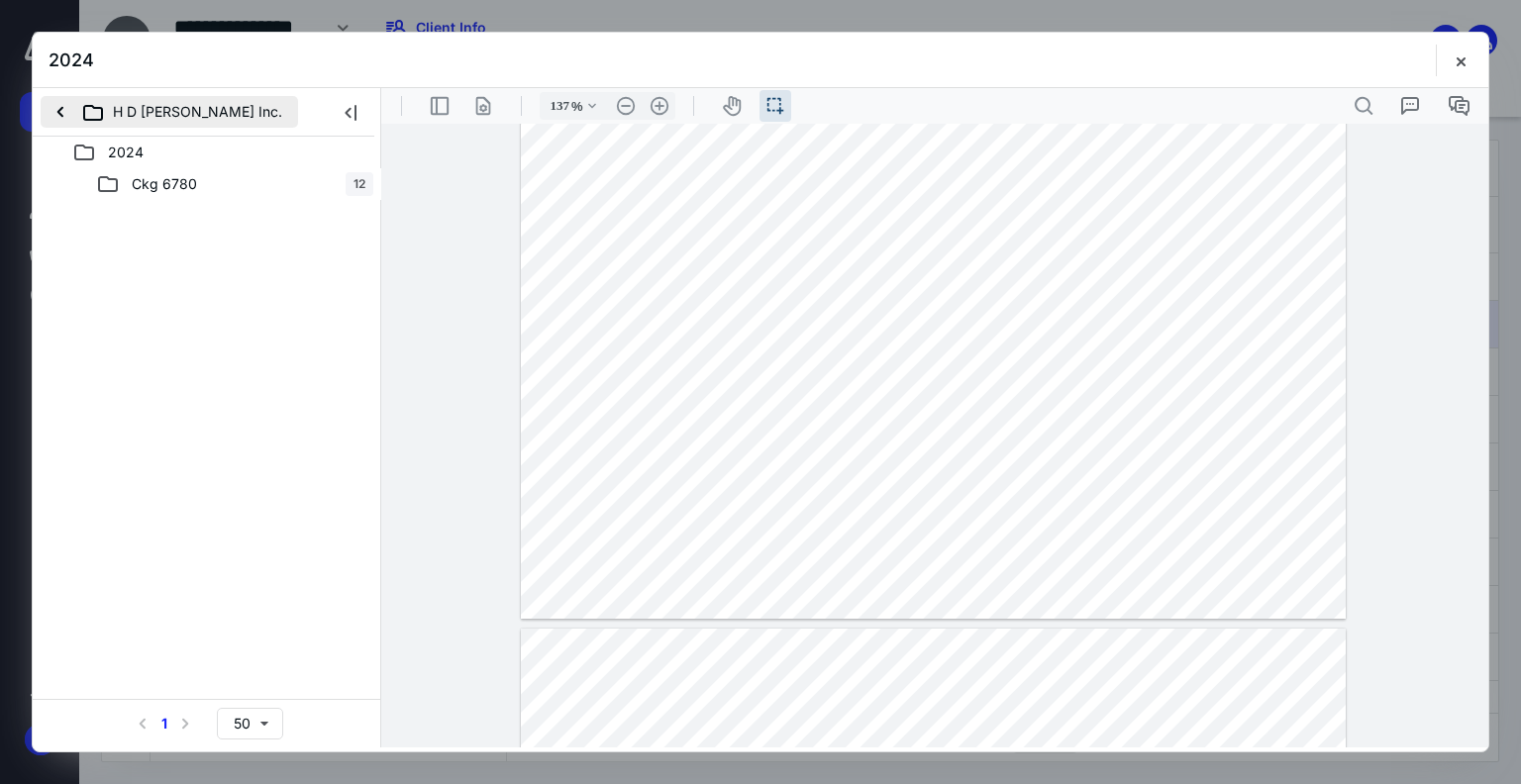 click on "H D Solano Inc." at bounding box center [169, 112] 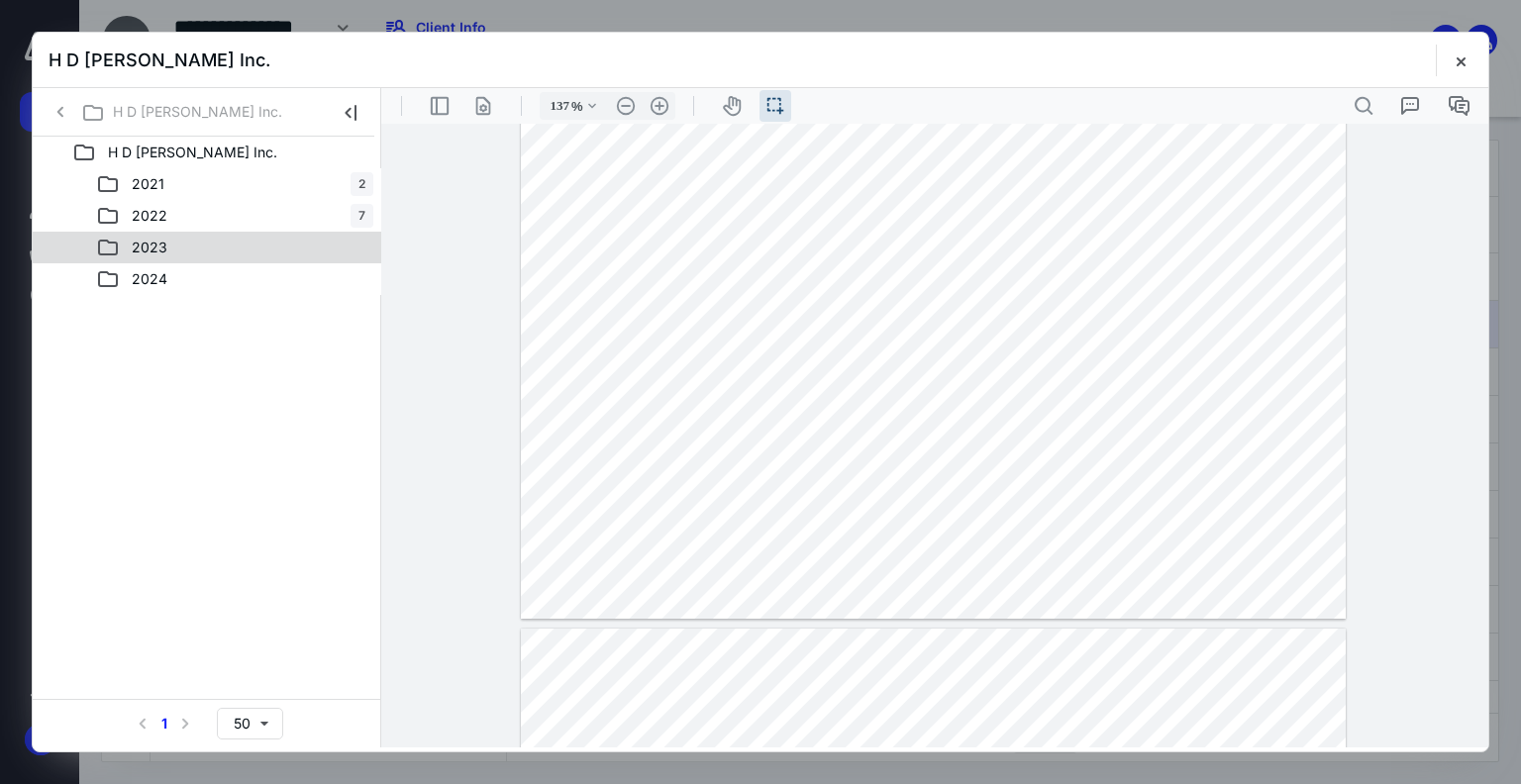 click on "2023" at bounding box center [235, 247] 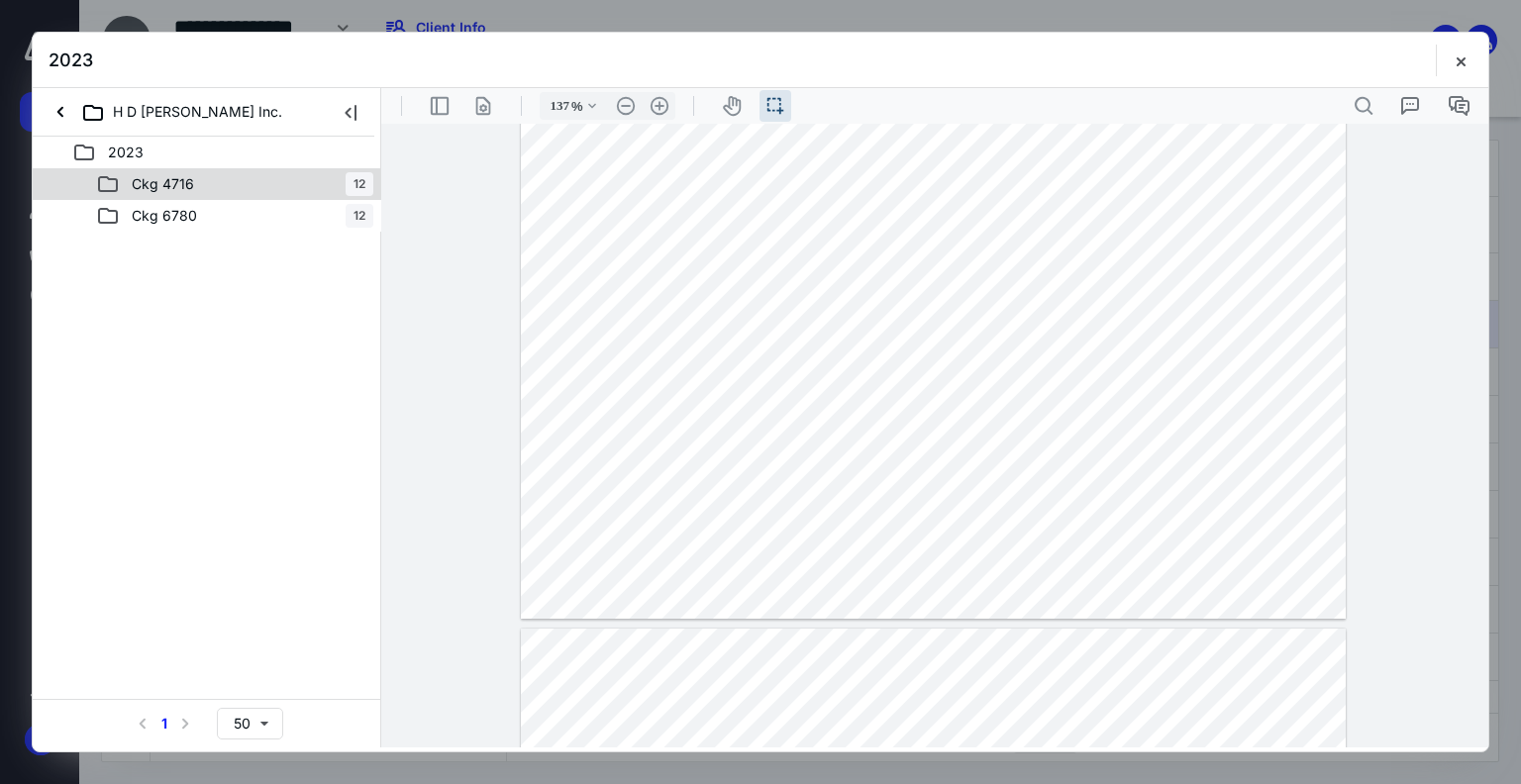 click on "Ckg 4716 12" at bounding box center [235, 184] 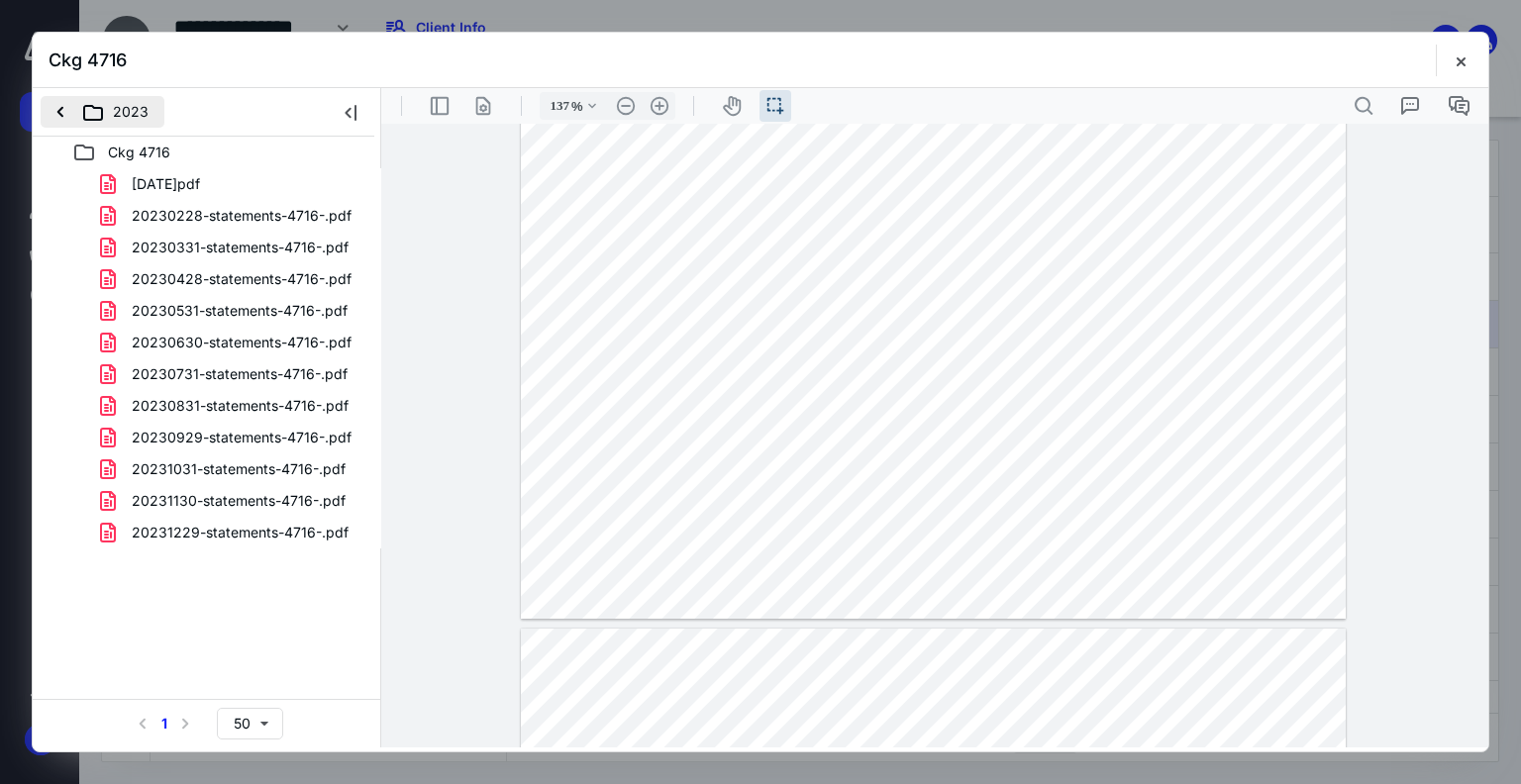 click on "2023" at bounding box center (102, 112) 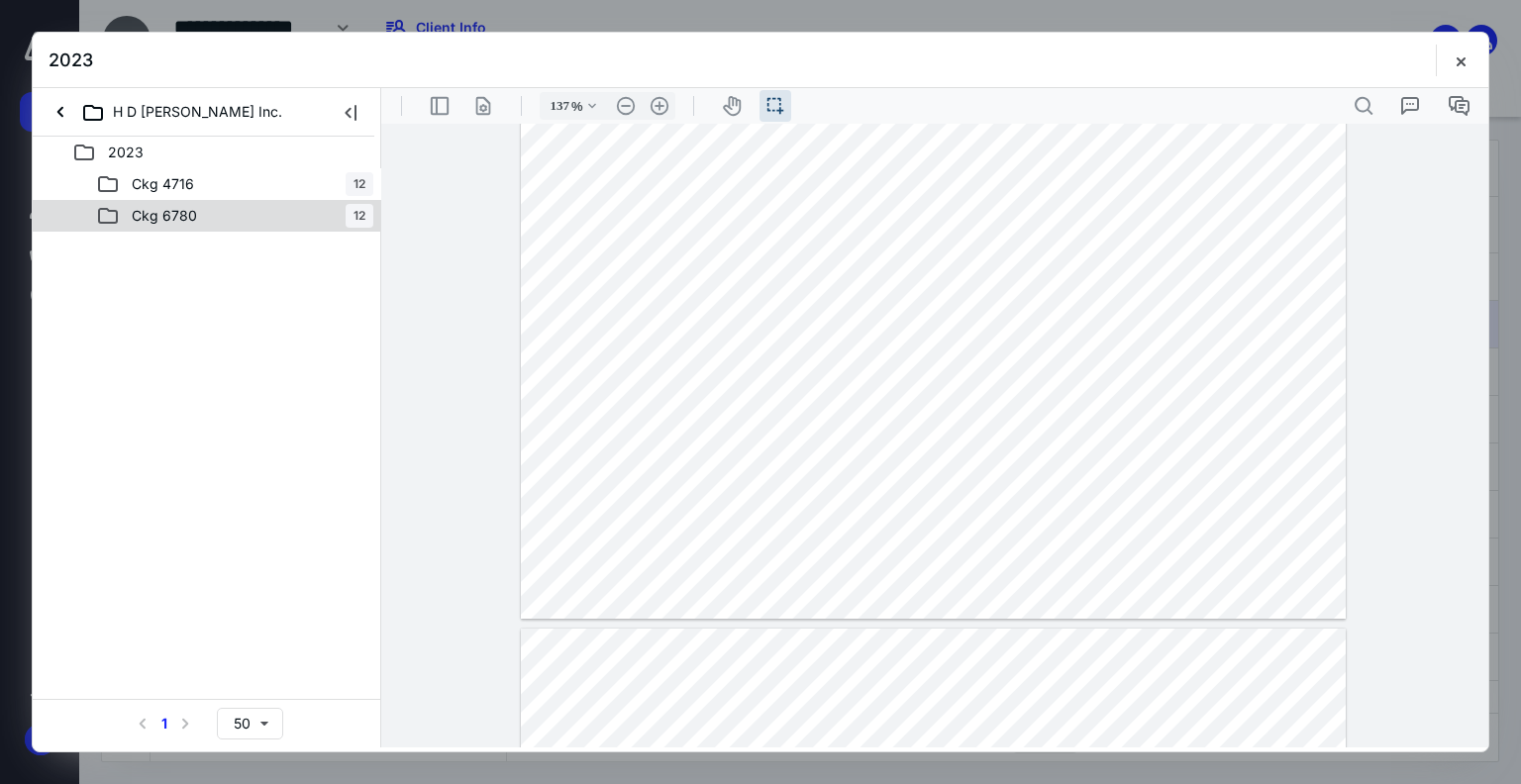 click on "Ckg 6780" at bounding box center (164, 216) 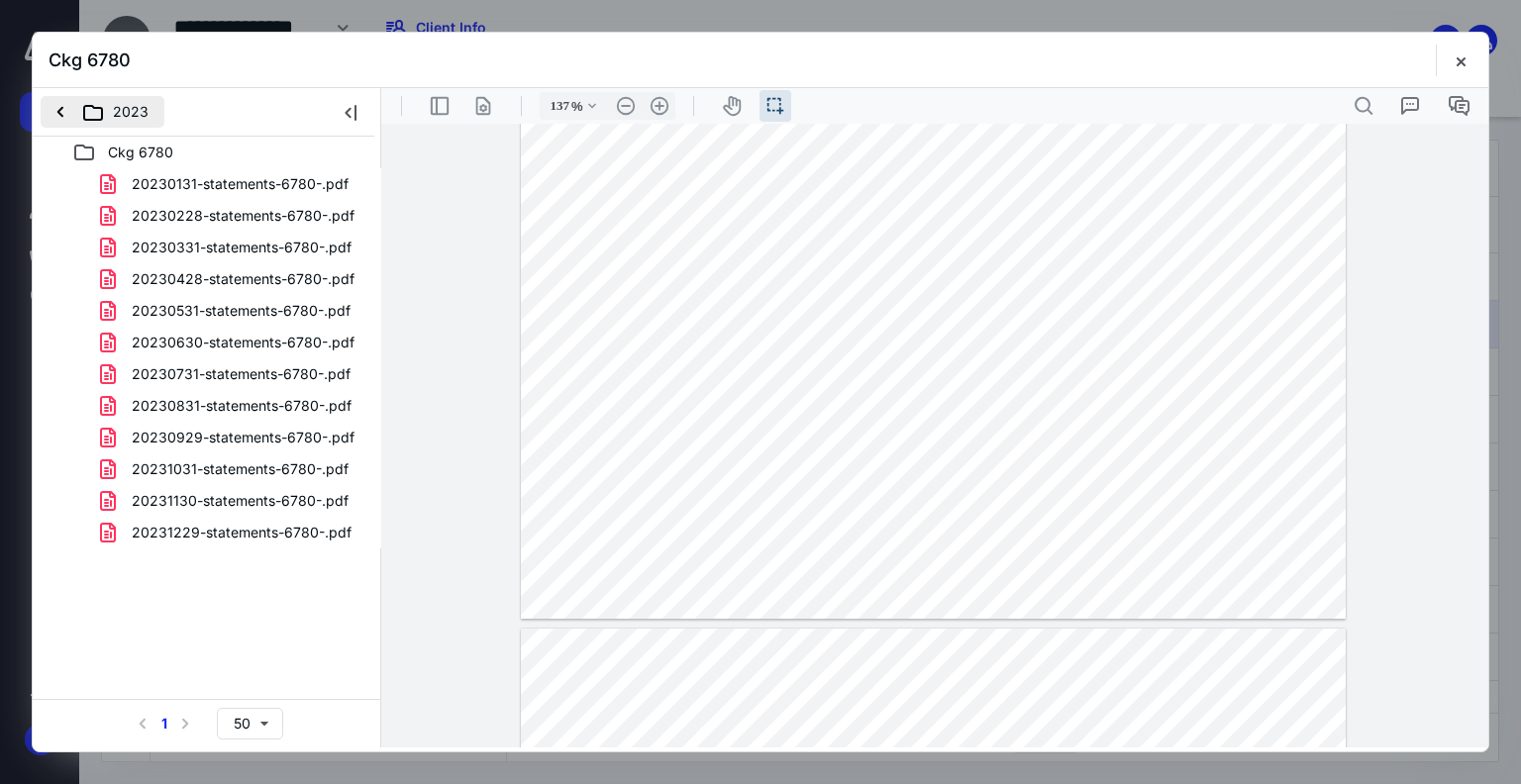 click on "2023" at bounding box center [102, 112] 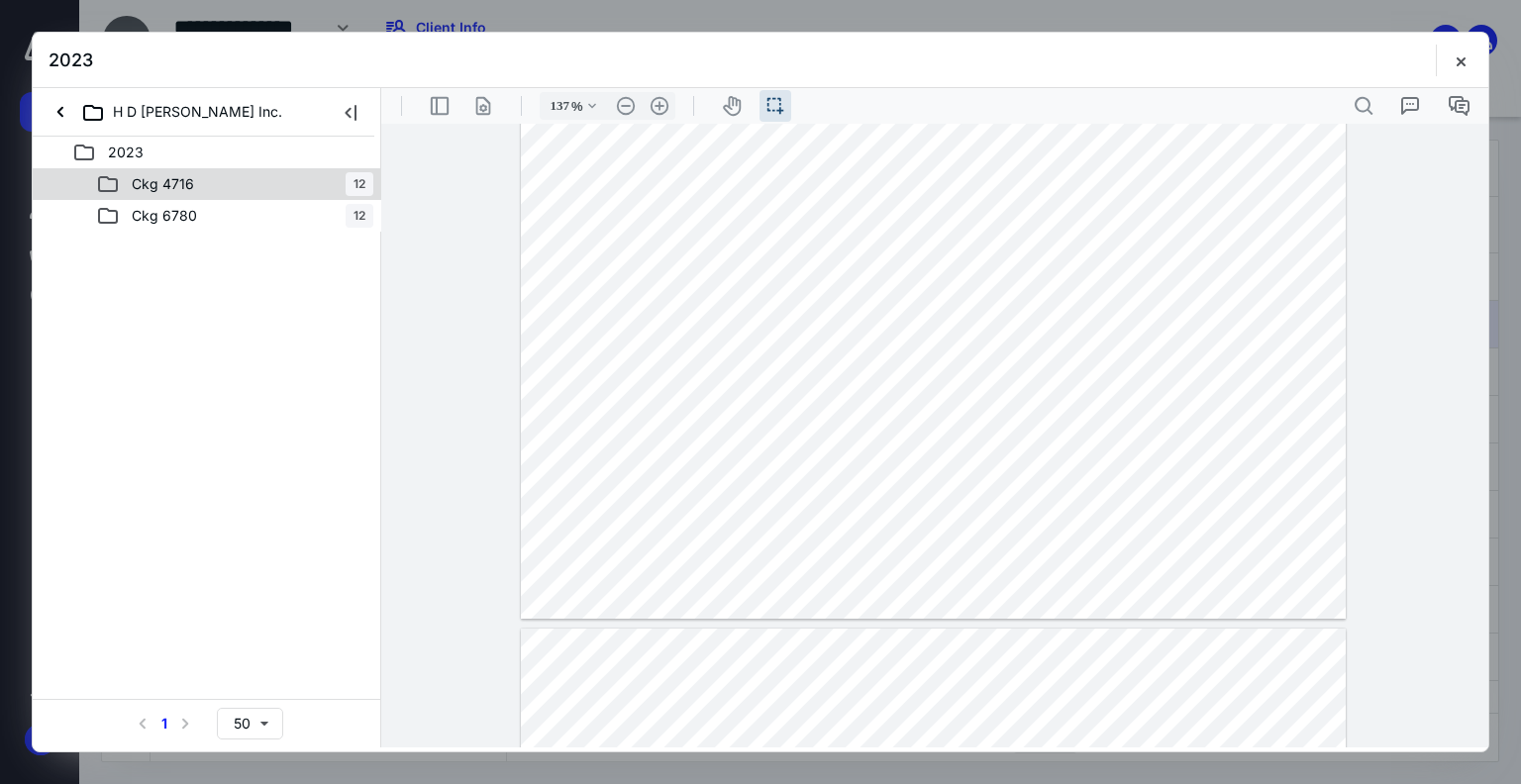 click on "Ckg 4716 12" at bounding box center [235, 184] 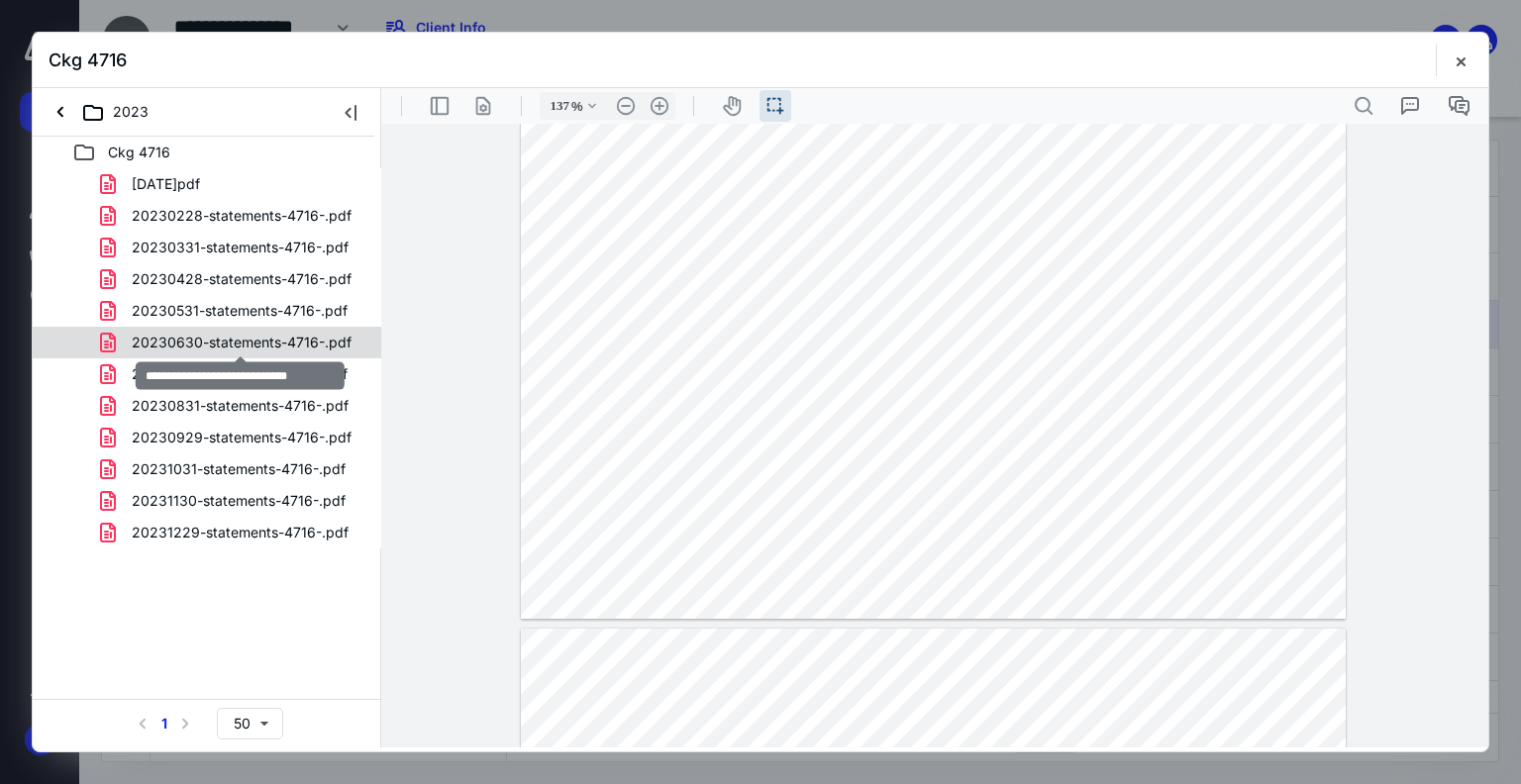 click on "20230630-statements-4716-.pdf" at bounding box center [242, 343] 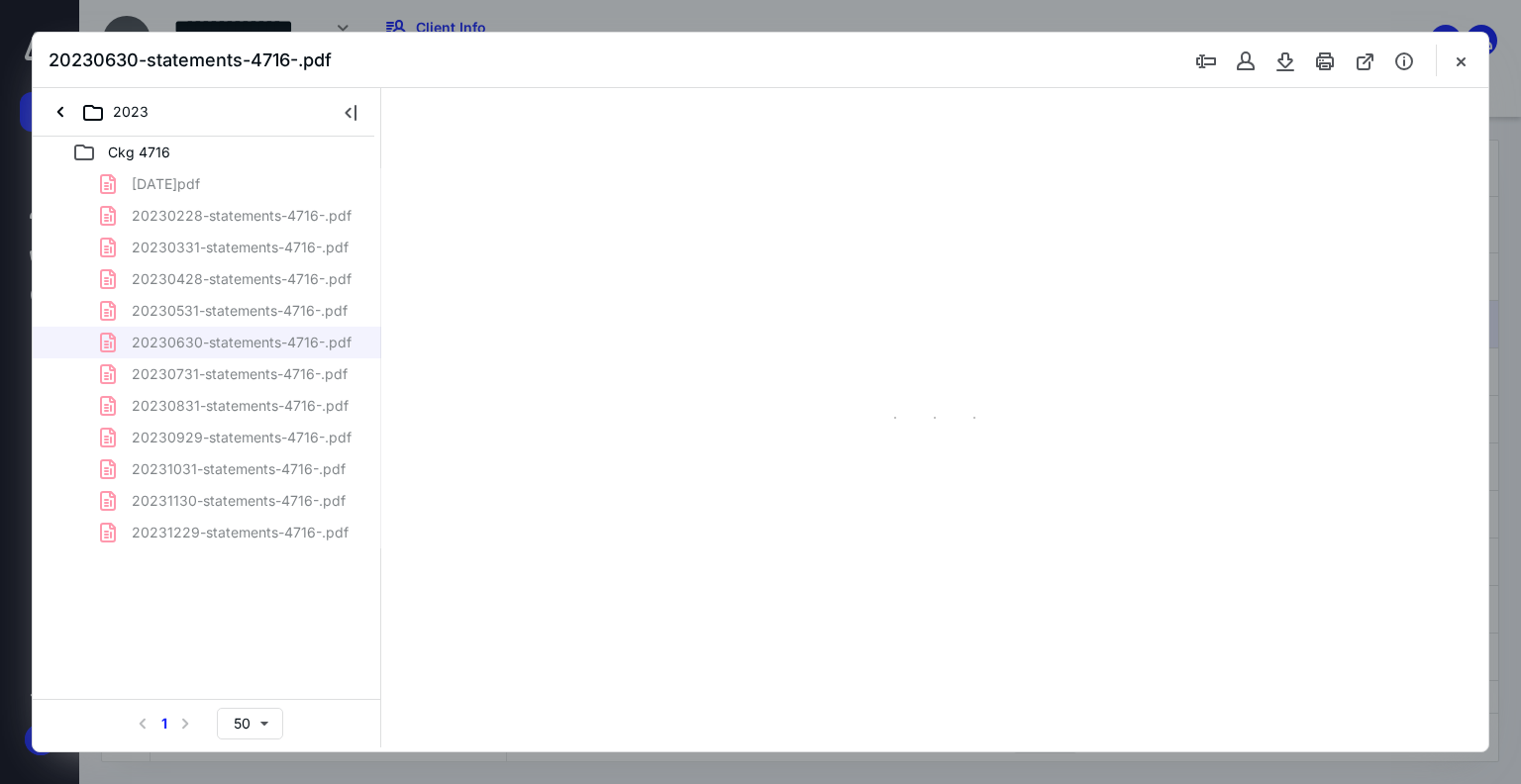scroll, scrollTop: 39, scrollLeft: 0, axis: vertical 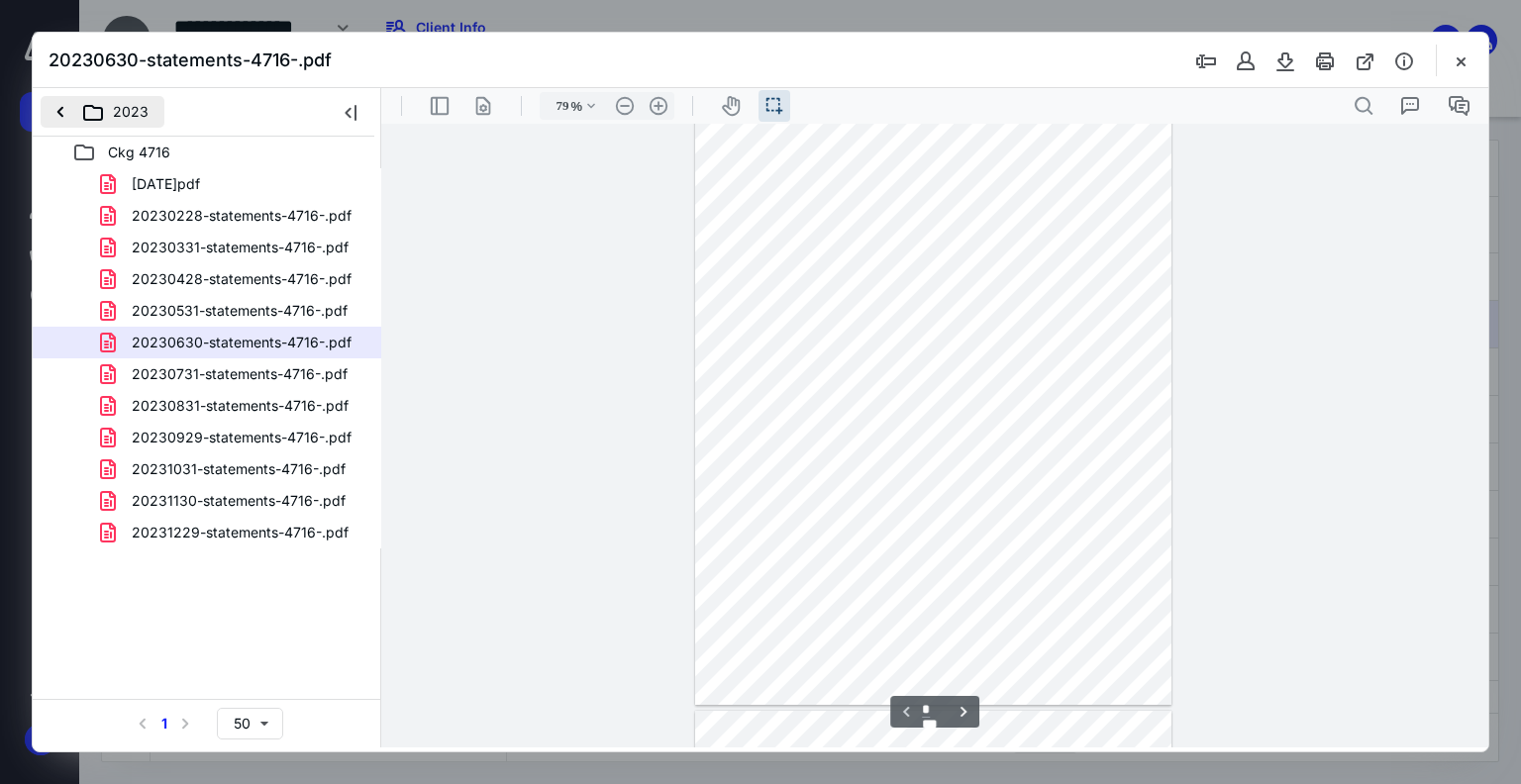 click on "2023" at bounding box center [102, 112] 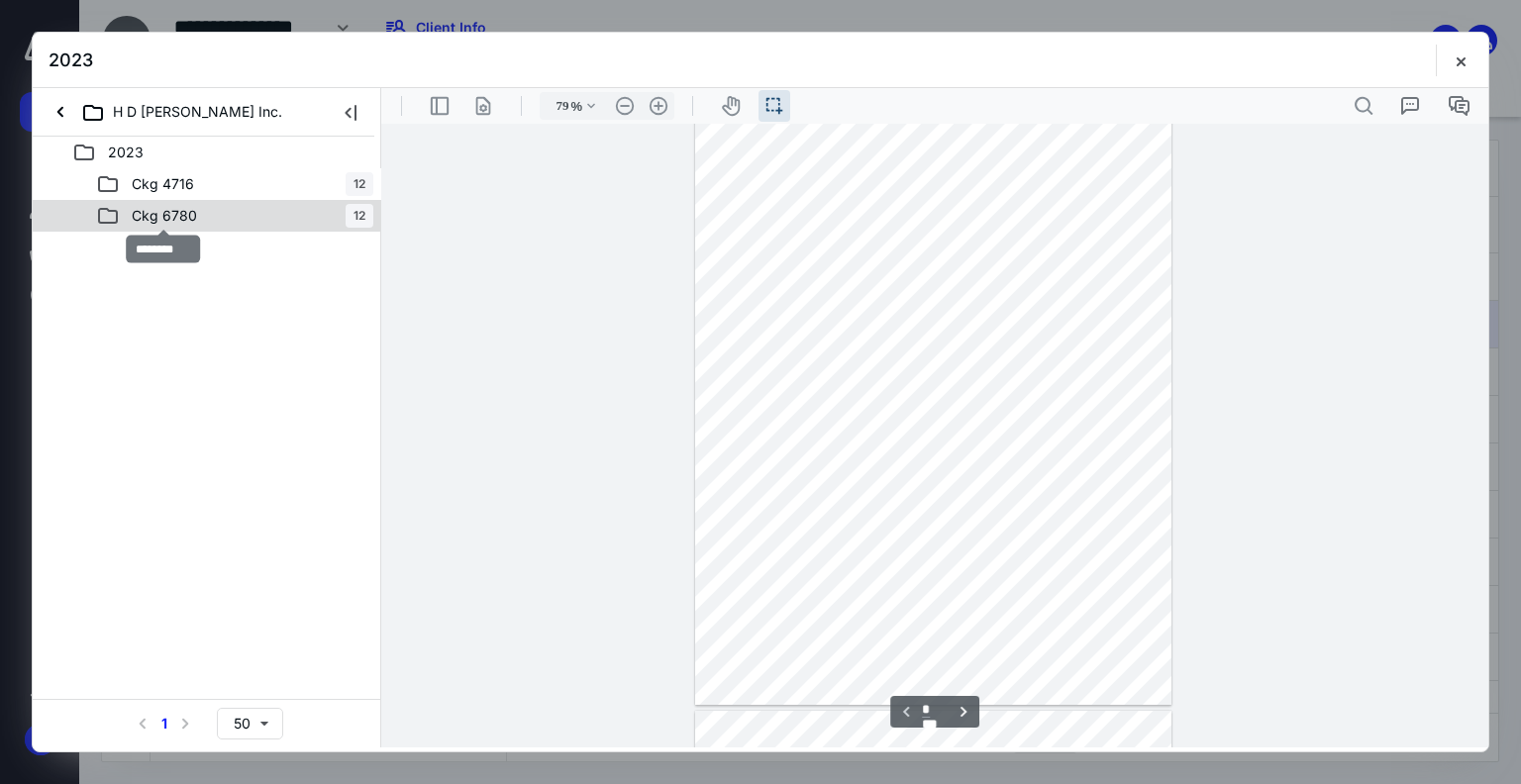 click on "Ckg 6780" at bounding box center (164, 216) 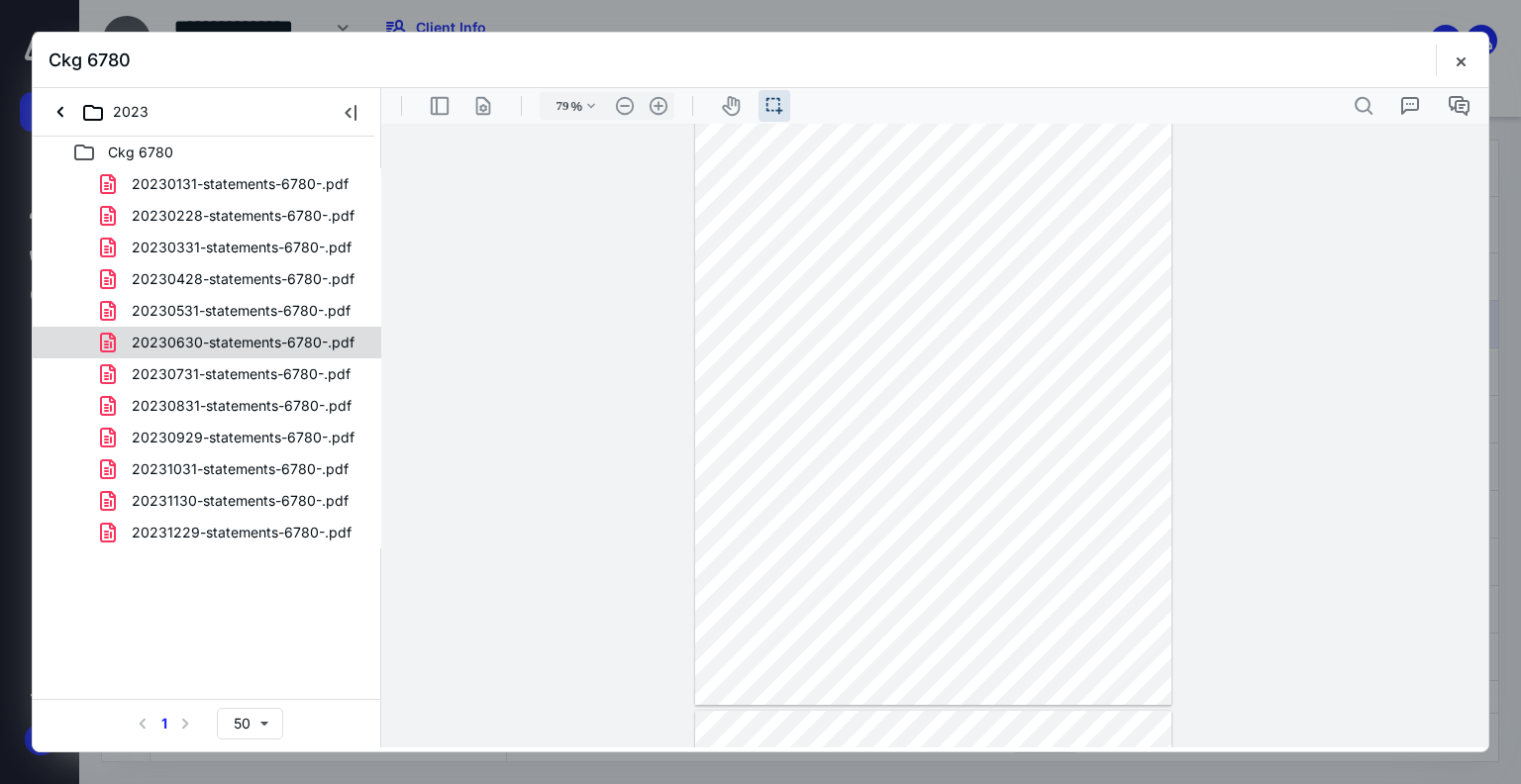click on "20230630-statements-6780-.pdf" at bounding box center (231, 343) 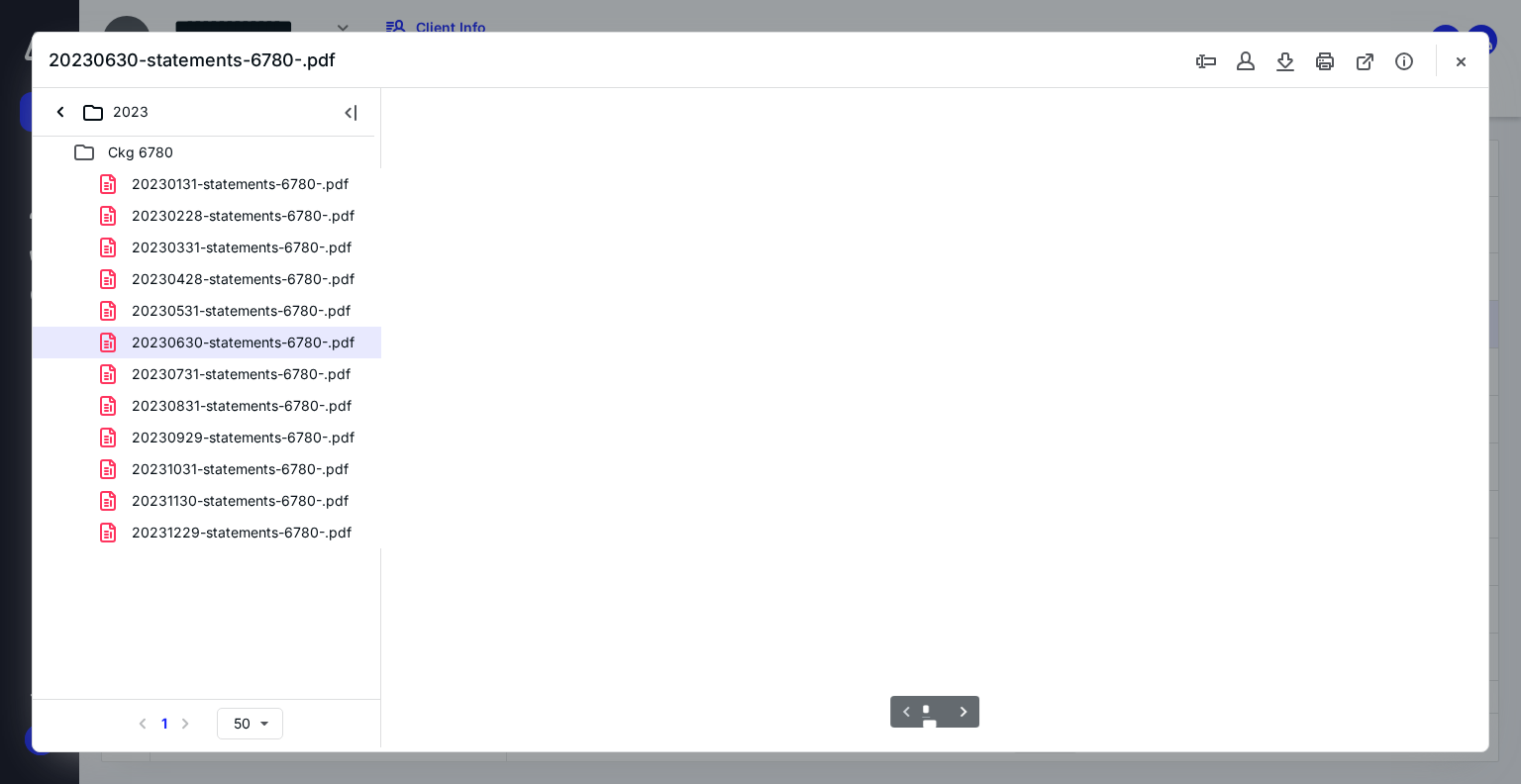 scroll, scrollTop: 39, scrollLeft: 0, axis: vertical 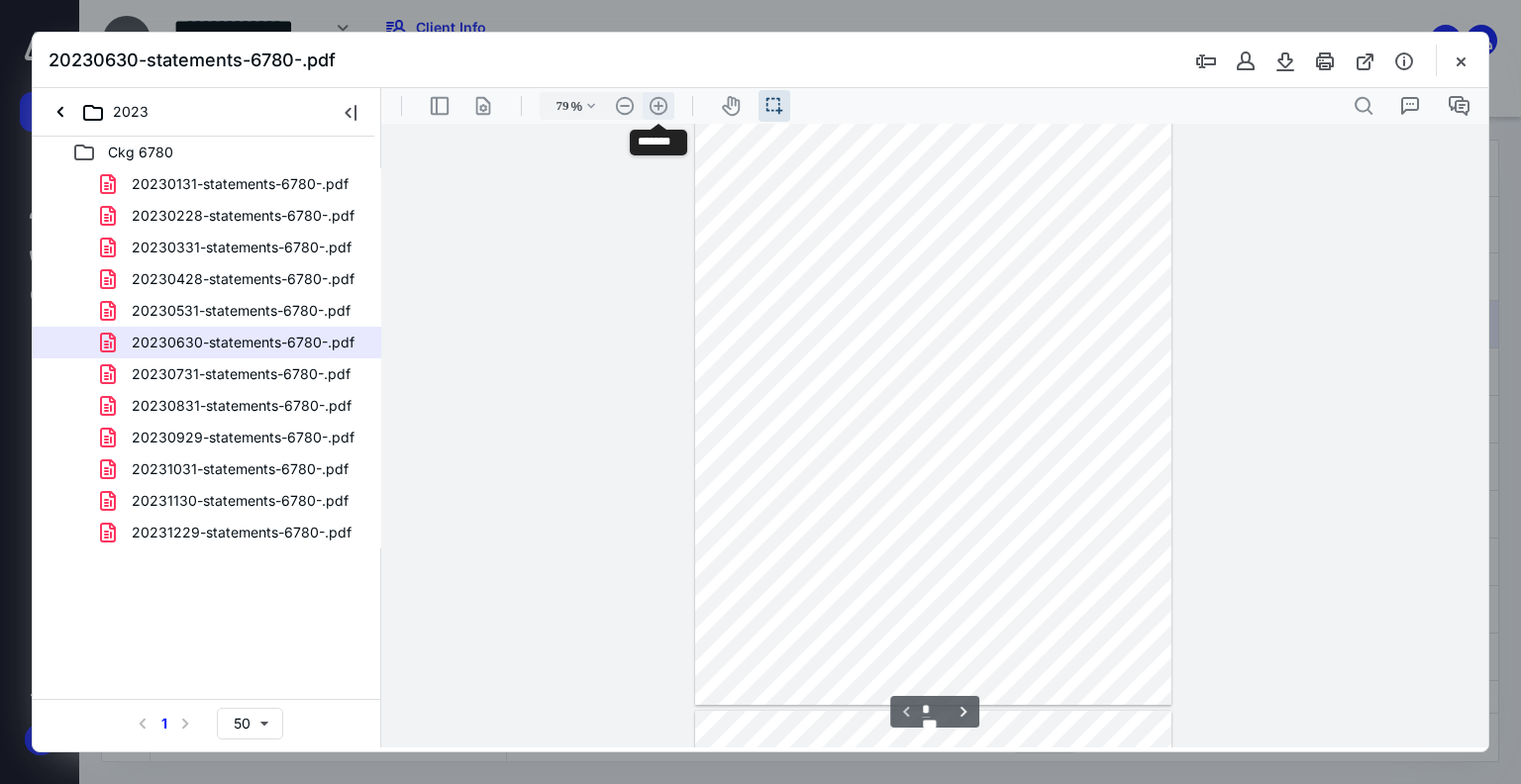 click on ".cls-1{fill:#abb0c4;} icon - header - zoom - in - line" at bounding box center (659, 106) 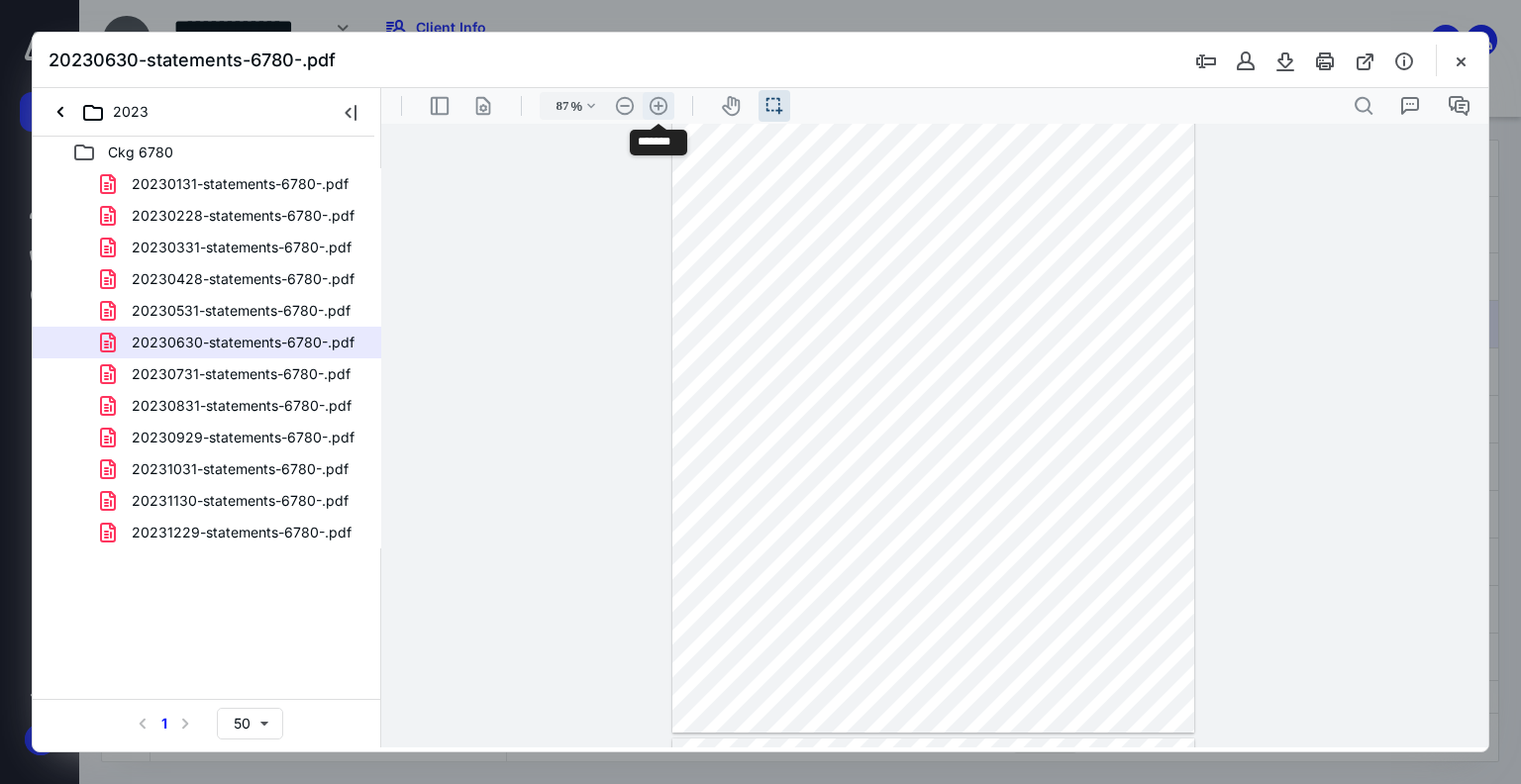 click on ".cls-1{fill:#abb0c4;} icon - header - zoom - in - line" at bounding box center (659, 106) 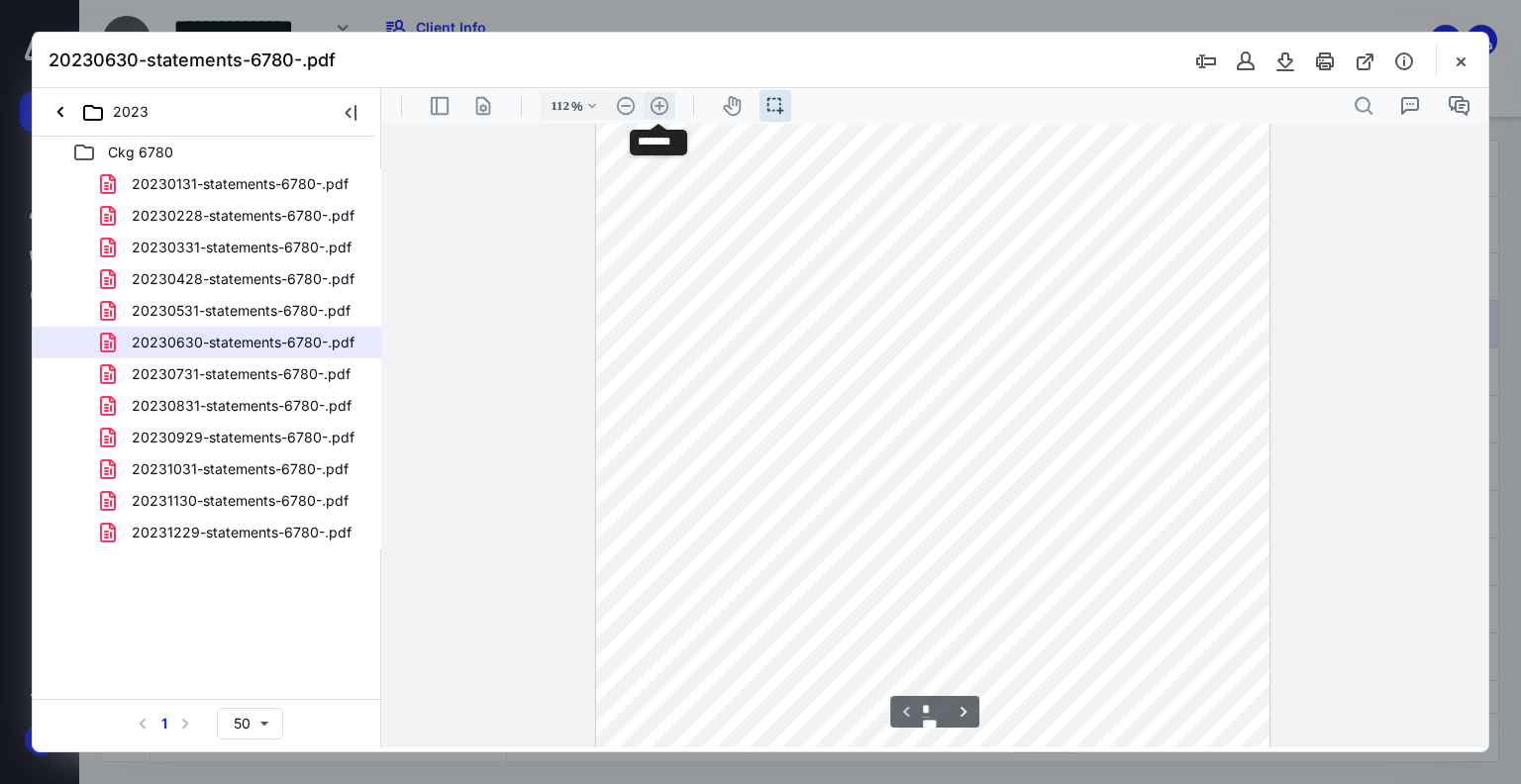click on ".cls-1{fill:#abb0c4;} icon - header - zoom - in - line" at bounding box center [659, 106] 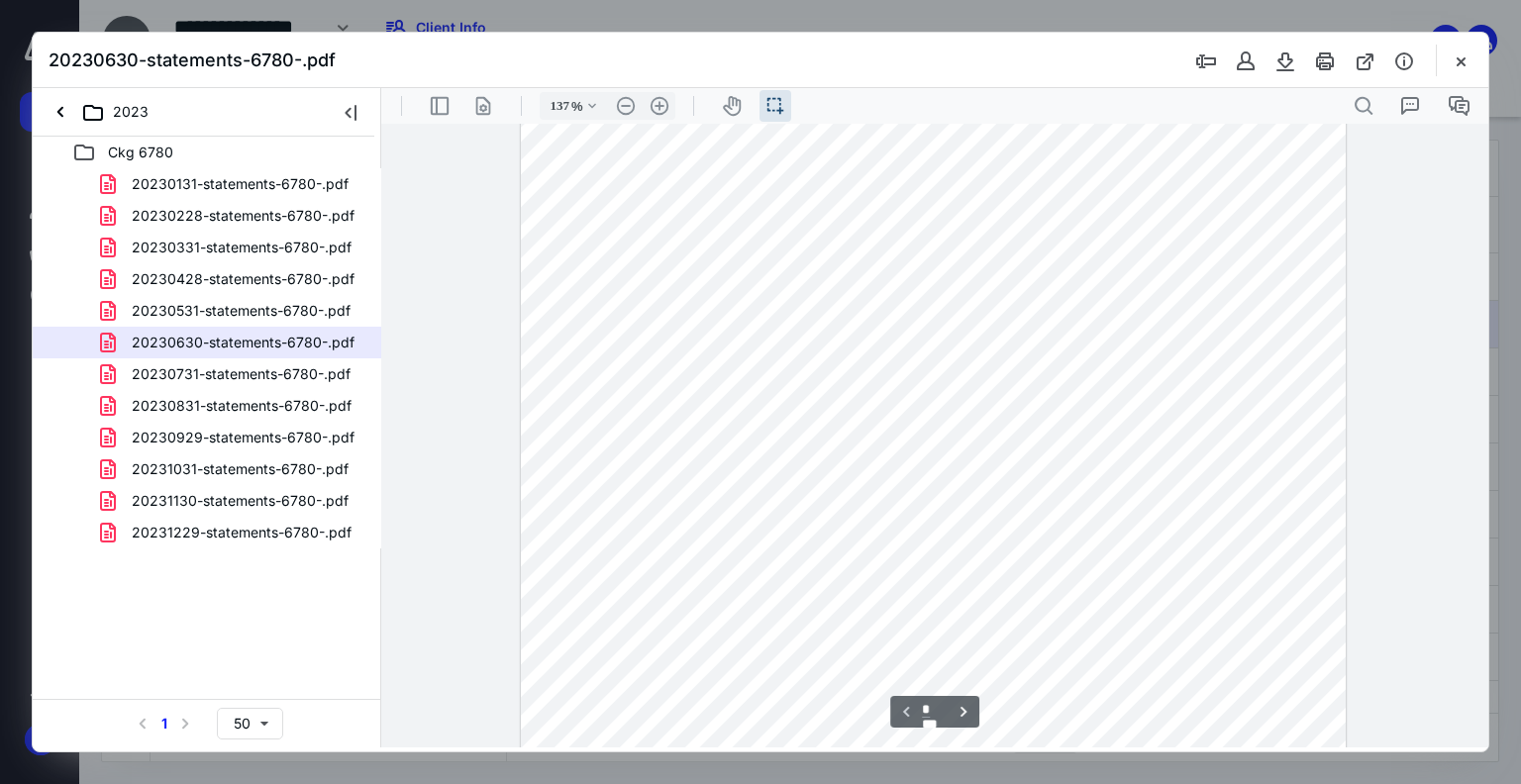 scroll, scrollTop: 479, scrollLeft: 0, axis: vertical 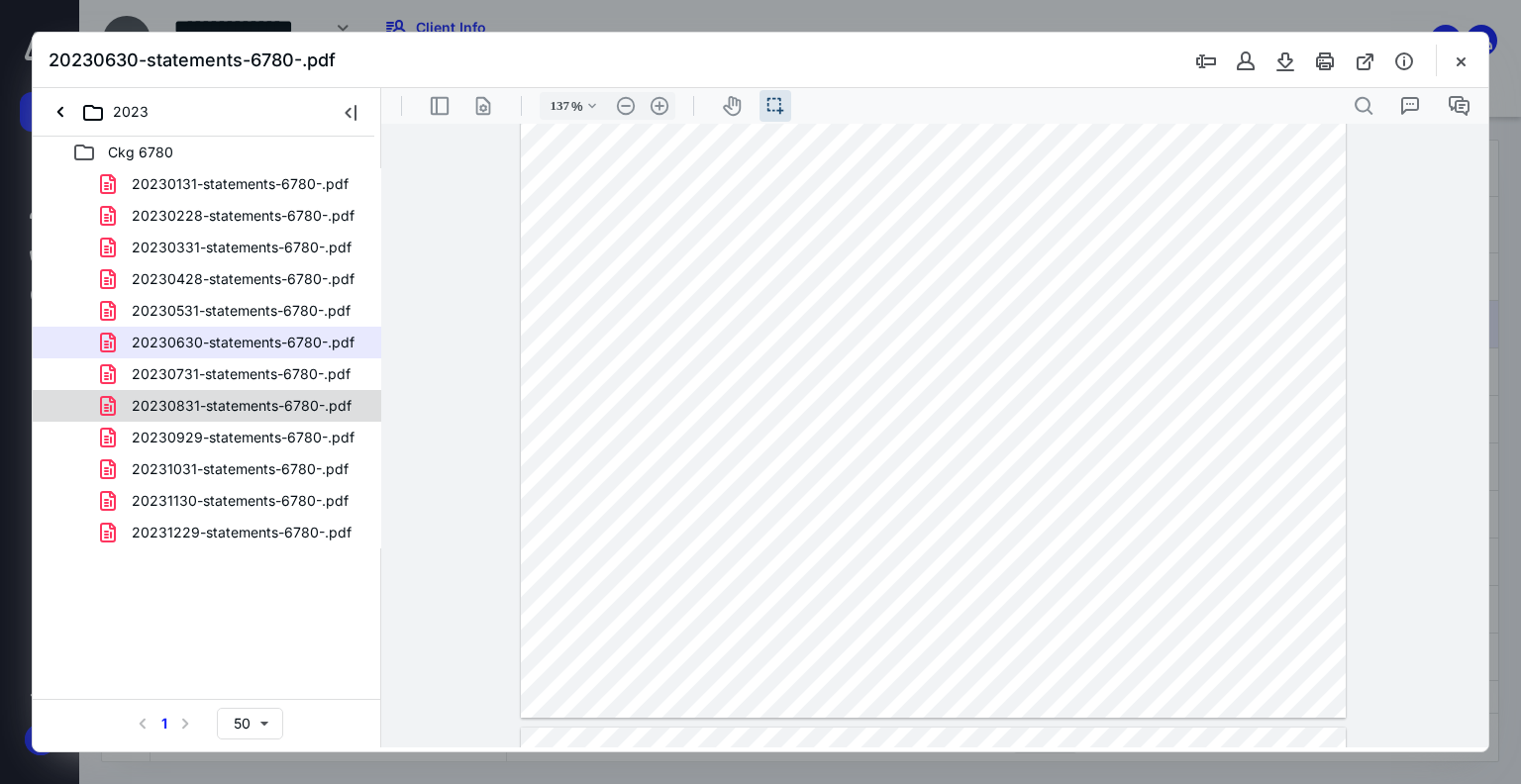 click on "20230831-statements-6780-.pdf" at bounding box center (207, 406) 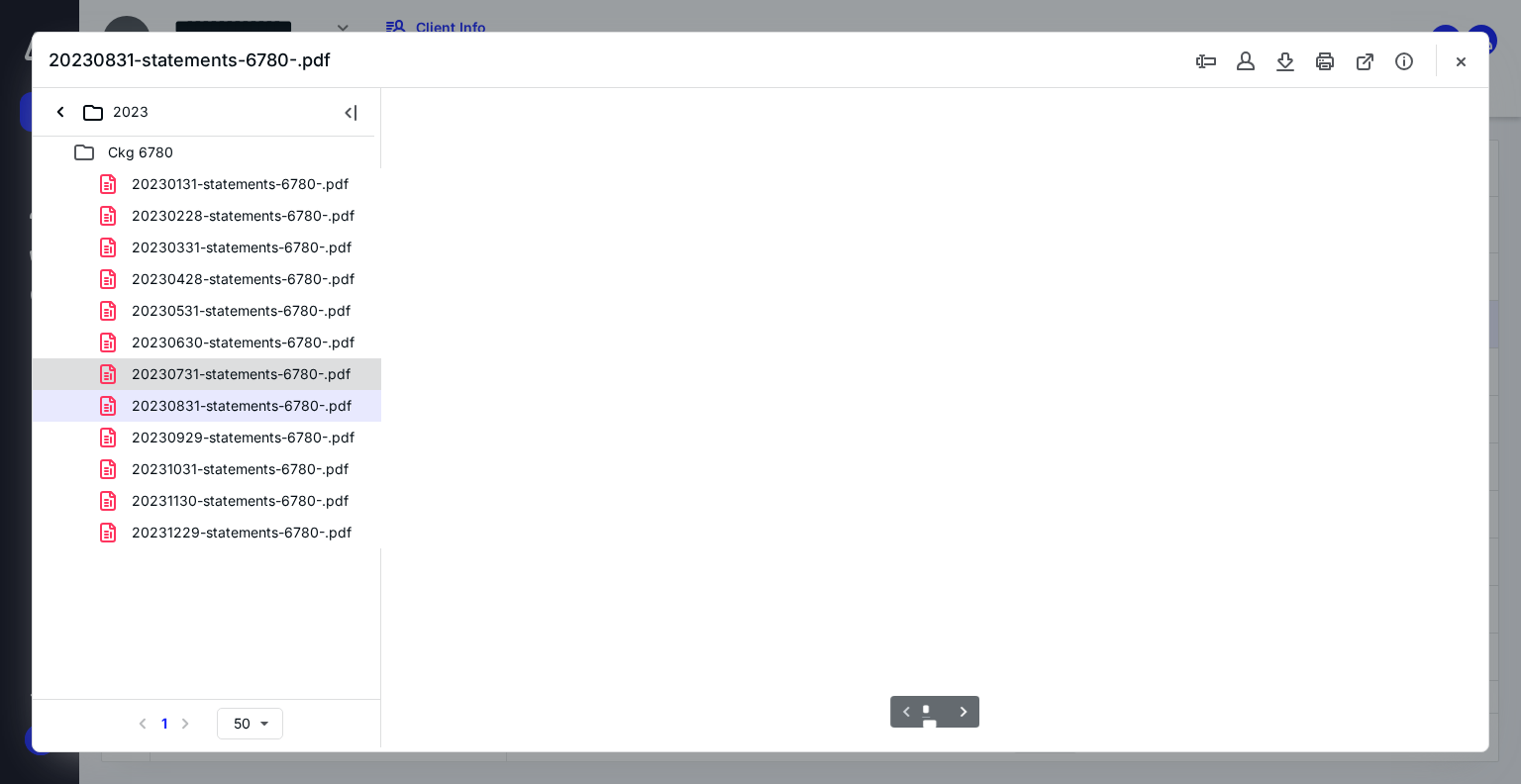 scroll, scrollTop: 39, scrollLeft: 0, axis: vertical 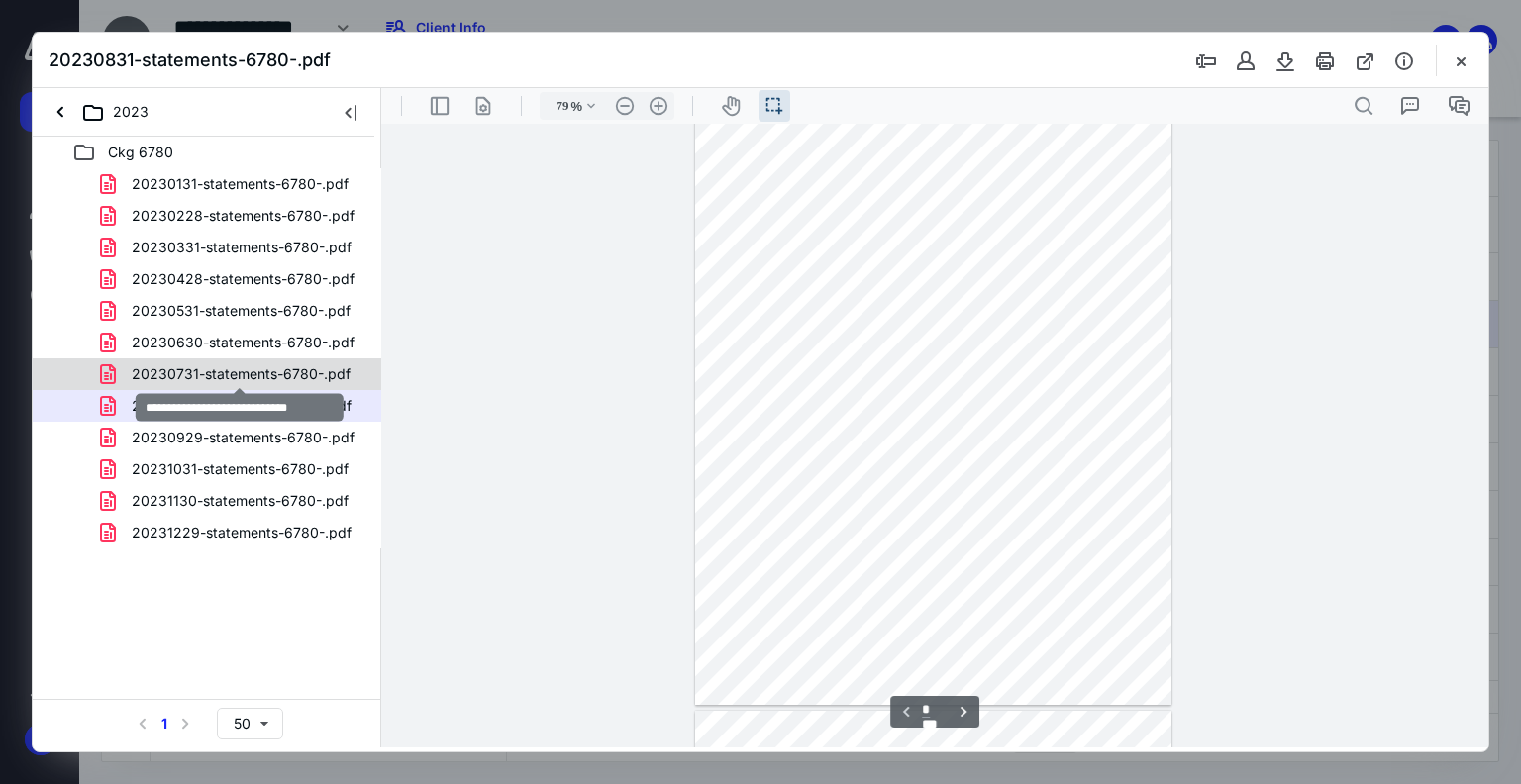 click on "20230731-statements-6780-.pdf" at bounding box center (241, 374) 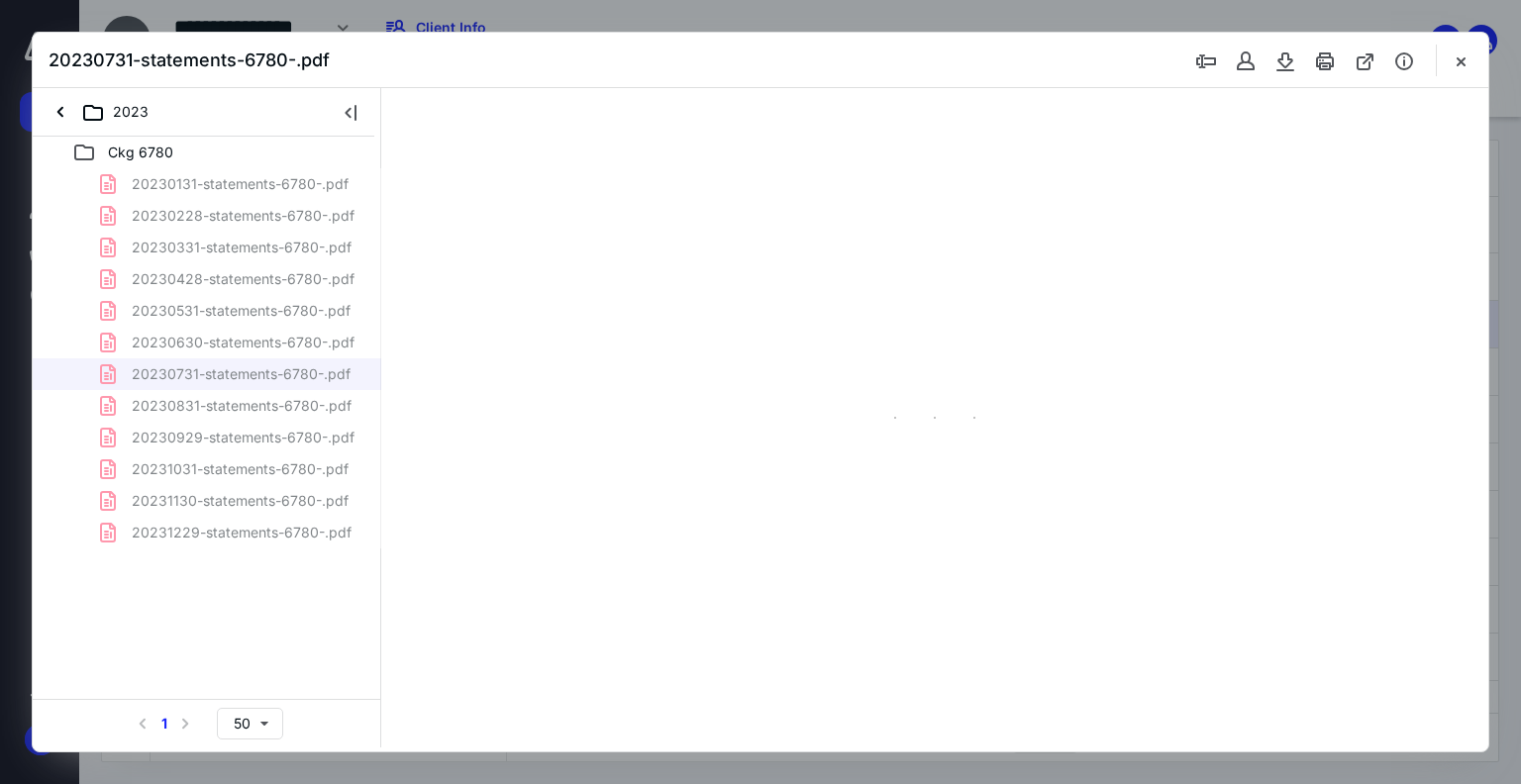 scroll, scrollTop: 39, scrollLeft: 0, axis: vertical 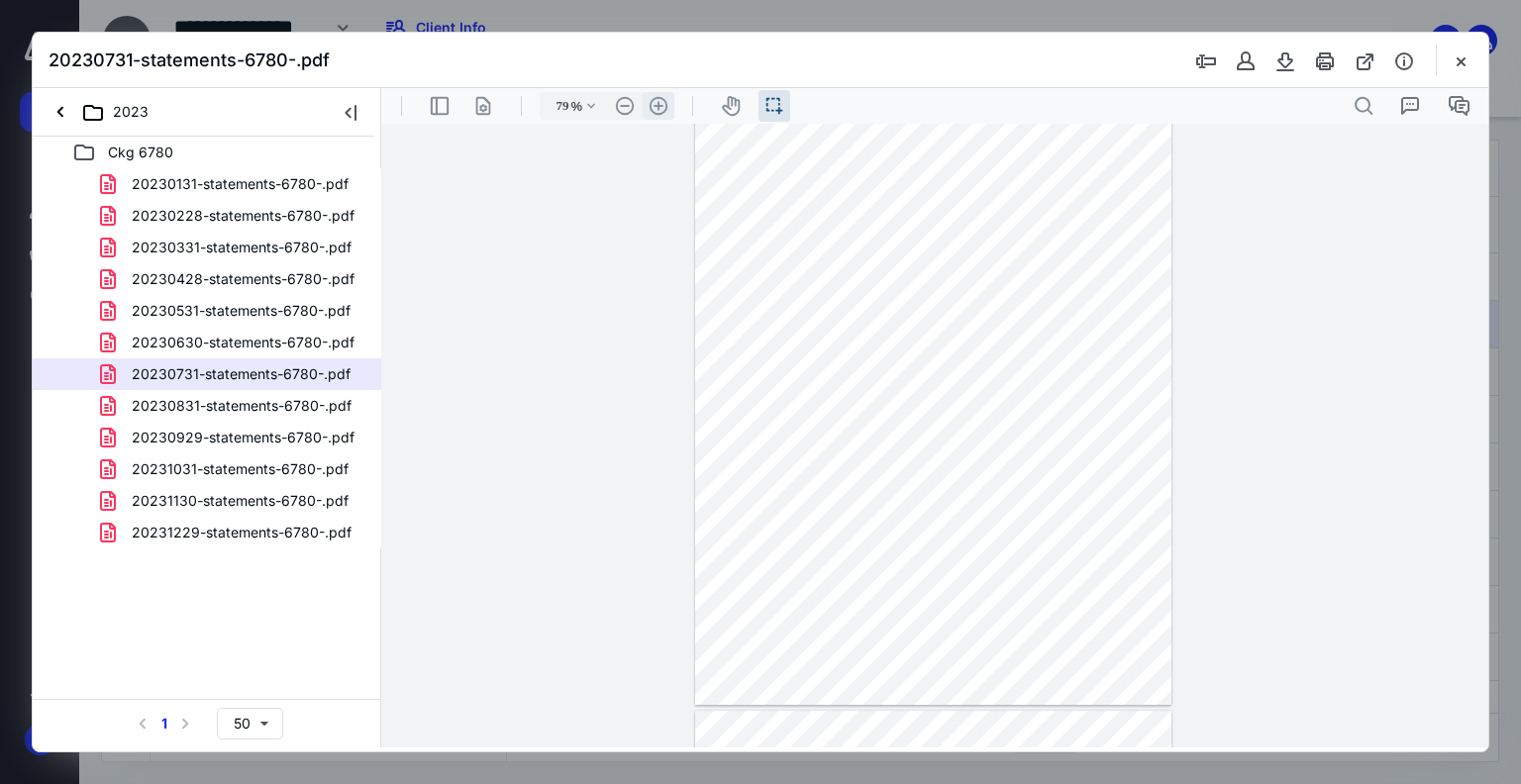 click on ".cls-1{fill:#abb0c4;} icon - header - zoom - in - line" at bounding box center [659, 106] 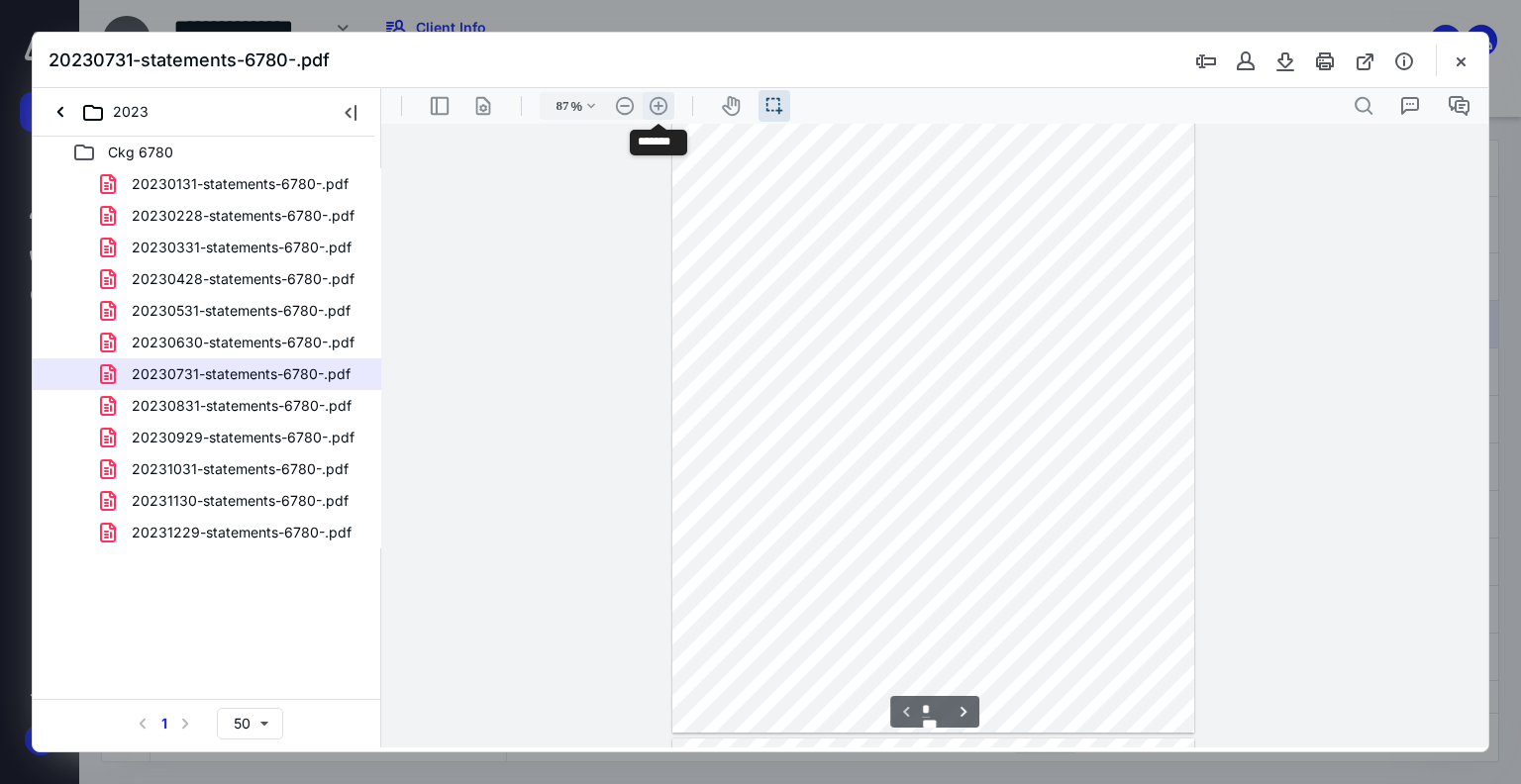 click on ".cls-1{fill:#abb0c4;} icon - header - zoom - in - line" at bounding box center [659, 106] 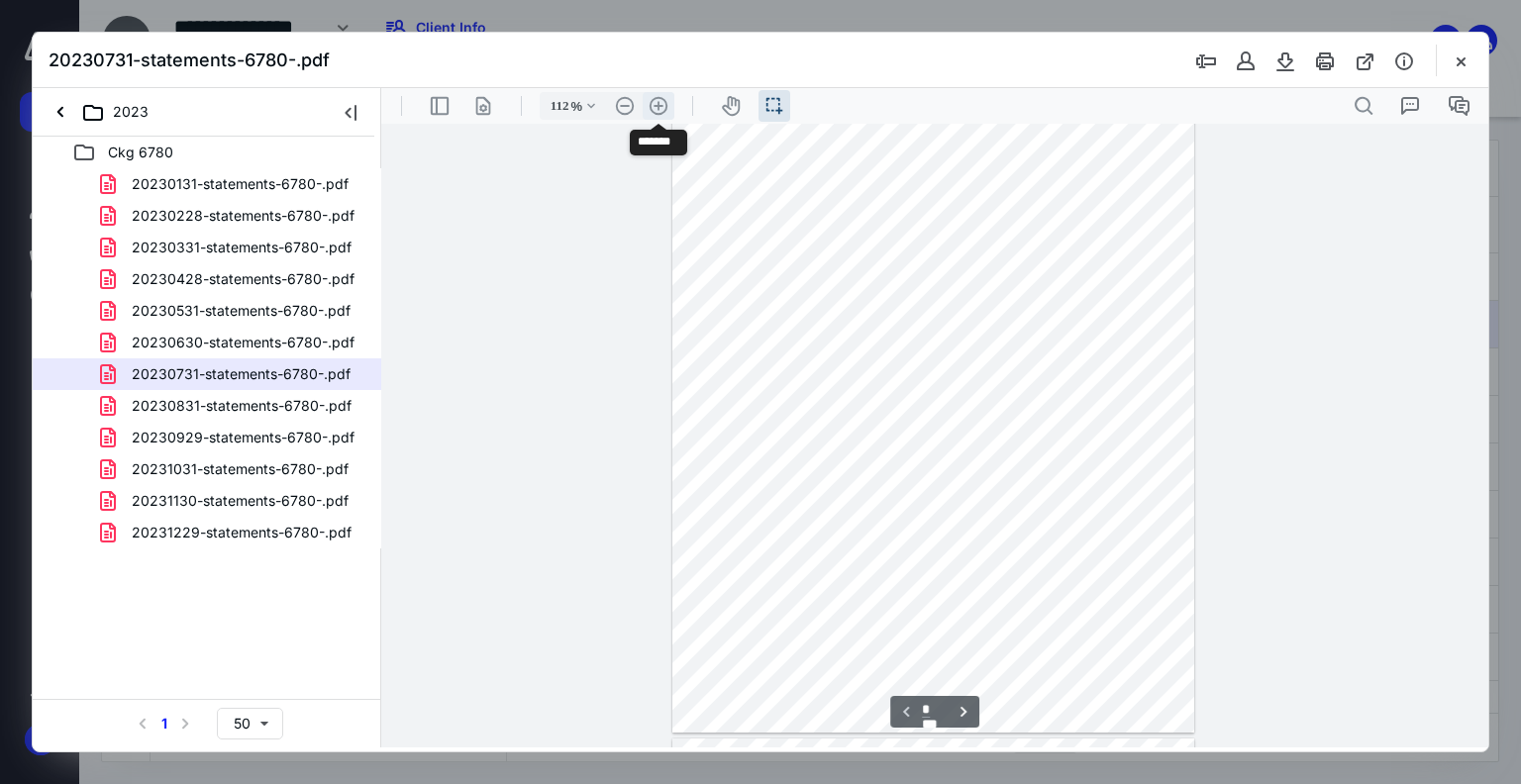 scroll, scrollTop: 175, scrollLeft: 0, axis: vertical 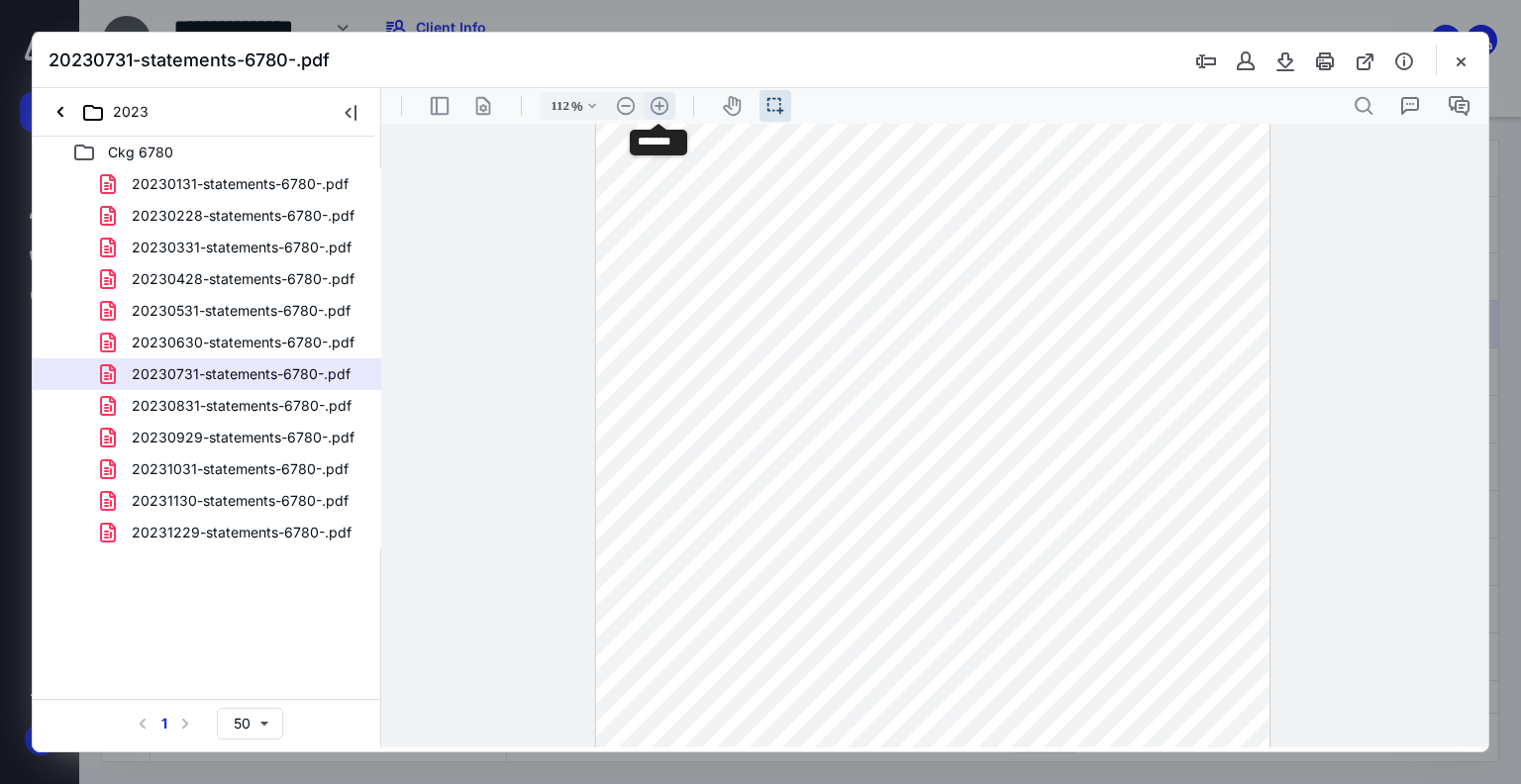 click on ".cls-1{fill:#abb0c4;} icon - header - zoom - in - line" at bounding box center [659, 106] 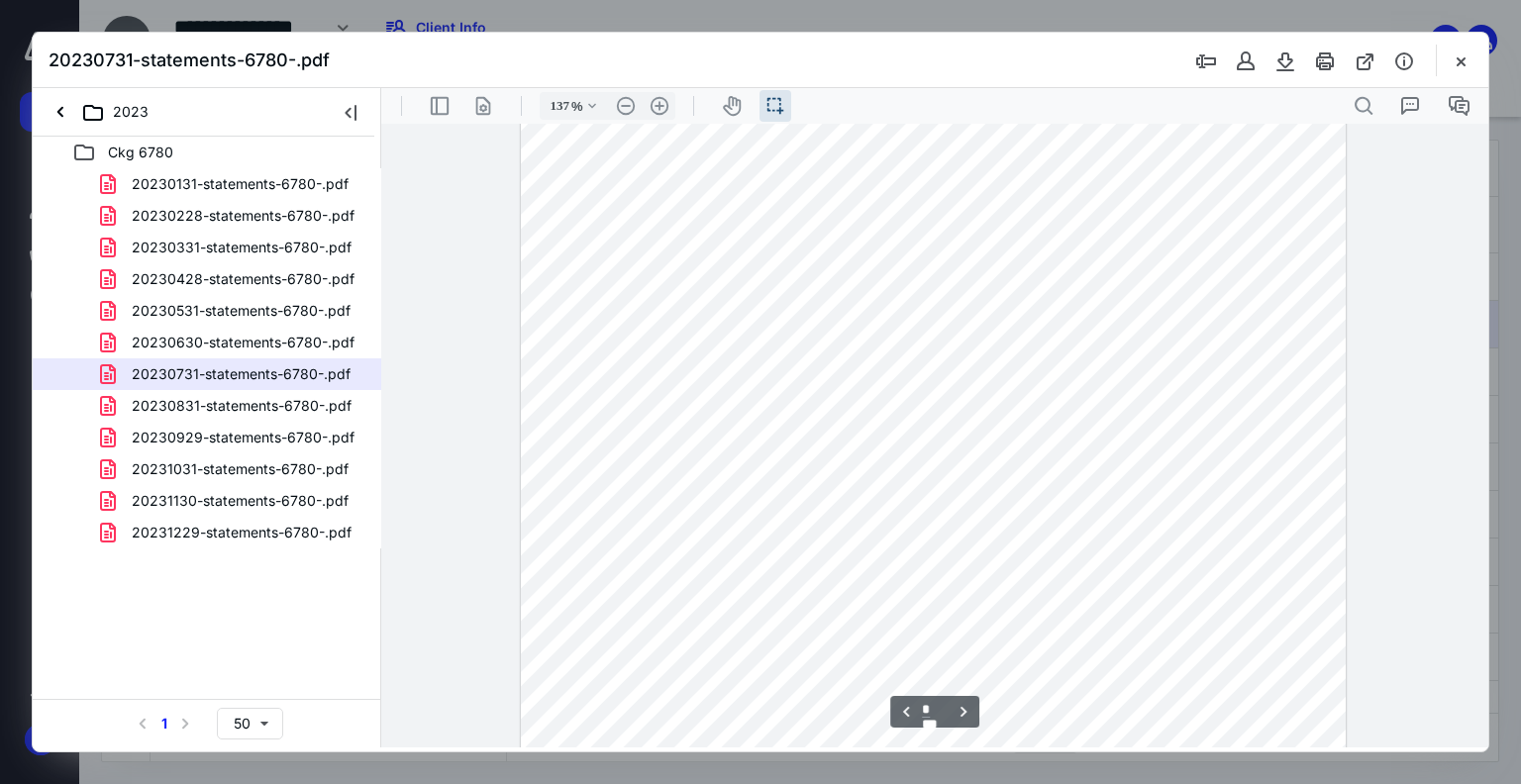 scroll, scrollTop: 1271, scrollLeft: 0, axis: vertical 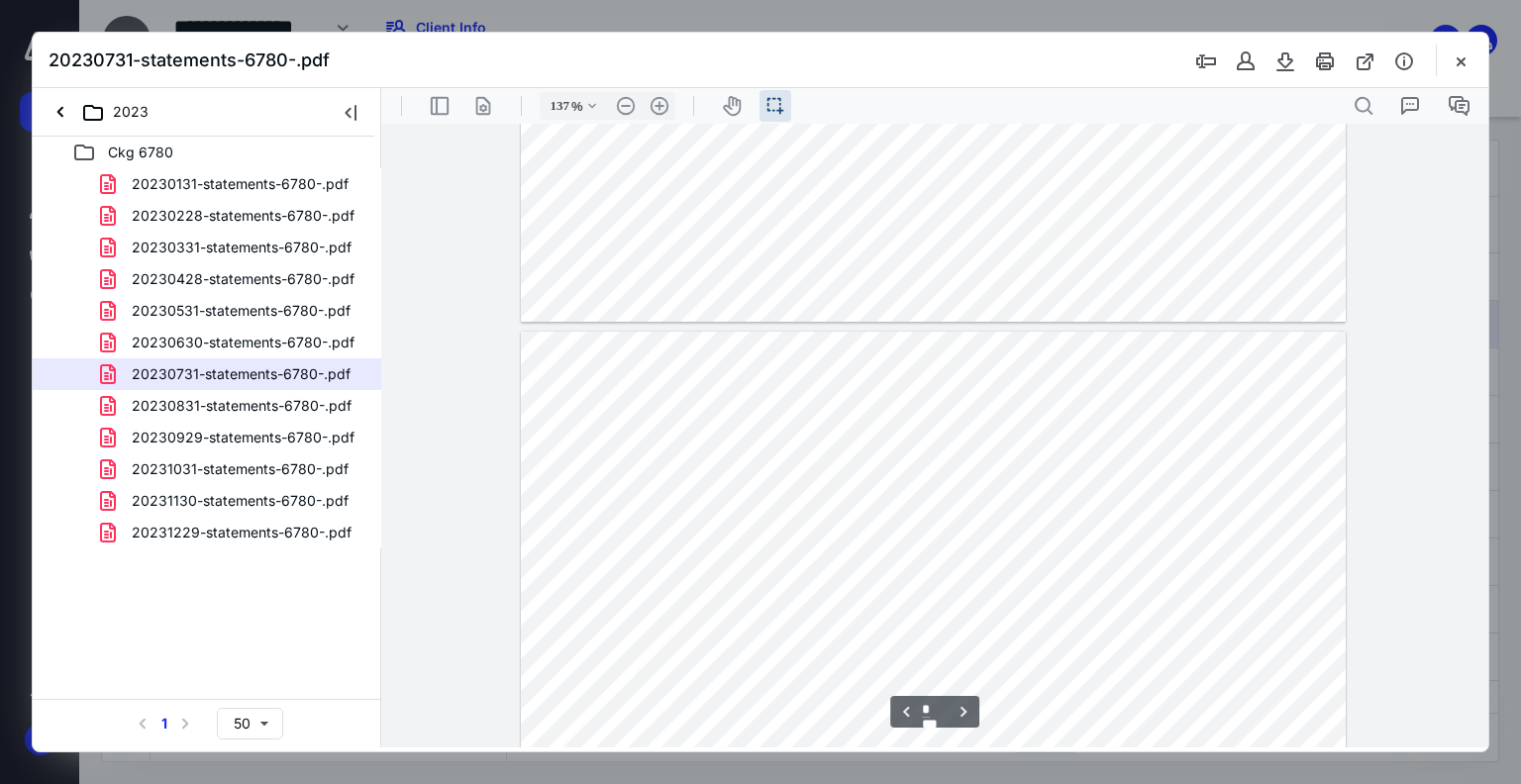 type on "*" 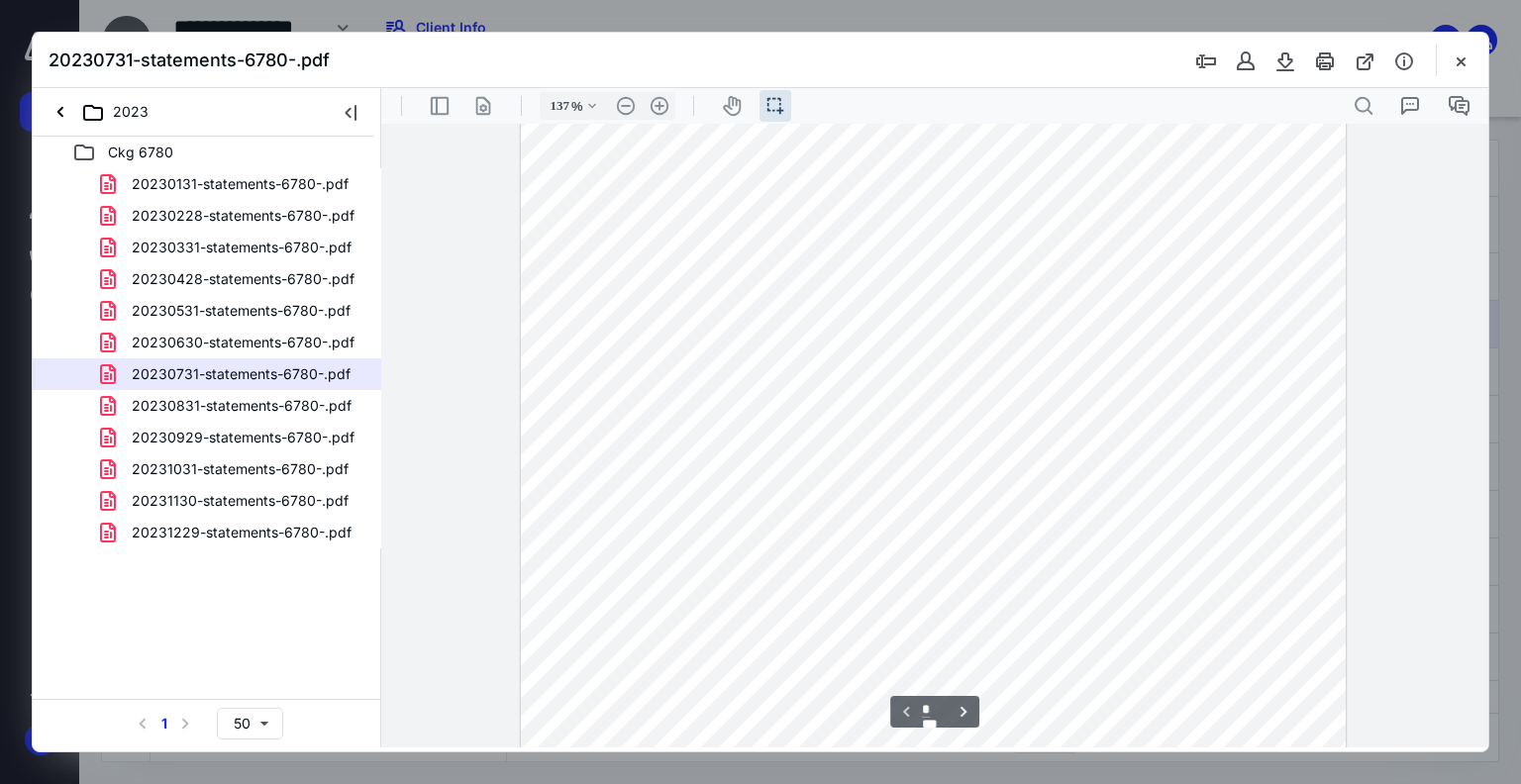 scroll, scrollTop: 380, scrollLeft: 0, axis: vertical 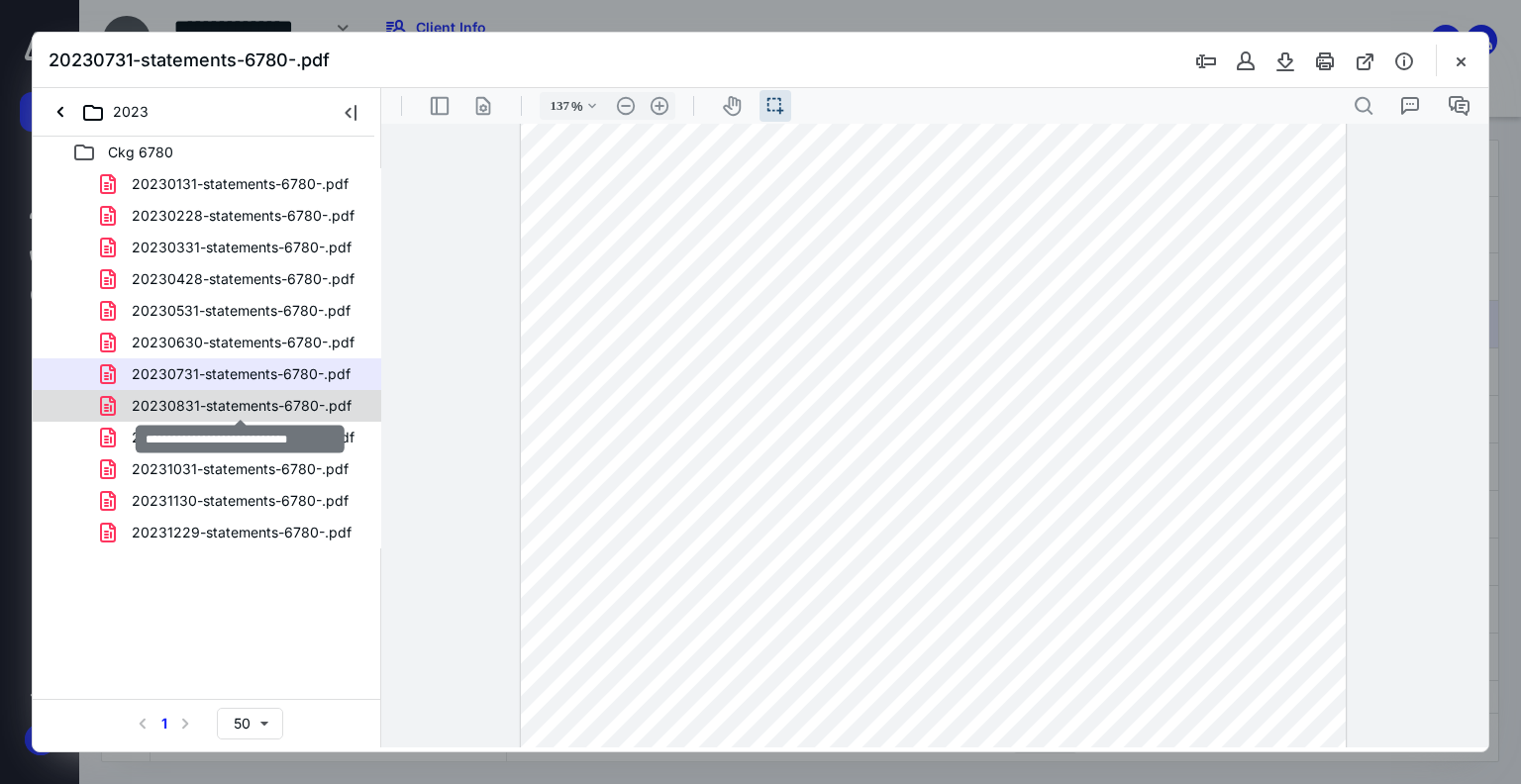 click on "20230831-statements-6780-.pdf" at bounding box center [242, 406] 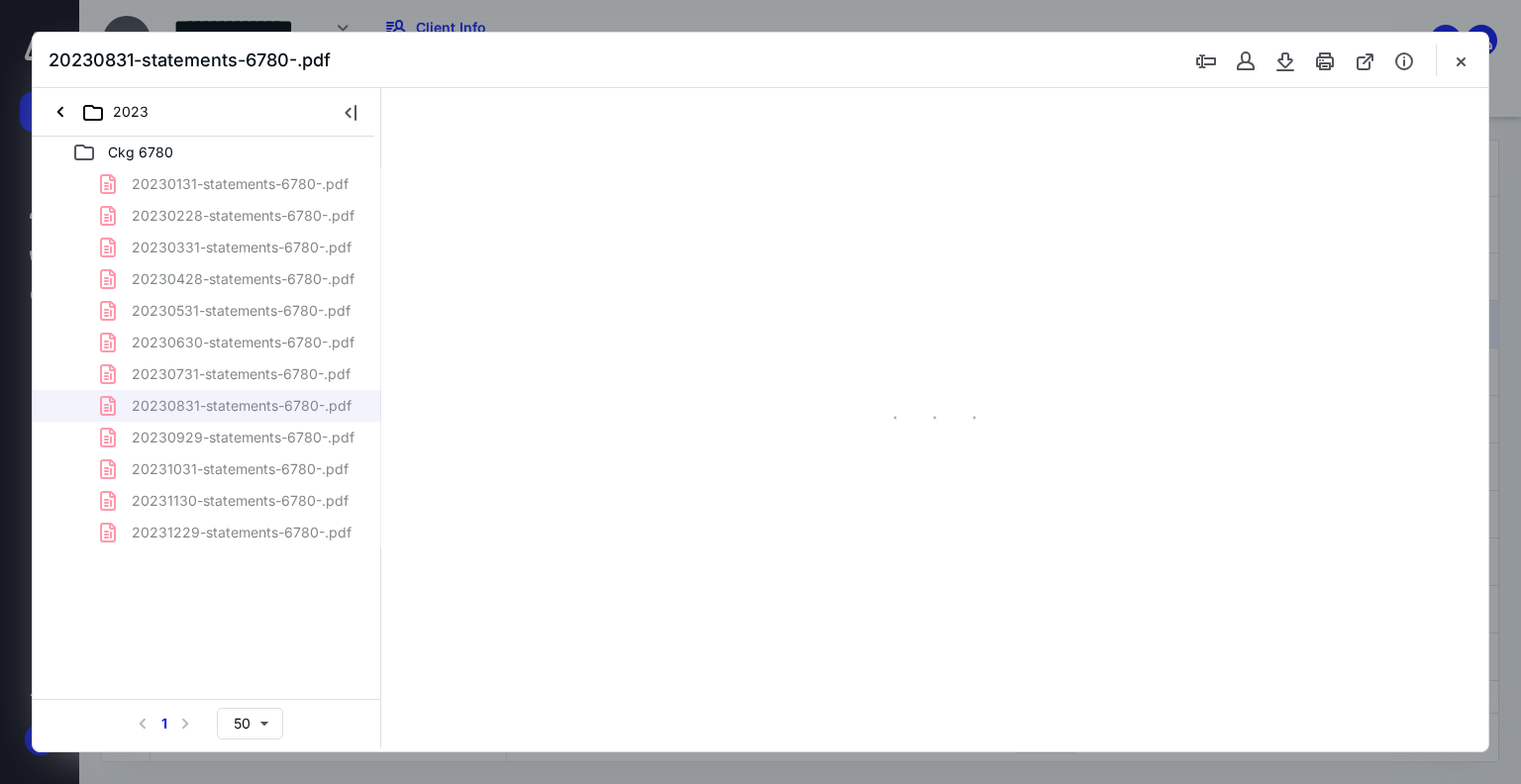 scroll, scrollTop: 39, scrollLeft: 0, axis: vertical 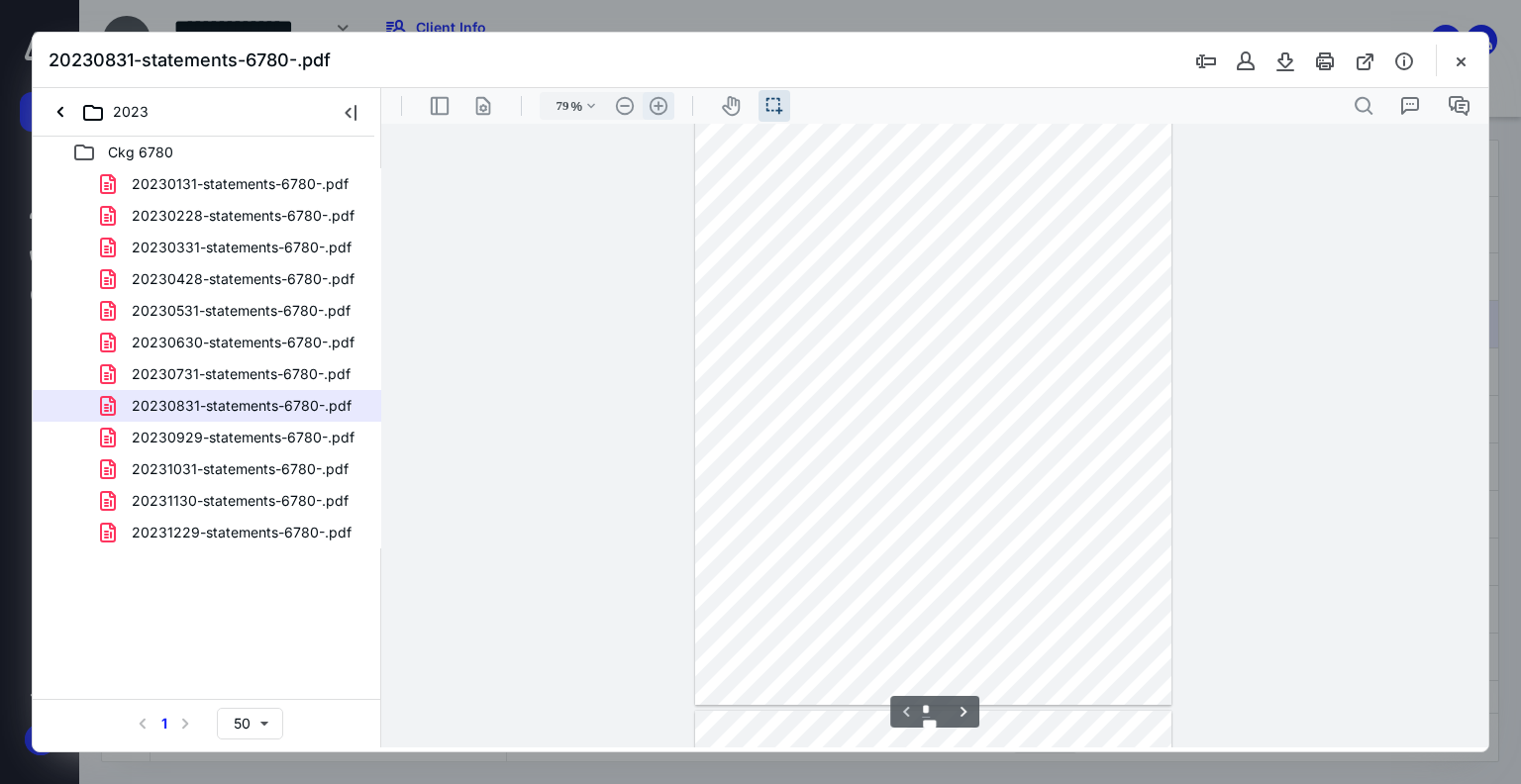 click on ".cls-1{fill:#abb0c4;} icon - header - zoom - in - line" at bounding box center (659, 106) 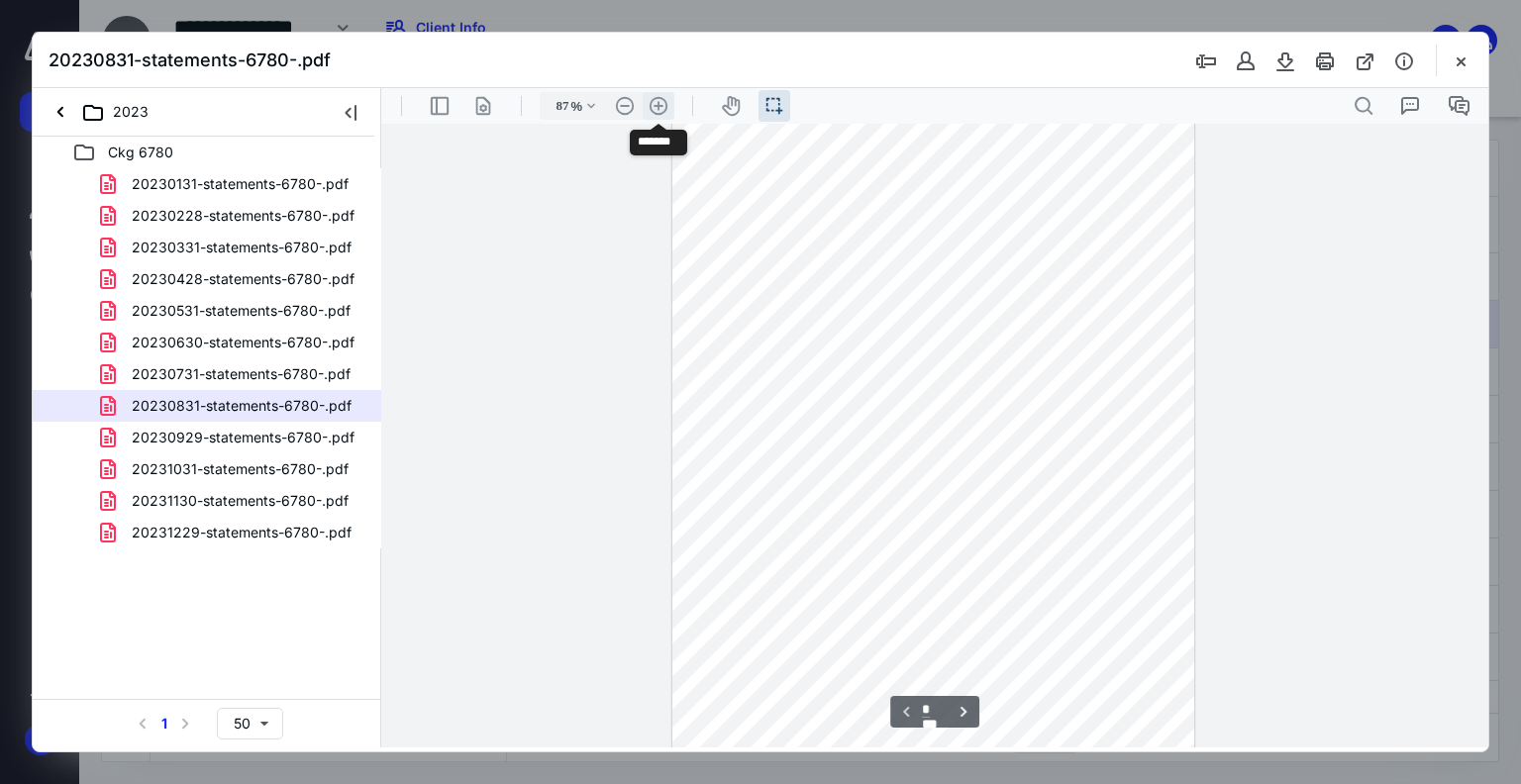 scroll, scrollTop: 175, scrollLeft: 0, axis: vertical 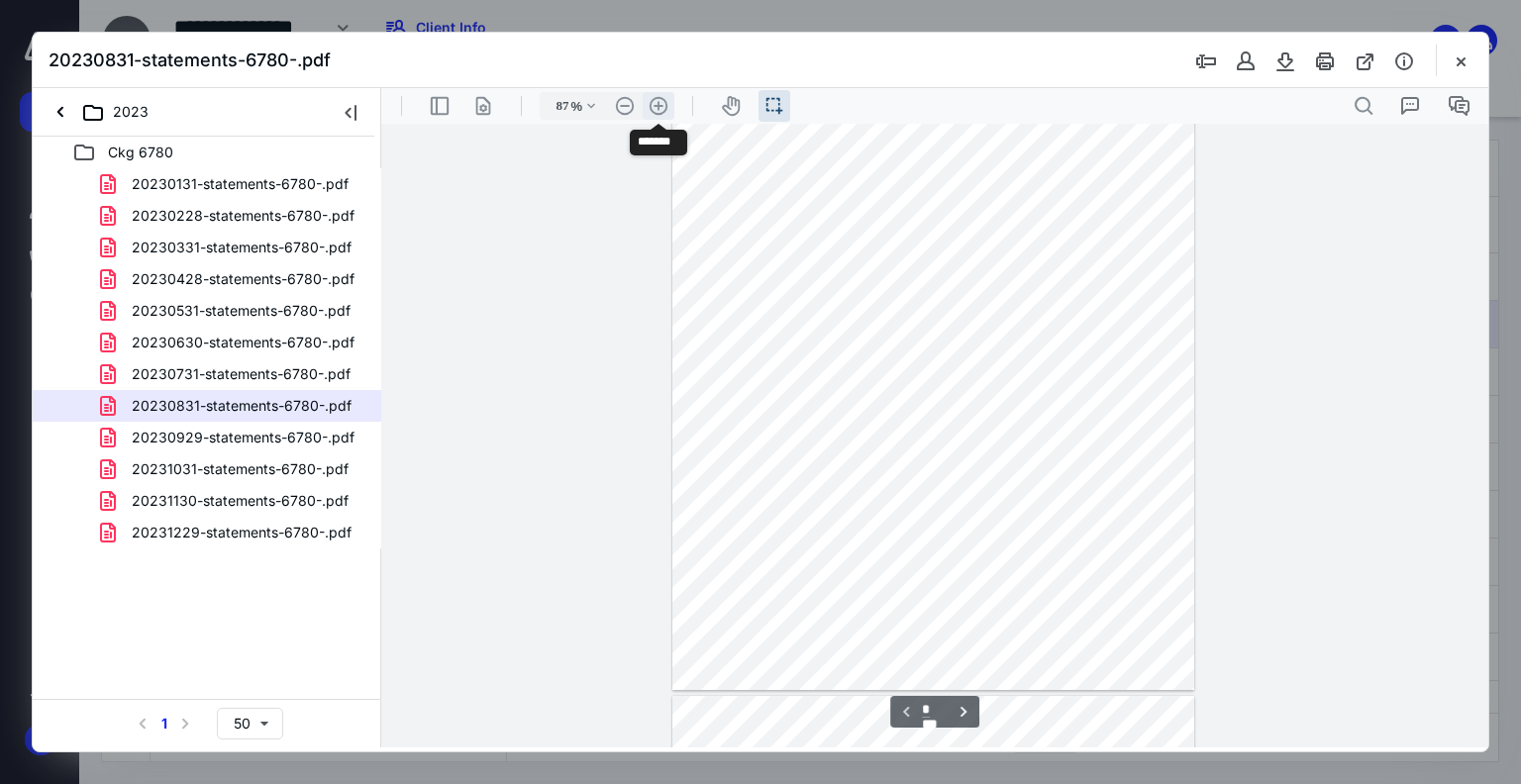 click on ".cls-1{fill:#abb0c4;} icon - header - zoom - in - line" at bounding box center [659, 106] 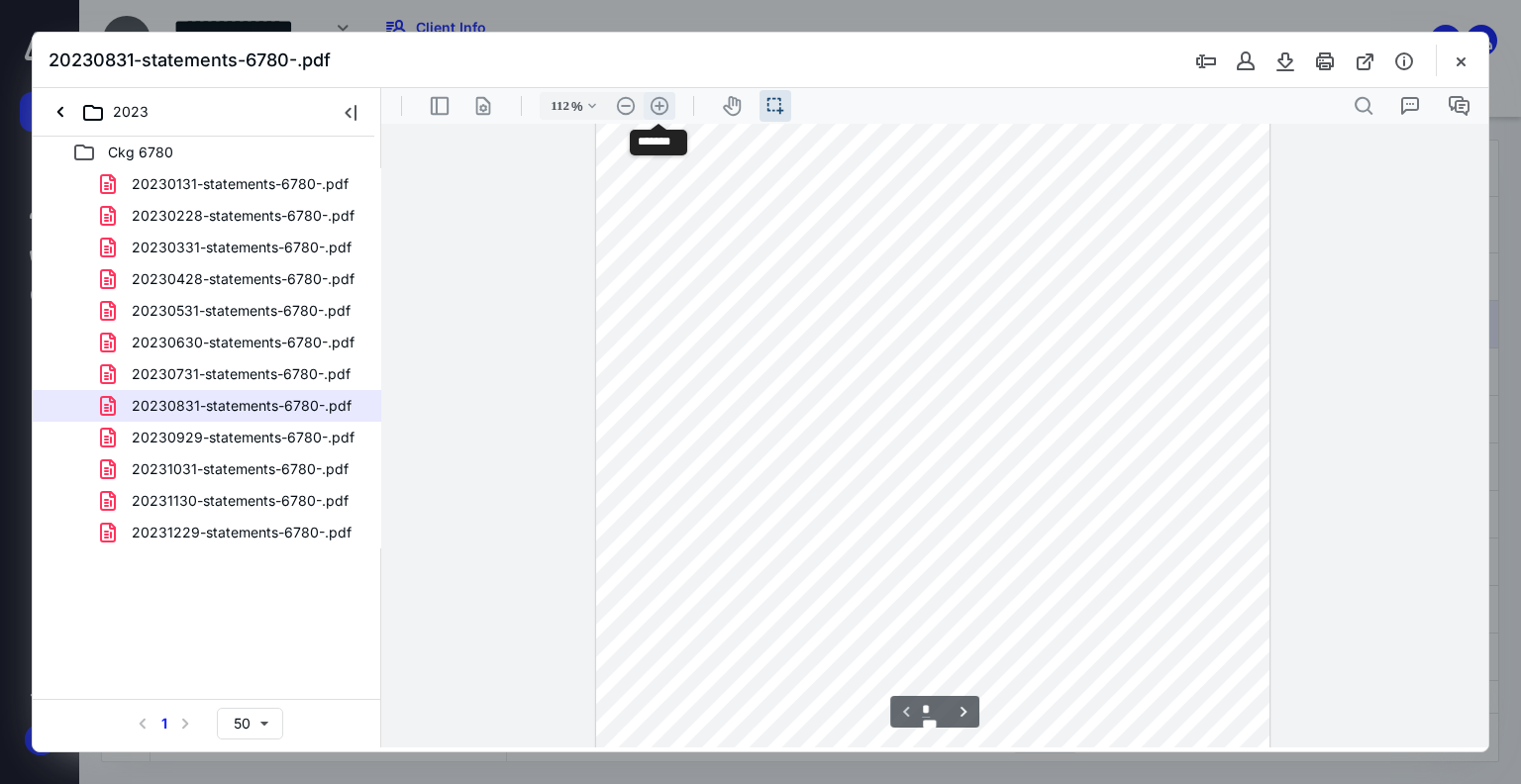 click on ".cls-1{fill:#abb0c4;} icon - header - zoom - in - line" at bounding box center (659, 106) 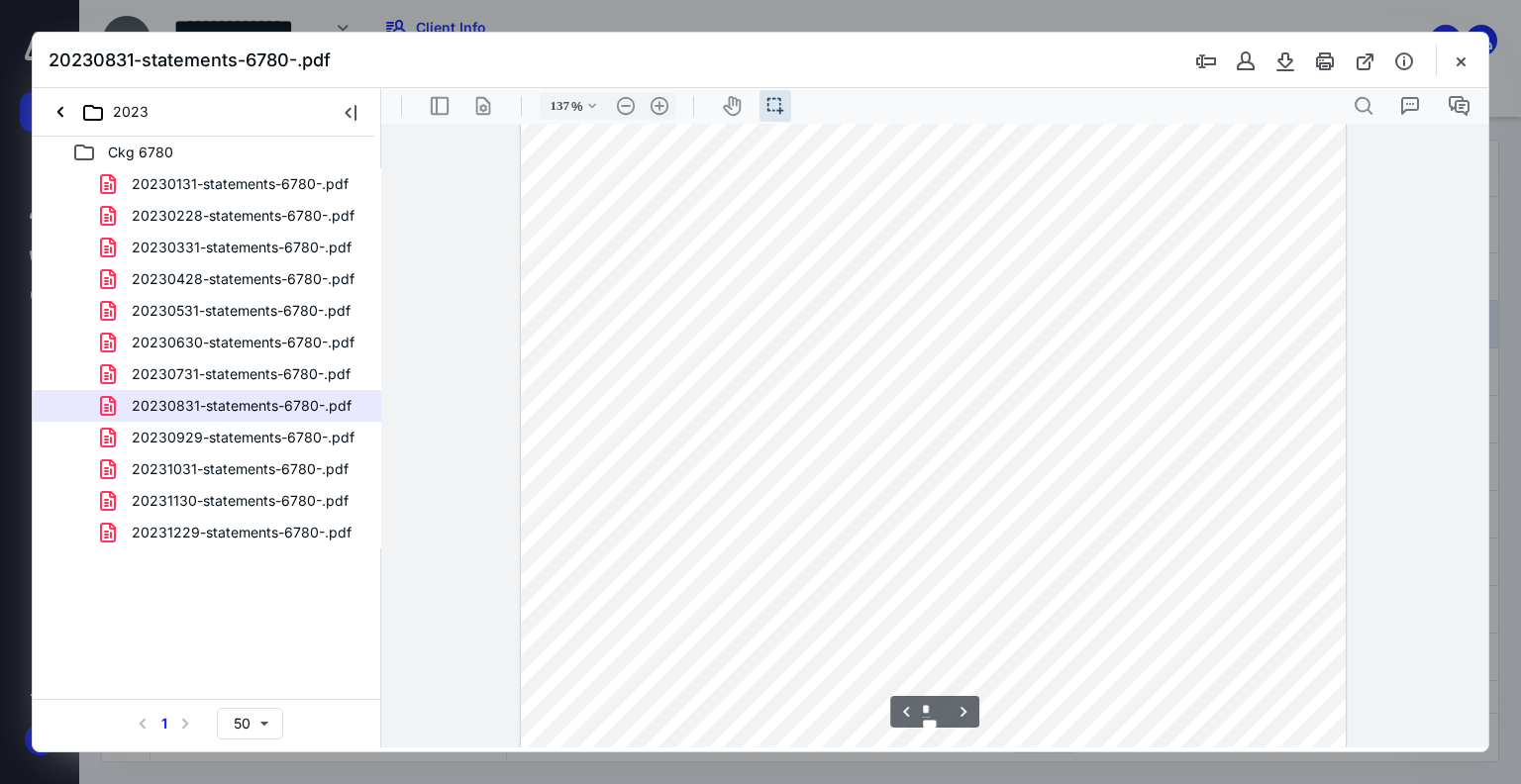 scroll, scrollTop: 1271, scrollLeft: 0, axis: vertical 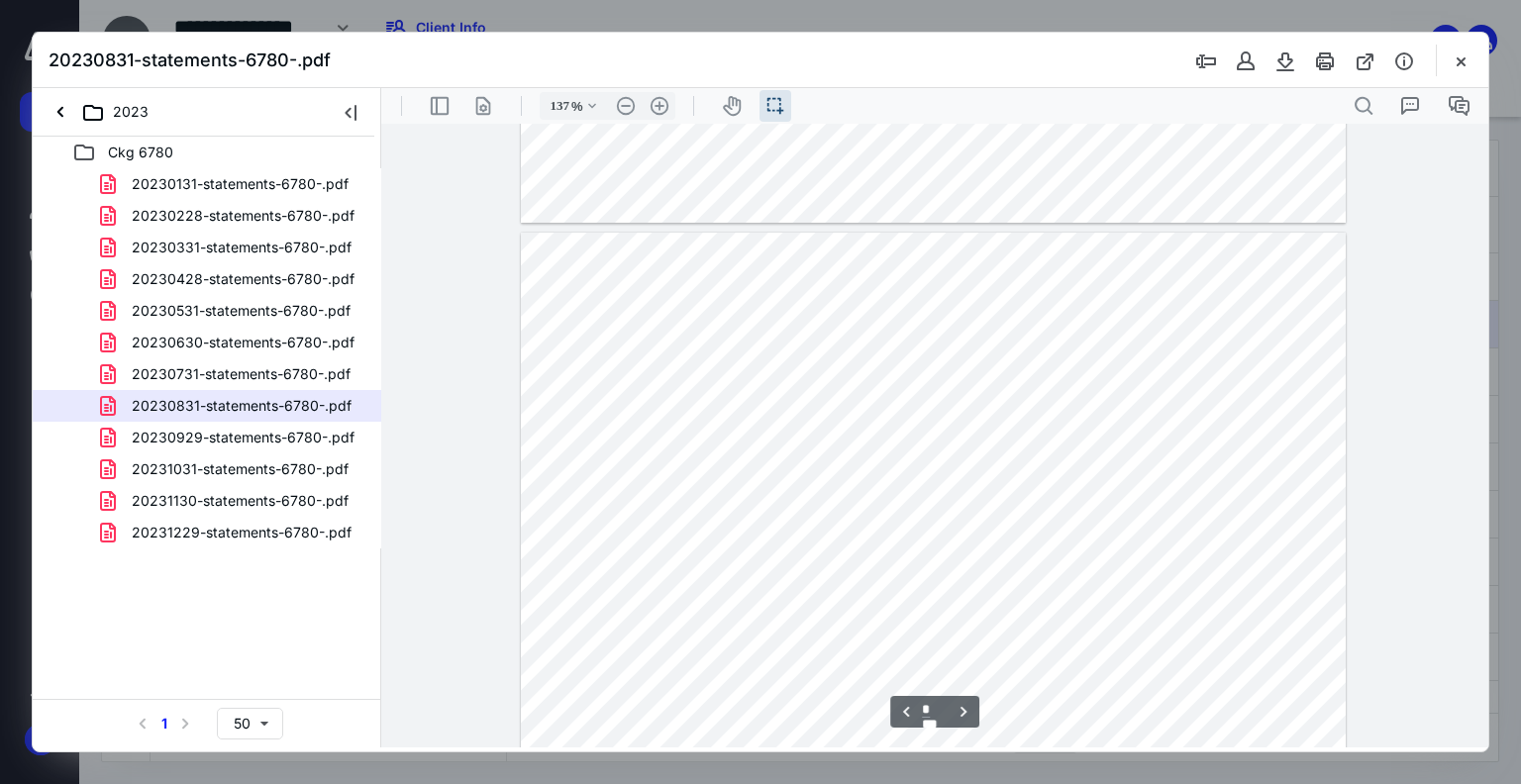 type on "*" 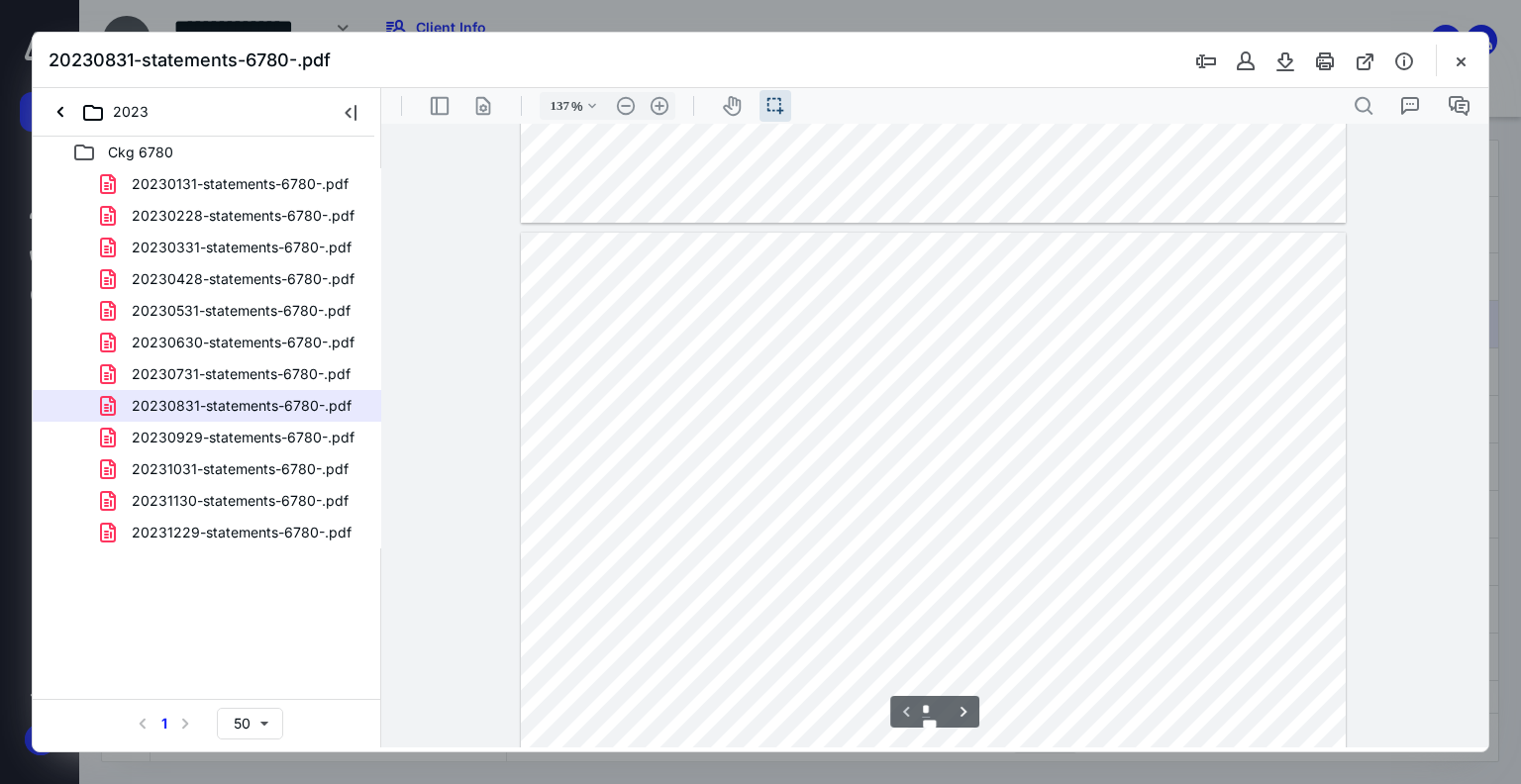scroll, scrollTop: 578, scrollLeft: 0, axis: vertical 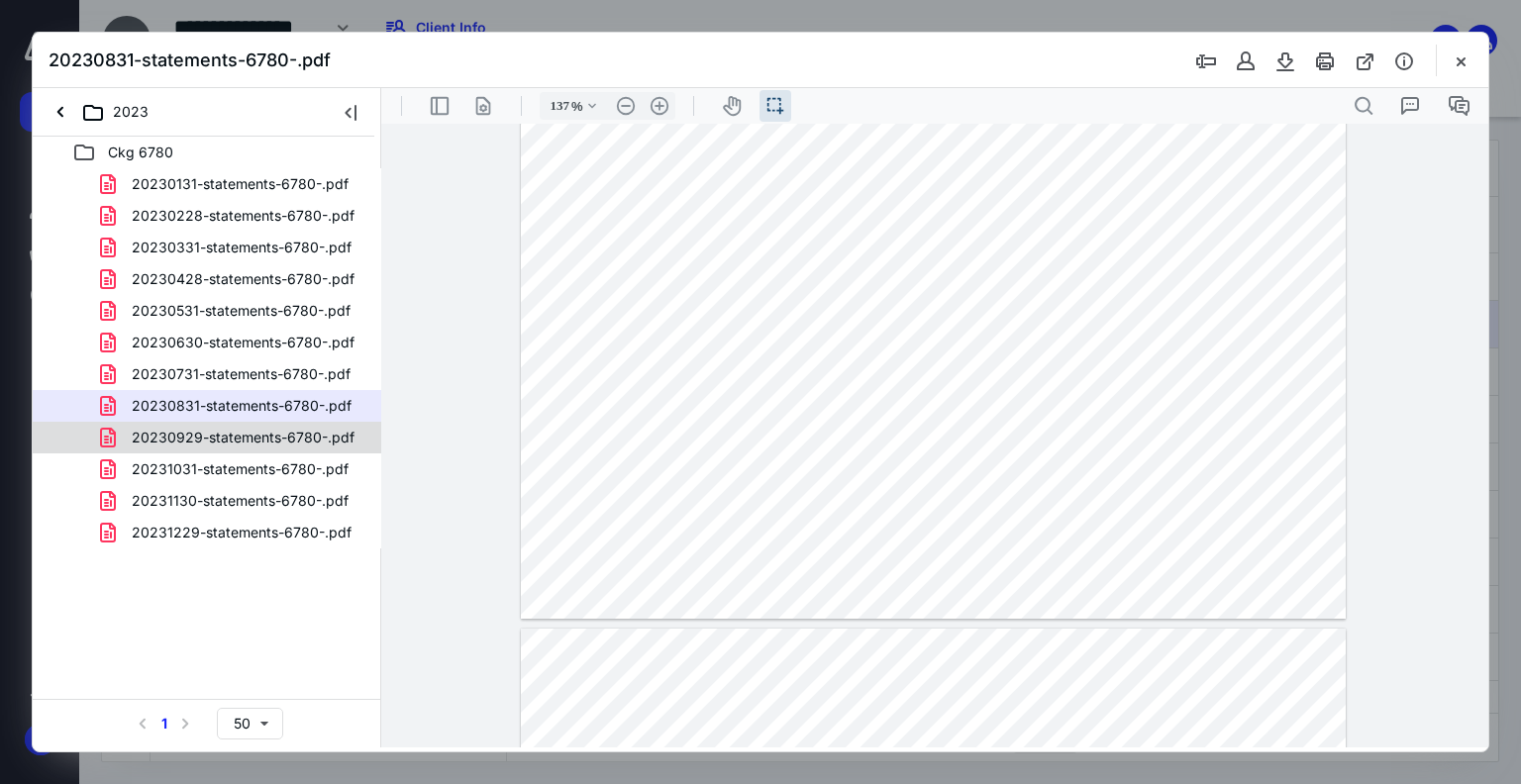 click on "20230929-statements-6780-.pdf" at bounding box center [243, 438] 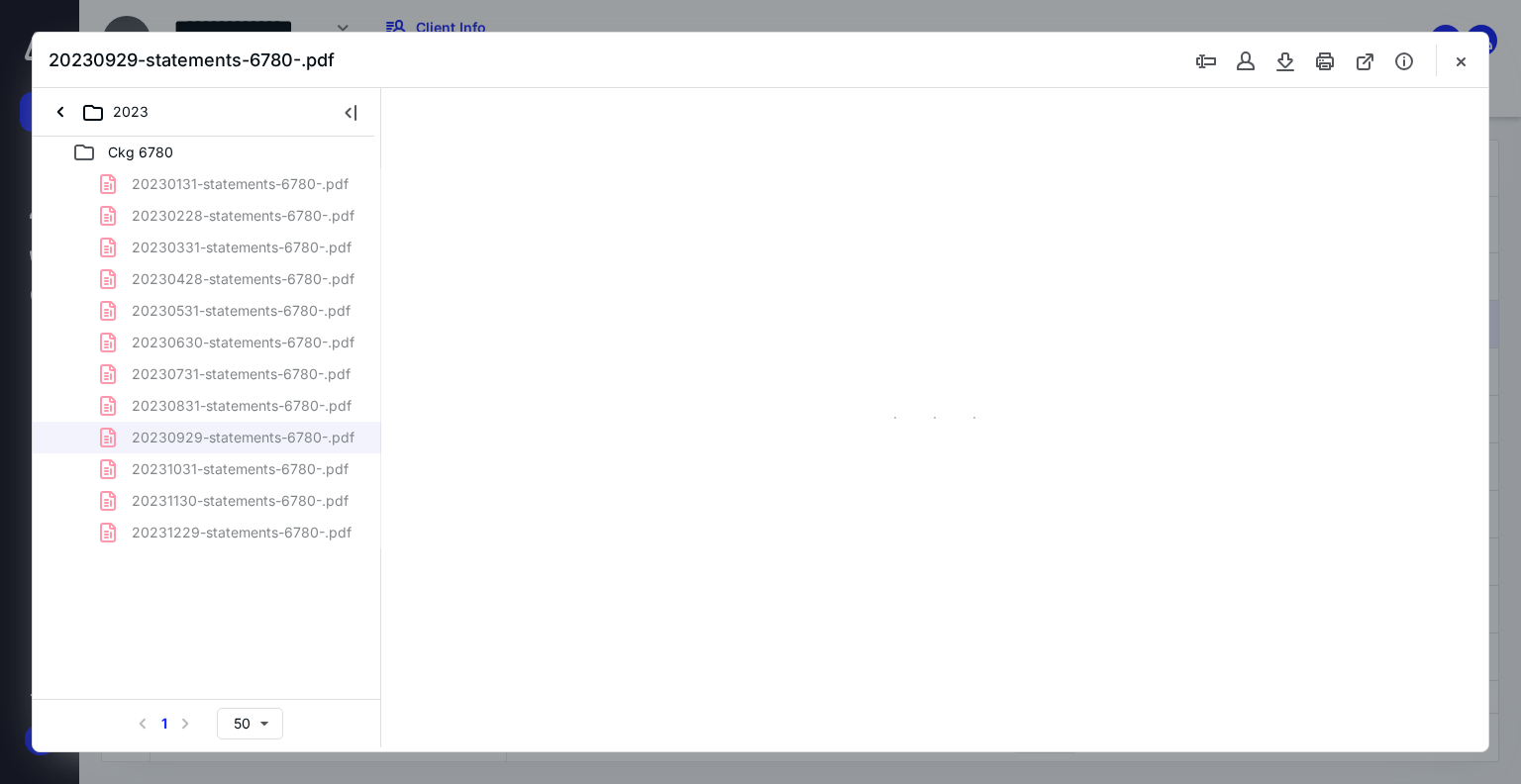 scroll, scrollTop: 39, scrollLeft: 0, axis: vertical 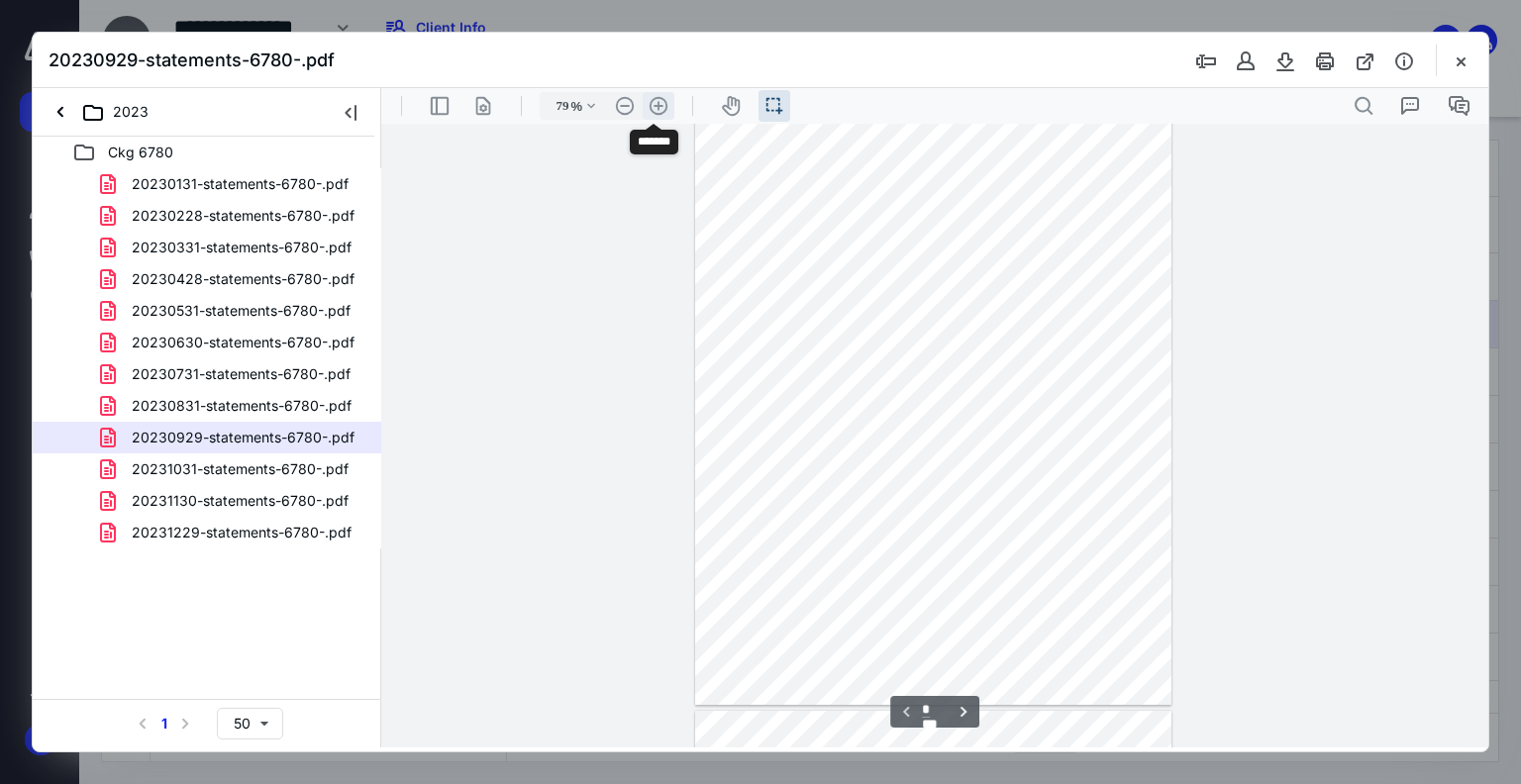 click on ".cls-1{fill:#abb0c4;} icon - header - zoom - in - line" at bounding box center [659, 106] 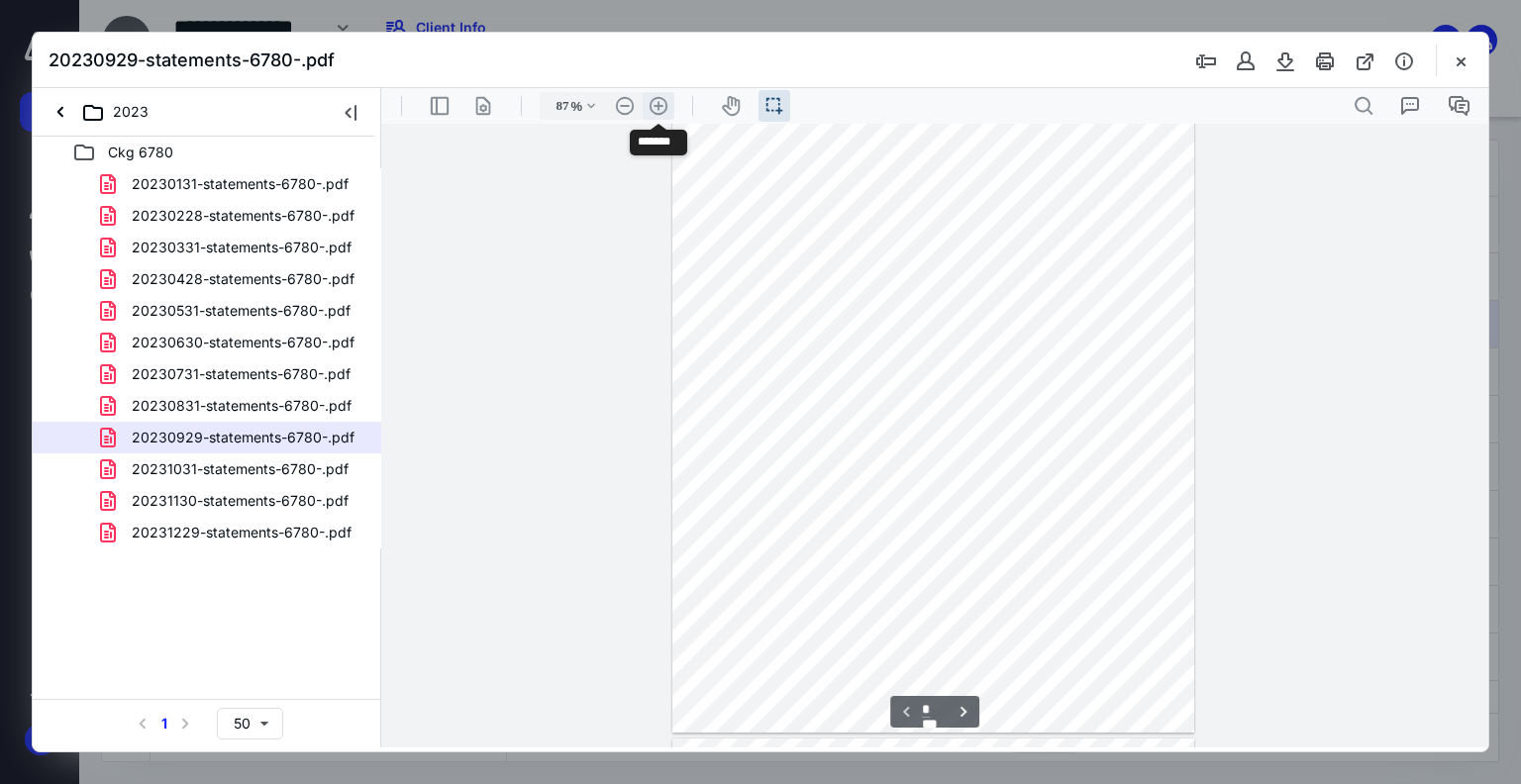 click on ".cls-1{fill:#abb0c4;} icon - header - zoom - in - line" at bounding box center [659, 106] 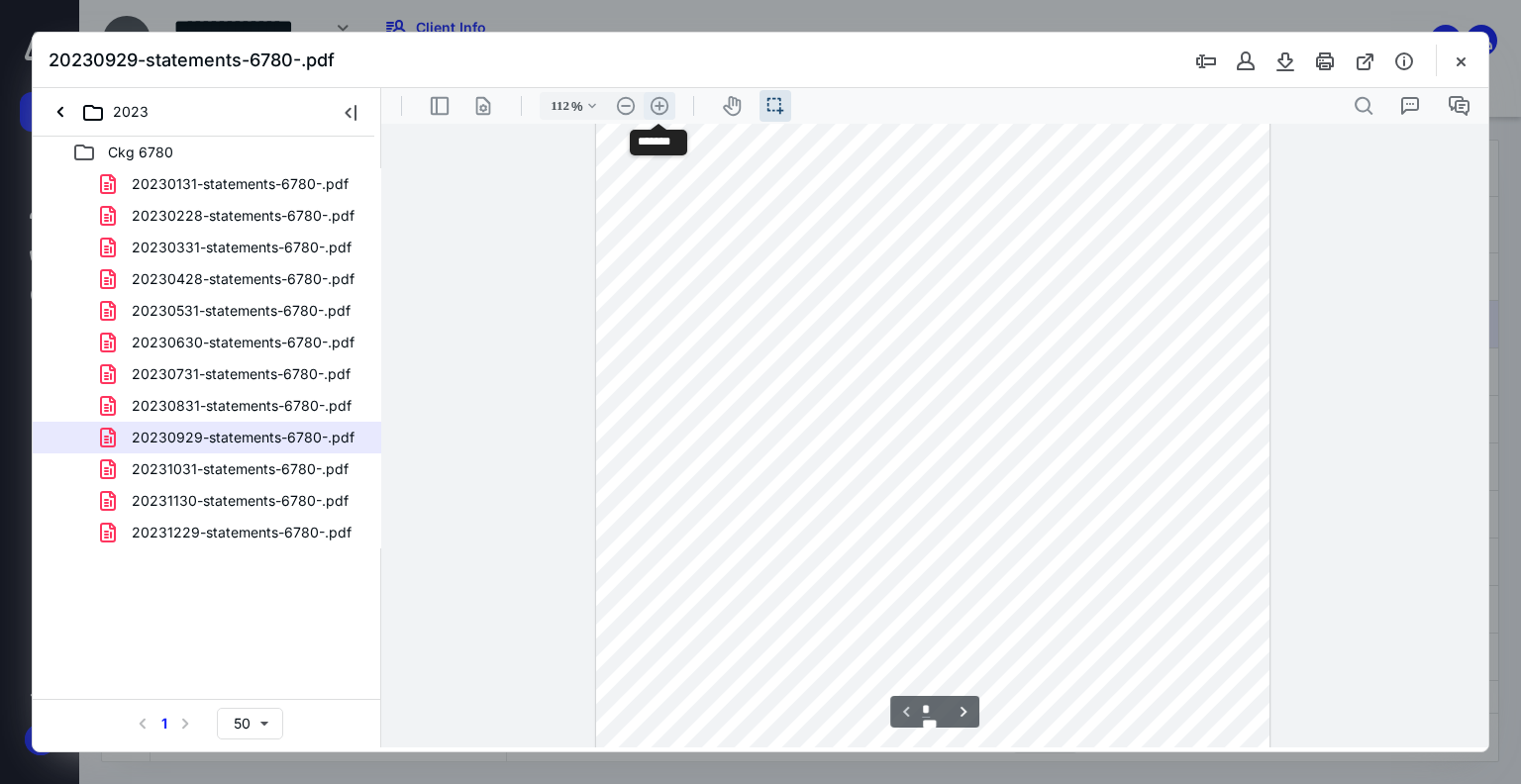 click on ".cls-1{fill:#abb0c4;} icon - header - zoom - in - line" at bounding box center [659, 106] 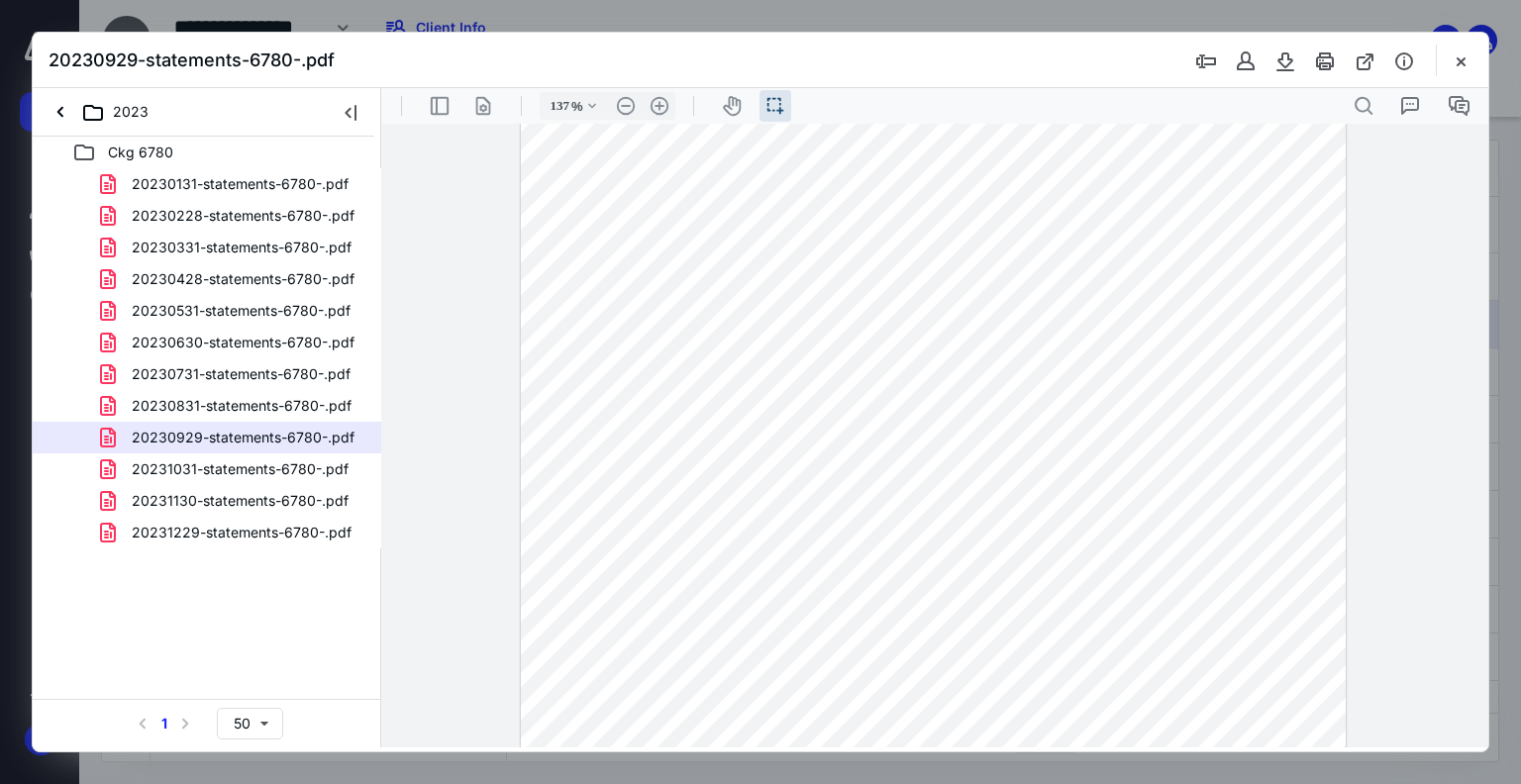 scroll, scrollTop: 1172, scrollLeft: 0, axis: vertical 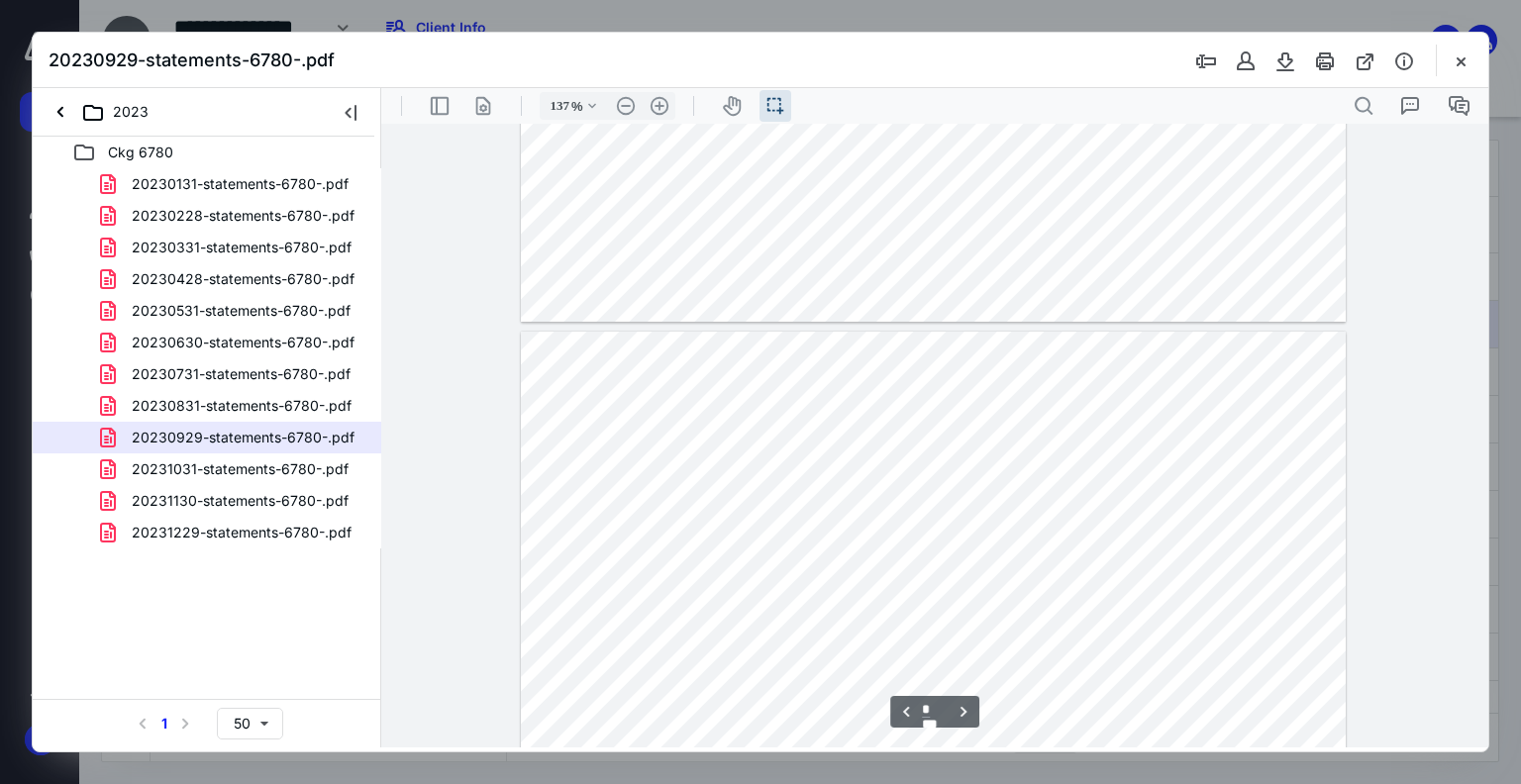 type on "*" 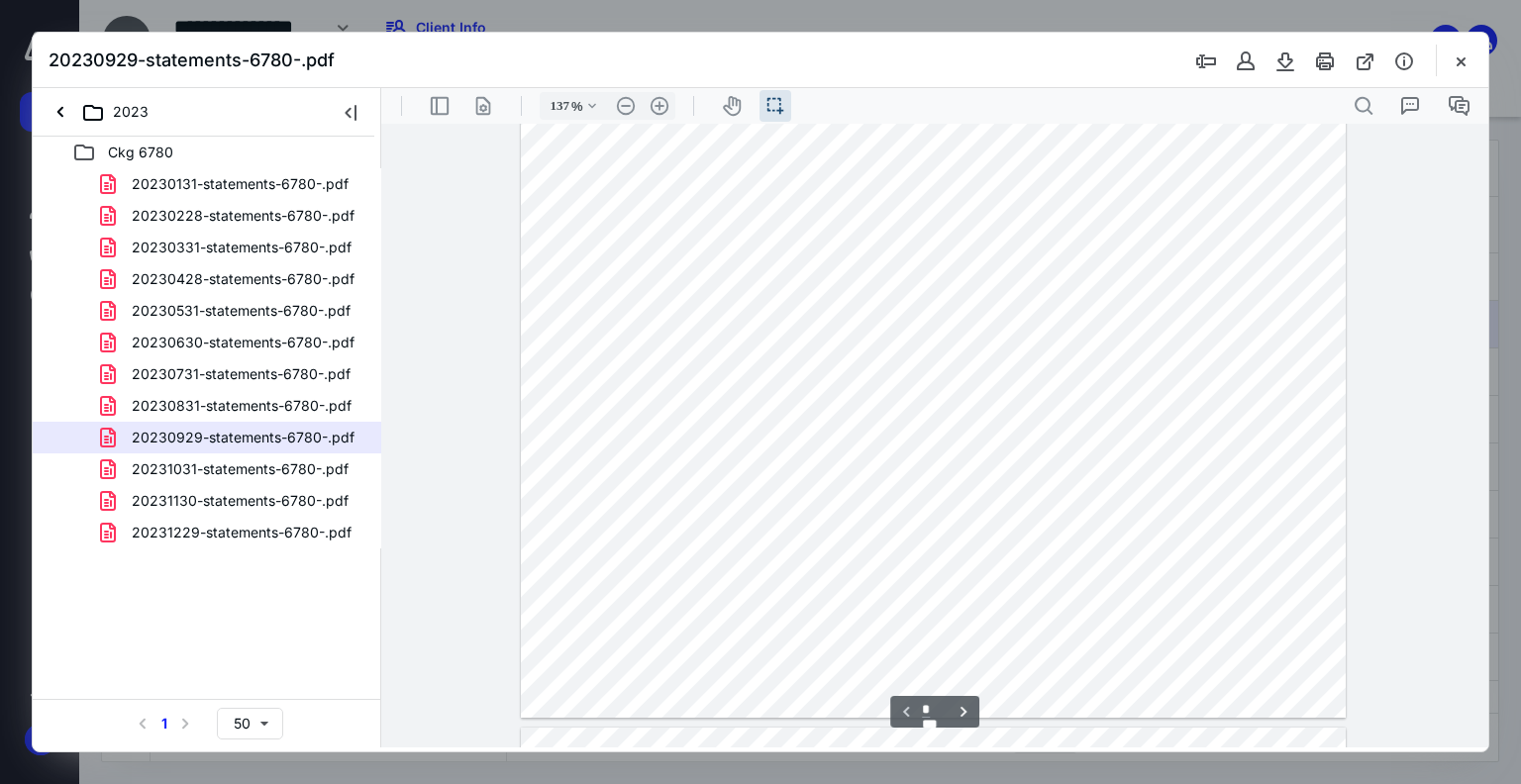 scroll, scrollTop: 182, scrollLeft: 0, axis: vertical 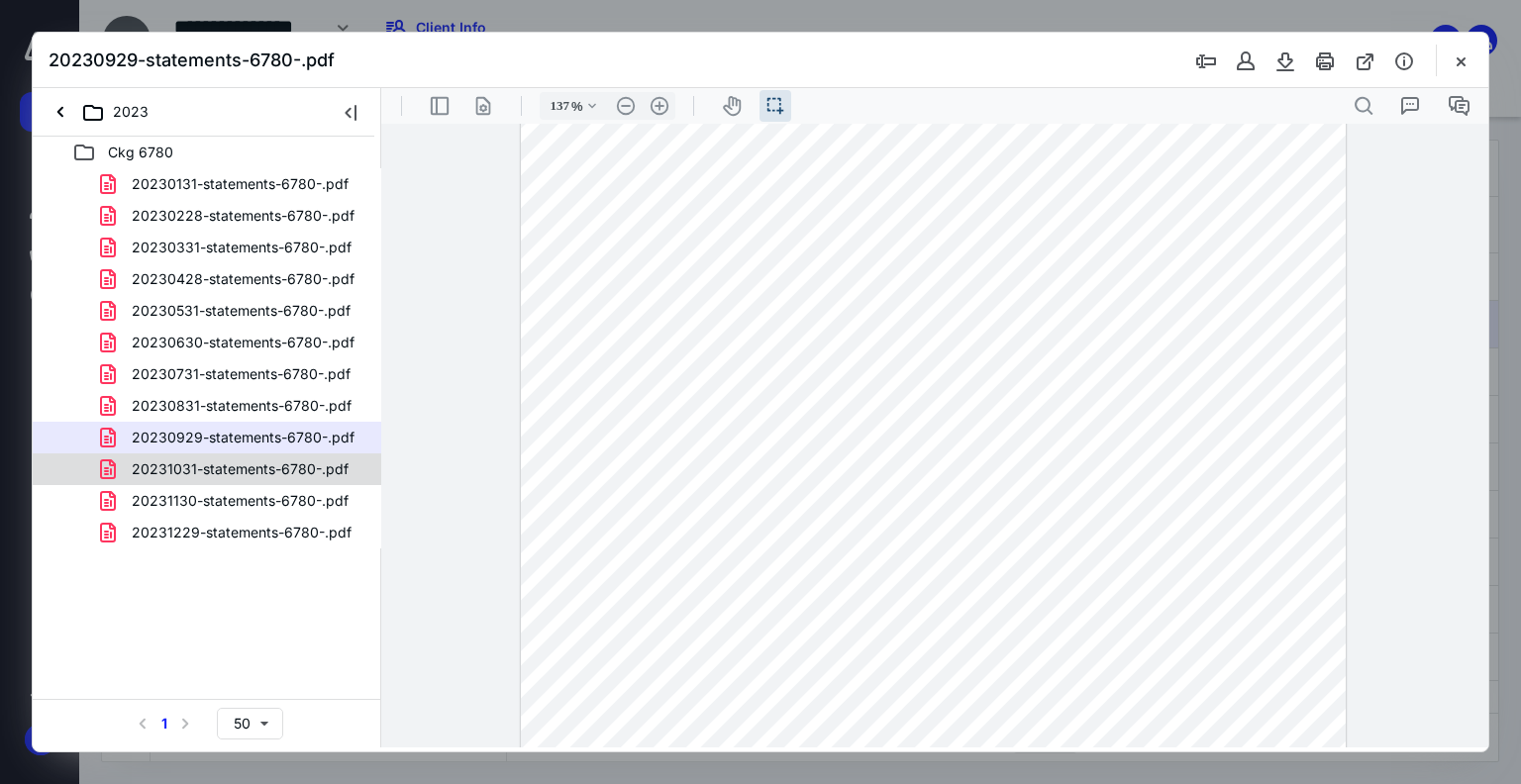 click on "20231031-statements-6780-.pdf" at bounding box center [240, 469] 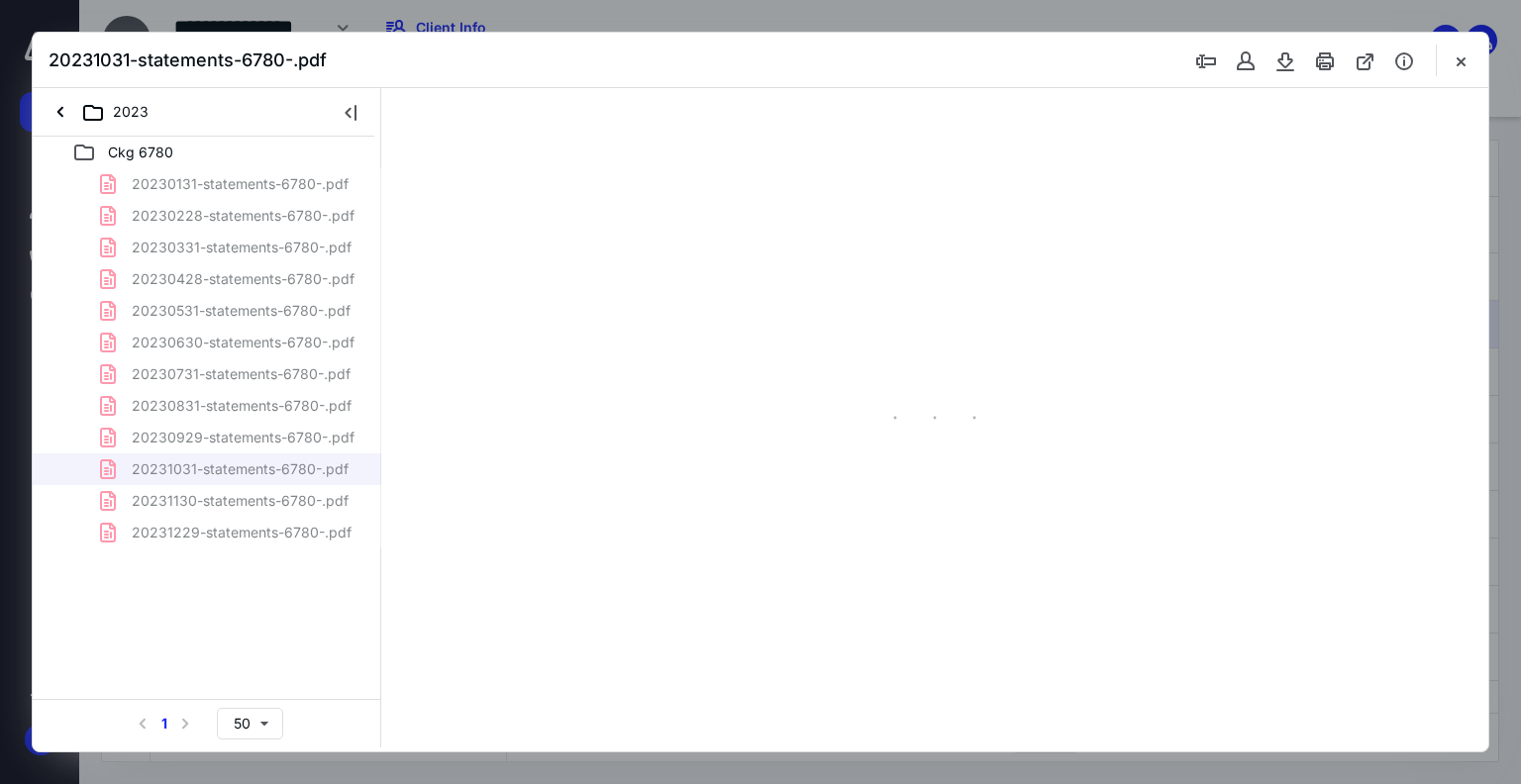 scroll, scrollTop: 39, scrollLeft: 0, axis: vertical 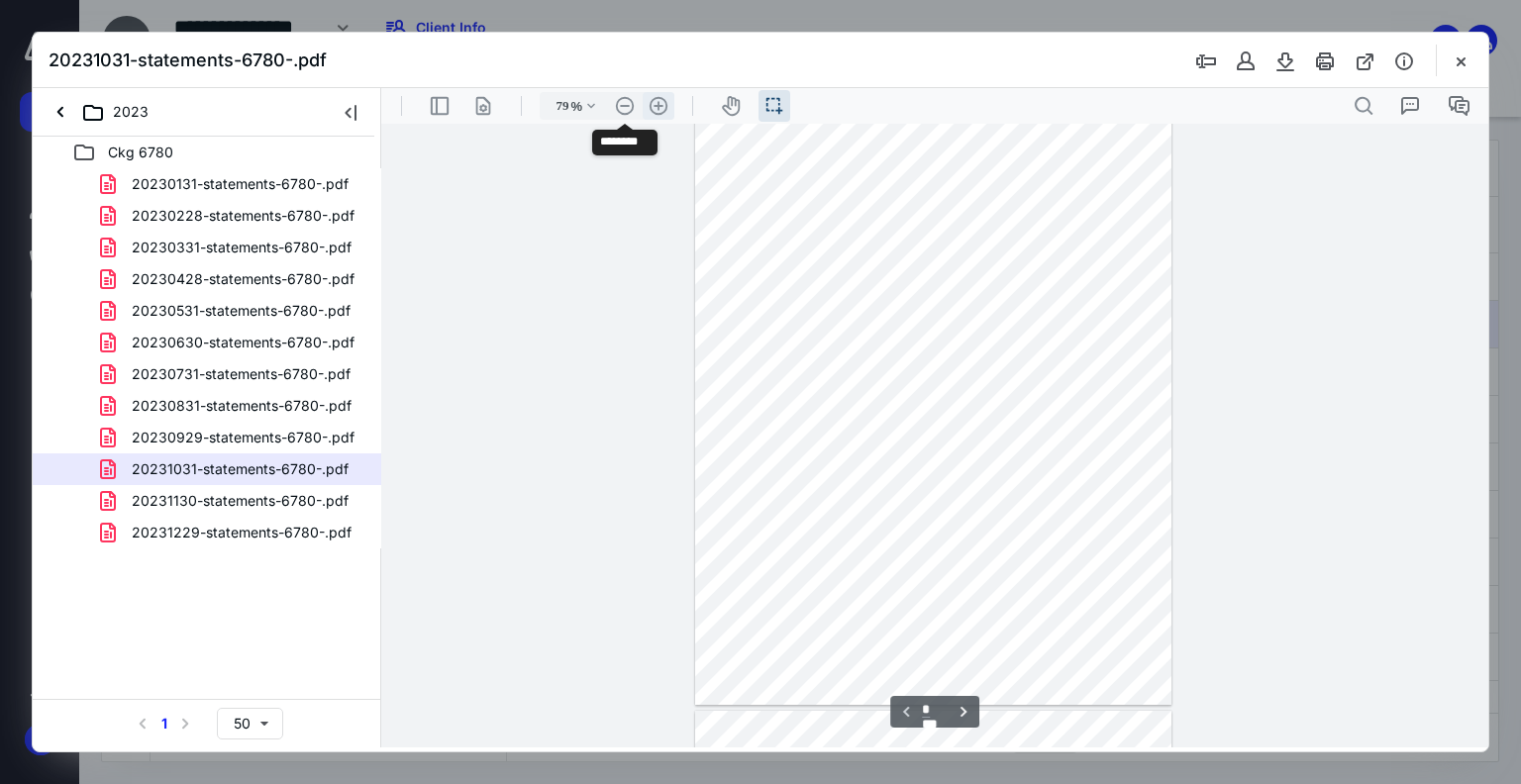 click on ".cls-1{fill:#abb0c4;} icon - header - zoom - in - line" at bounding box center [659, 106] 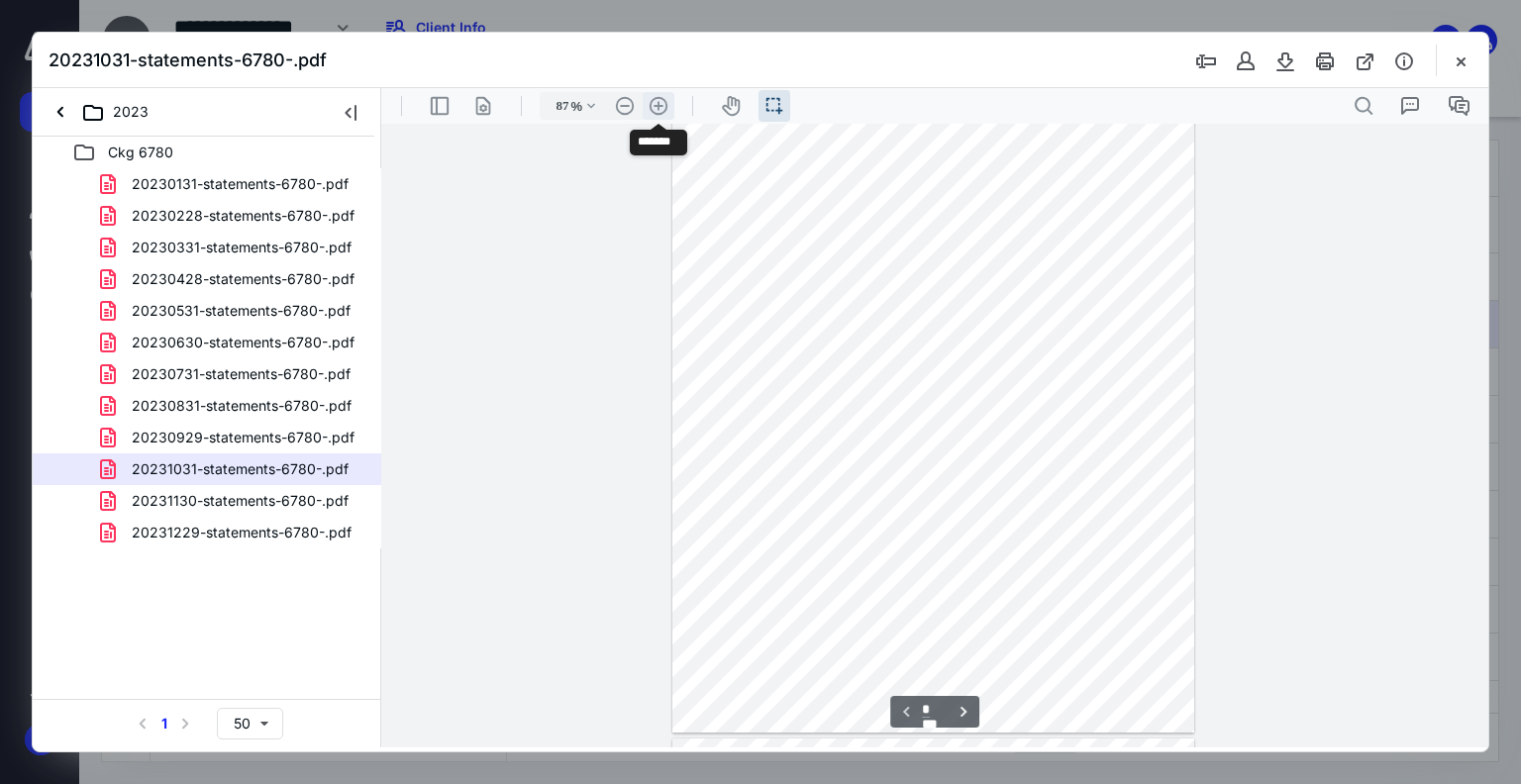 click on ".cls-1{fill:#abb0c4;} icon - header - zoom - in - line" at bounding box center [659, 106] 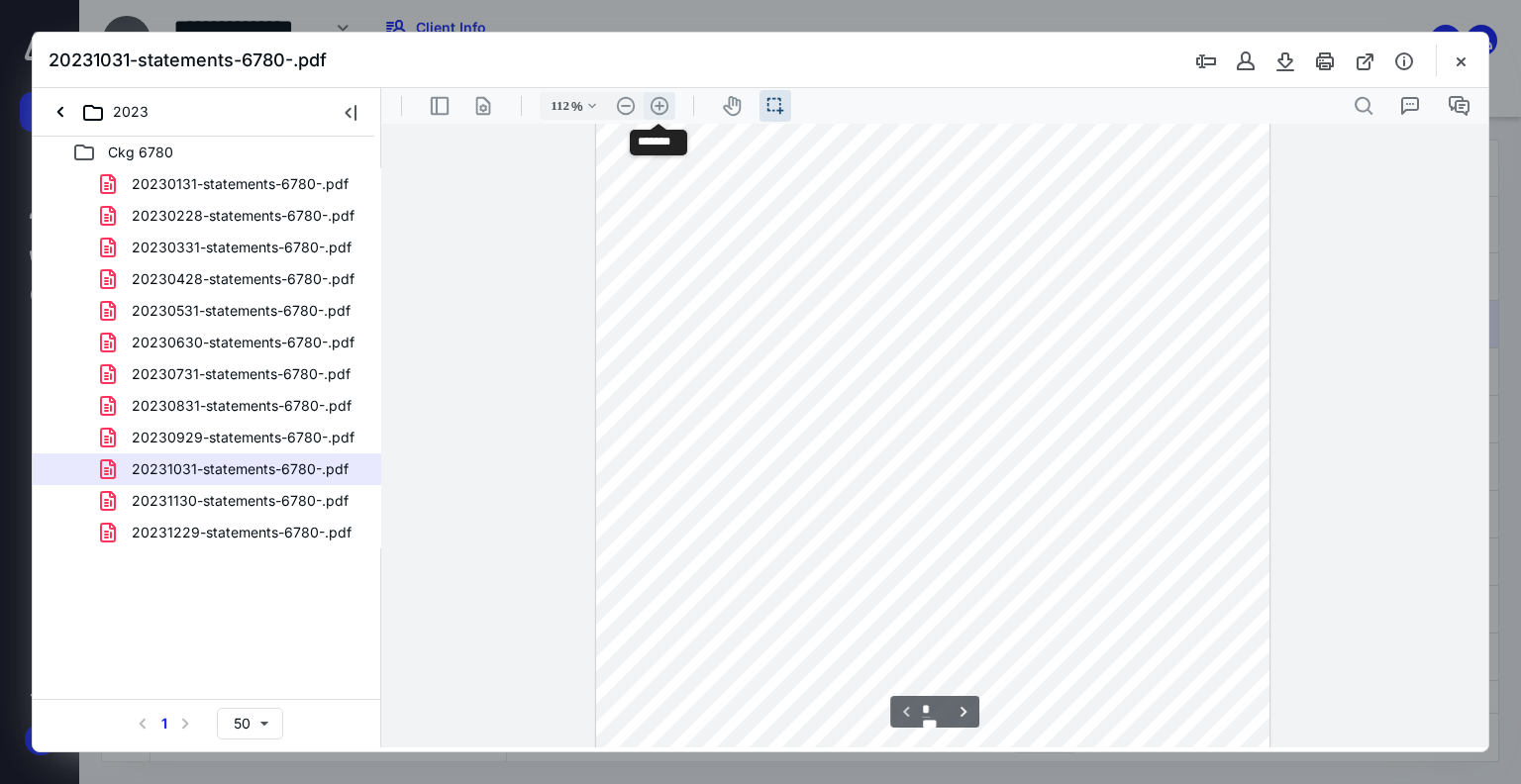 click on ".cls-1{fill:#abb0c4;} icon - header - zoom - in - line" at bounding box center [659, 106] 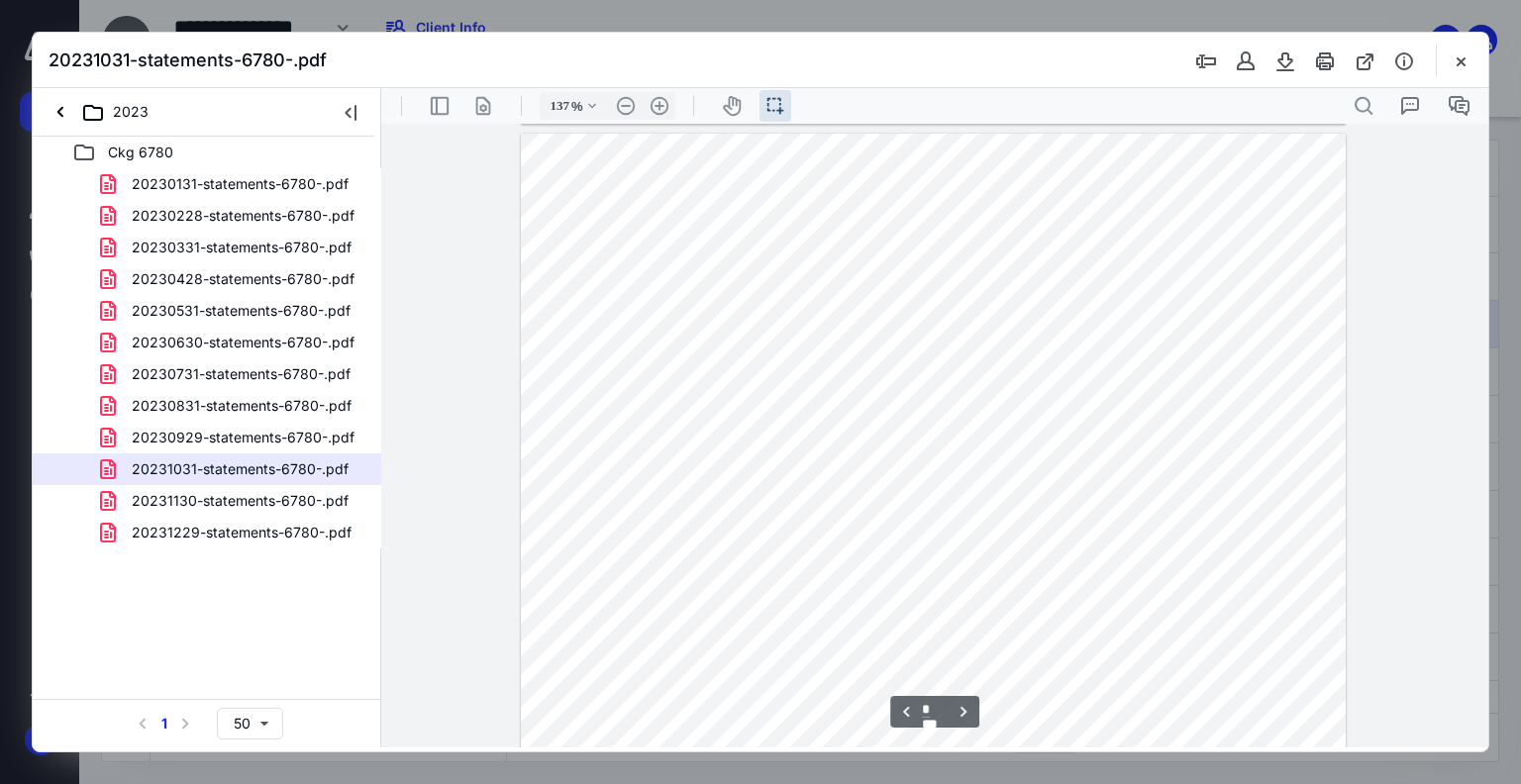 scroll, scrollTop: 1172, scrollLeft: 0, axis: vertical 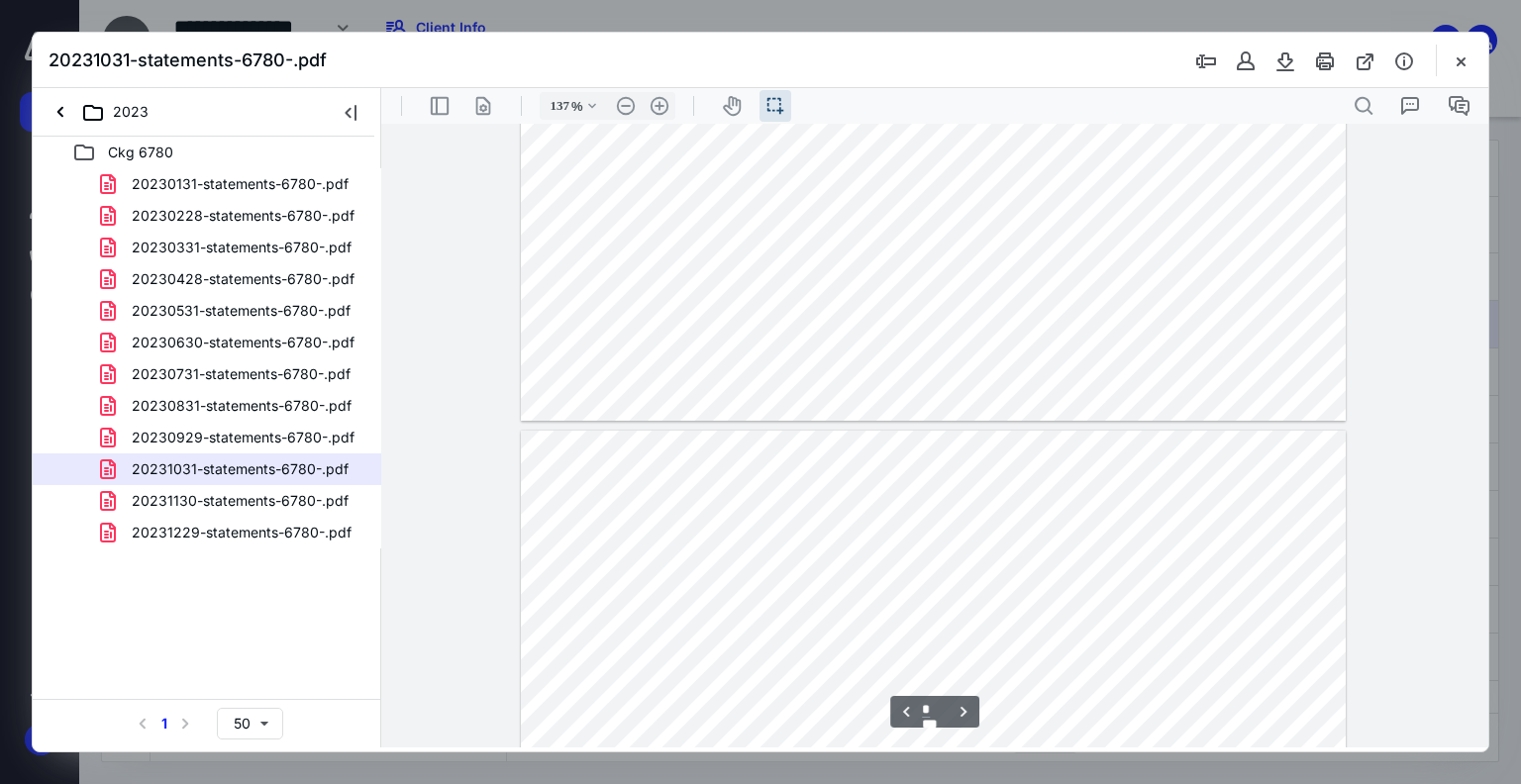 type on "*" 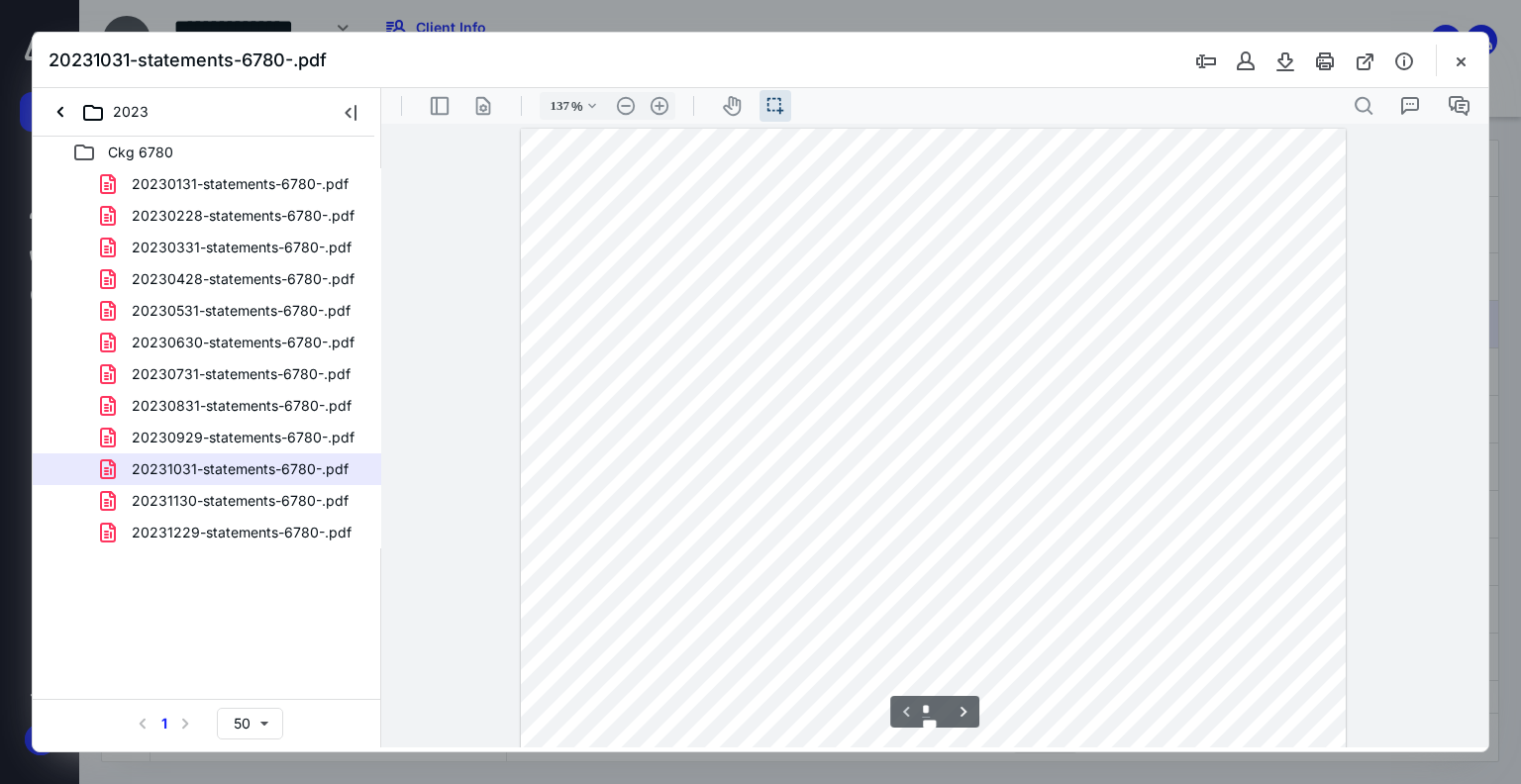 scroll, scrollTop: 198, scrollLeft: 0, axis: vertical 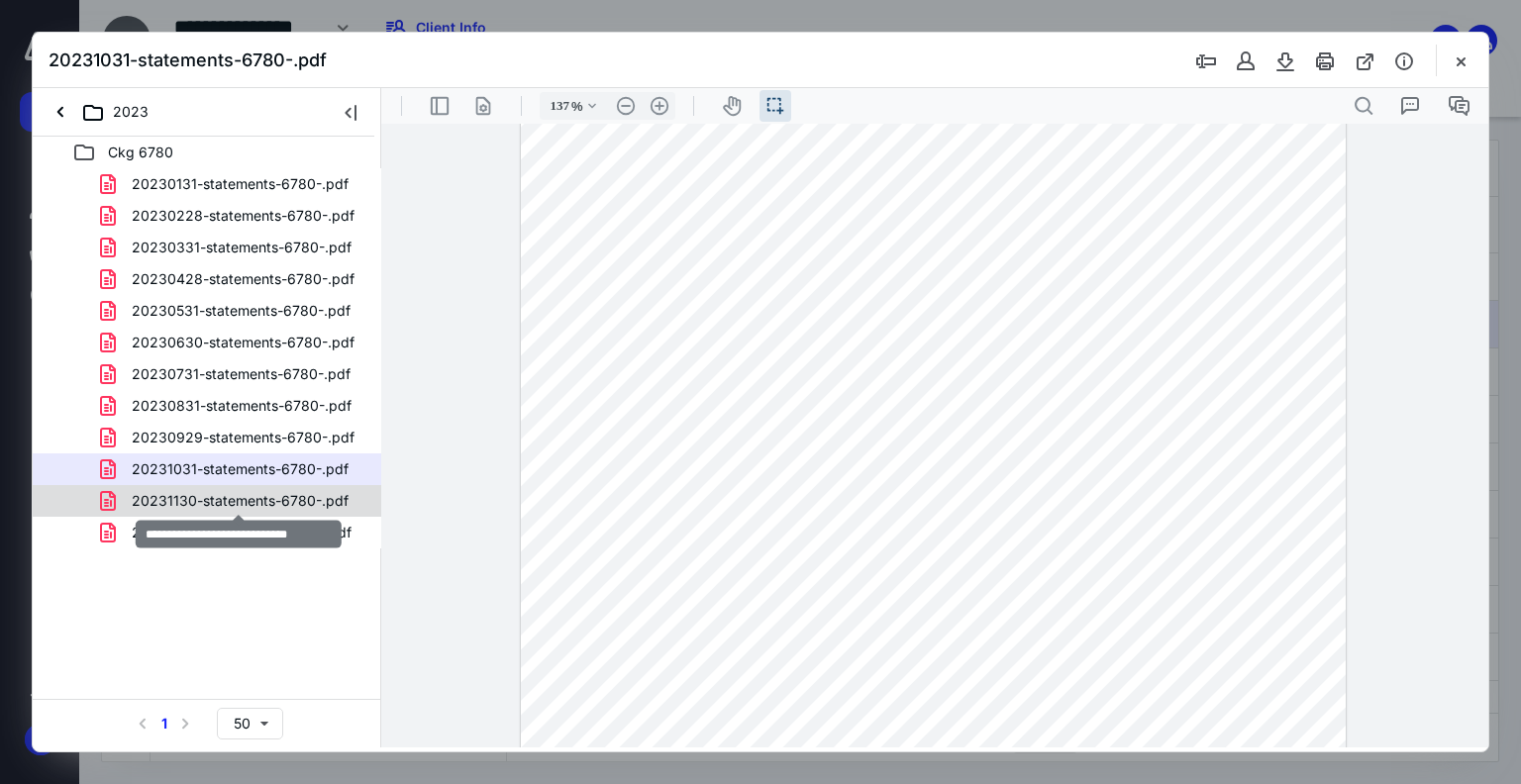 click on "20231130-statements-6780-.pdf" at bounding box center [240, 501] 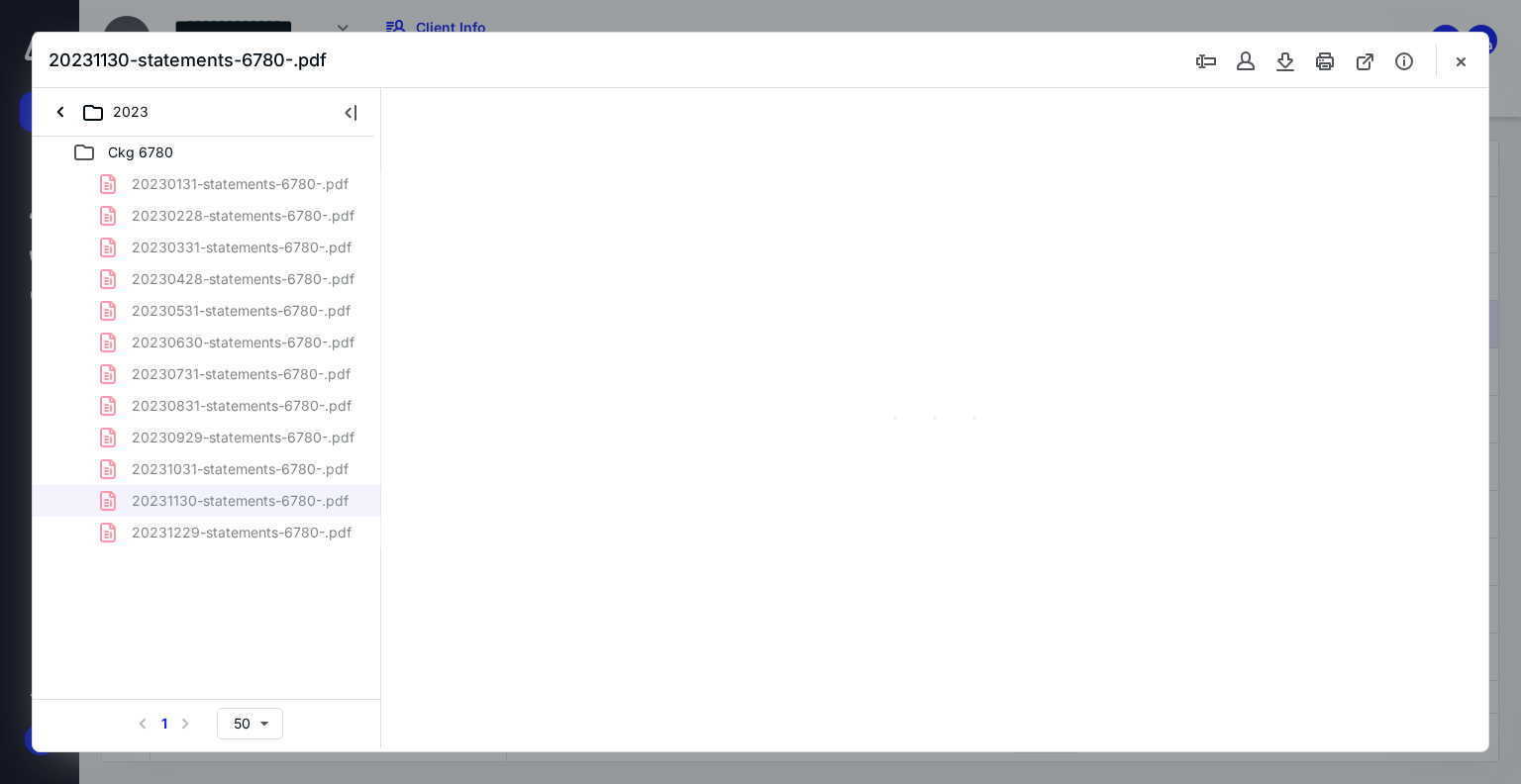 scroll, scrollTop: 0, scrollLeft: 0, axis: both 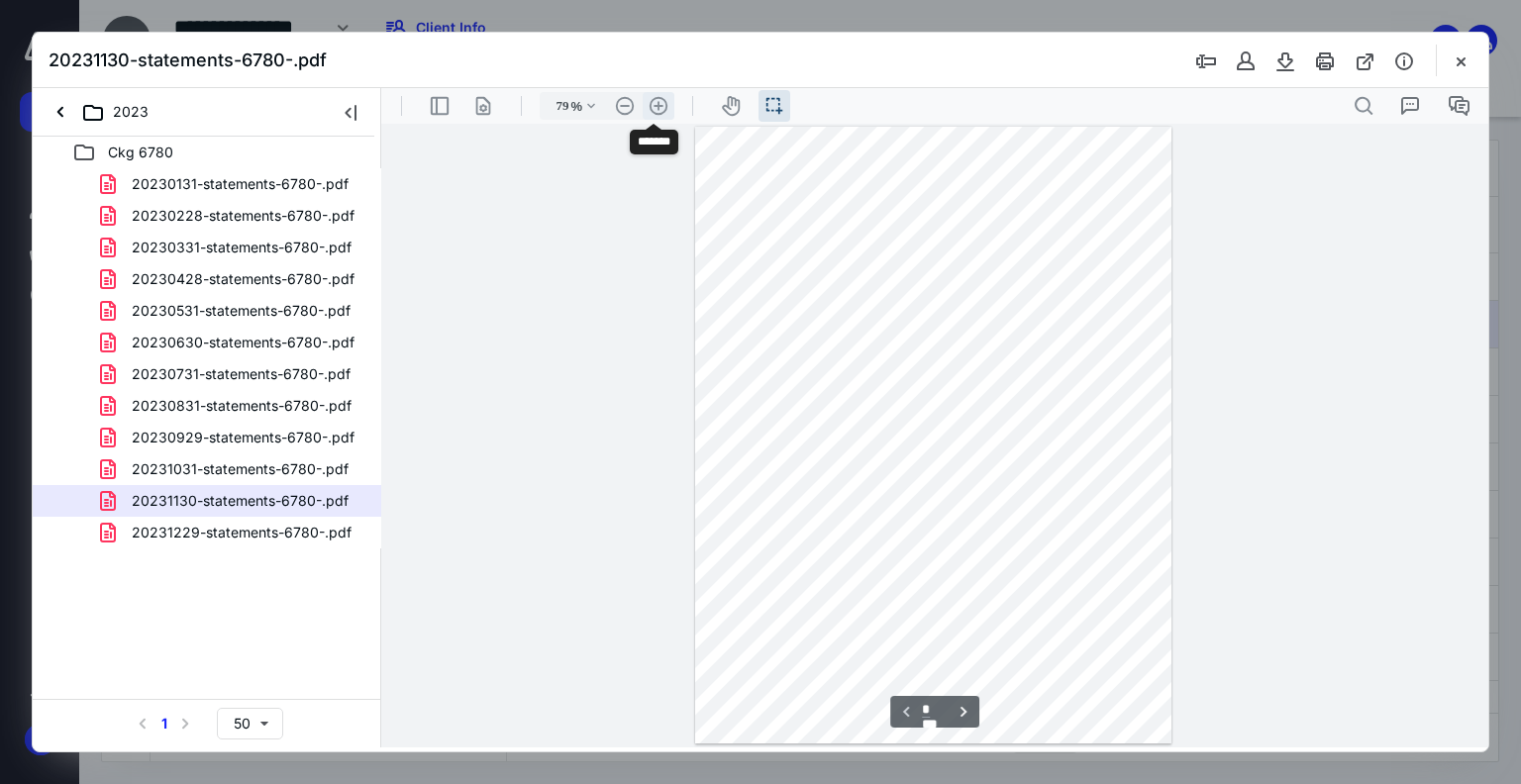 click on ".cls-1{fill:#abb0c4;} icon - header - zoom - in - line" at bounding box center [659, 106] 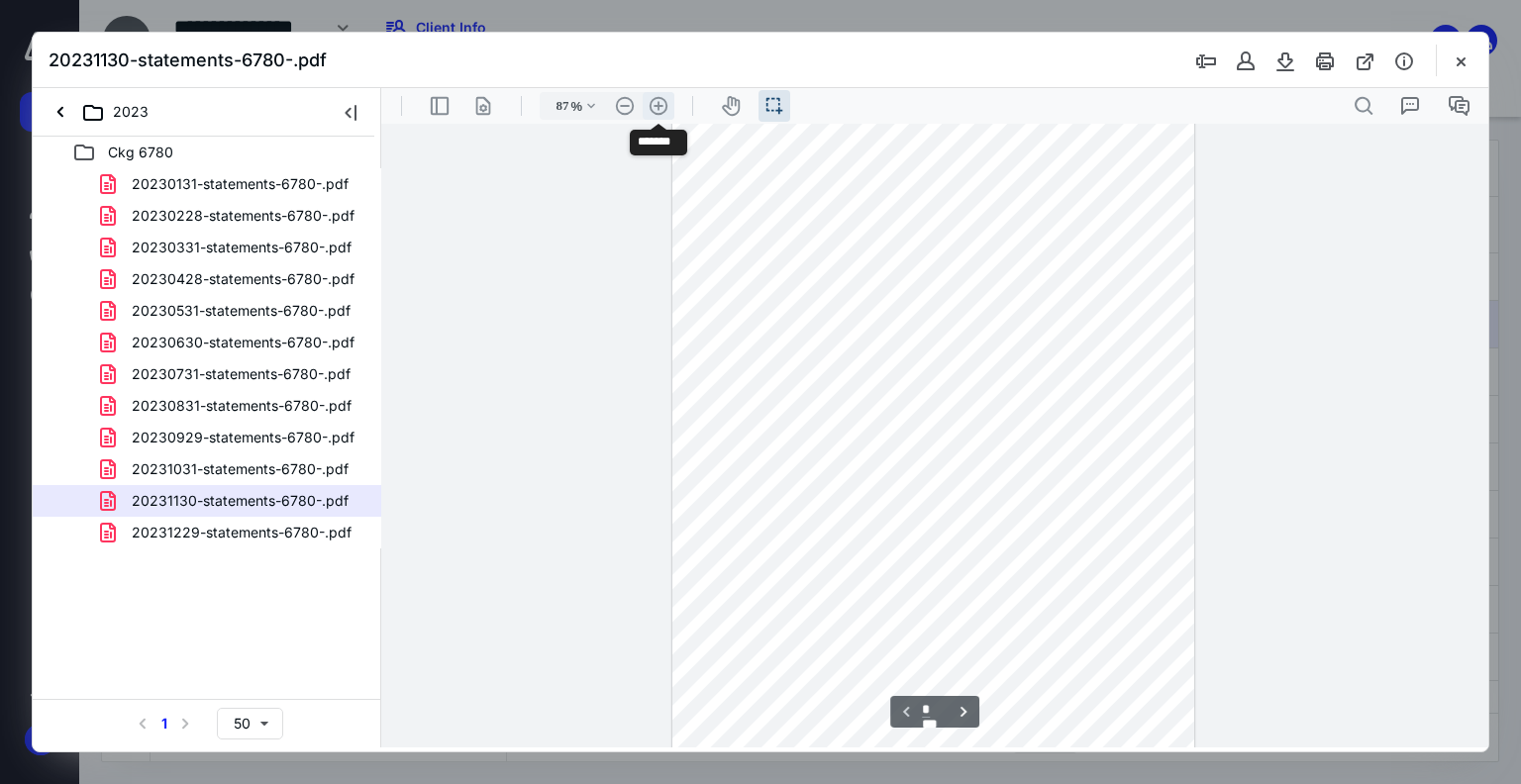 click on ".cls-1{fill:#abb0c4;} icon - header - zoom - in - line" at bounding box center (659, 106) 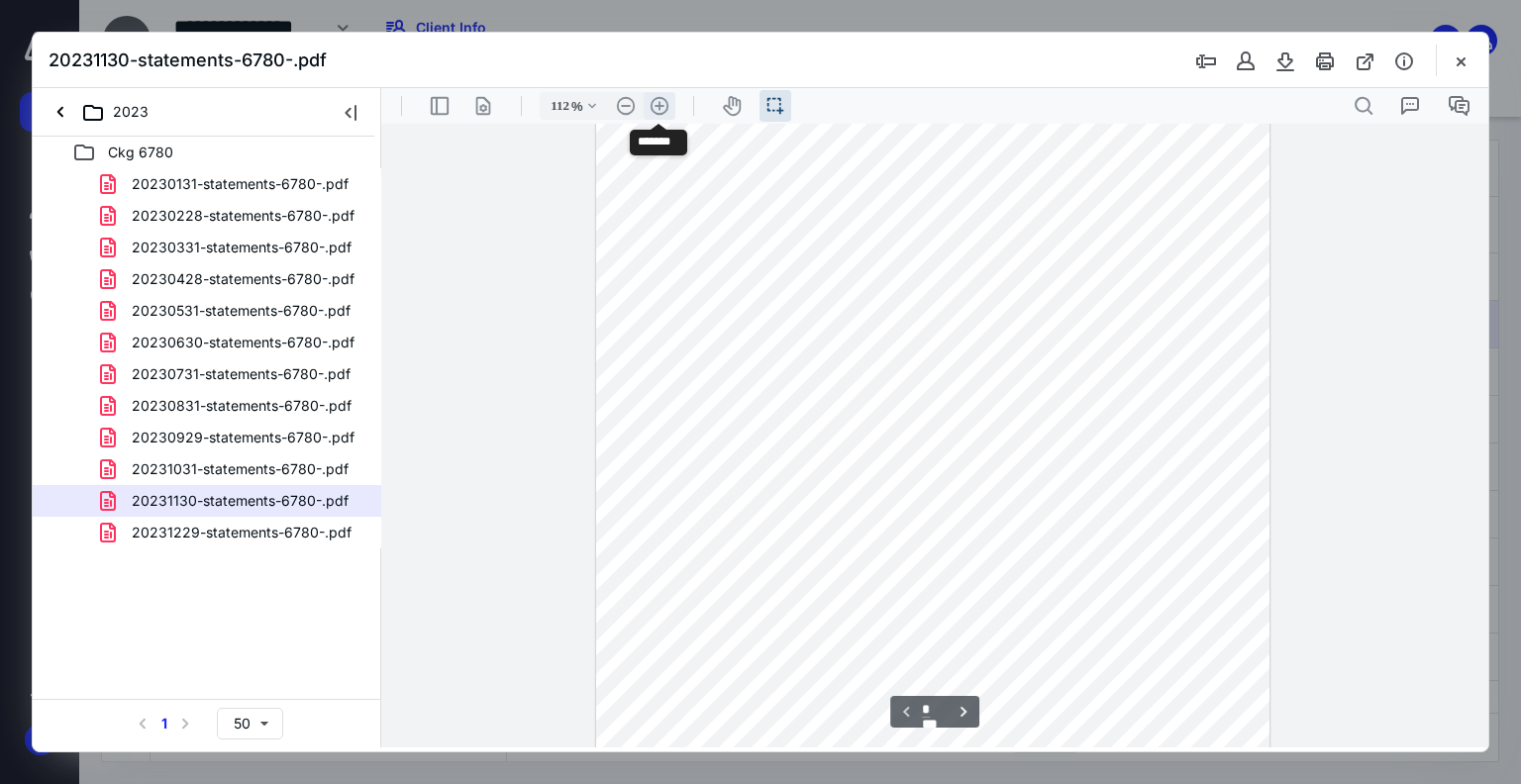 scroll, scrollTop: 121, scrollLeft: 0, axis: vertical 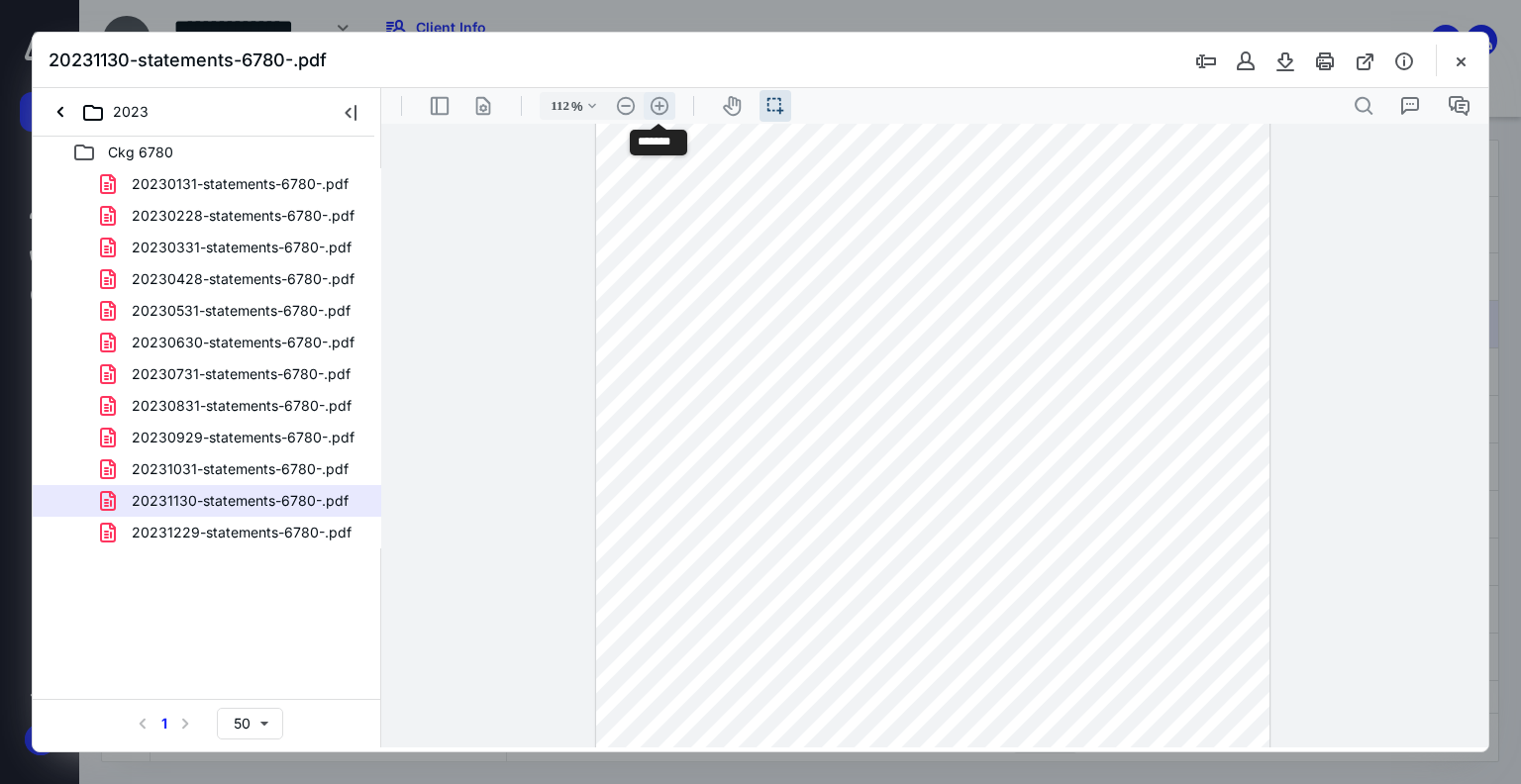 click on ".cls-1{fill:#abb0c4;} icon - header - zoom - in - line" at bounding box center (659, 106) 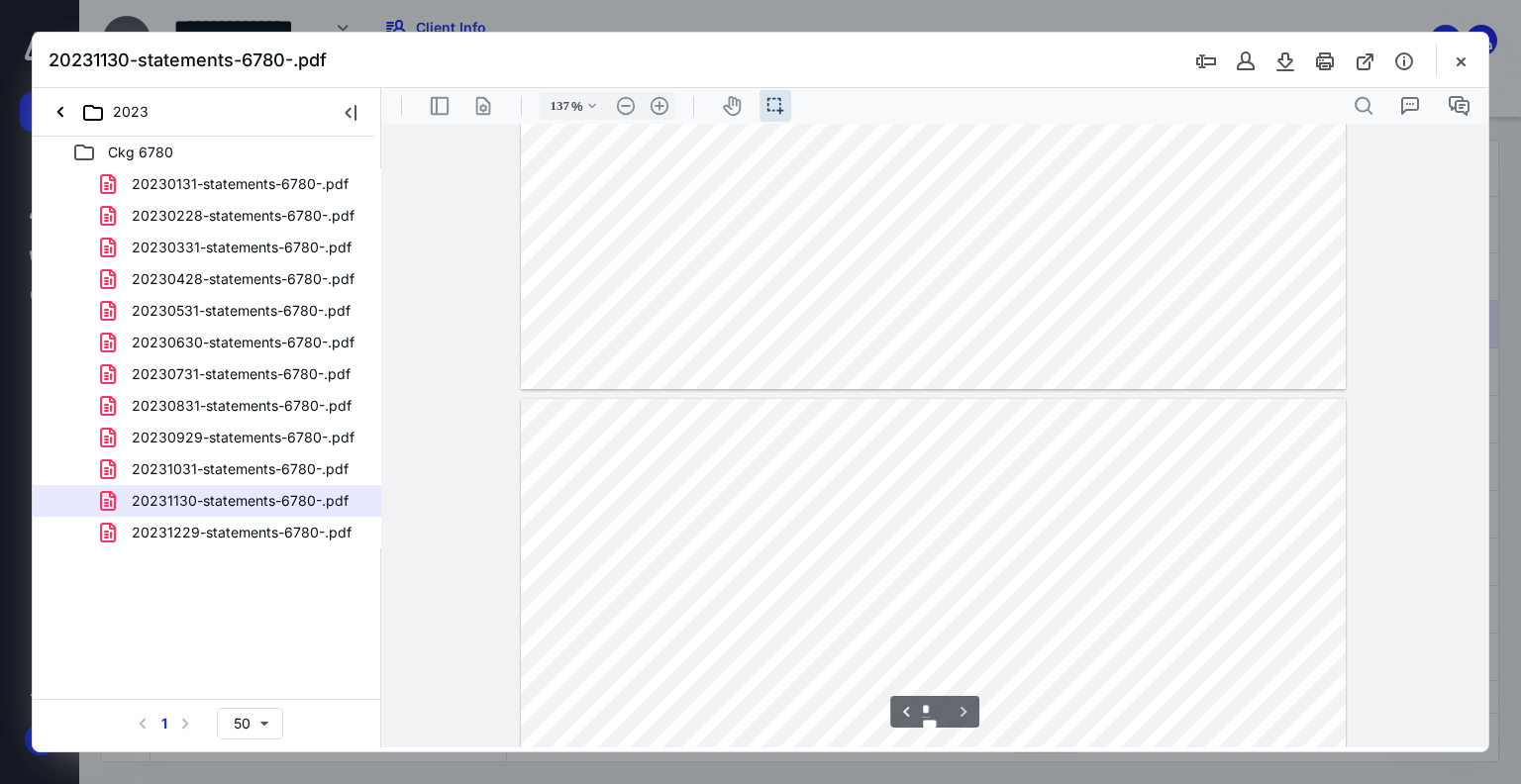 scroll, scrollTop: 1204, scrollLeft: 0, axis: vertical 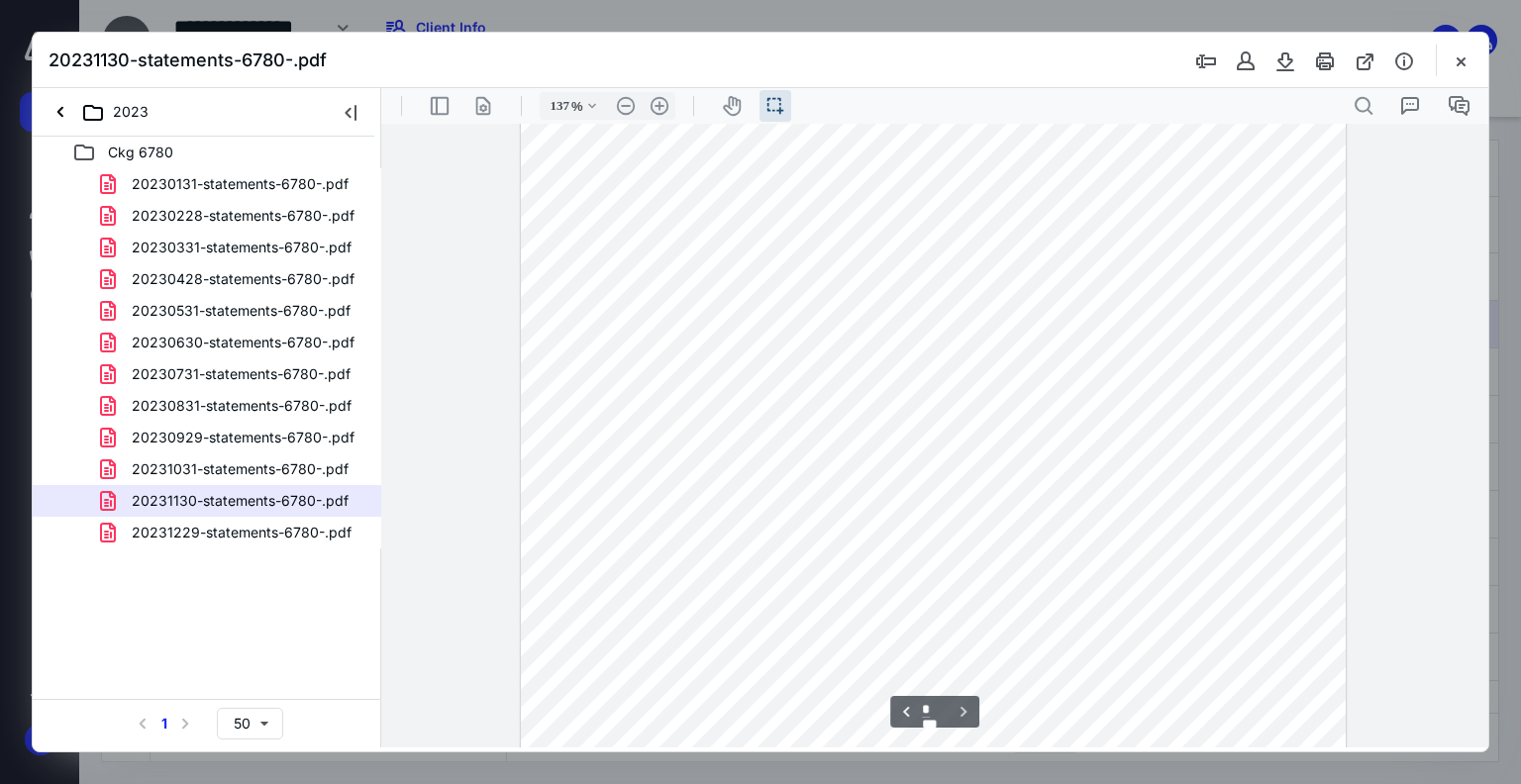type on "*" 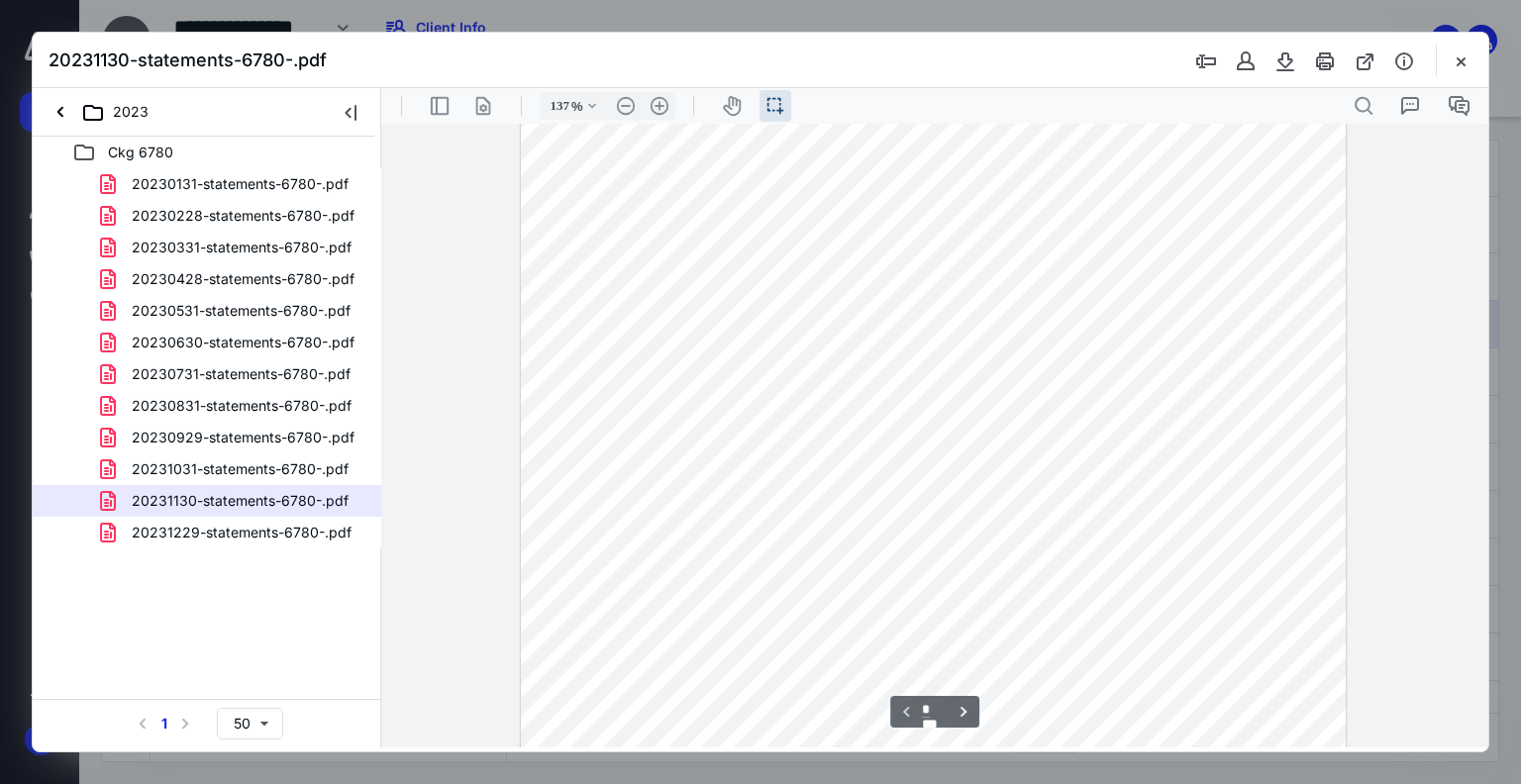 scroll, scrollTop: 115, scrollLeft: 0, axis: vertical 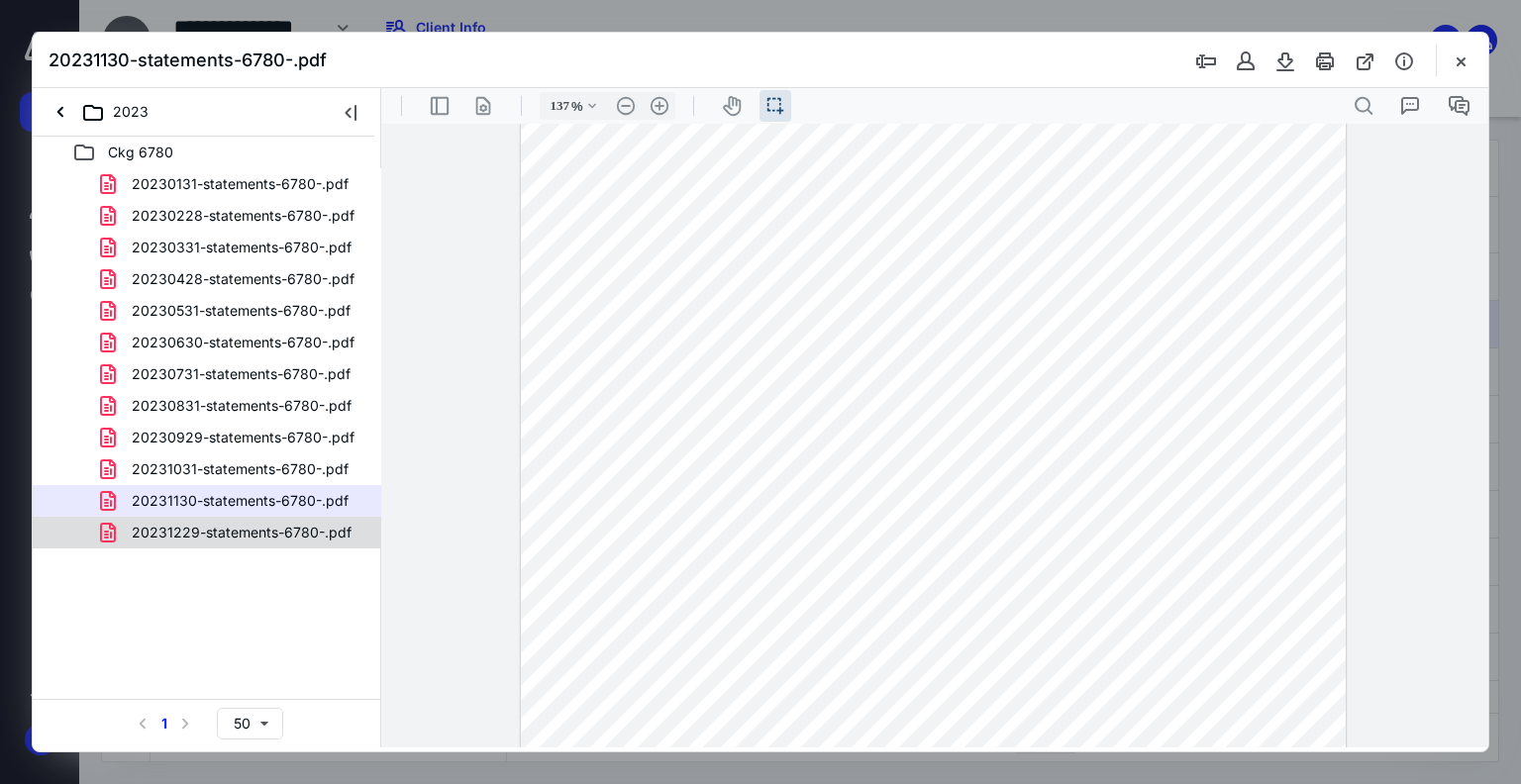 click on "20231229-statements-6780-.pdf" at bounding box center (242, 533) 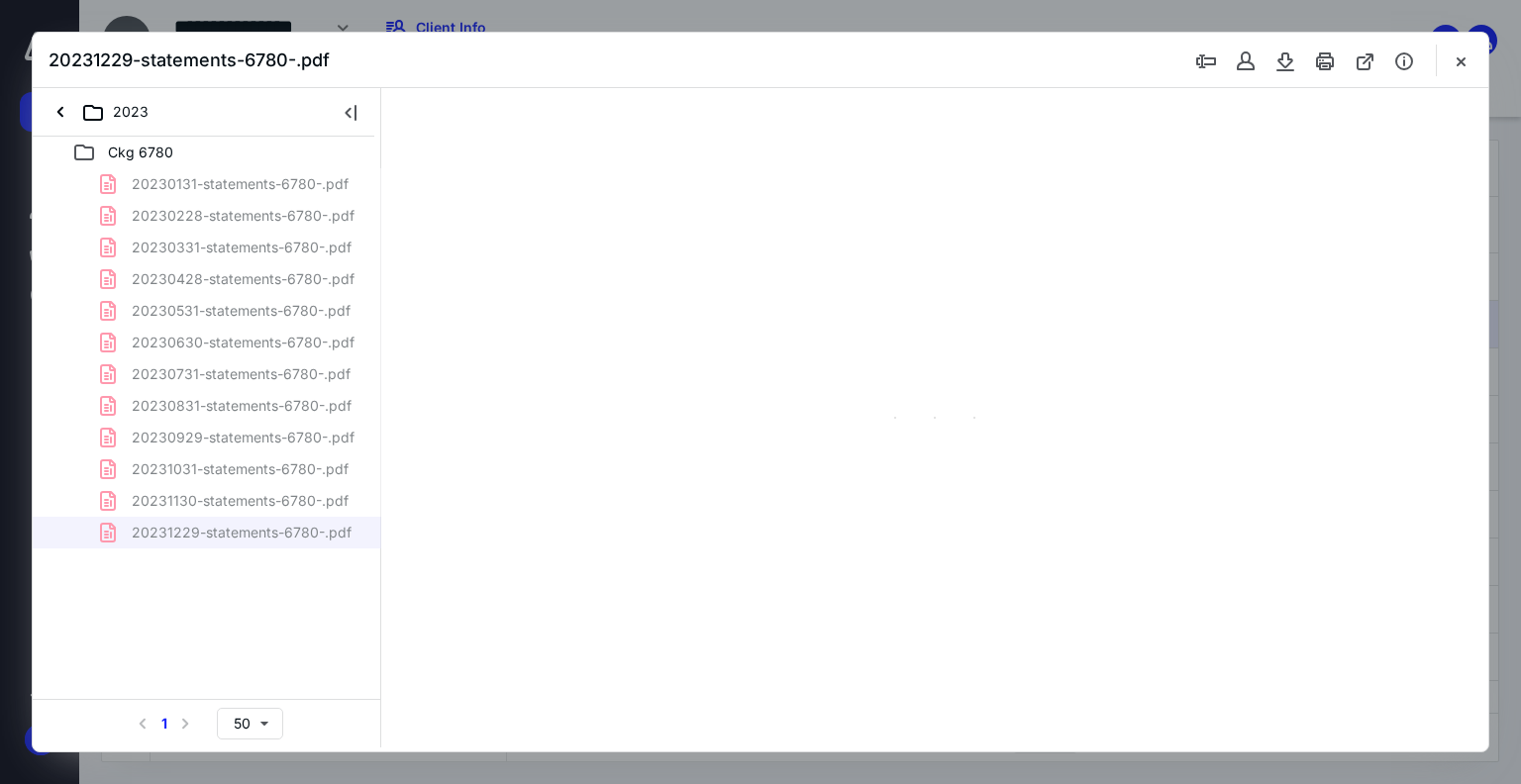 scroll, scrollTop: 0, scrollLeft: 0, axis: both 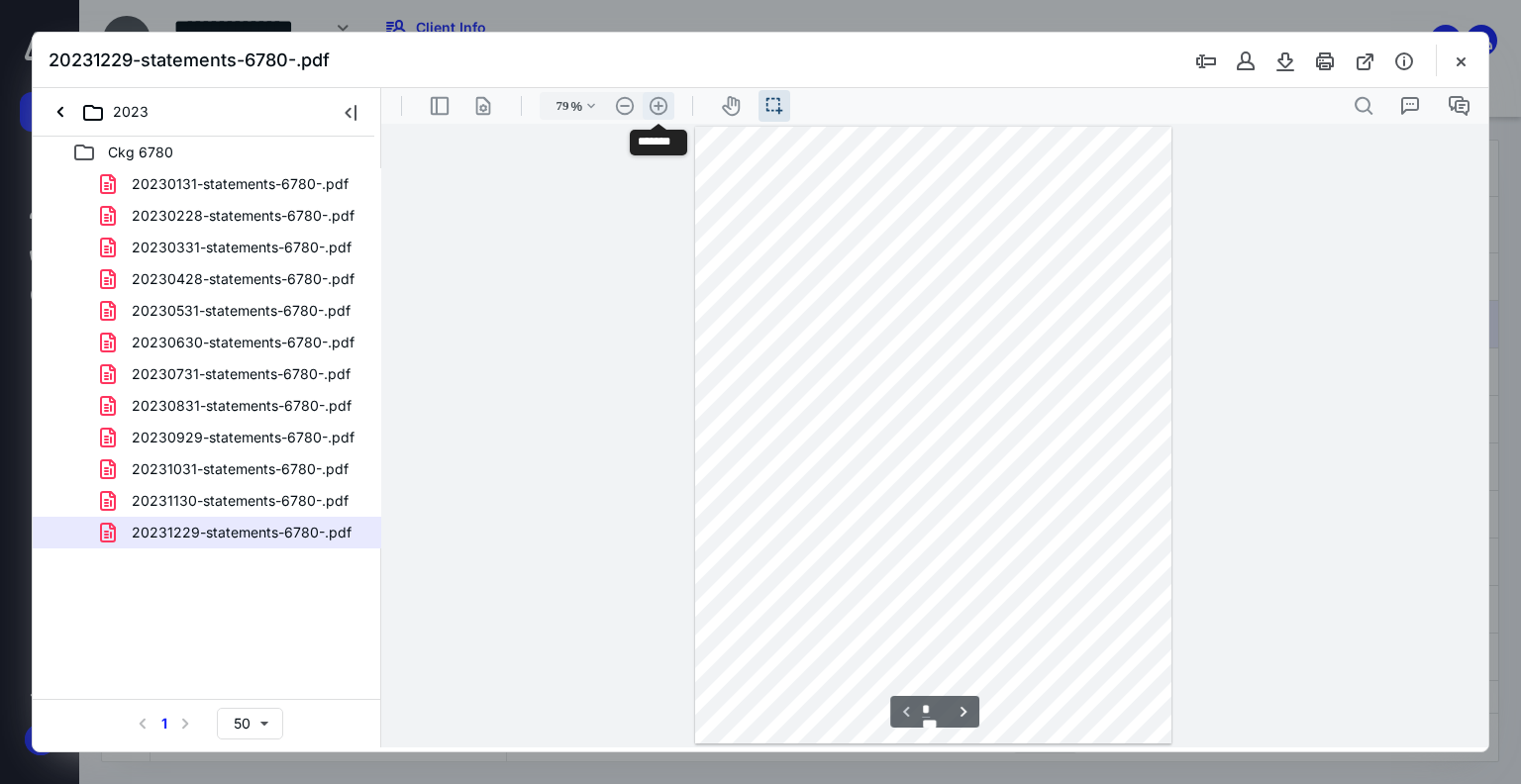 click on ".cls-1{fill:#abb0c4;} icon - header - zoom - in - line" at bounding box center [659, 106] 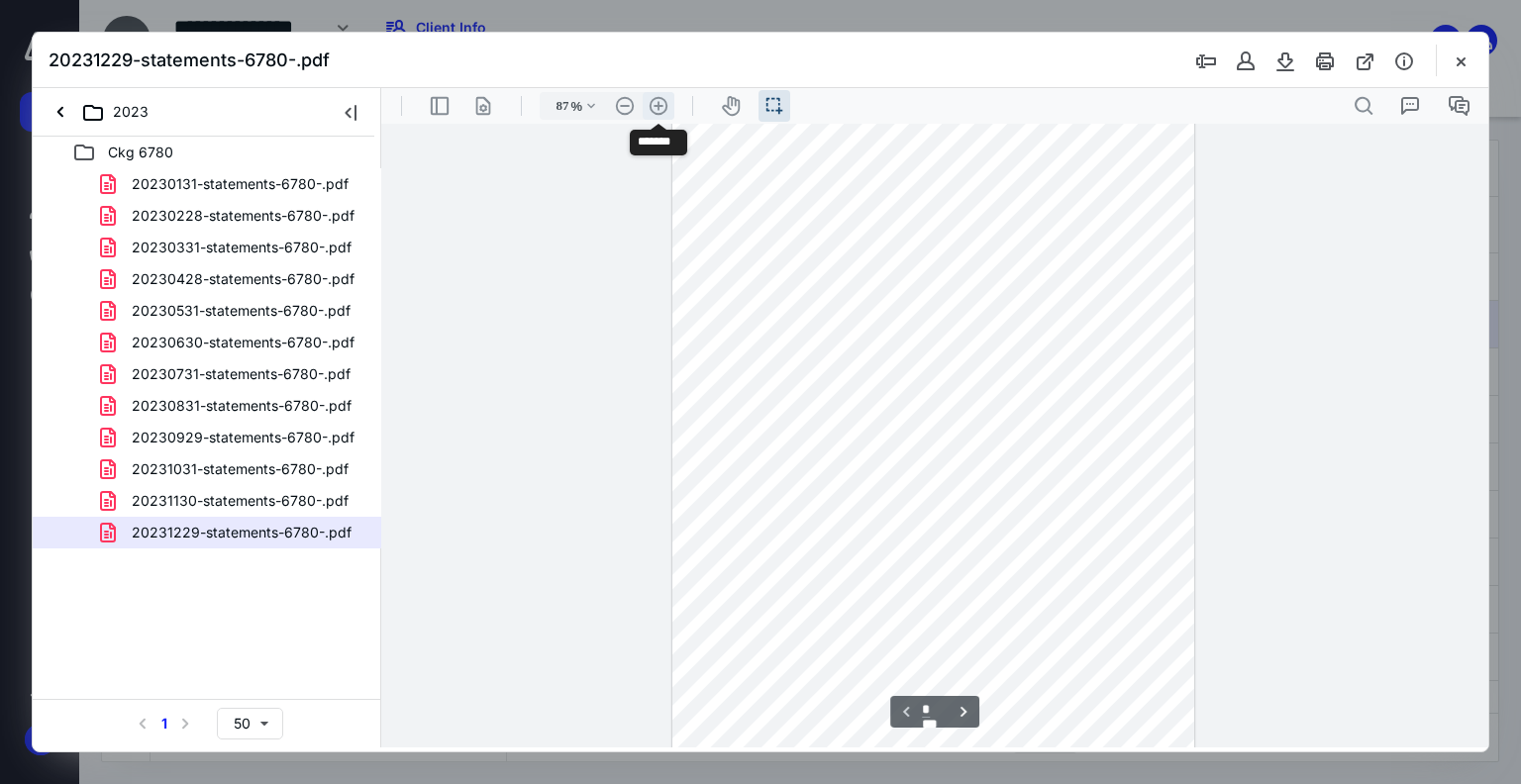 click on ".cls-1{fill:#abb0c4;} icon - header - zoom - in - line" at bounding box center [659, 106] 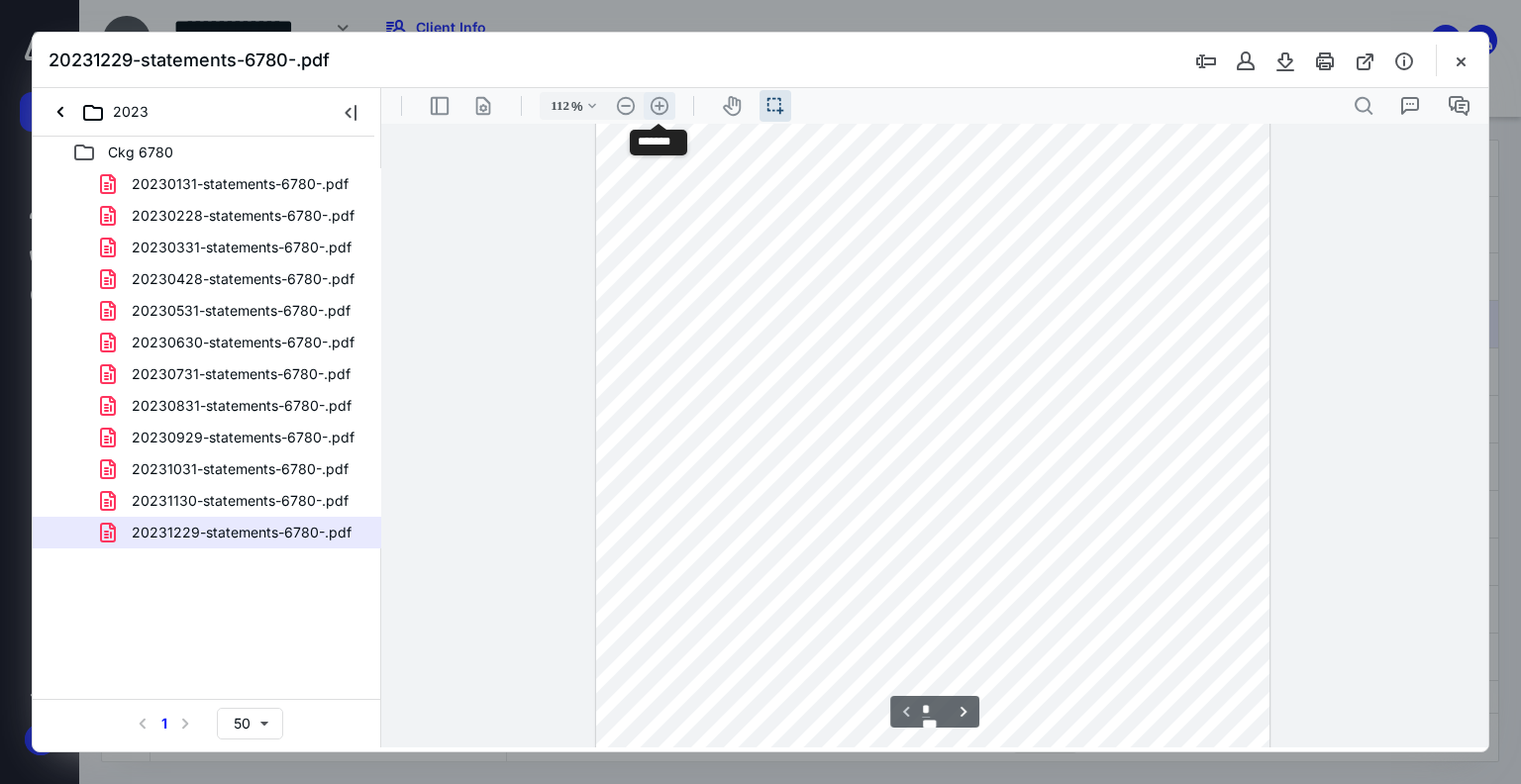 click on ".cls-1{fill:#abb0c4;} icon - header - zoom - in - line" at bounding box center (659, 106) 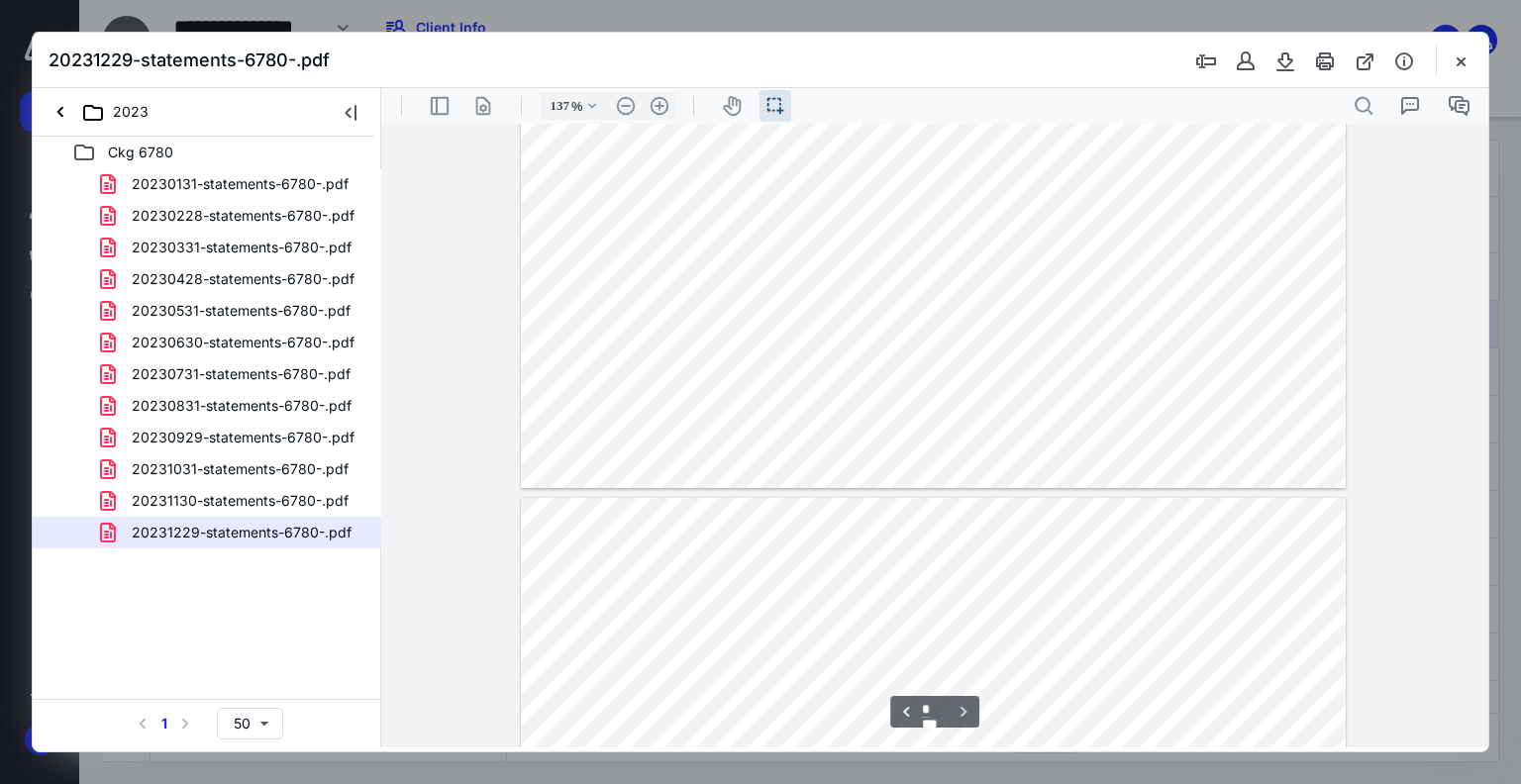 scroll, scrollTop: 1105, scrollLeft: 0, axis: vertical 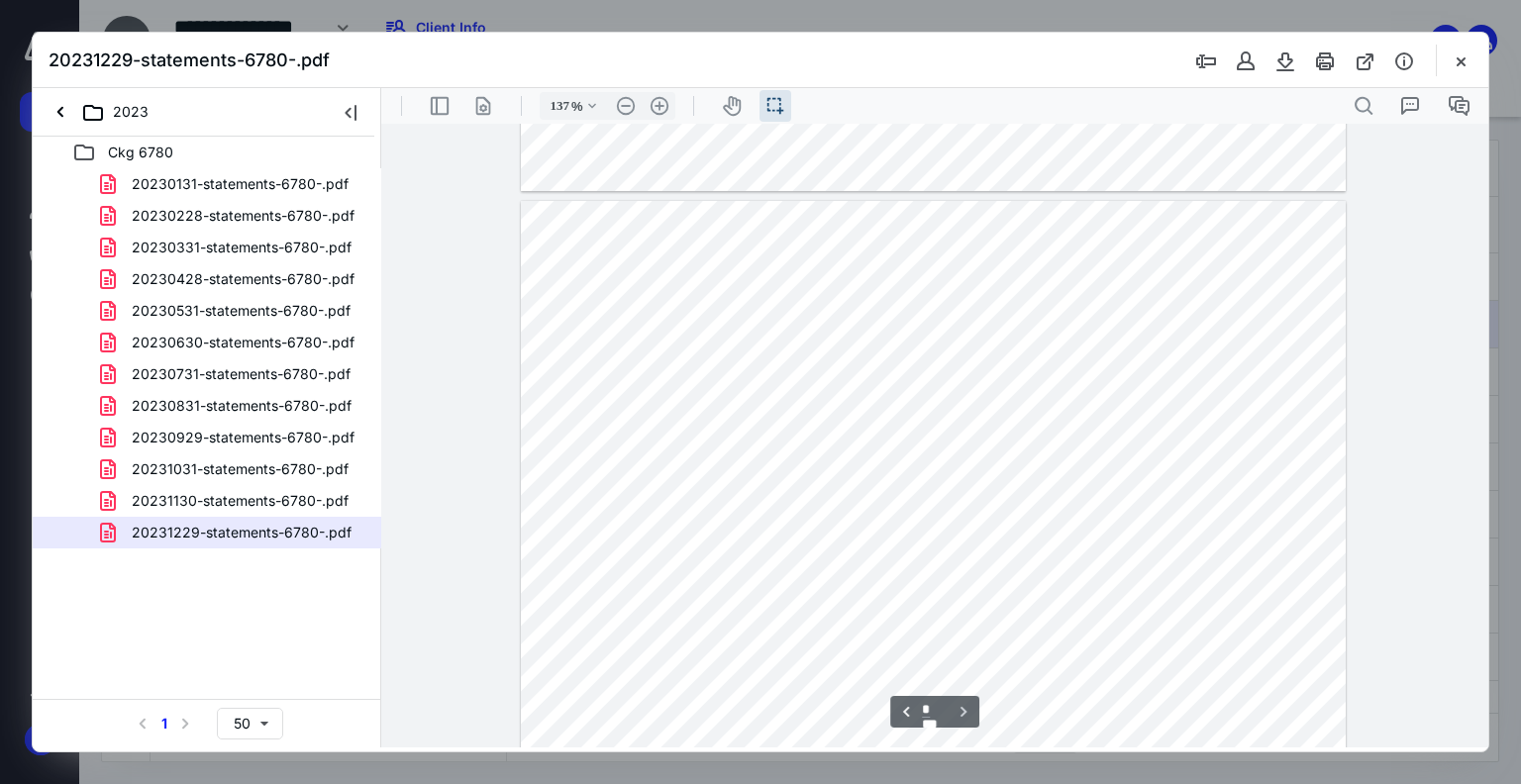 type on "*" 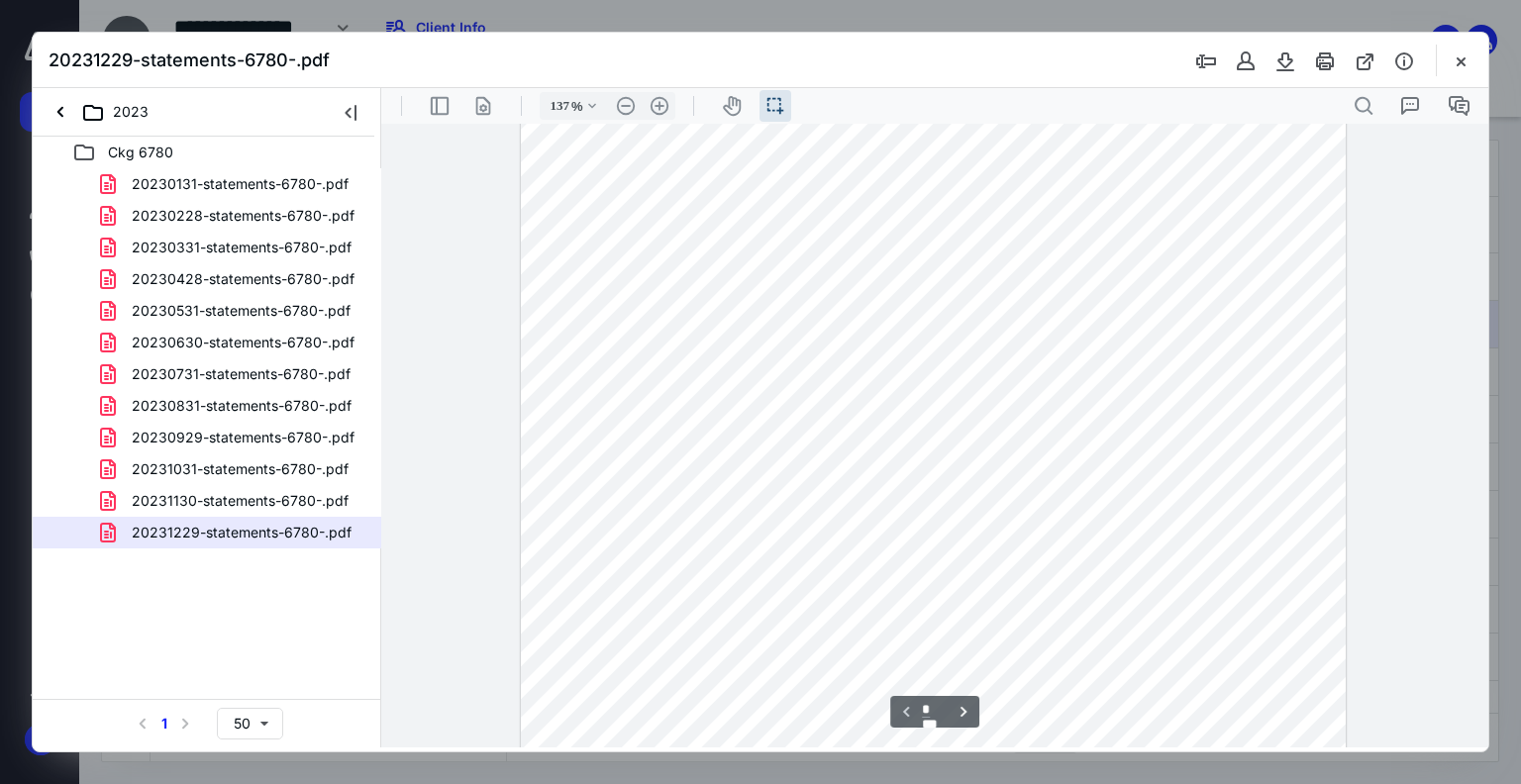 scroll, scrollTop: 16, scrollLeft: 0, axis: vertical 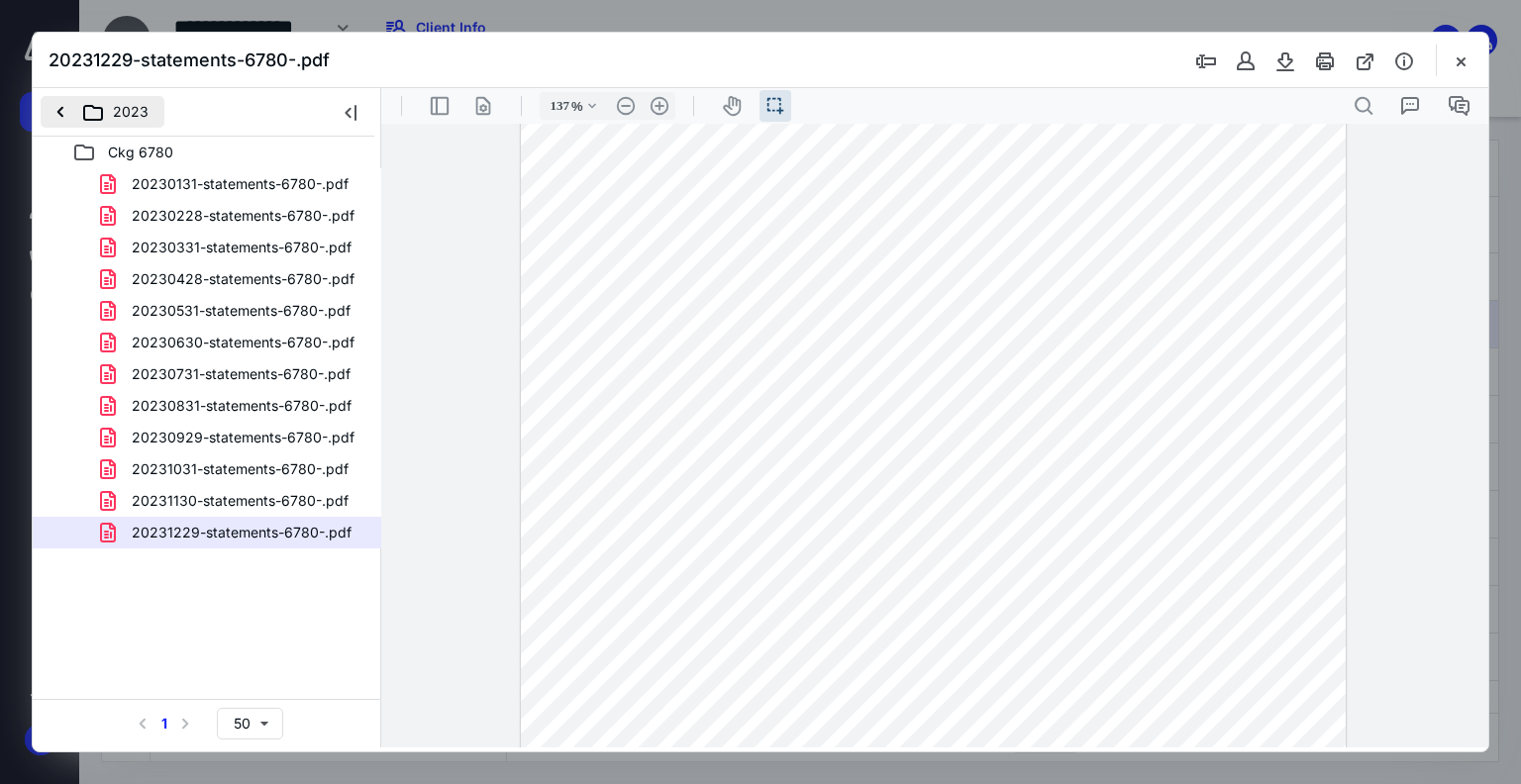 click on "2023" at bounding box center [102, 112] 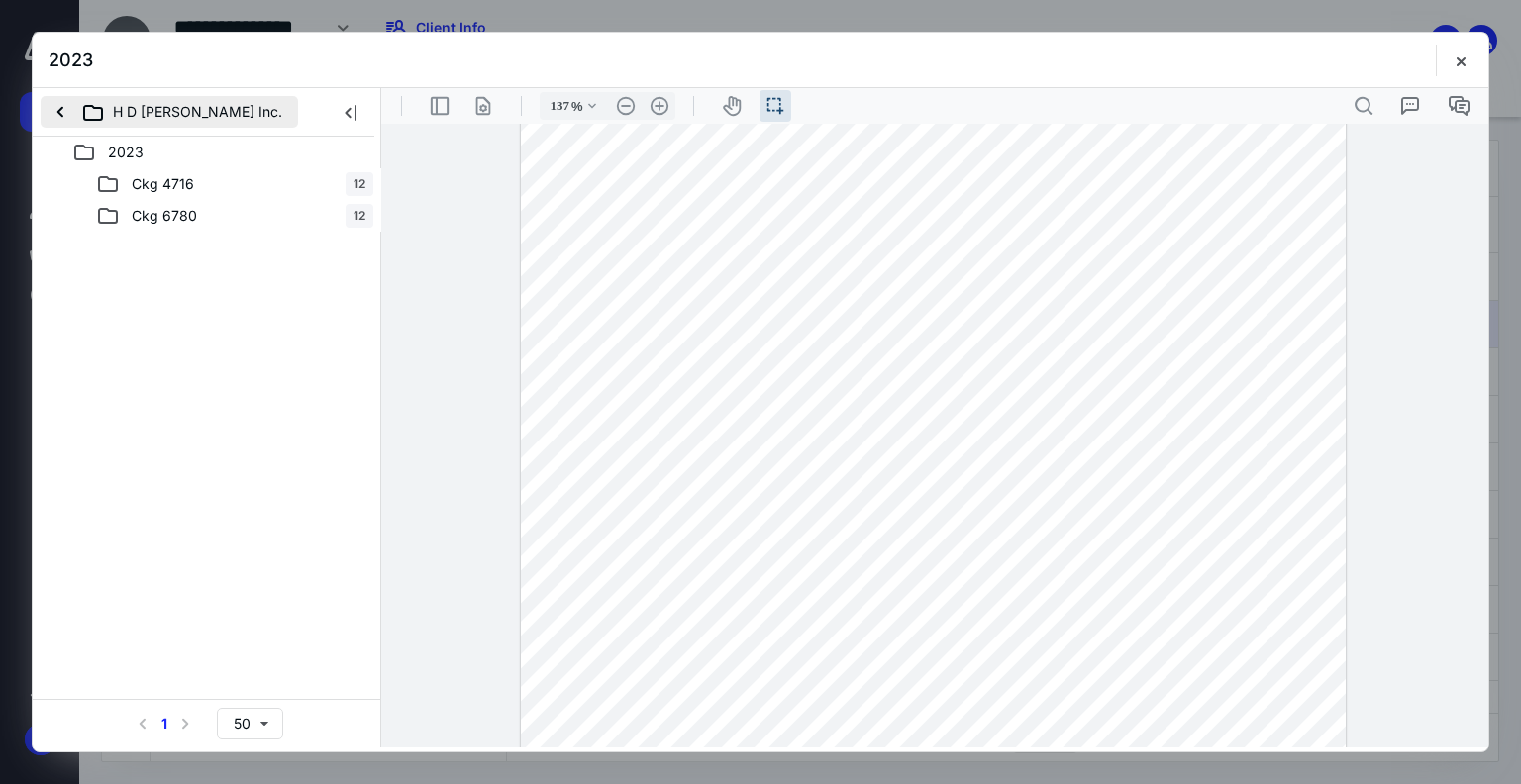 click on "H D Solano Inc." at bounding box center [169, 112] 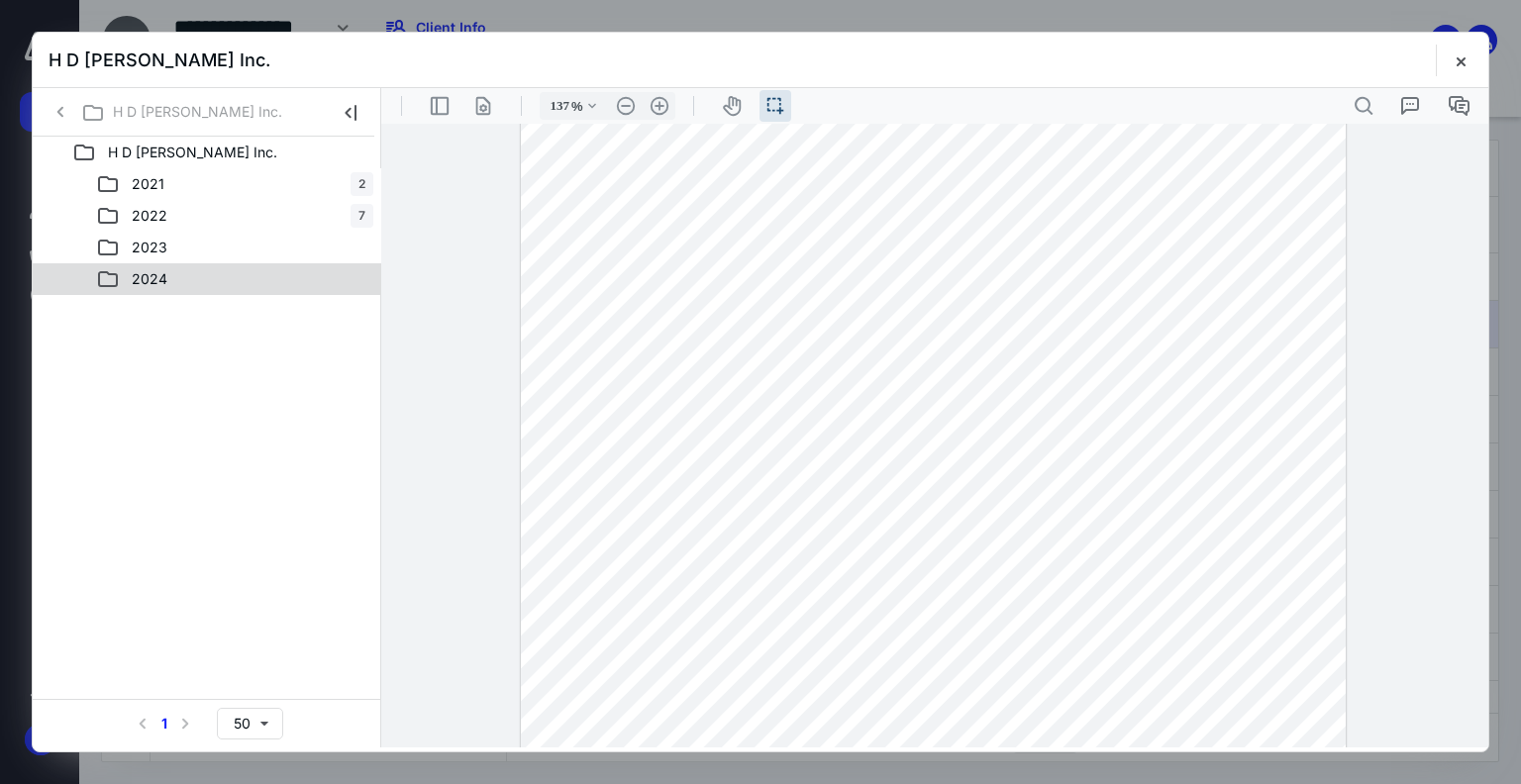 click on "2024" at bounding box center [235, 279] 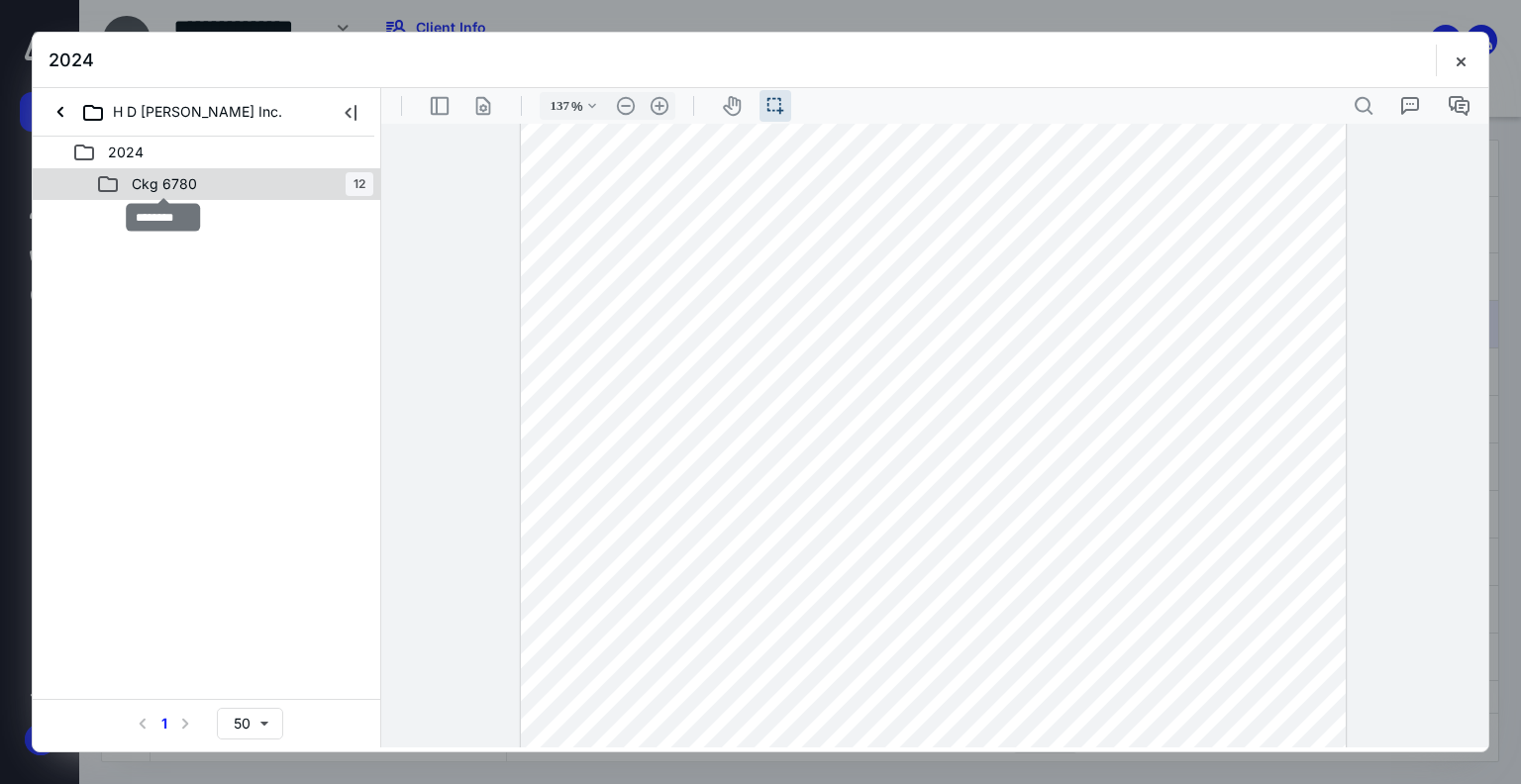 click on "Ckg 6780" at bounding box center (164, 184) 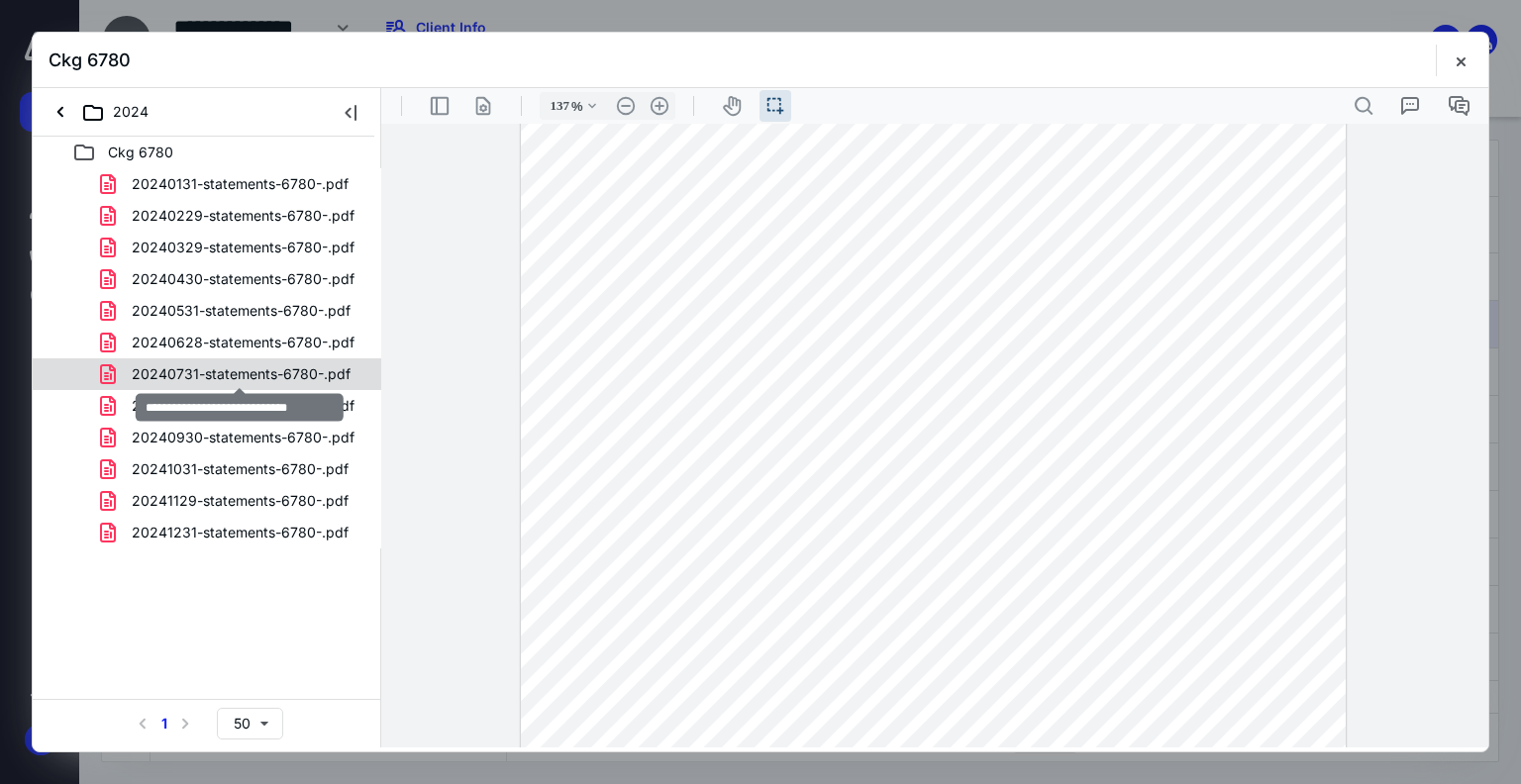 click on "20240731-statements-6780-.pdf" at bounding box center (241, 374) 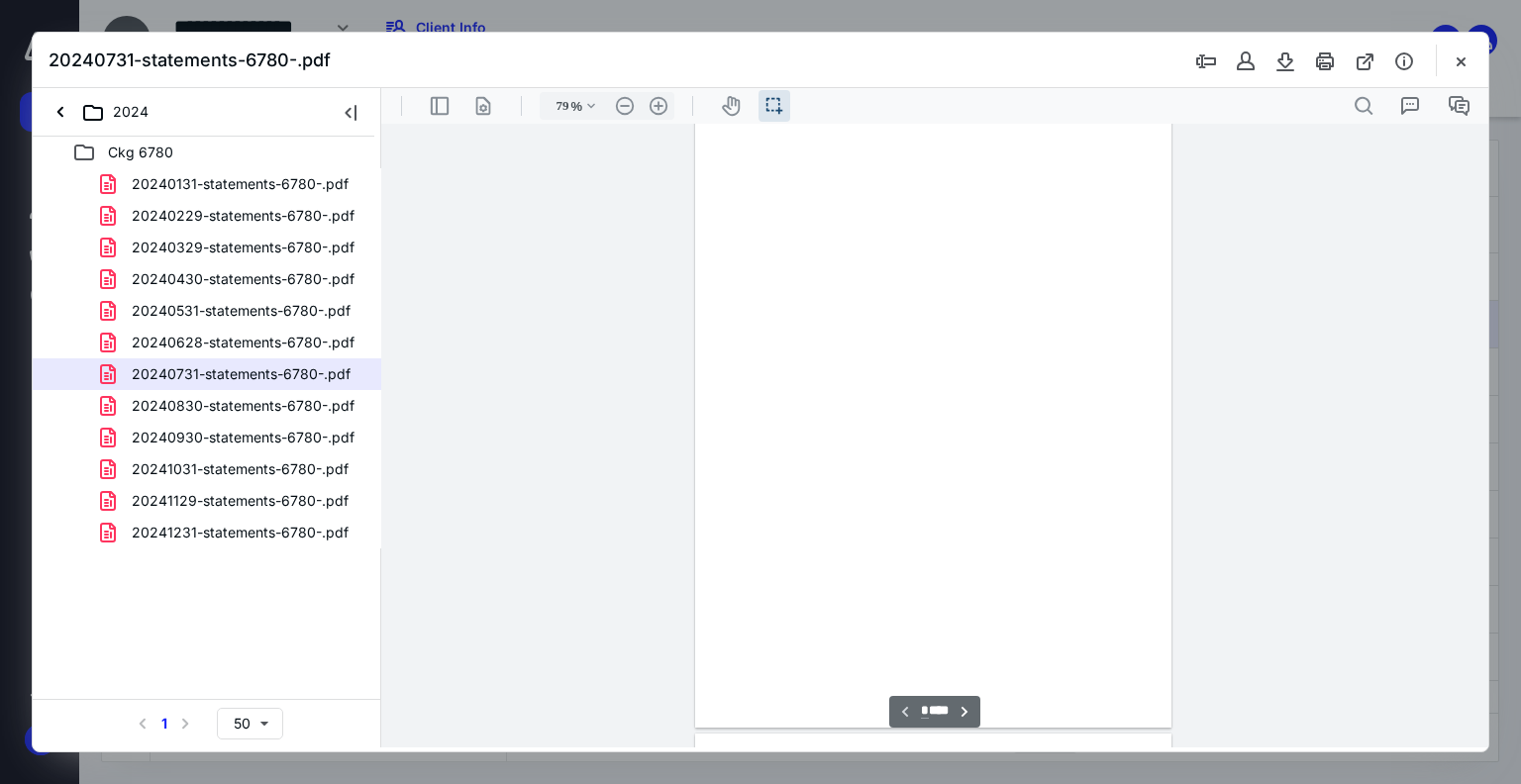 scroll, scrollTop: 39, scrollLeft: 0, axis: vertical 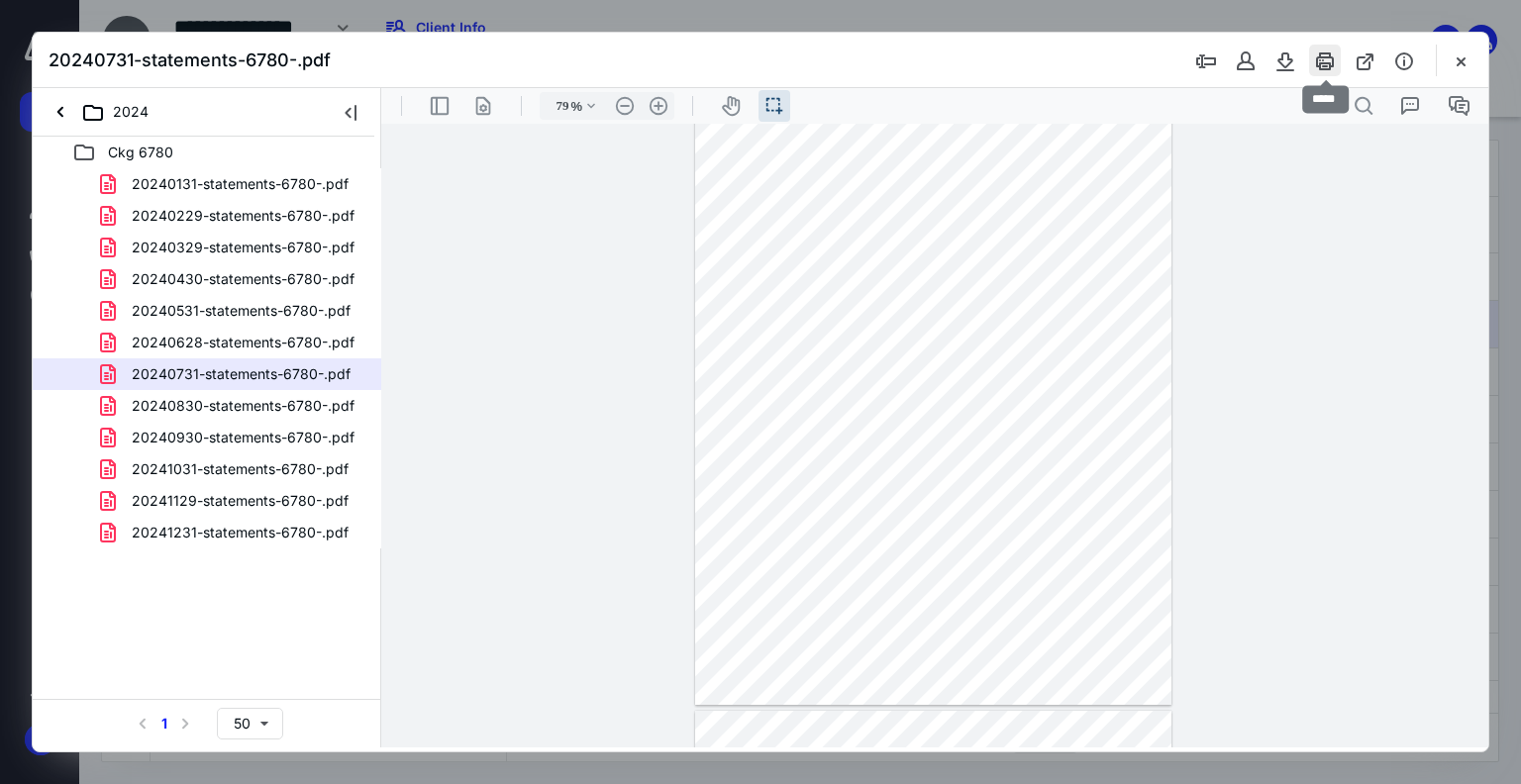 click at bounding box center (1325, 60) 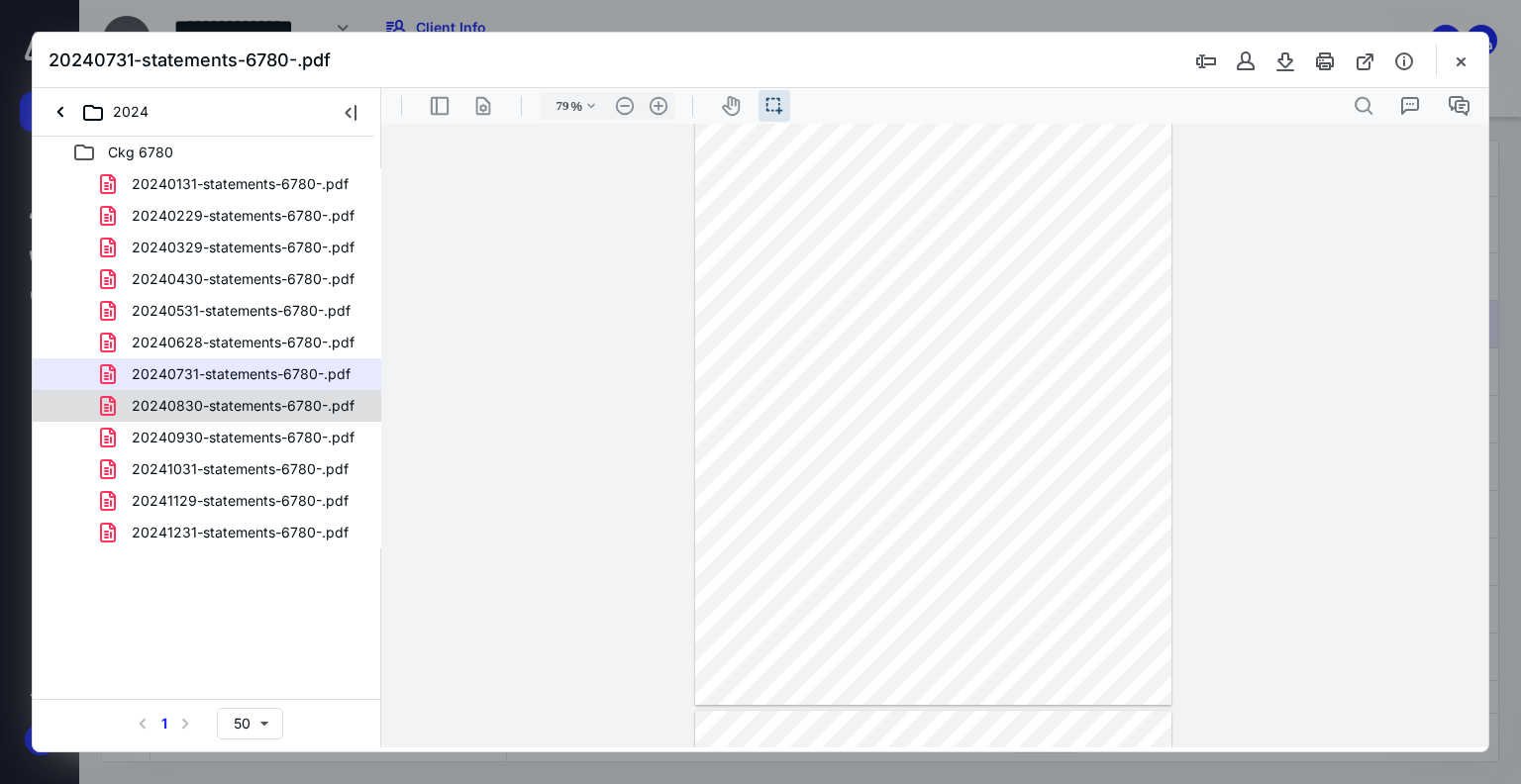 click on "20240830-statements-6780-.pdf" at bounding box center [243, 406] 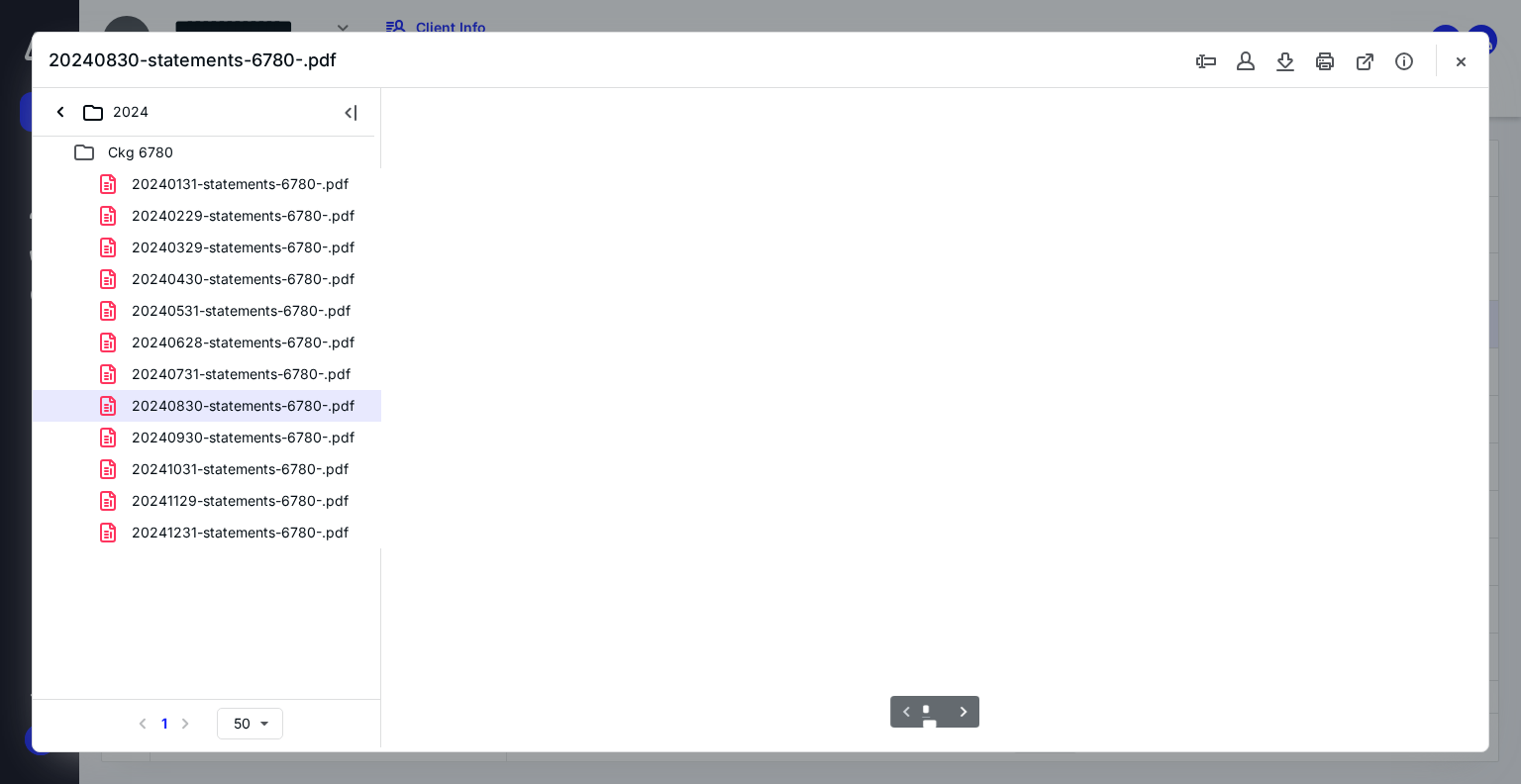 scroll, scrollTop: 39, scrollLeft: 0, axis: vertical 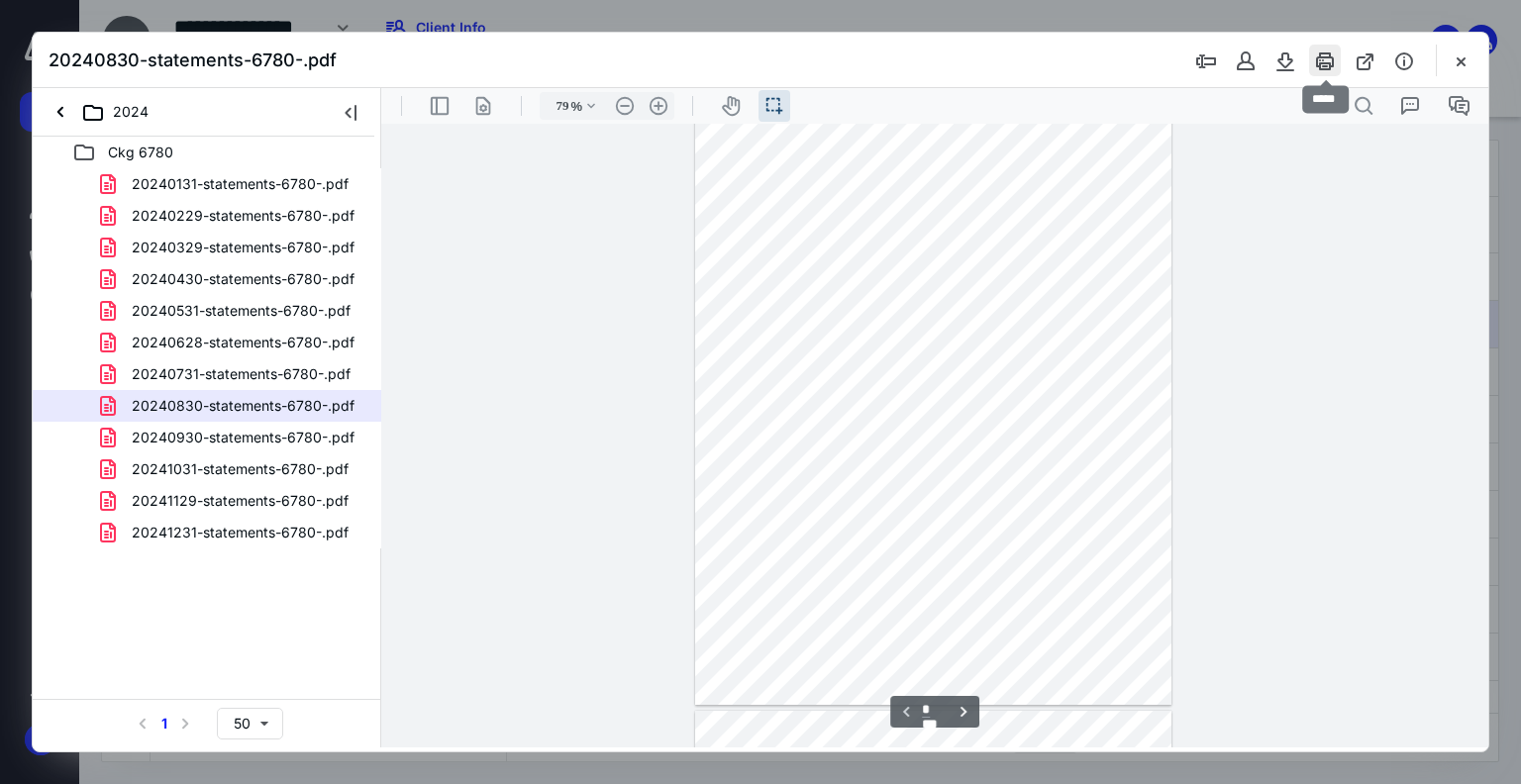 click at bounding box center [1325, 60] 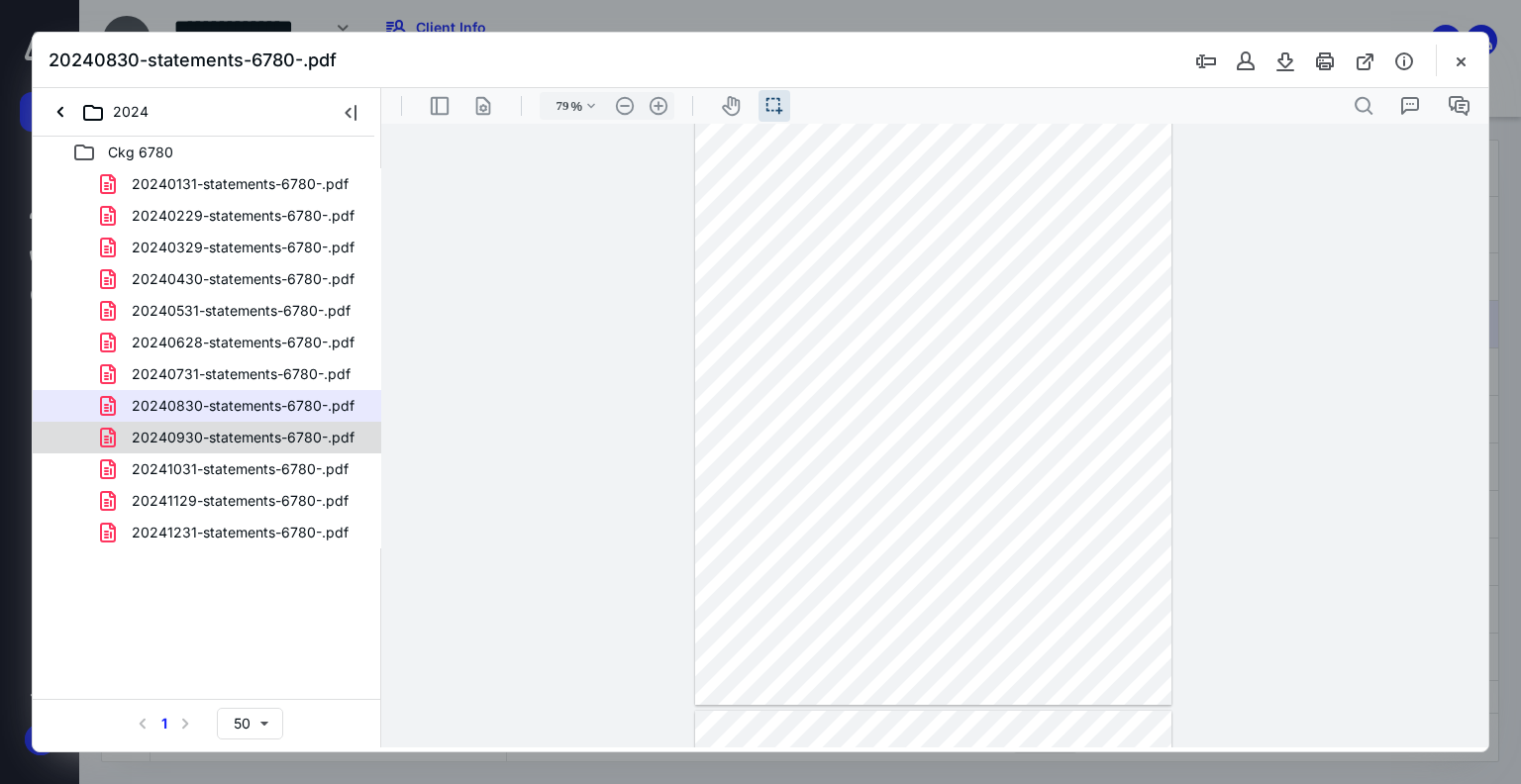 click on "20240930-statements-6780-.pdf" at bounding box center (231, 438) 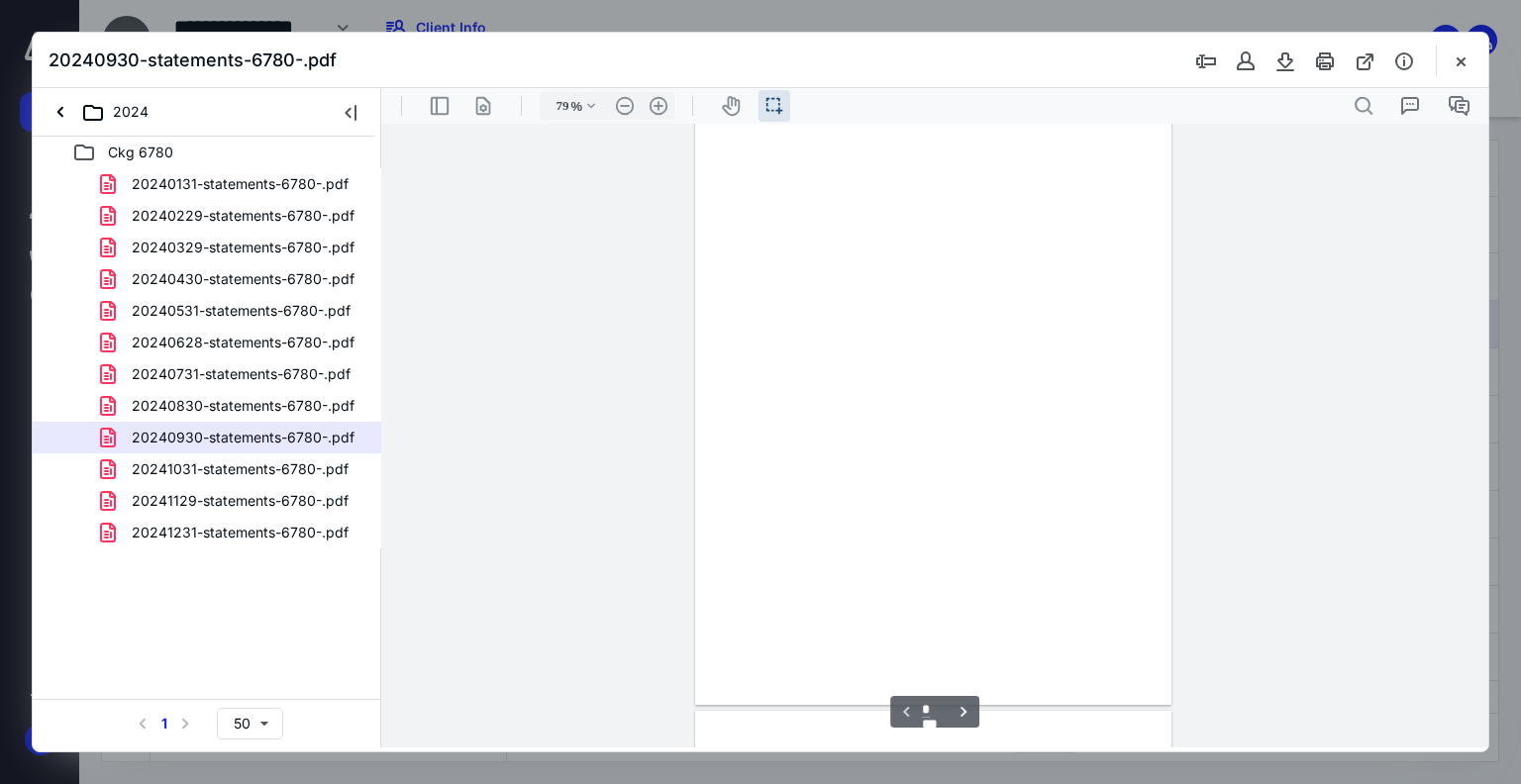 scroll, scrollTop: 39, scrollLeft: 0, axis: vertical 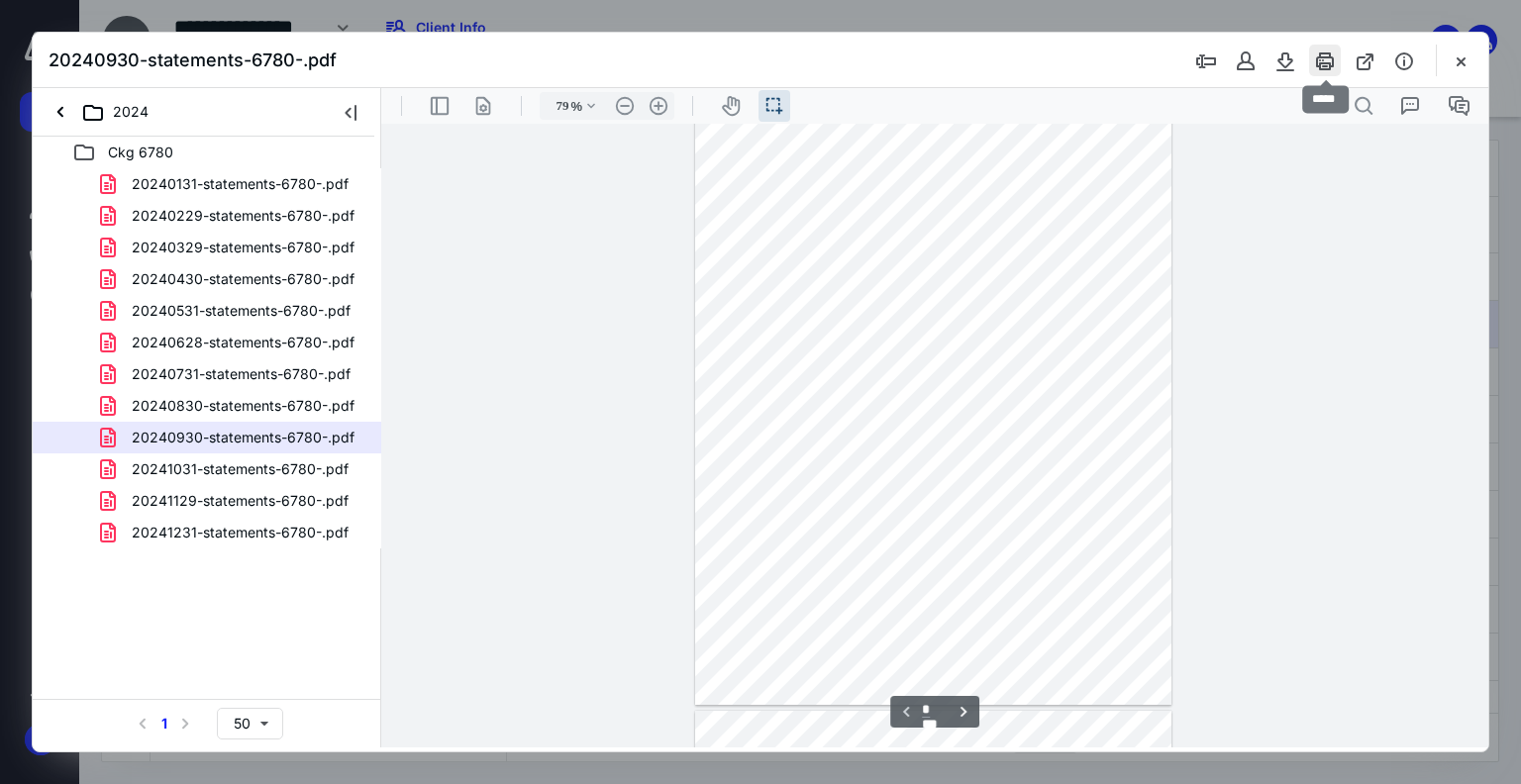 click at bounding box center [1325, 60] 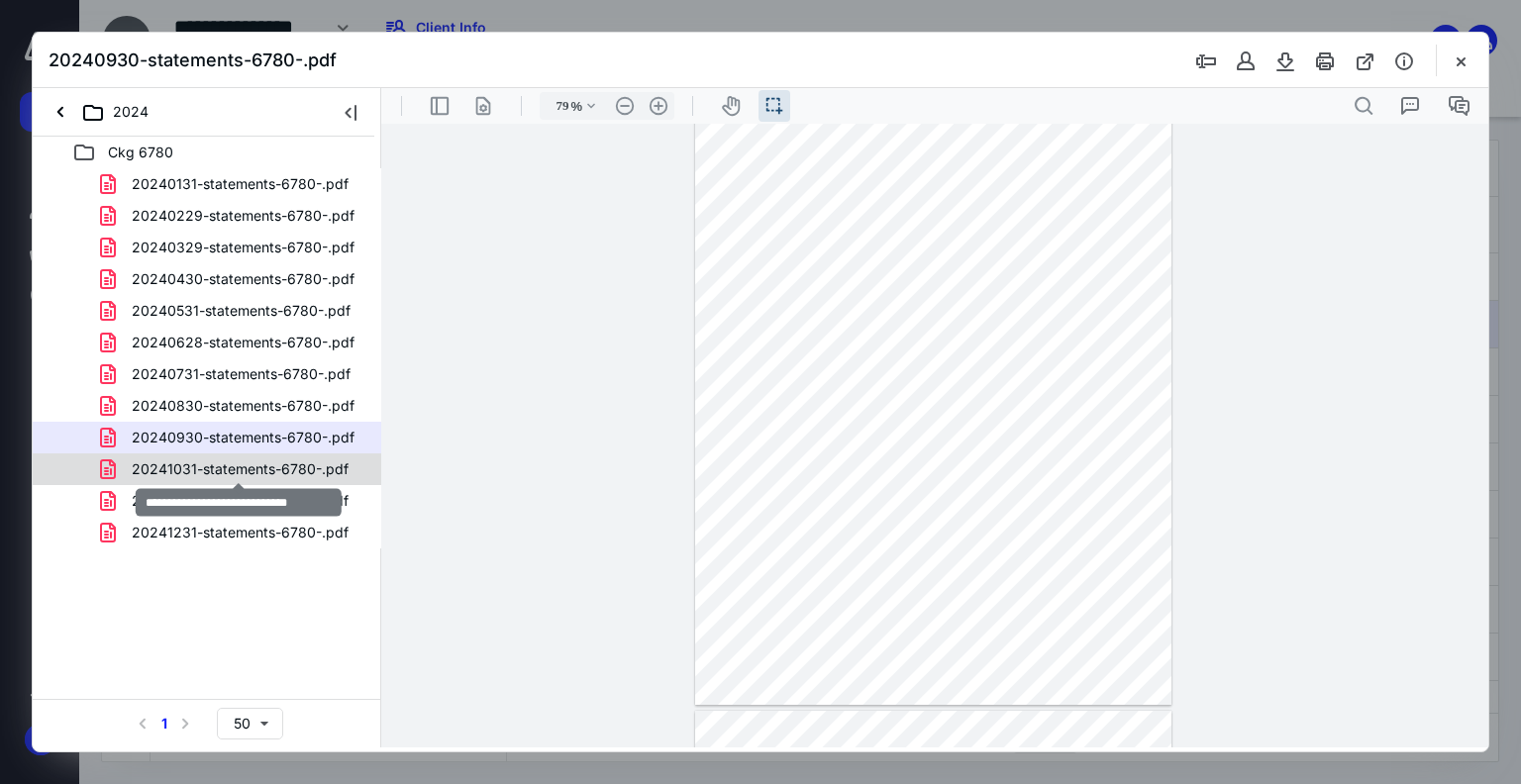click on "20241031-statements-6780-.pdf" at bounding box center [240, 469] 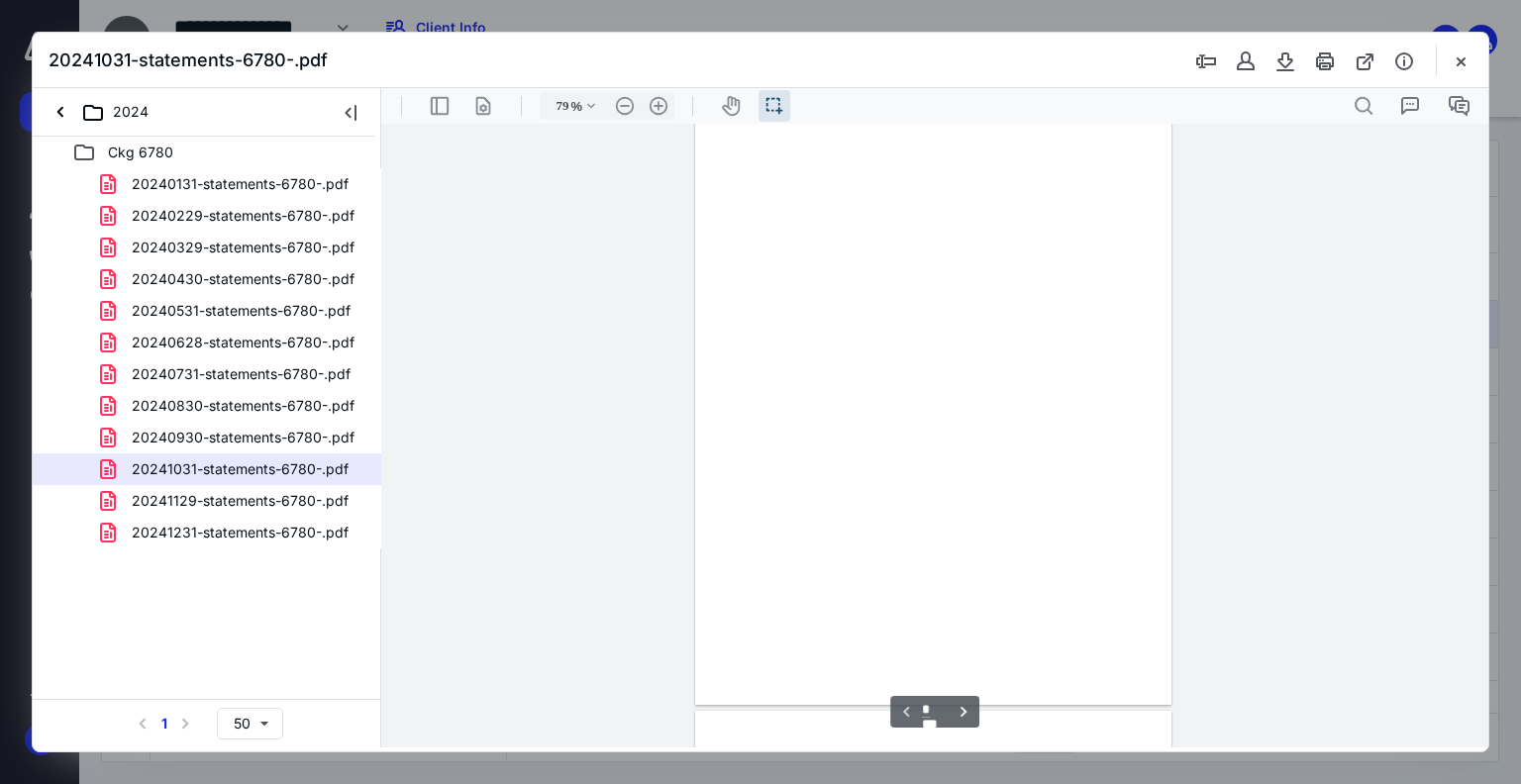 scroll, scrollTop: 39, scrollLeft: 0, axis: vertical 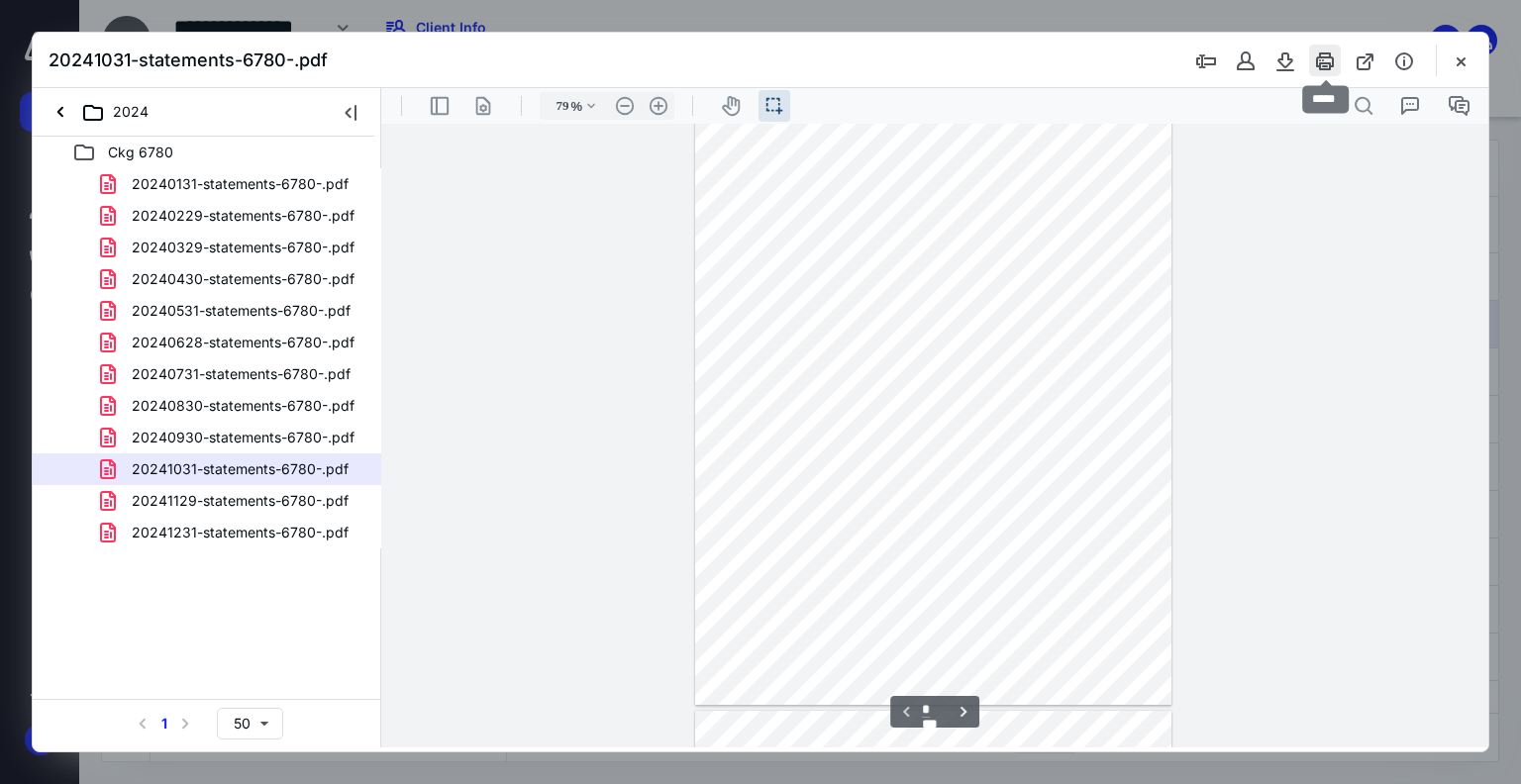 click at bounding box center (1325, 60) 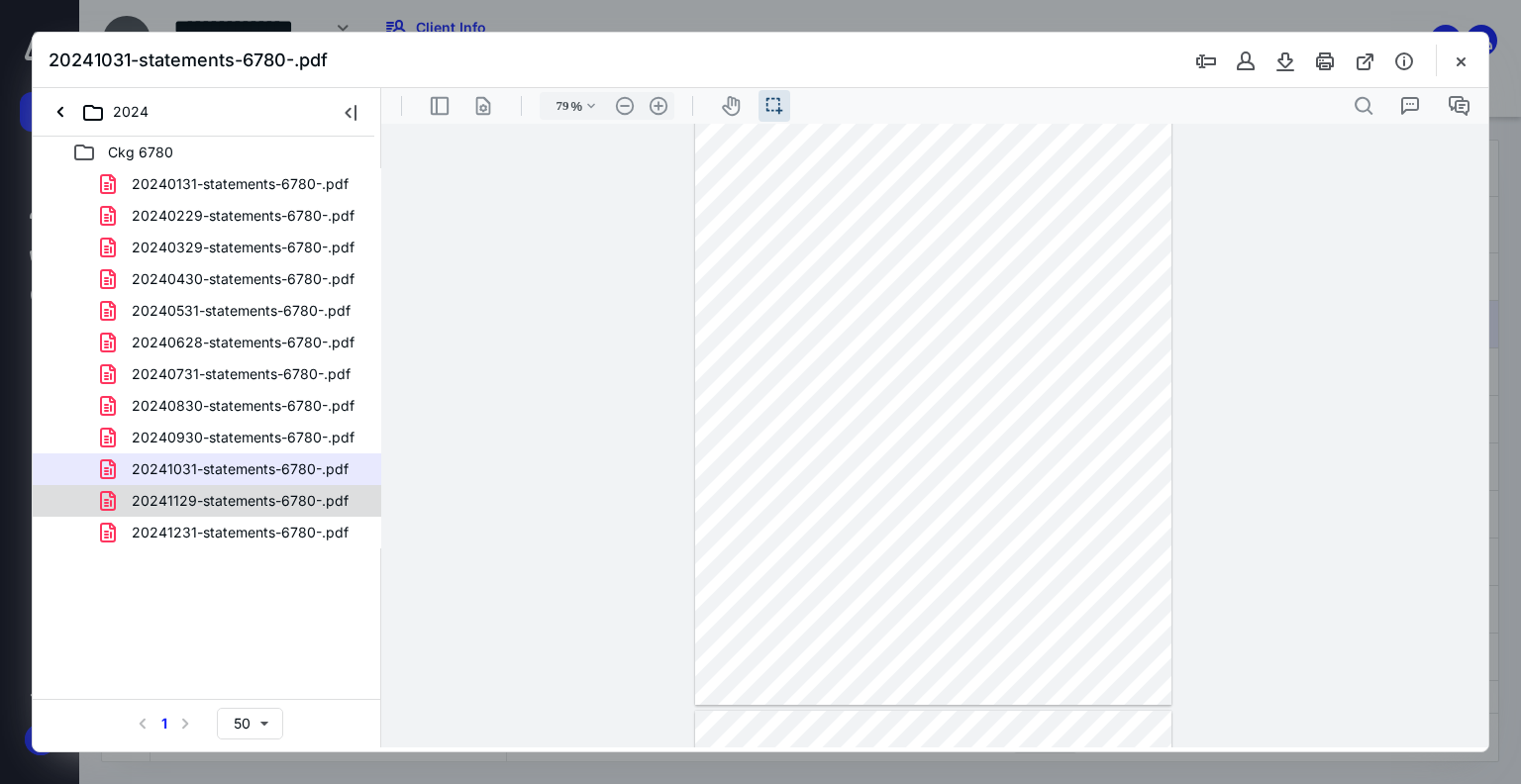 click on "20241129-statements-6780-.pdf" at bounding box center (240, 501) 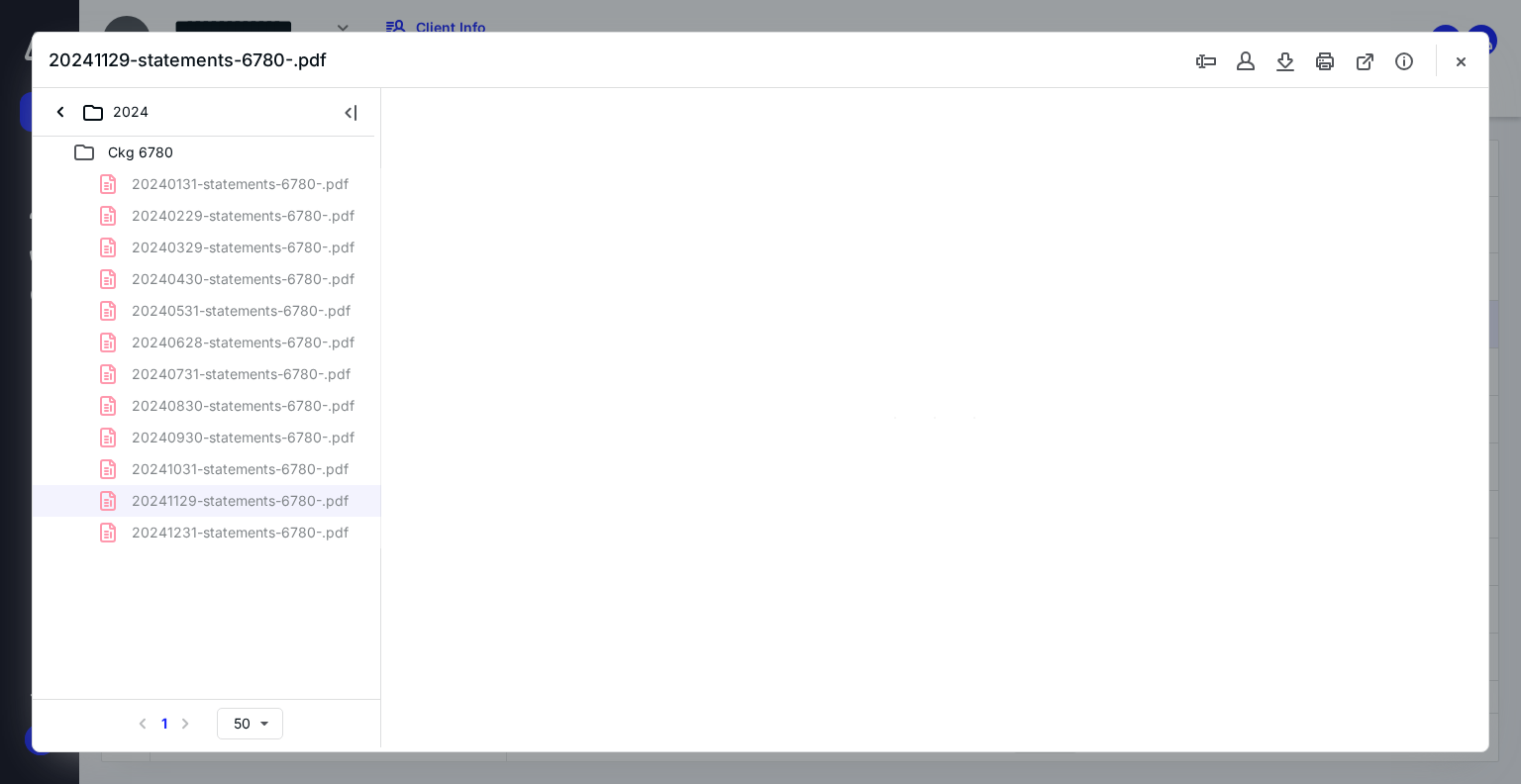 scroll, scrollTop: 39, scrollLeft: 0, axis: vertical 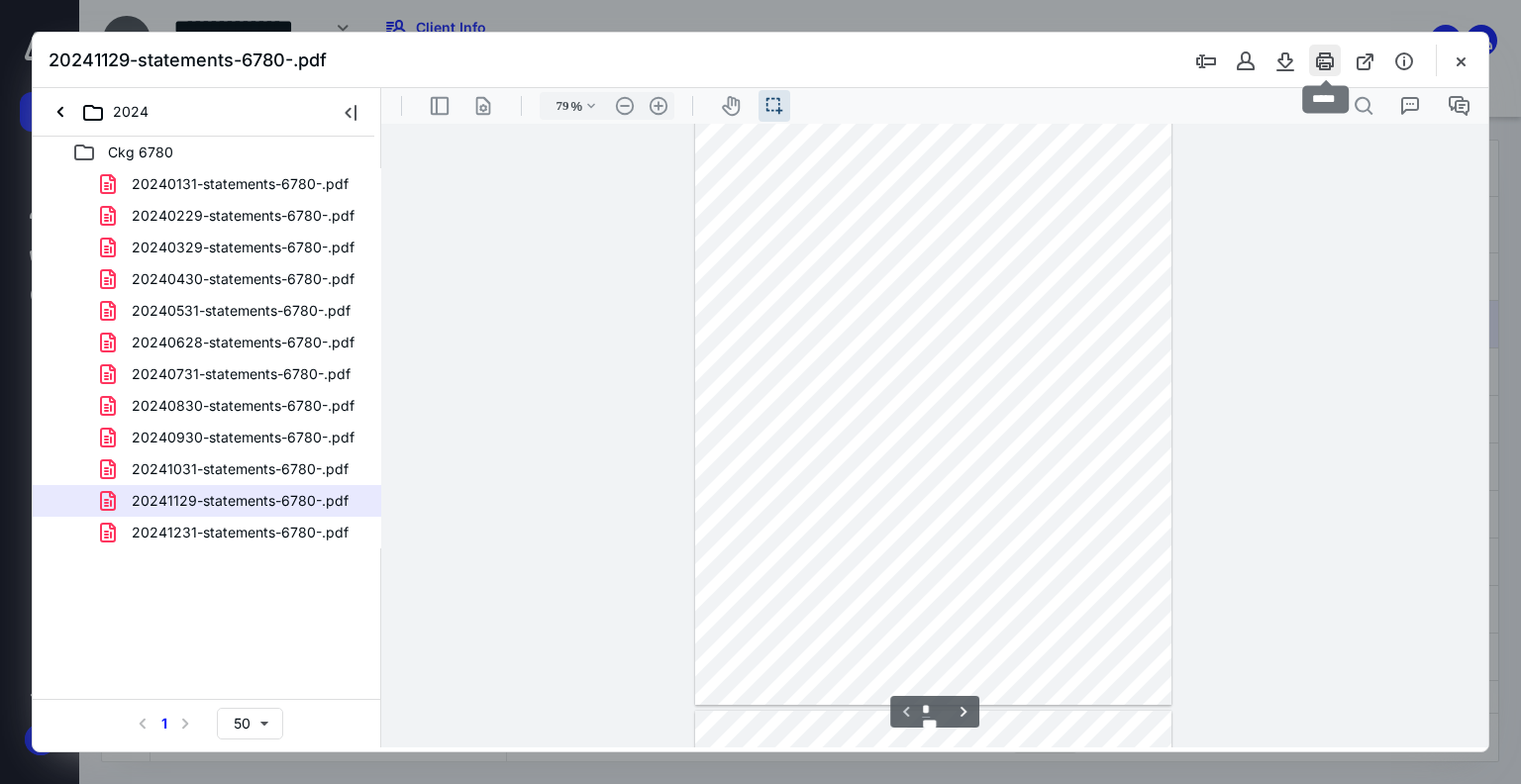 click at bounding box center (1325, 60) 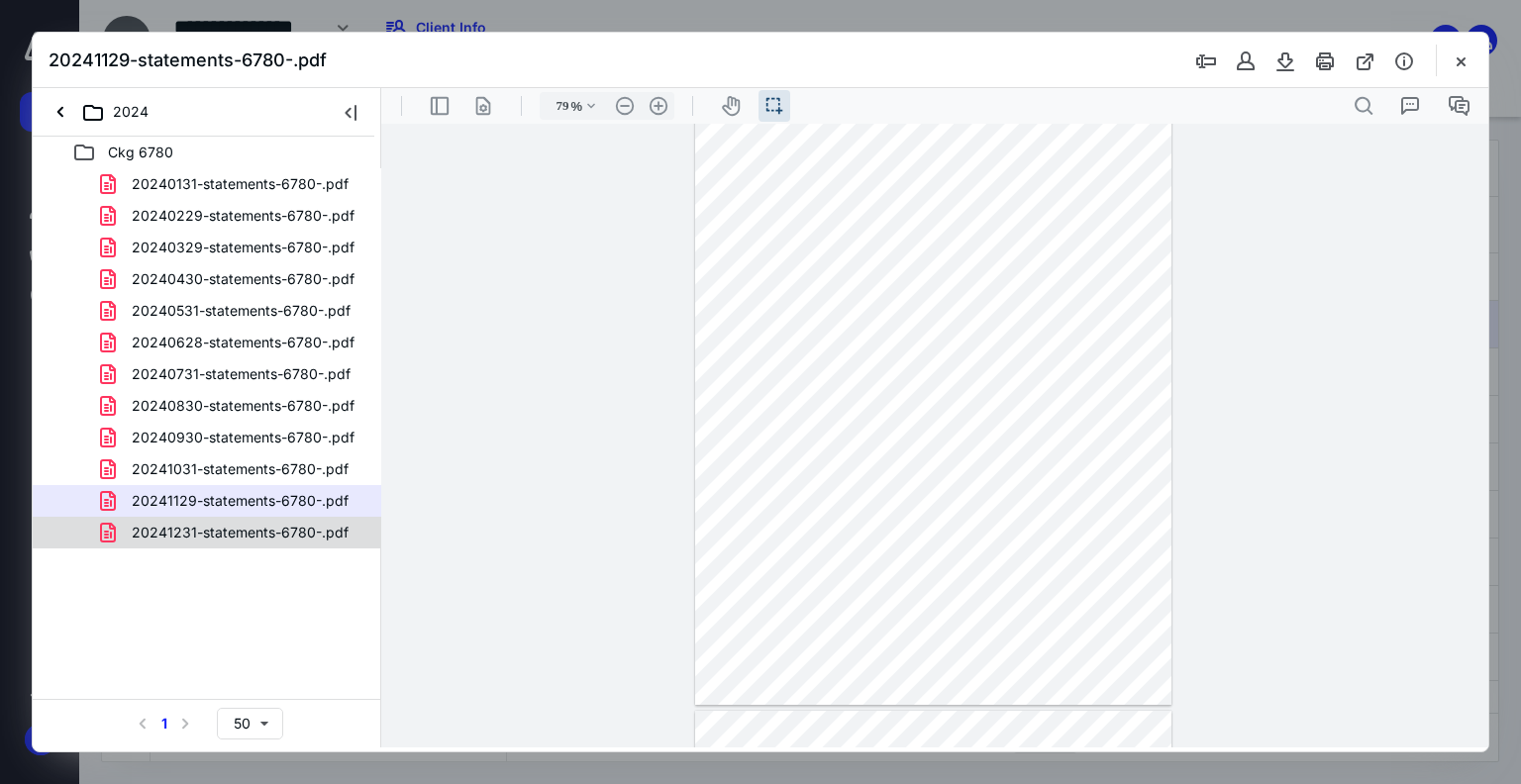 click on "20241231-statements-6780-.pdf" at bounding box center (207, 533) 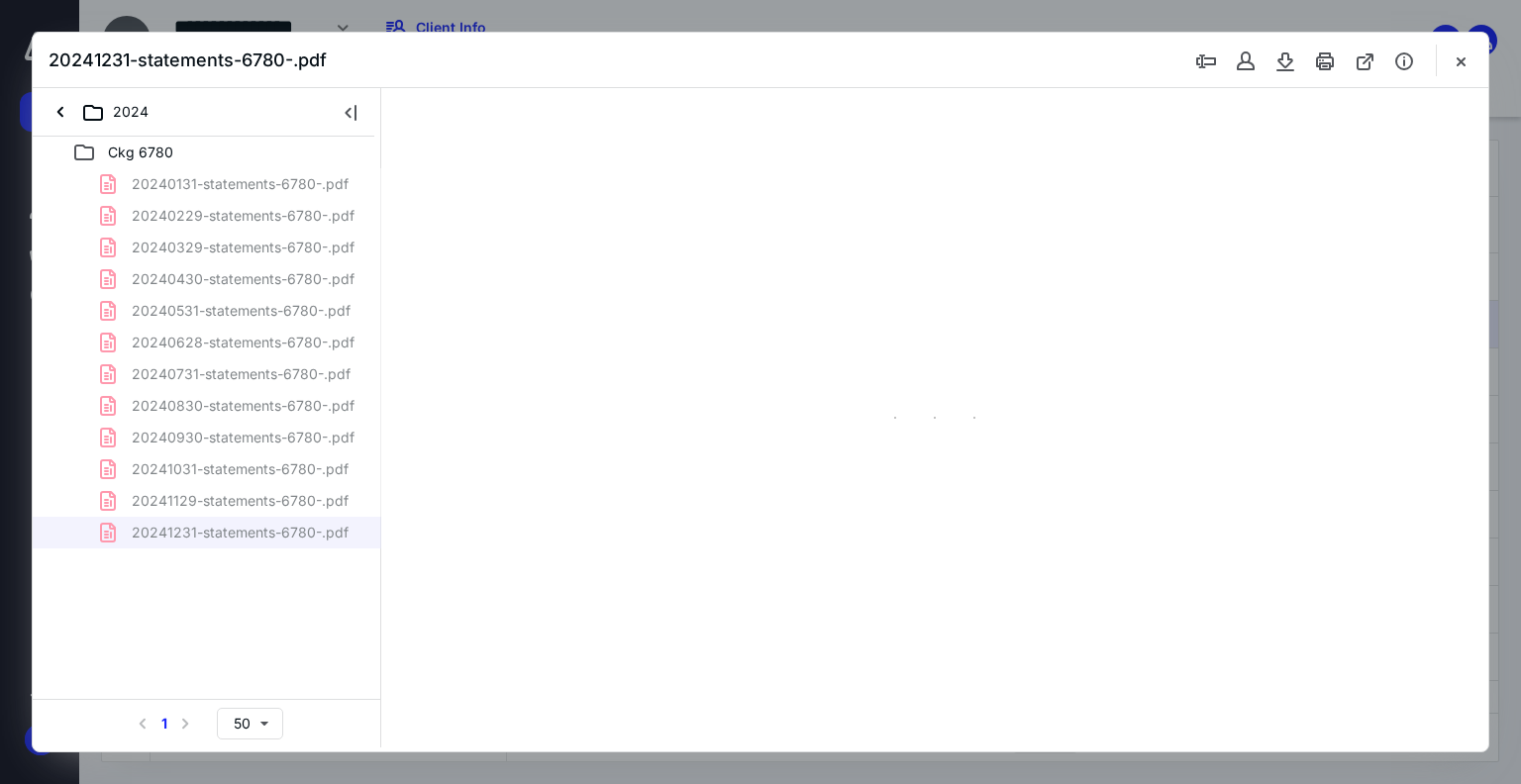 scroll, scrollTop: 39, scrollLeft: 0, axis: vertical 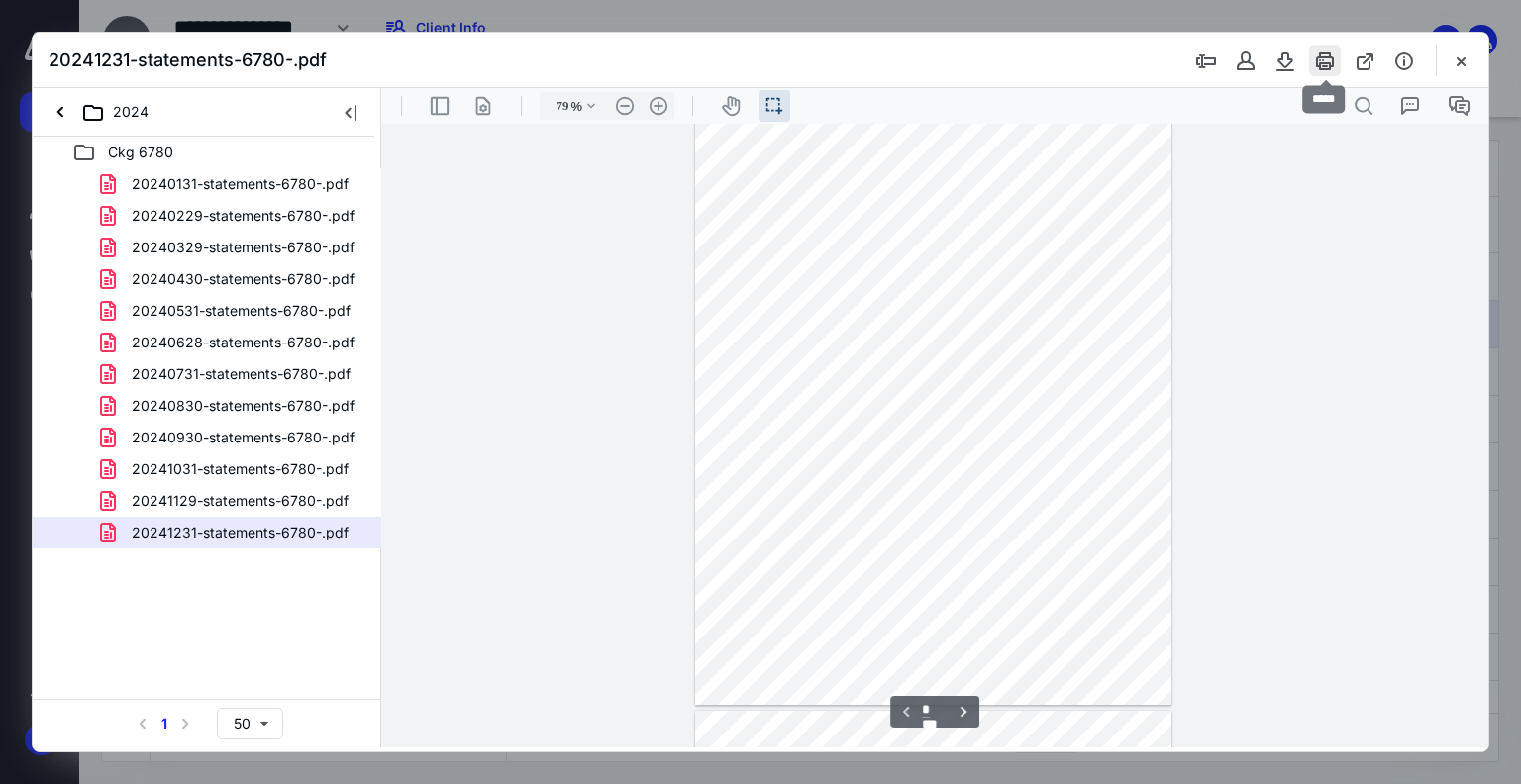 click at bounding box center [1325, 60] 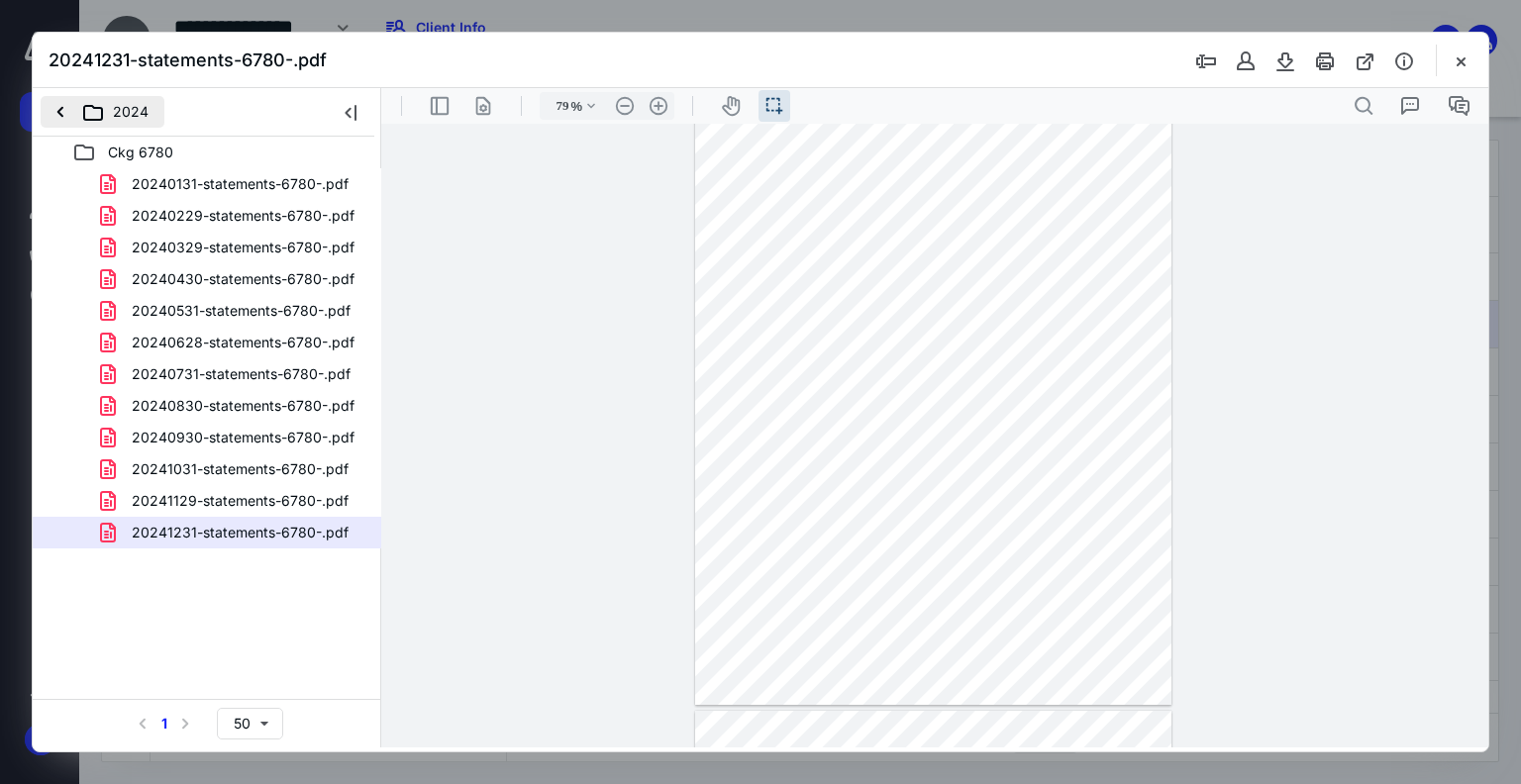click on "2024" at bounding box center (102, 112) 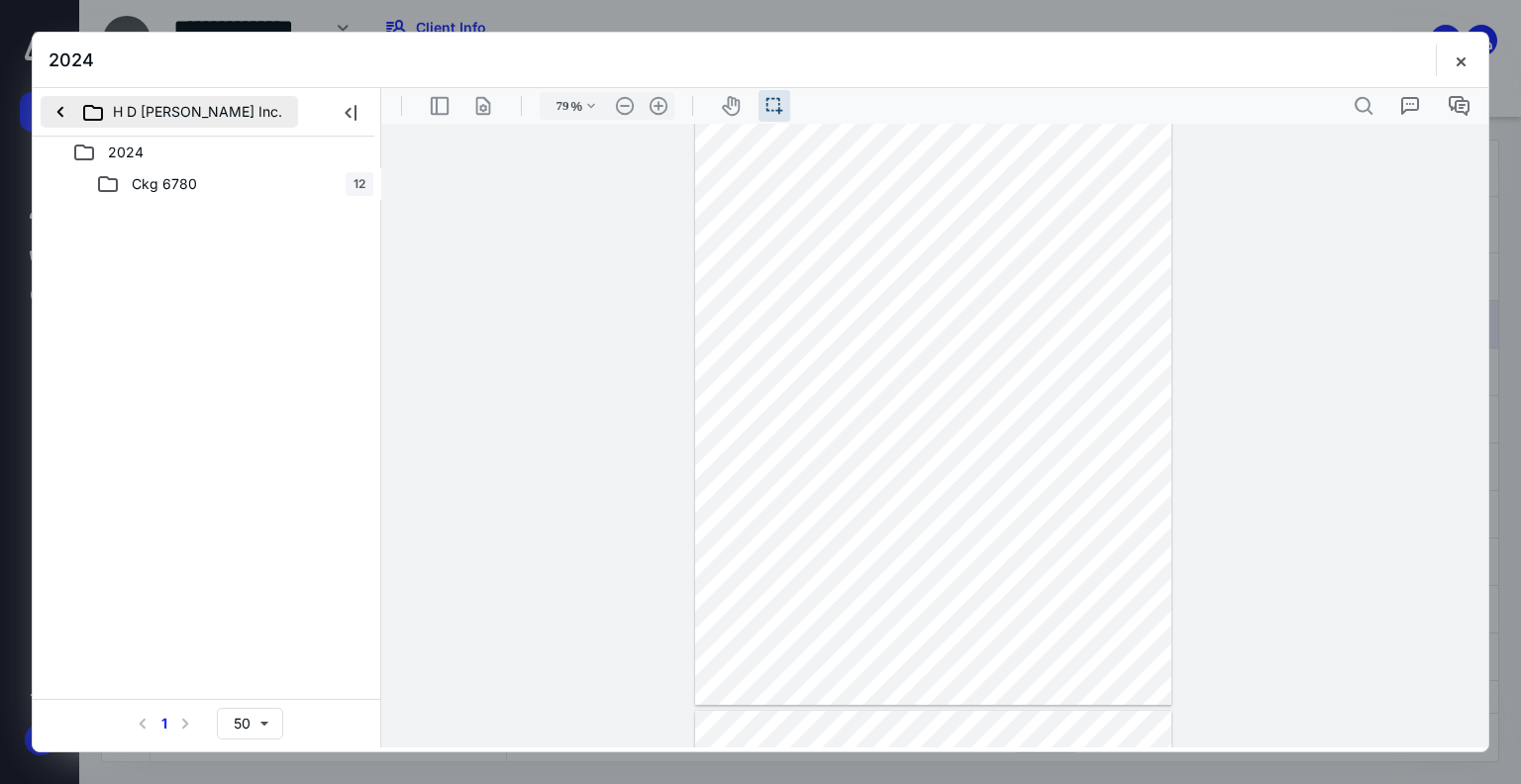 click on "H D Solano Inc." at bounding box center [179, 112] 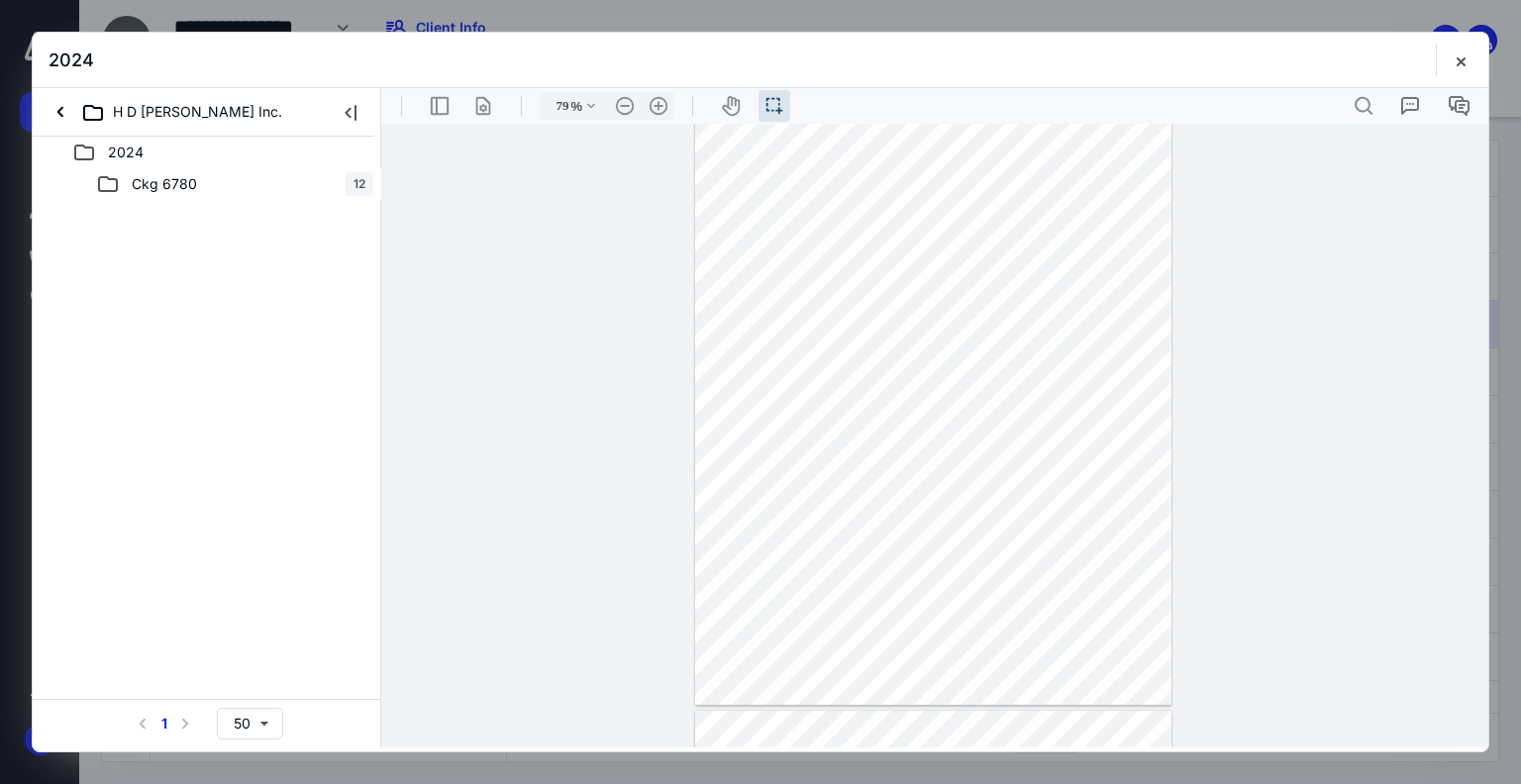 drag, startPoint x: 169, startPoint y: 118, endPoint x: 163, endPoint y: 127, distance: 10.816654 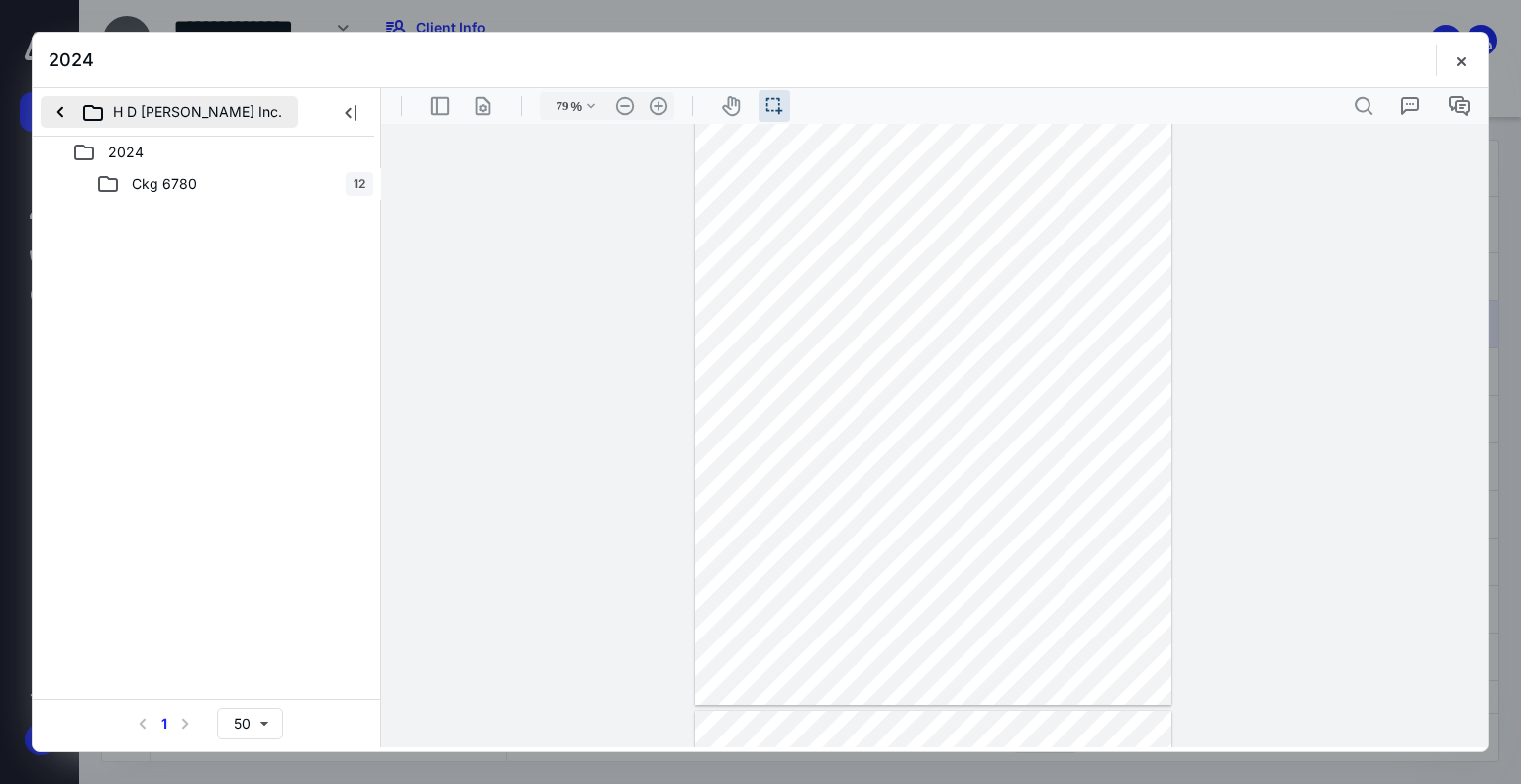 click on "H D Solano Inc." at bounding box center (169, 112) 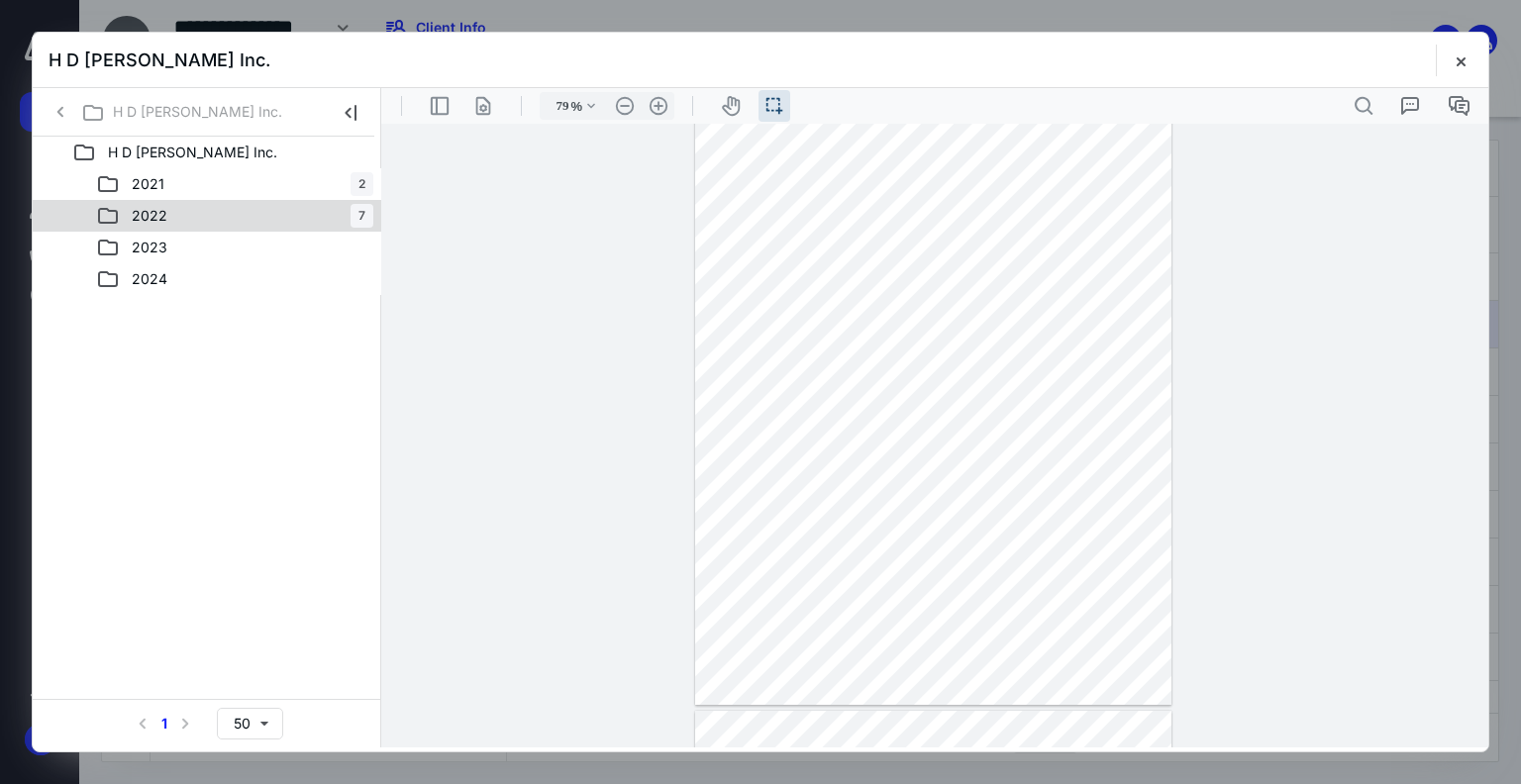 click on "2022 7" at bounding box center [235, 216] 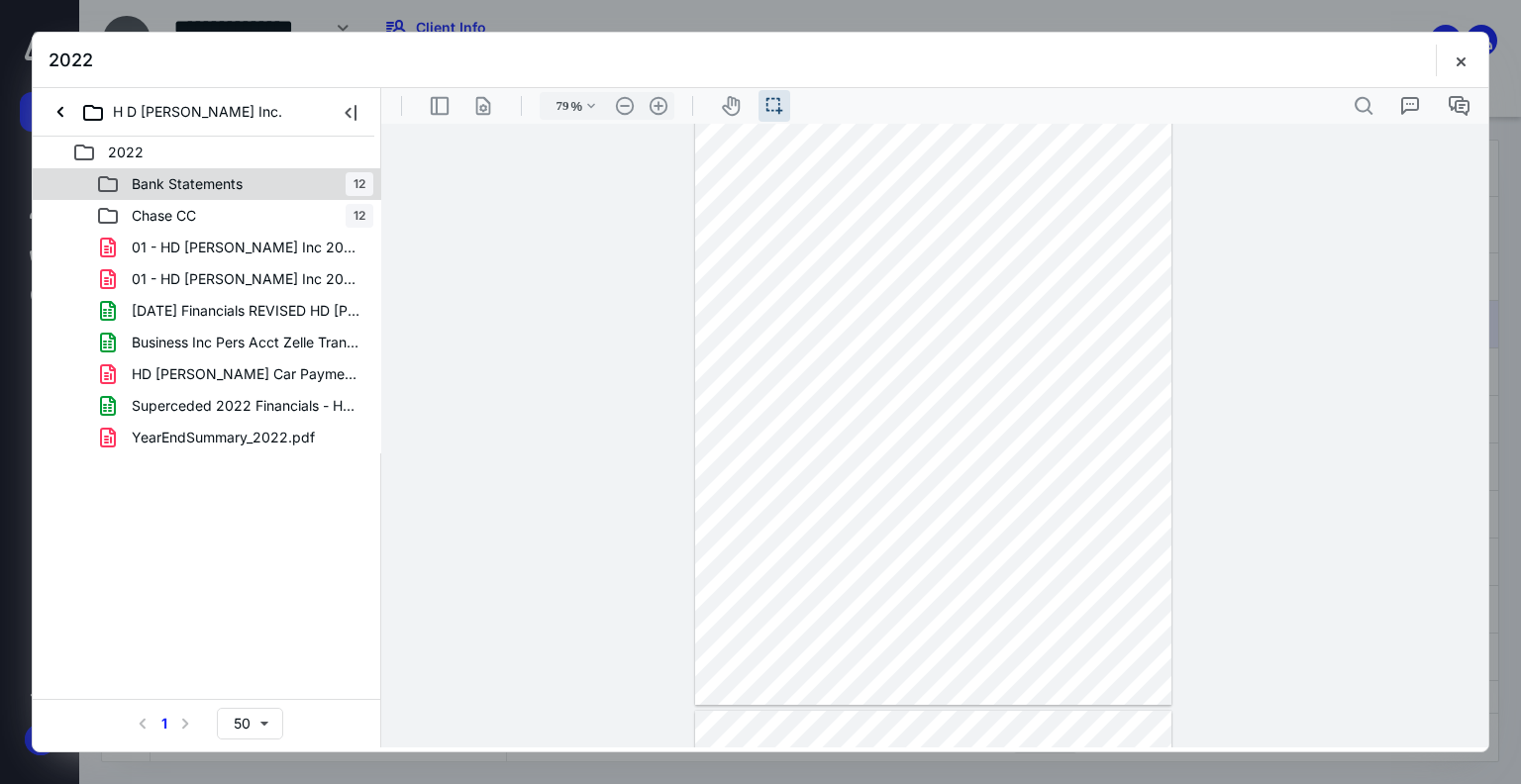 click on "Bank Statements 12" at bounding box center [235, 184] 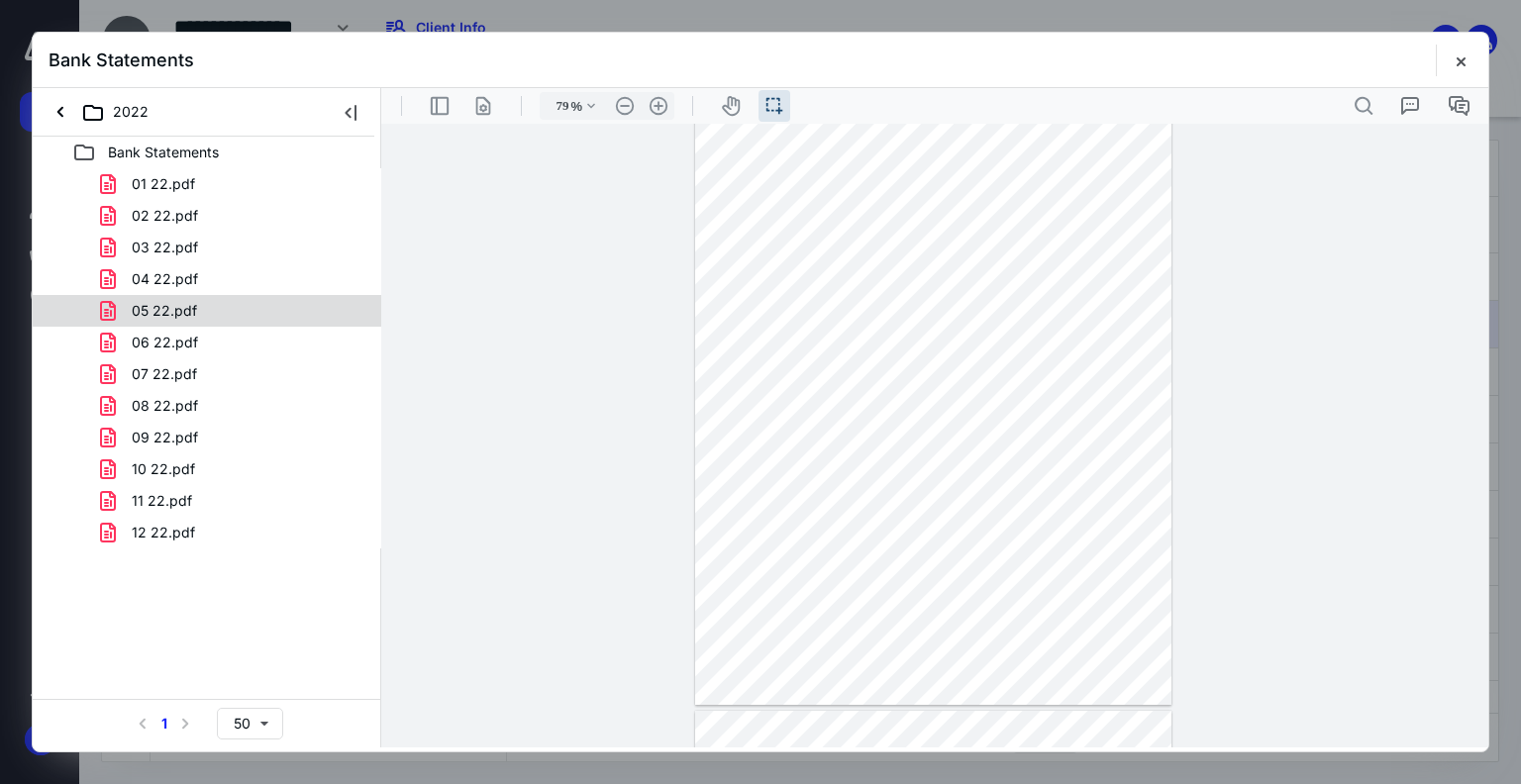 click on "05 22.pdf" at bounding box center [207, 311] 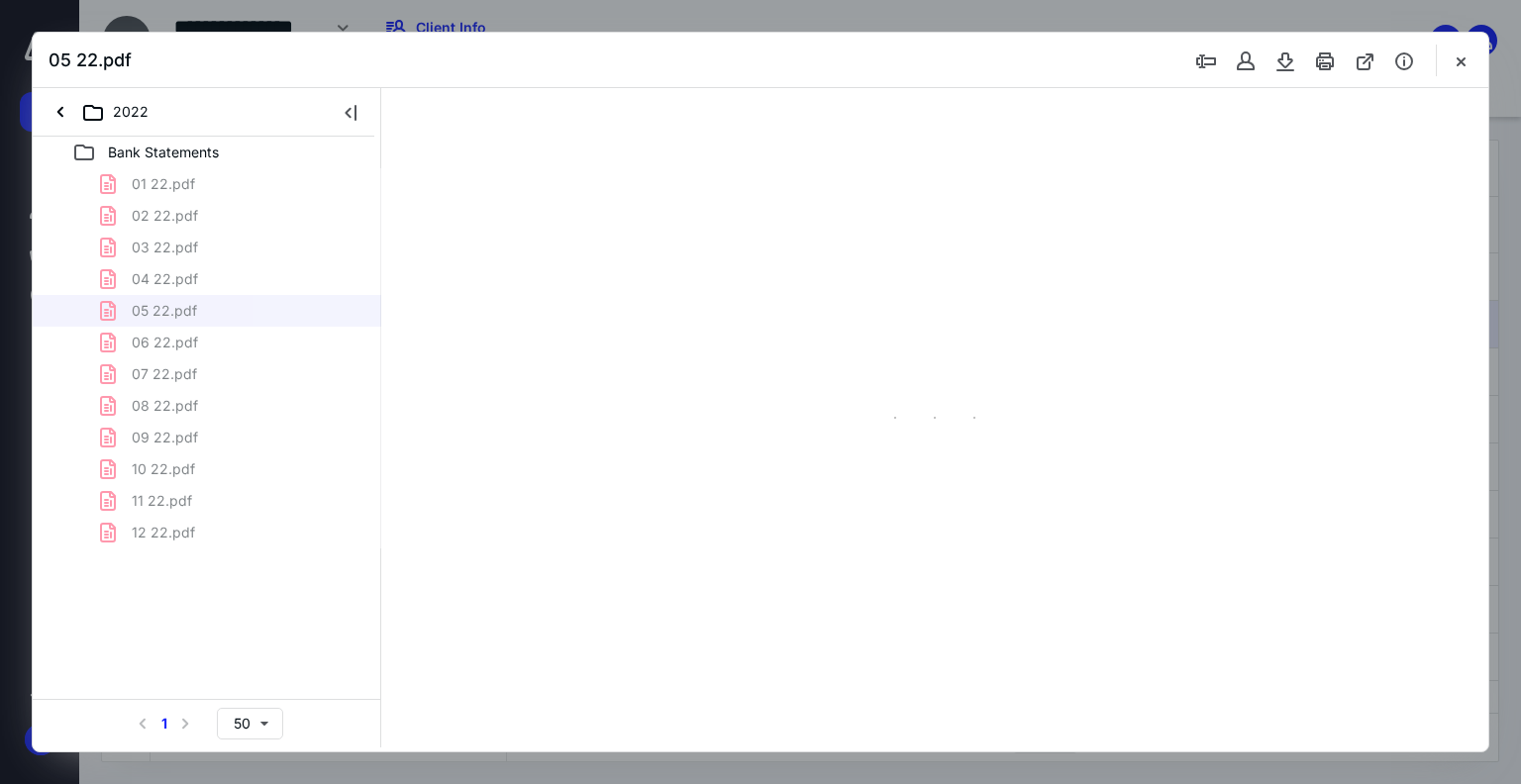 type on "79" 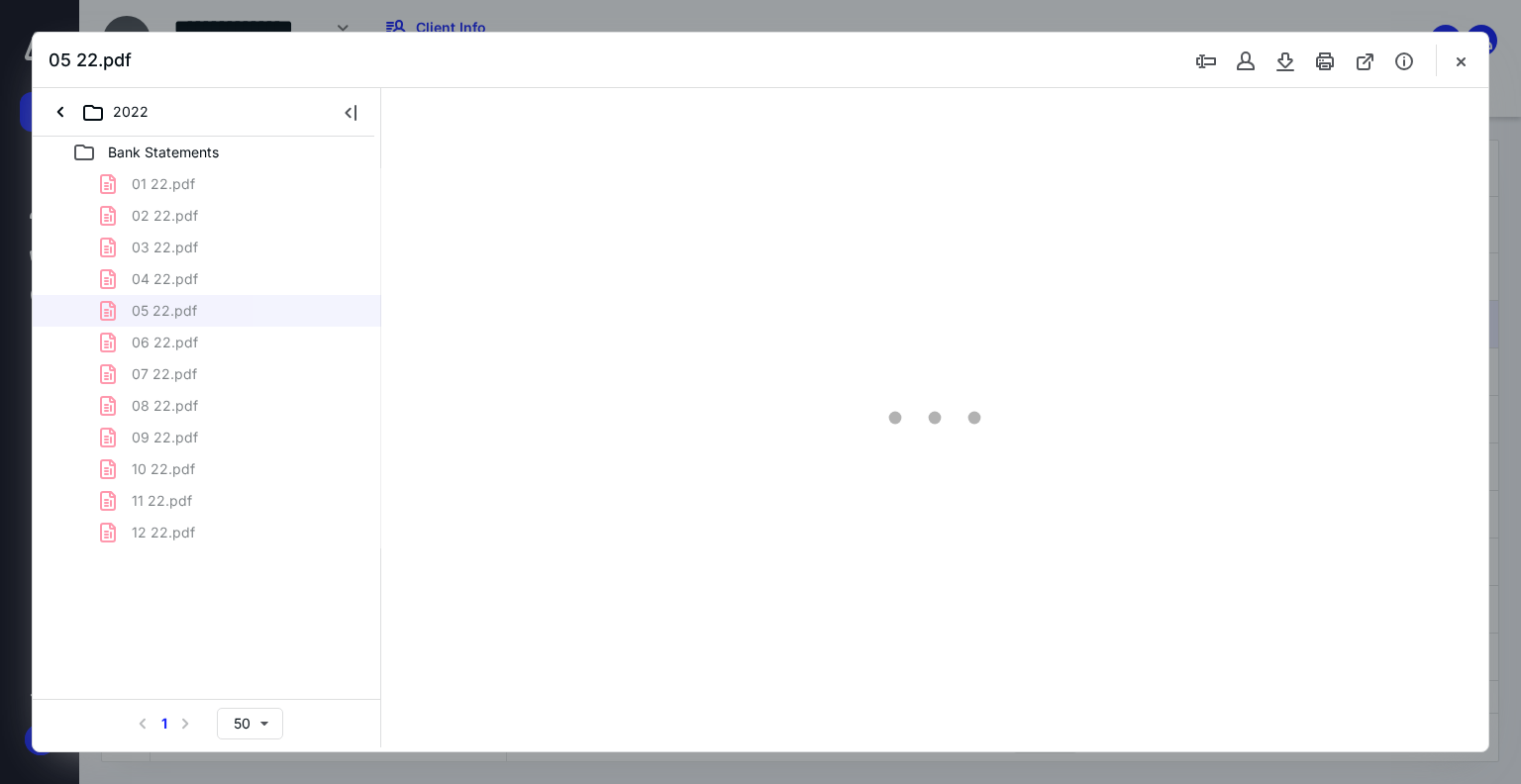 scroll, scrollTop: 39, scrollLeft: 0, axis: vertical 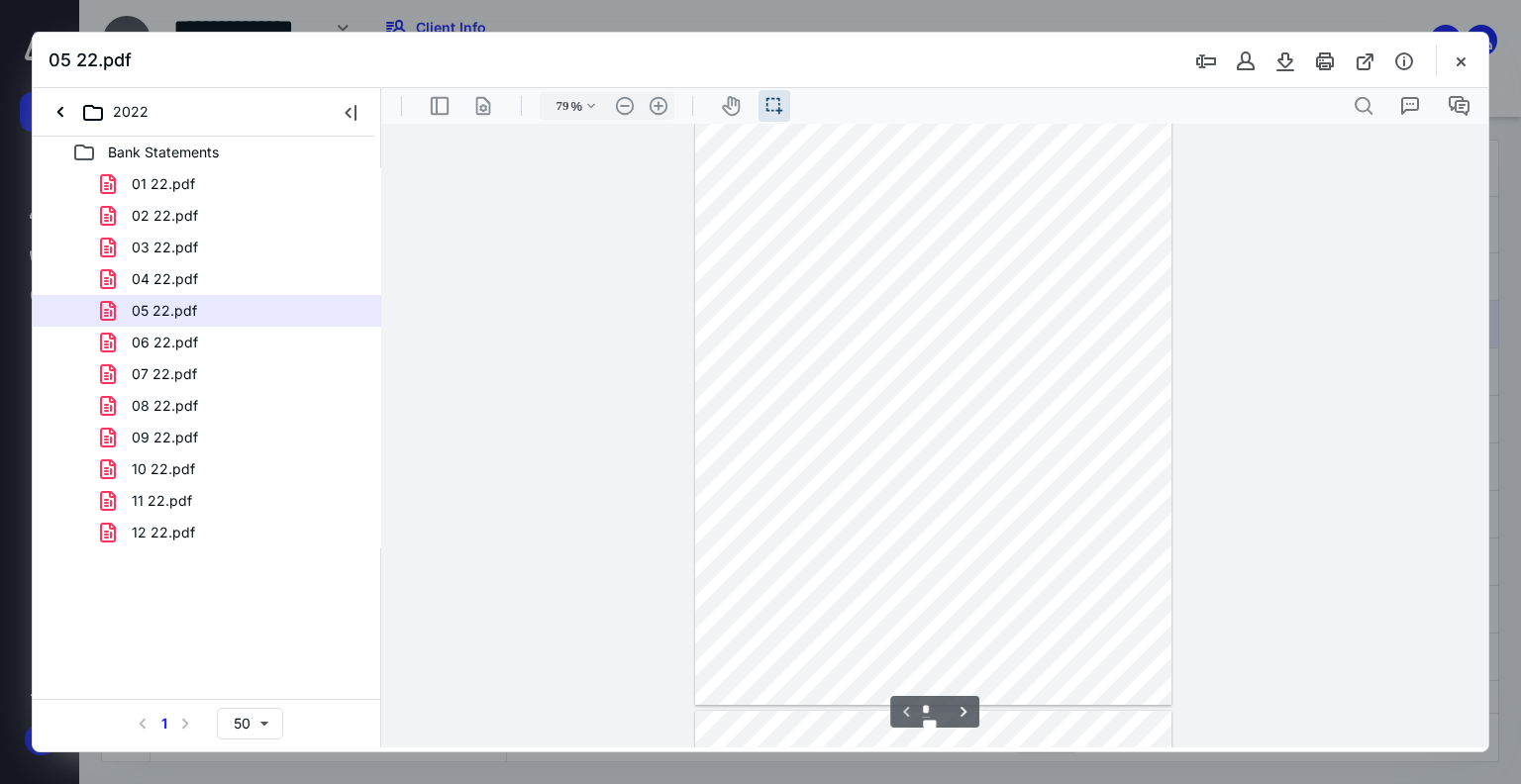 type on "*" 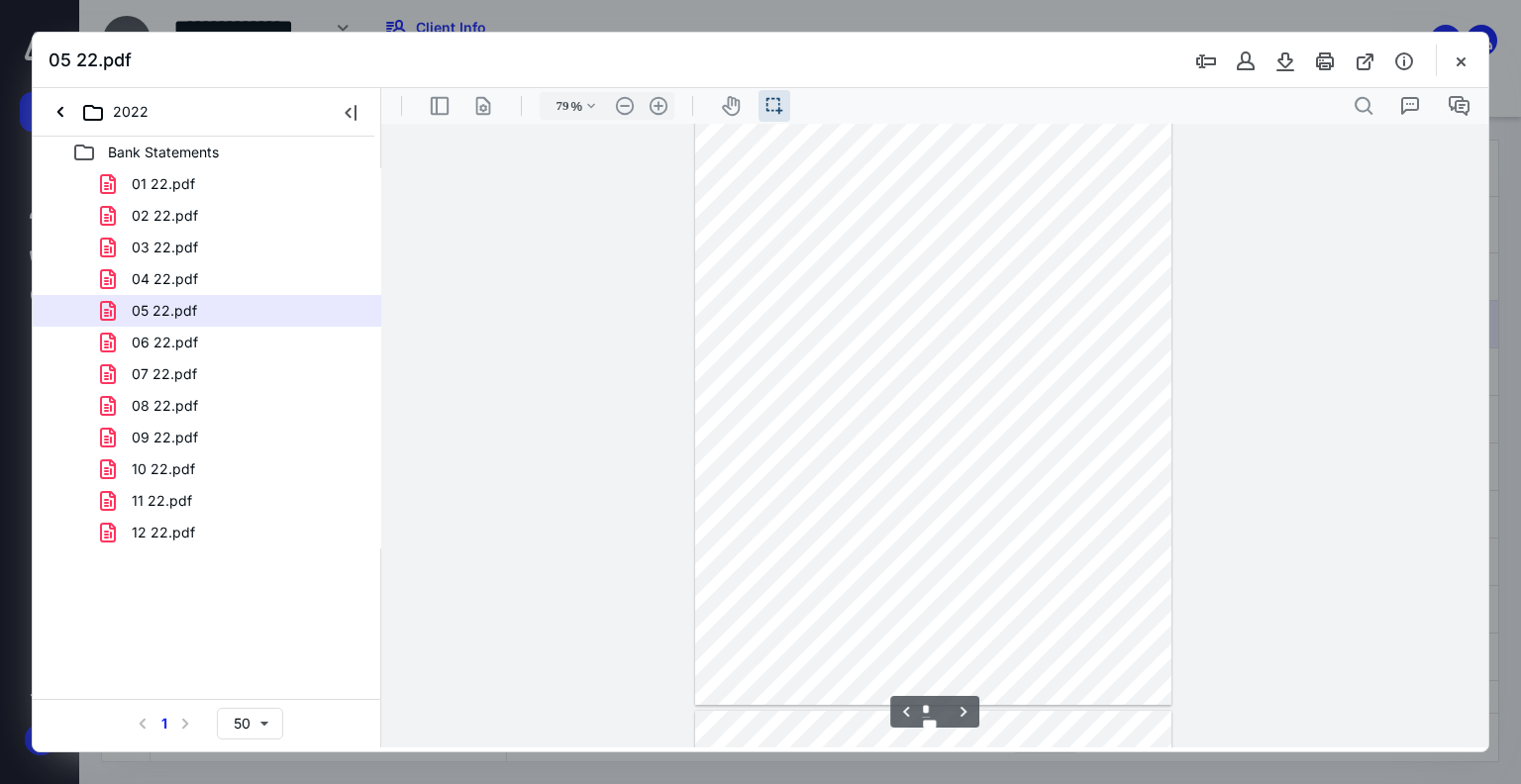 scroll, scrollTop: 336, scrollLeft: 0, axis: vertical 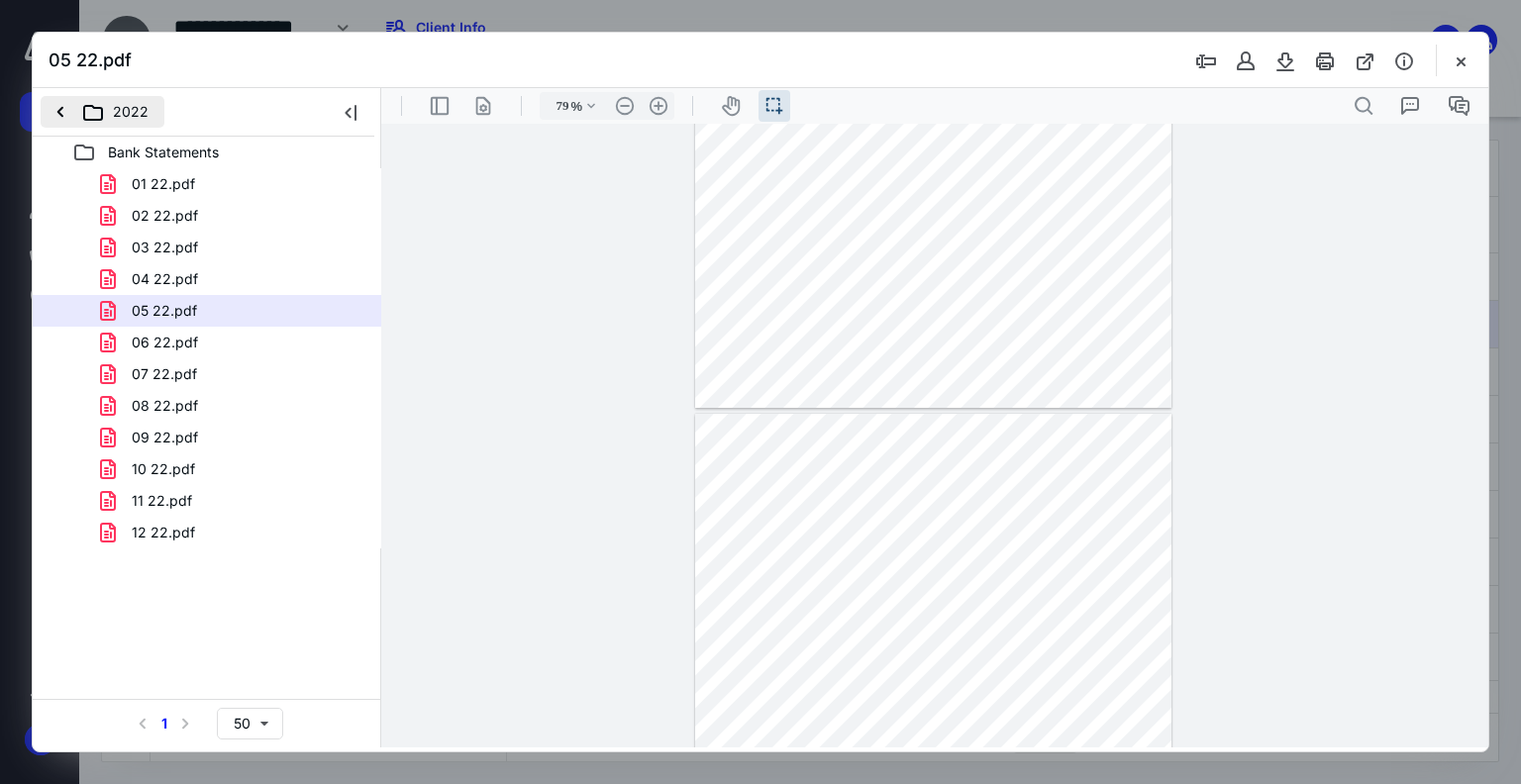 click on "2022" at bounding box center [102, 112] 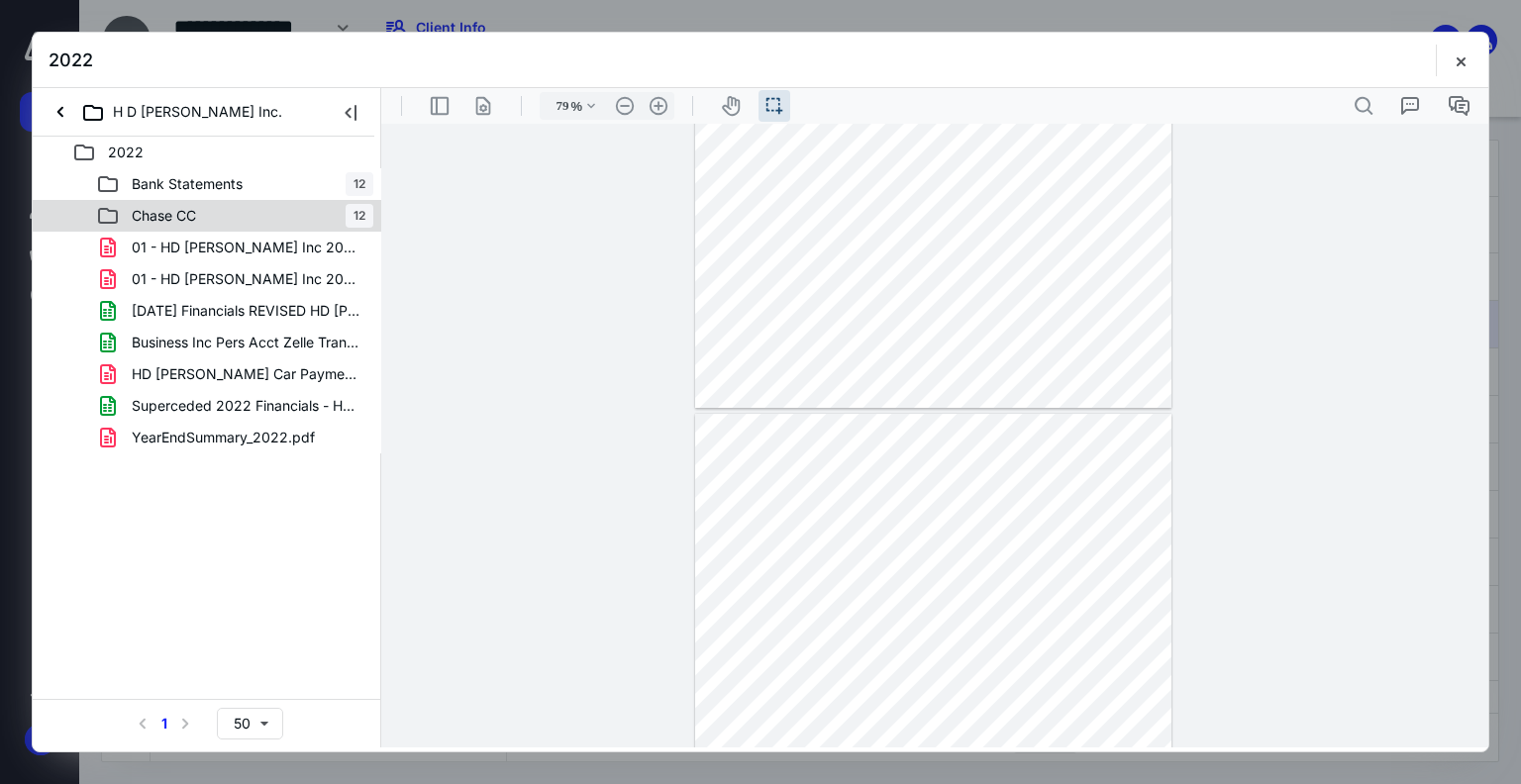 click on "Chase CC" at bounding box center (163, 216) 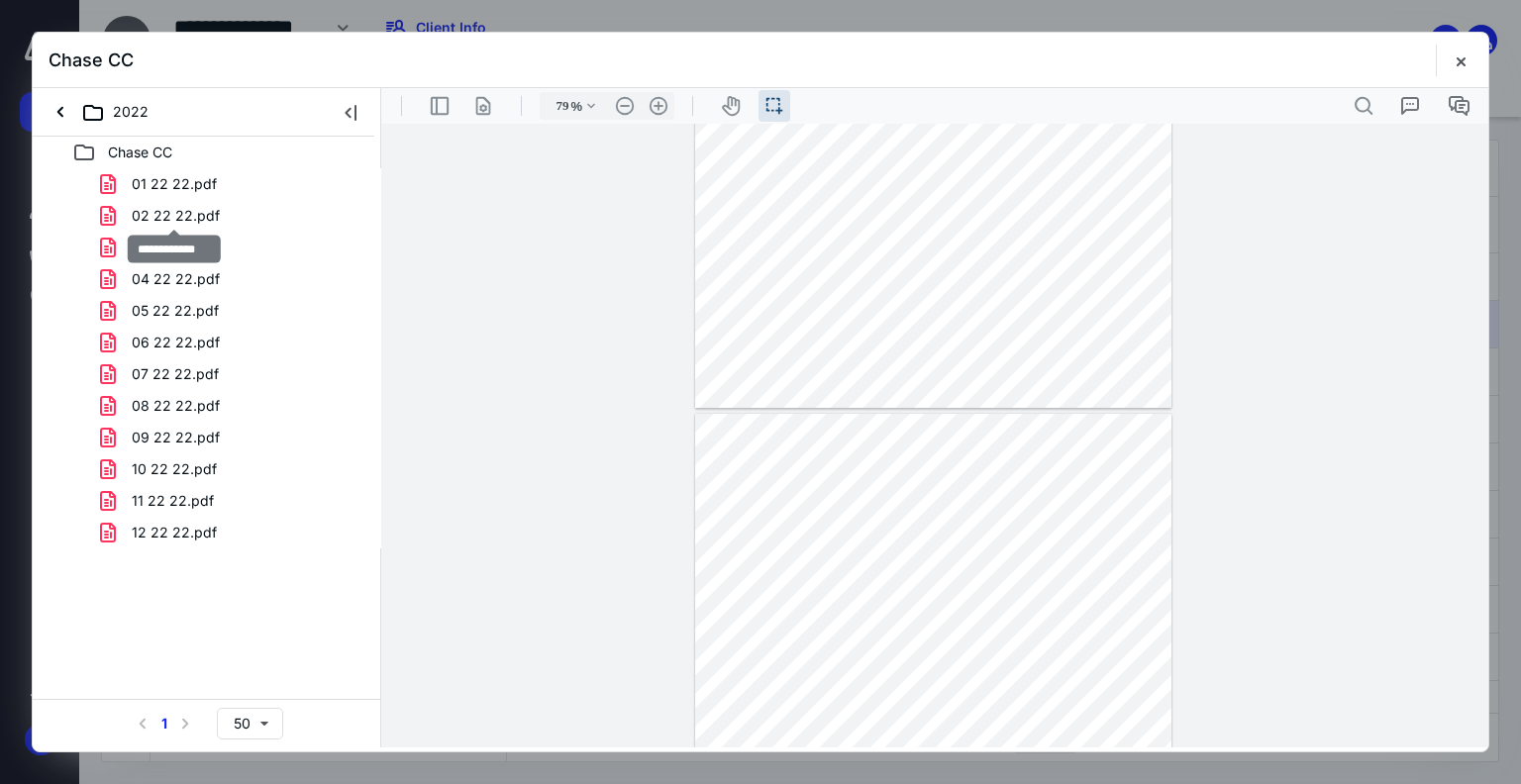 click on "02 22 22.pdf" at bounding box center [175, 216] 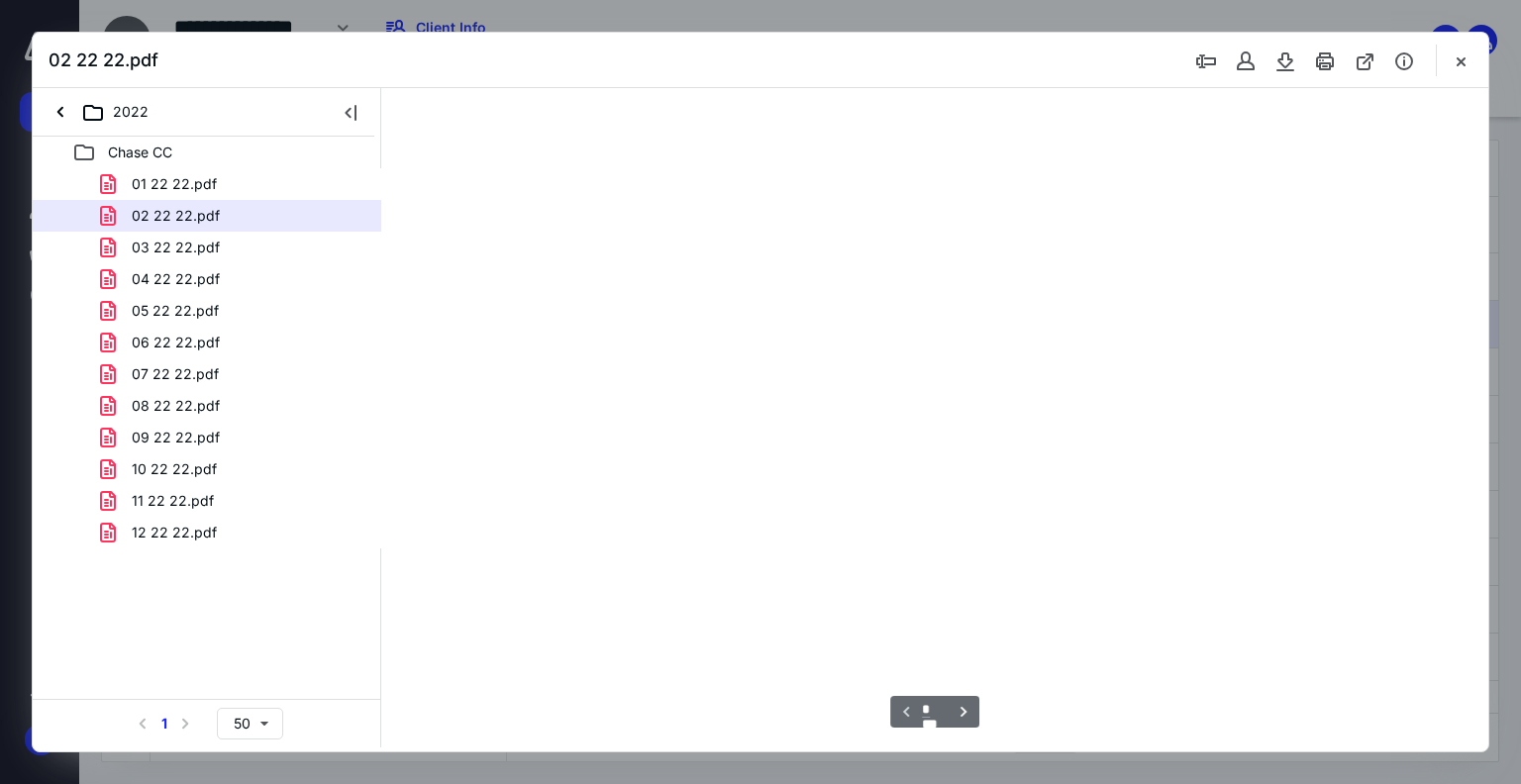 type on "63" 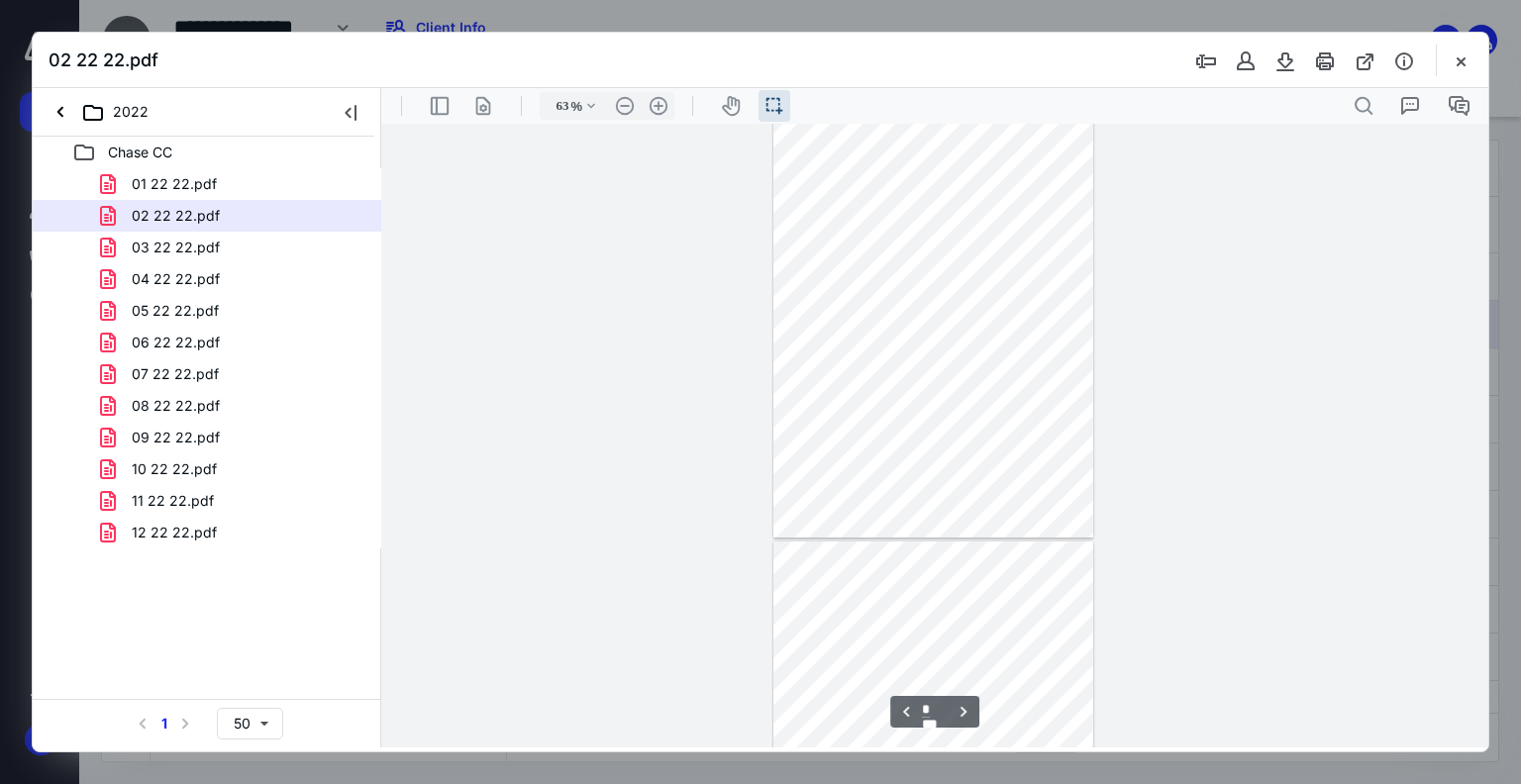 type on "*" 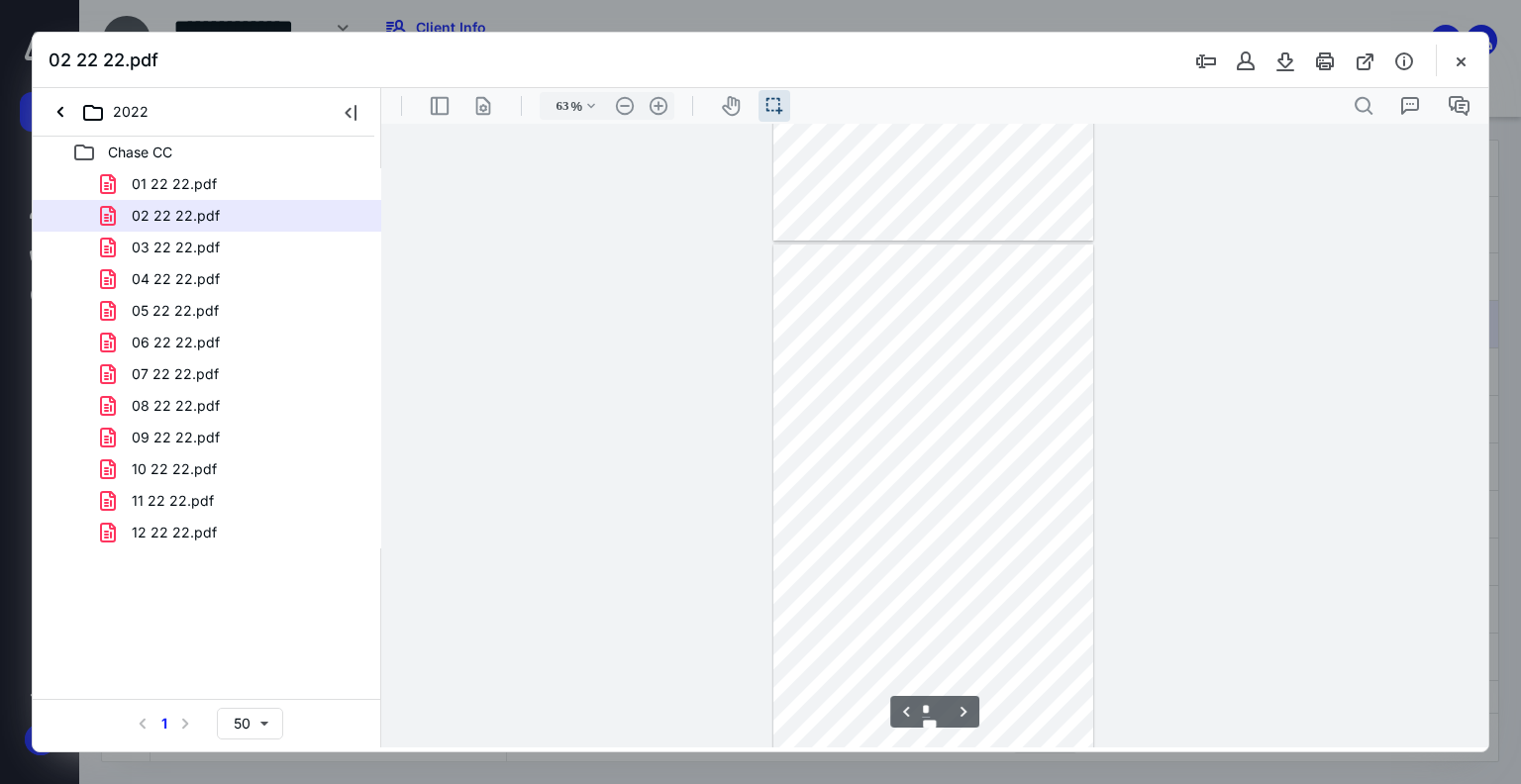 scroll, scrollTop: 1324, scrollLeft: 0, axis: vertical 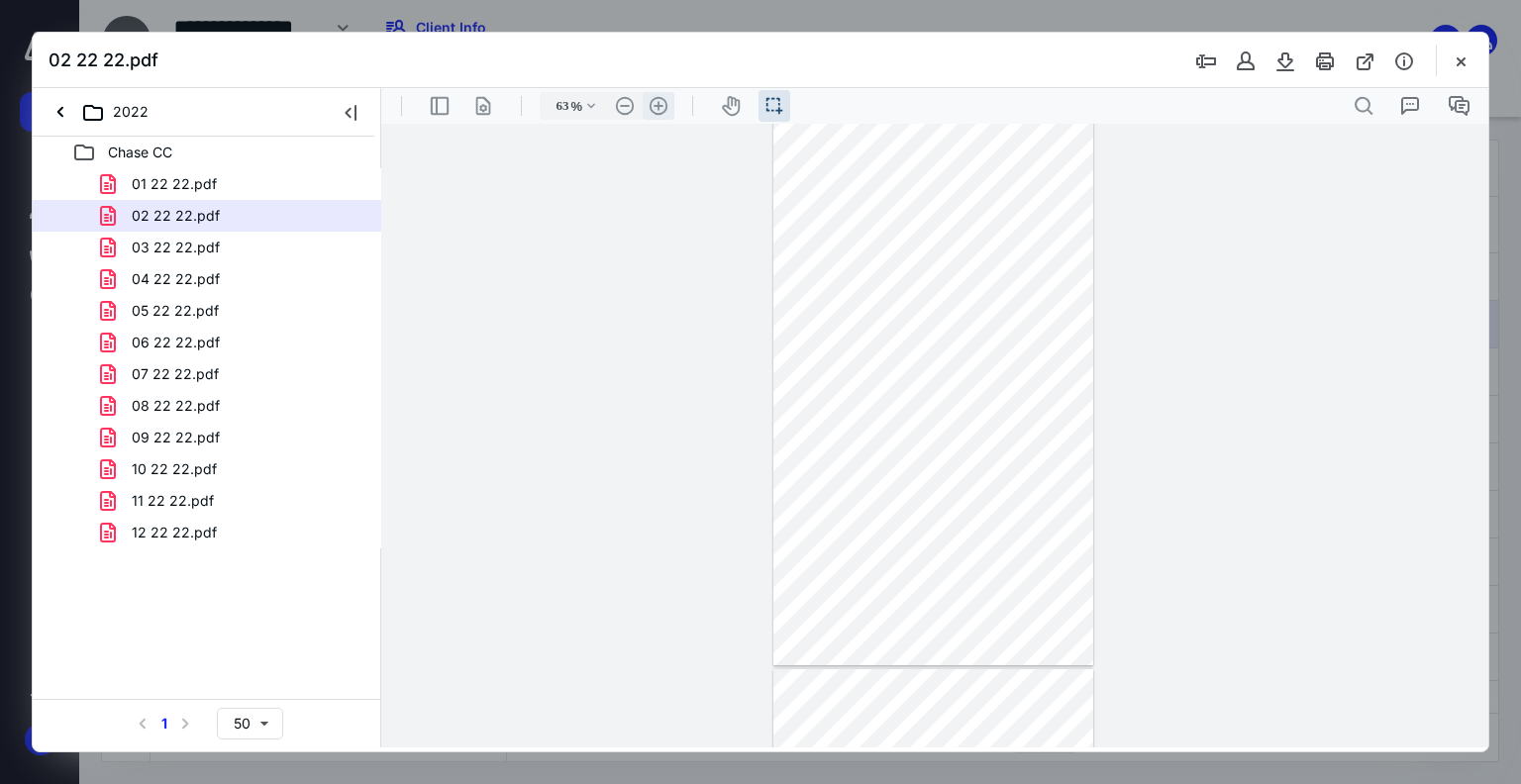 click on ".cls-1{fill:#abb0c4;} icon - header - zoom - in - line" at bounding box center [659, 106] 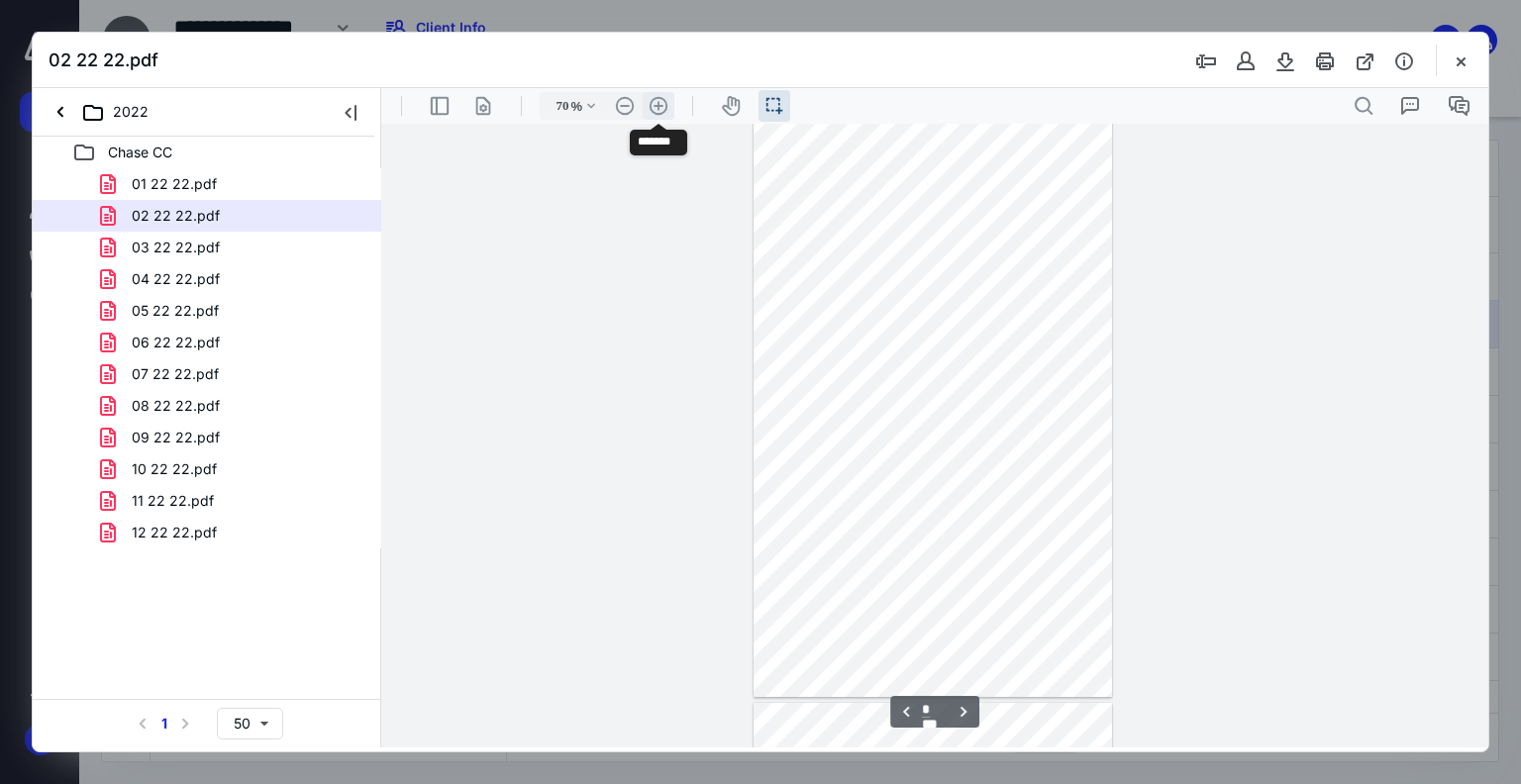 click on ".cls-1{fill:#abb0c4;} icon - header - zoom - in - line" at bounding box center (659, 106) 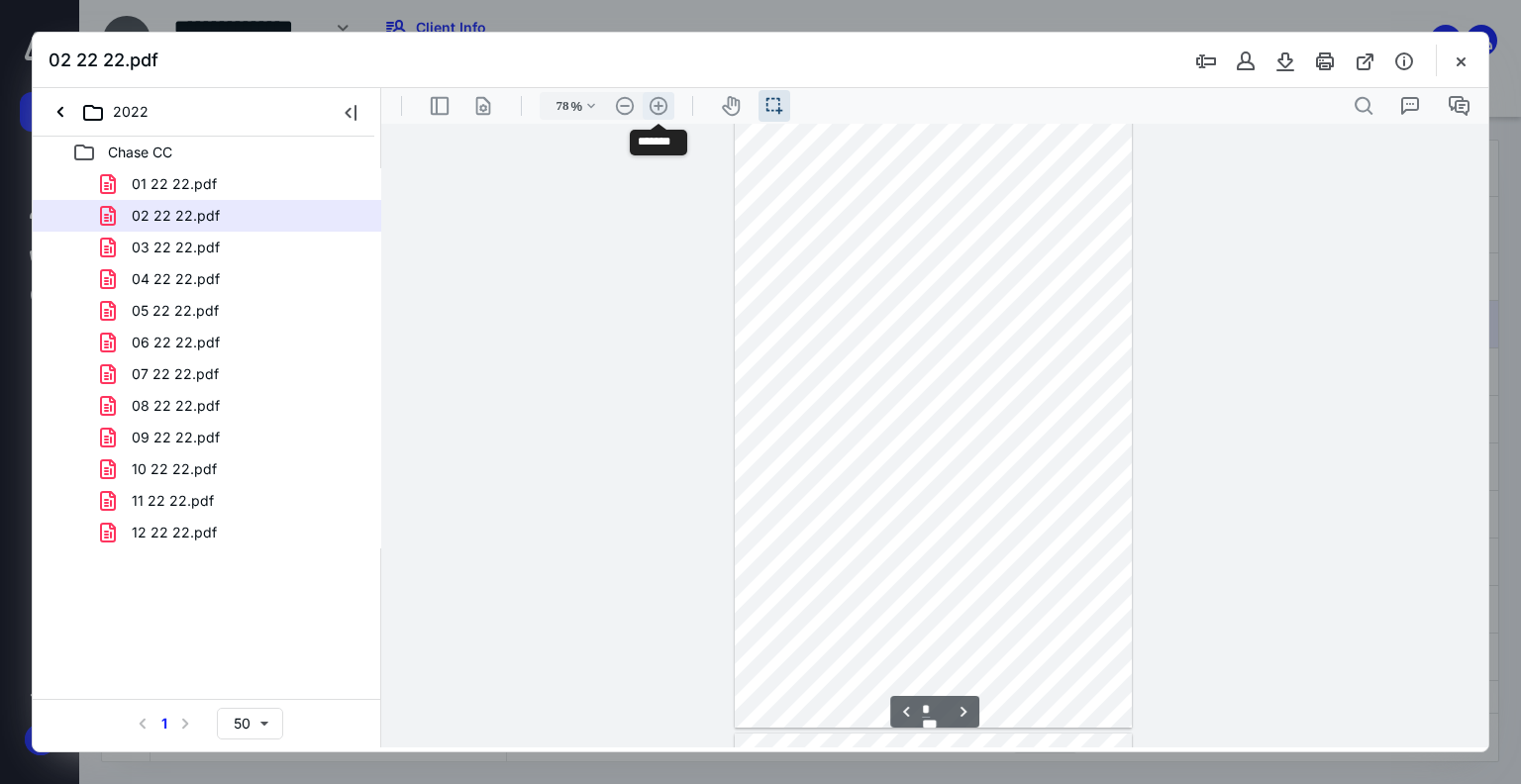 click on ".cls-1{fill:#abb0c4;} icon - header - zoom - in - line" at bounding box center [659, 106] 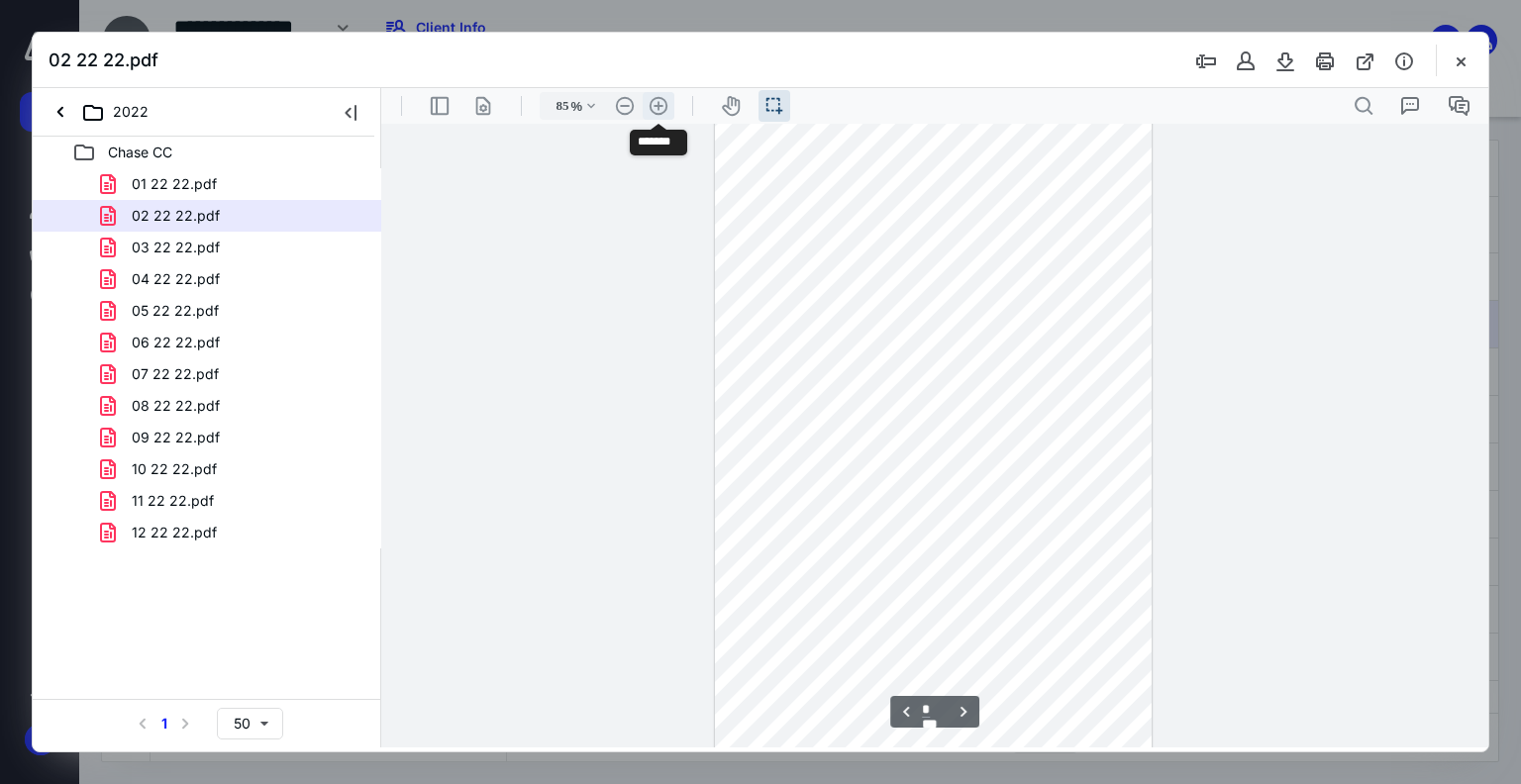 click on ".cls-1{fill:#abb0c4;} icon - header - zoom - in - line" at bounding box center [659, 106] 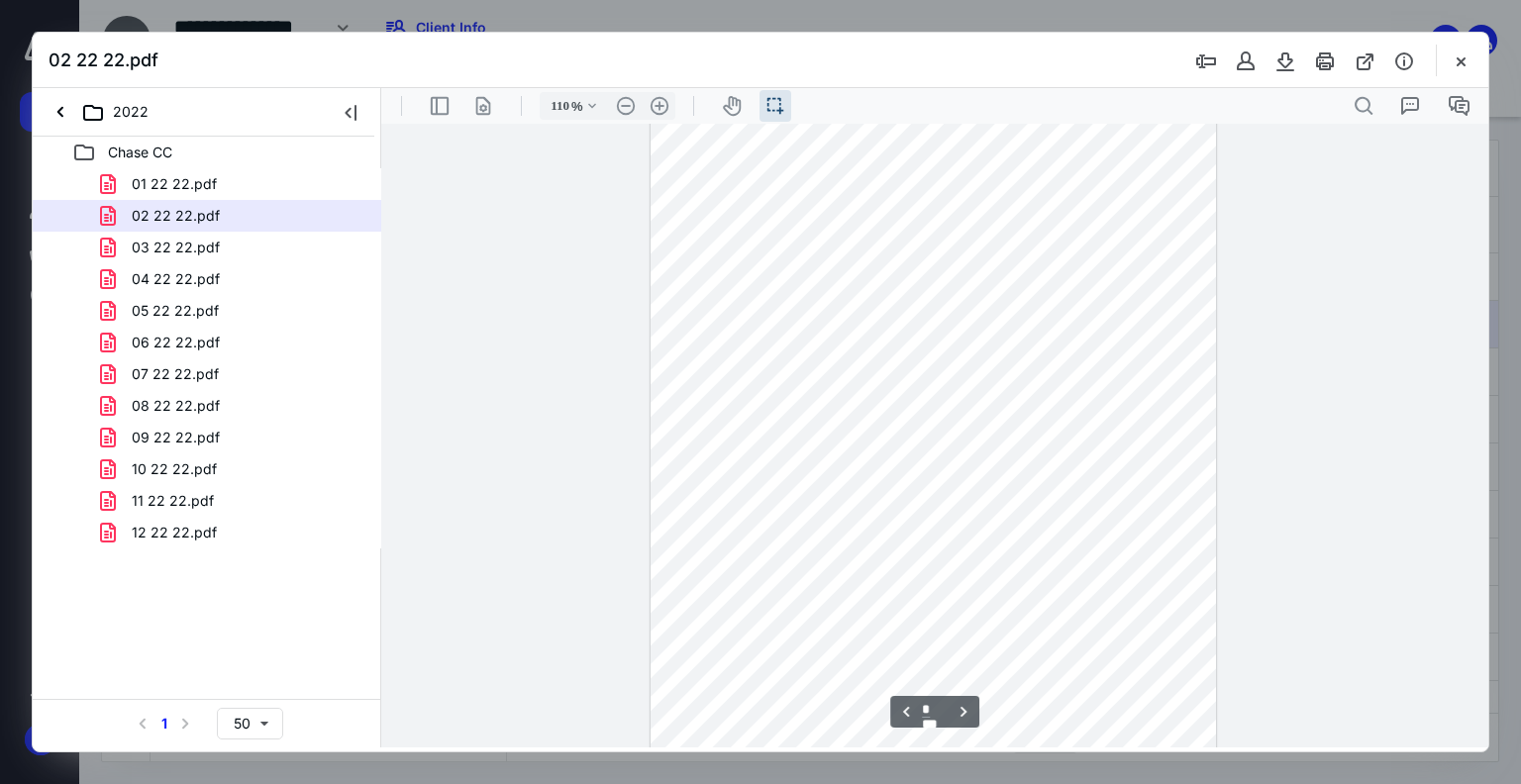 scroll, scrollTop: 2267, scrollLeft: 0, axis: vertical 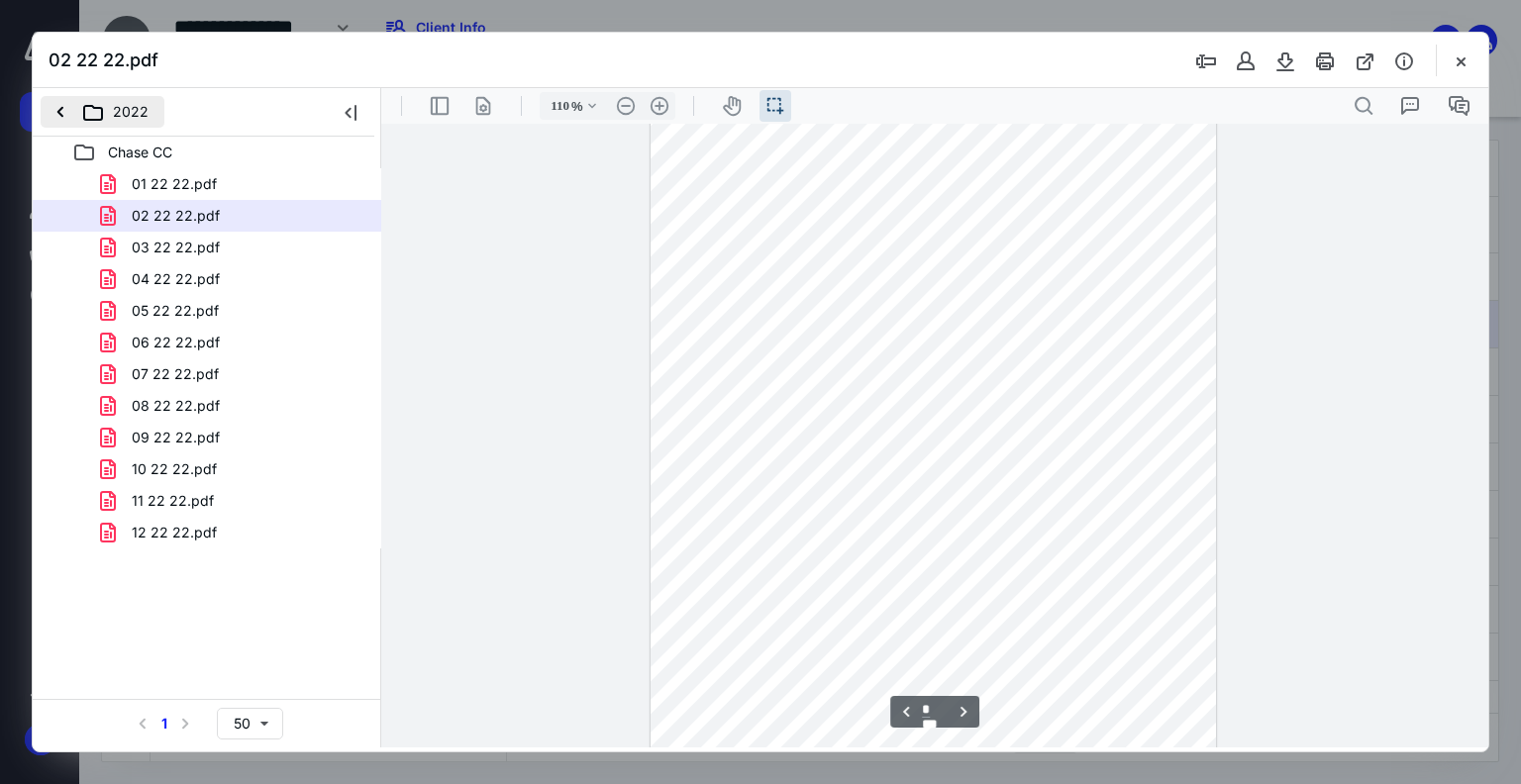 click on "2022" at bounding box center (102, 112) 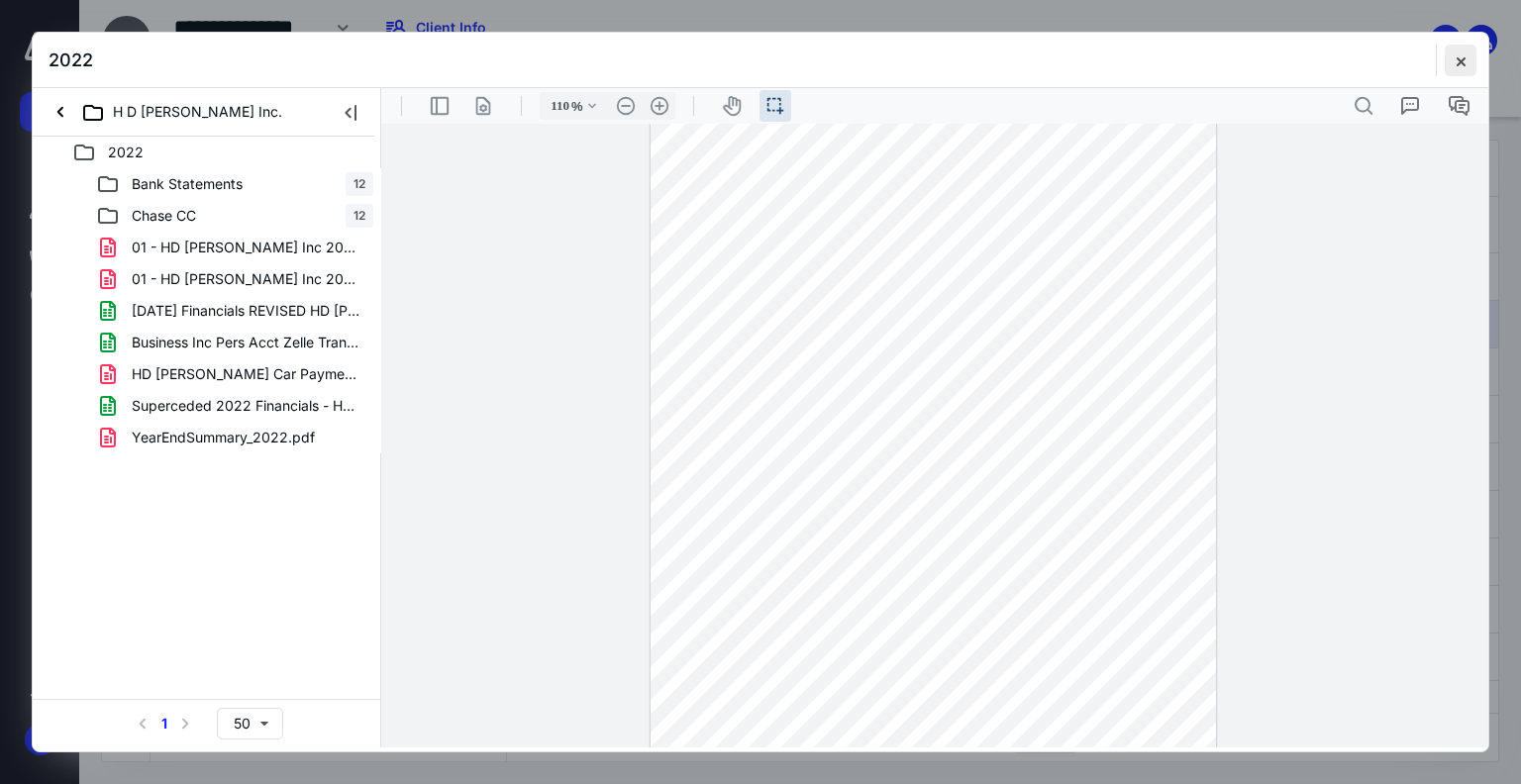 click at bounding box center [1461, 60] 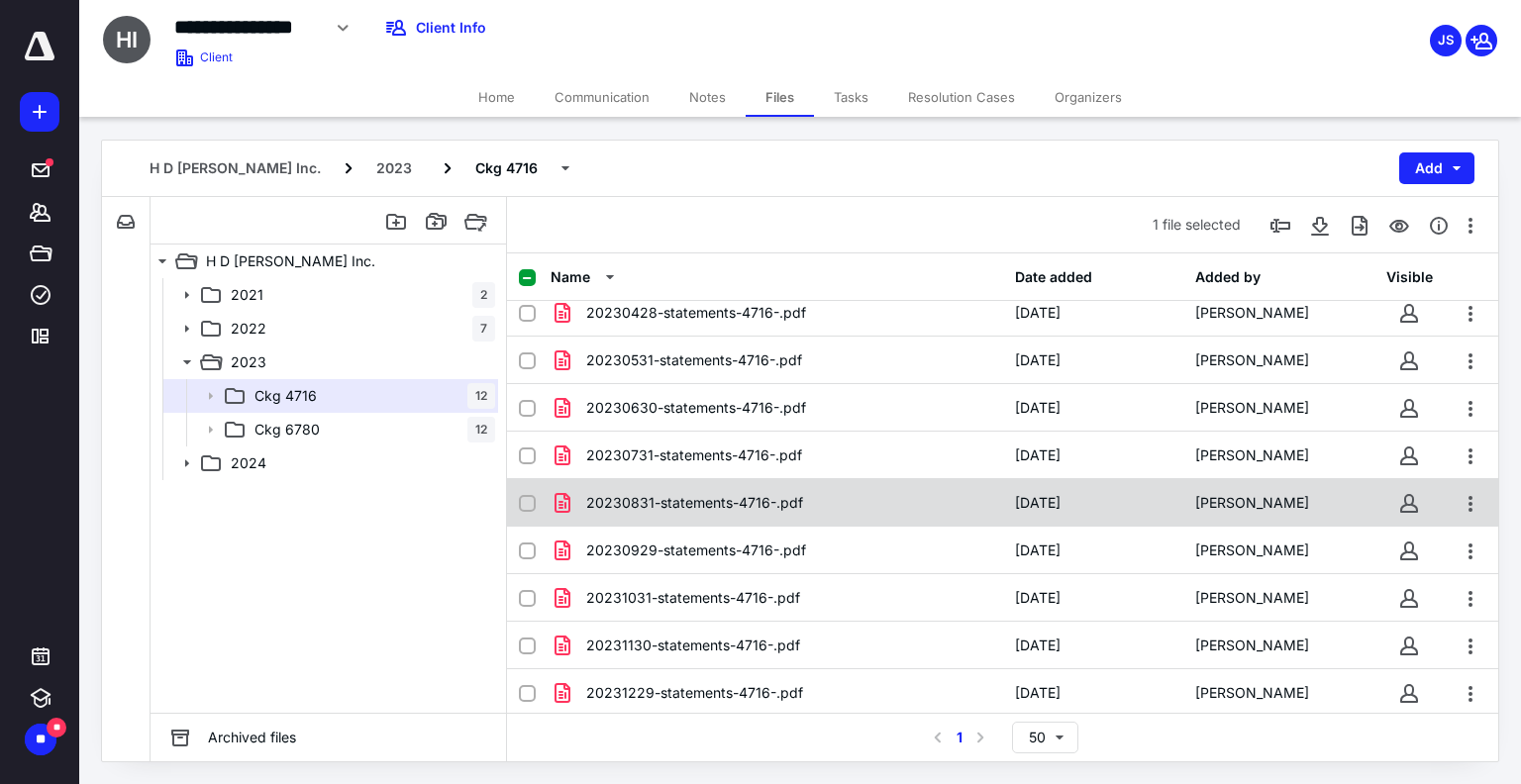 scroll, scrollTop: 0, scrollLeft: 0, axis: both 